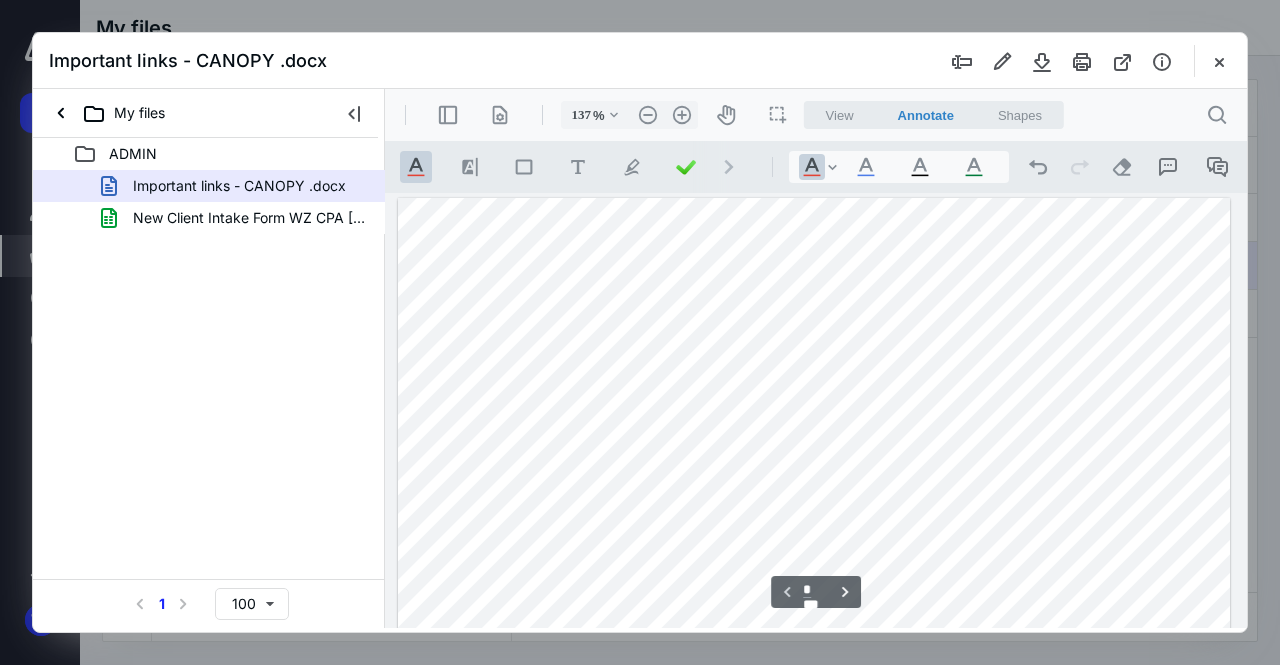 scroll, scrollTop: 0, scrollLeft: 0, axis: both 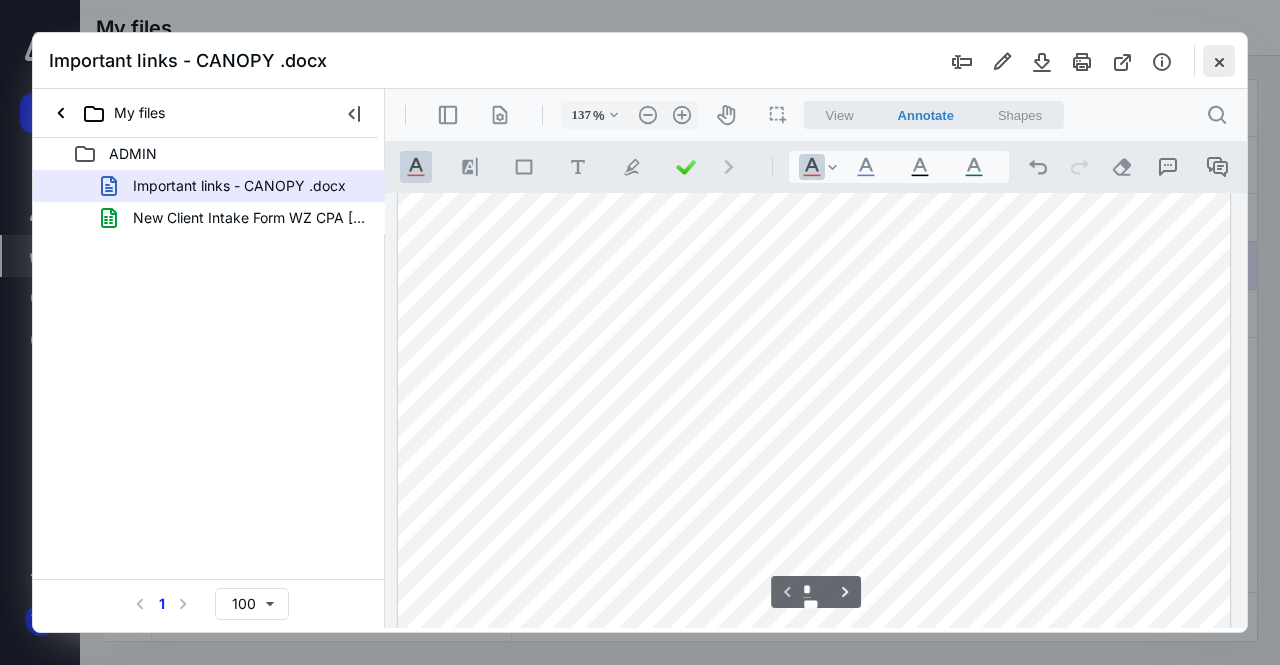click at bounding box center (1219, 61) 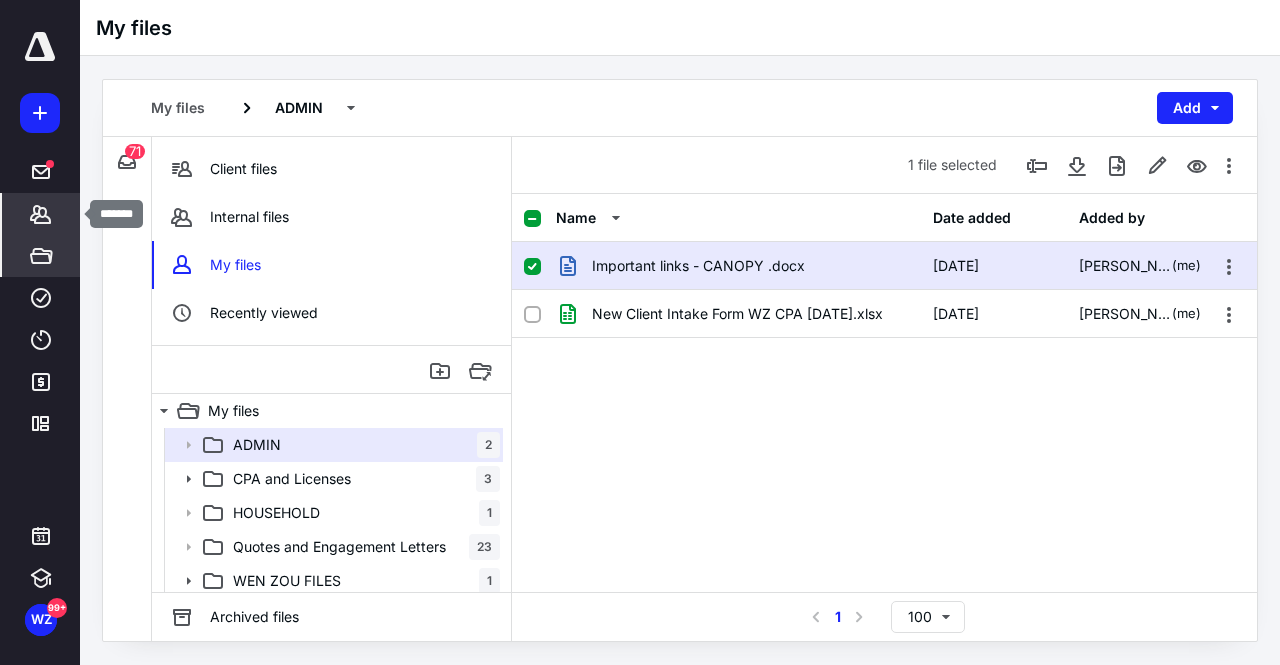 click 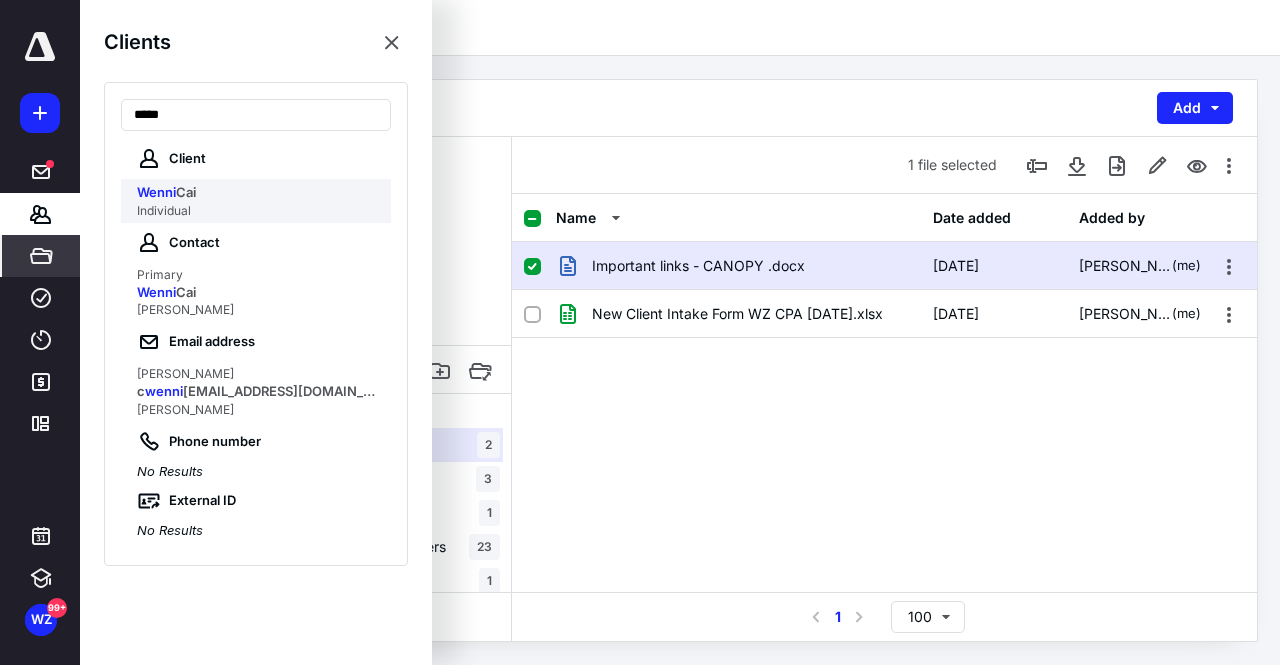type on "*****" 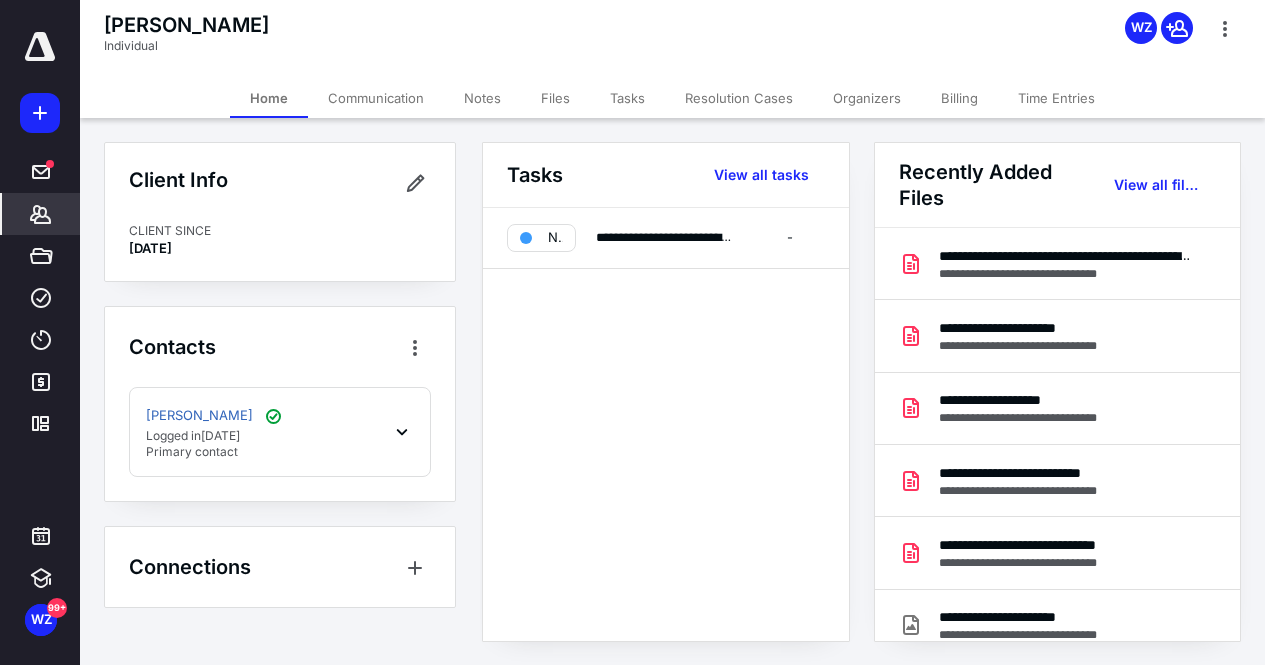 click on "Files" at bounding box center (555, 98) 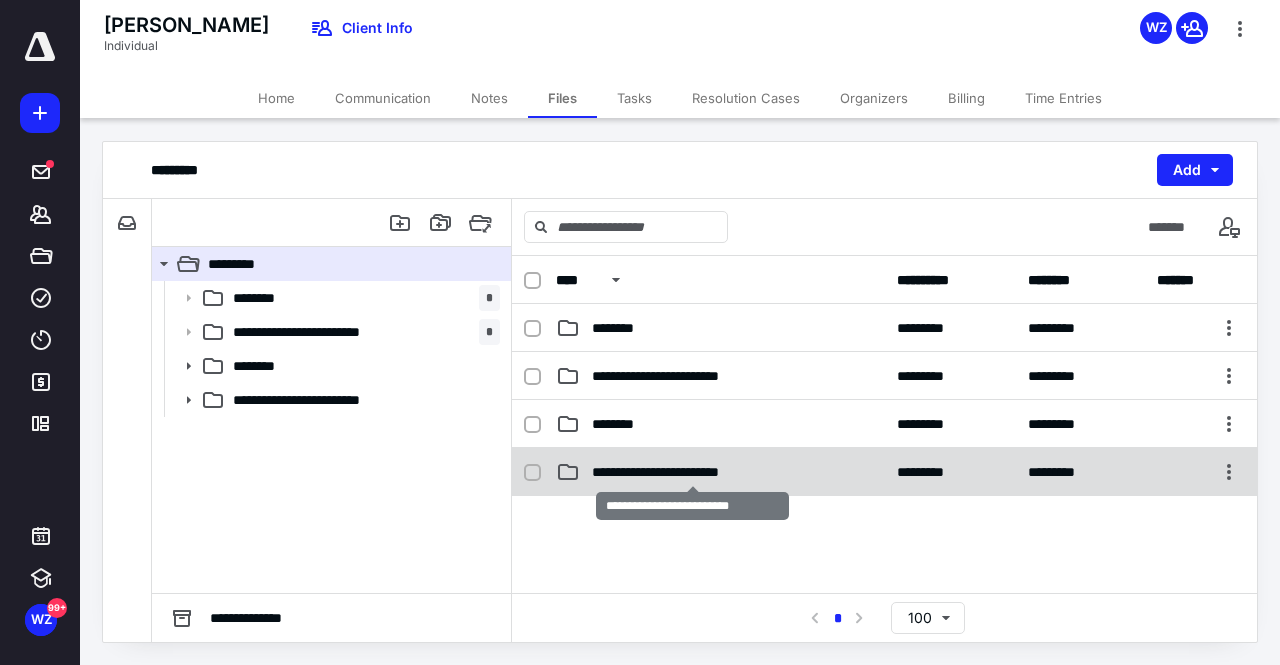click on "**********" at bounding box center [692, 472] 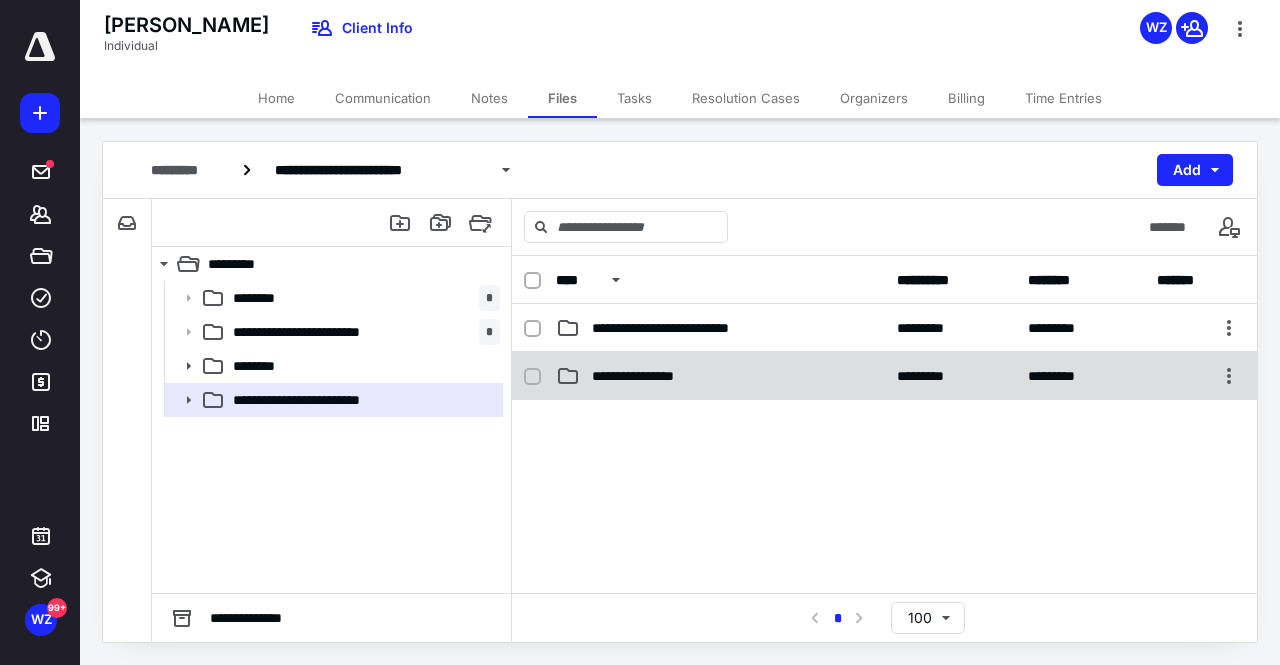 click on "**********" at bounding box center [654, 376] 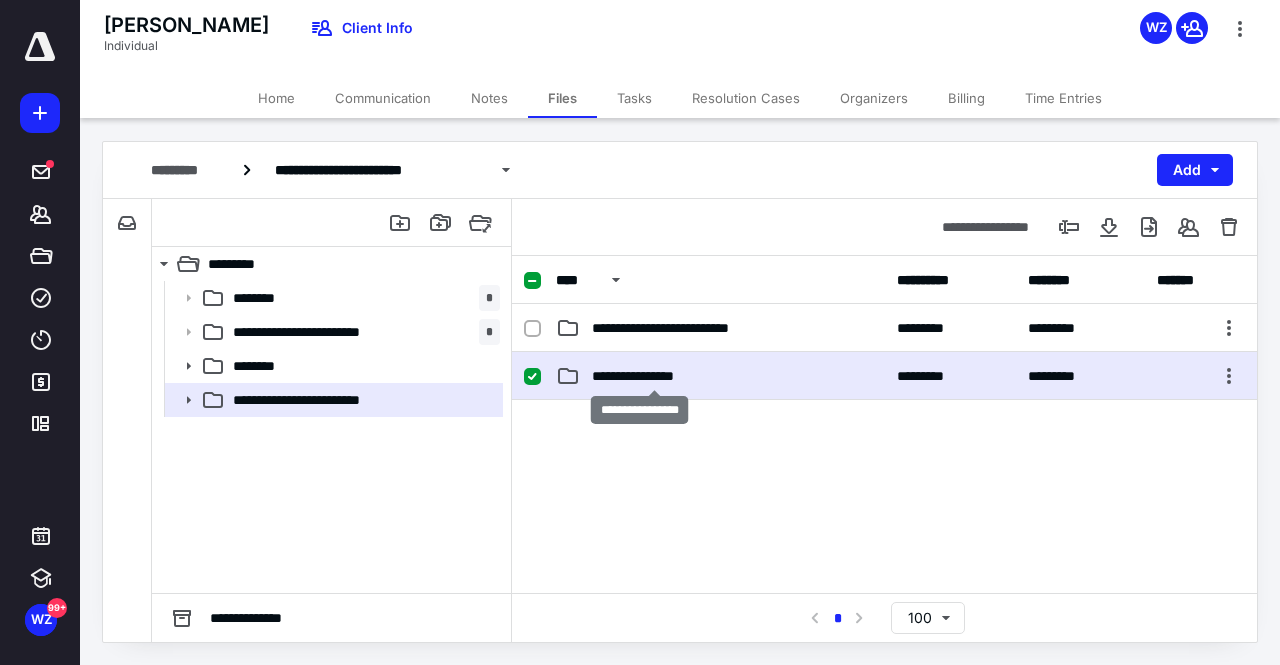 click on "**********" at bounding box center [654, 376] 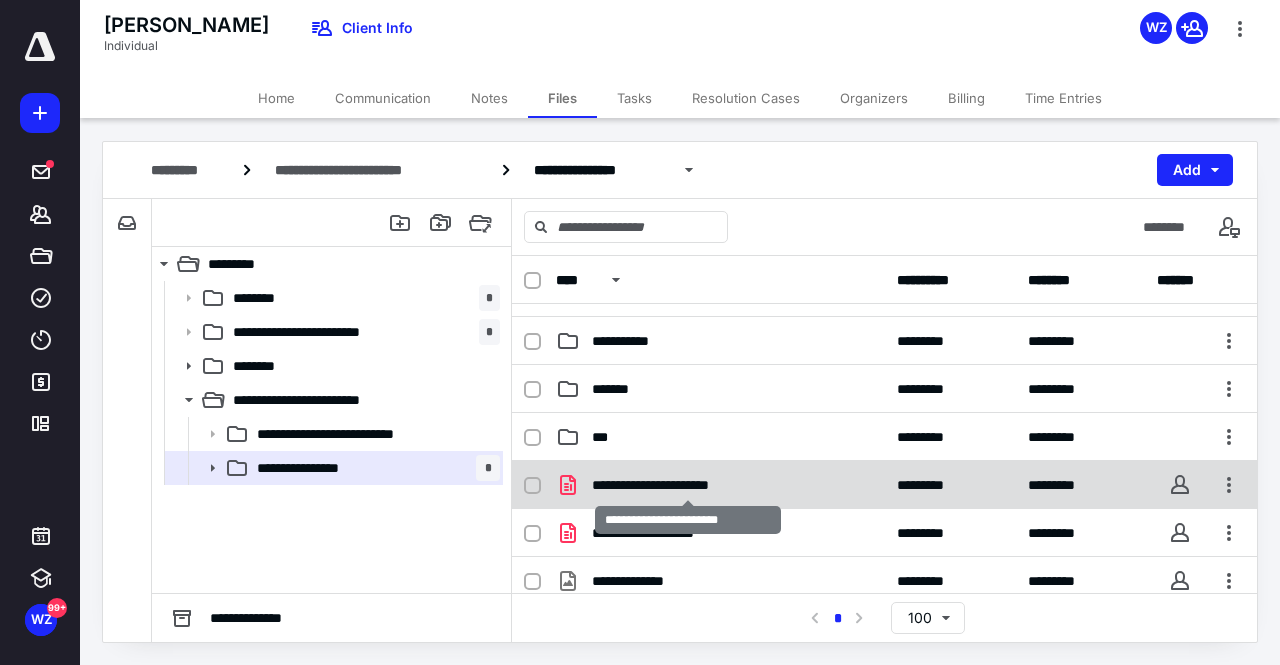 scroll, scrollTop: 0, scrollLeft: 0, axis: both 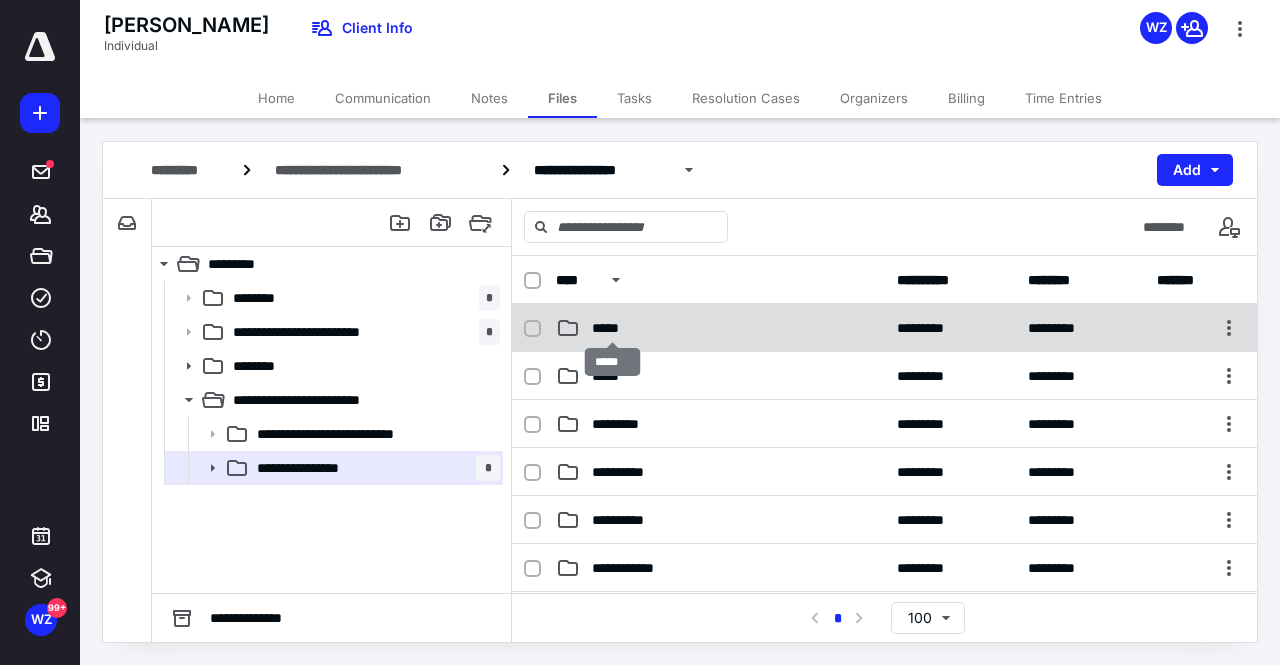click on "*****" at bounding box center [612, 328] 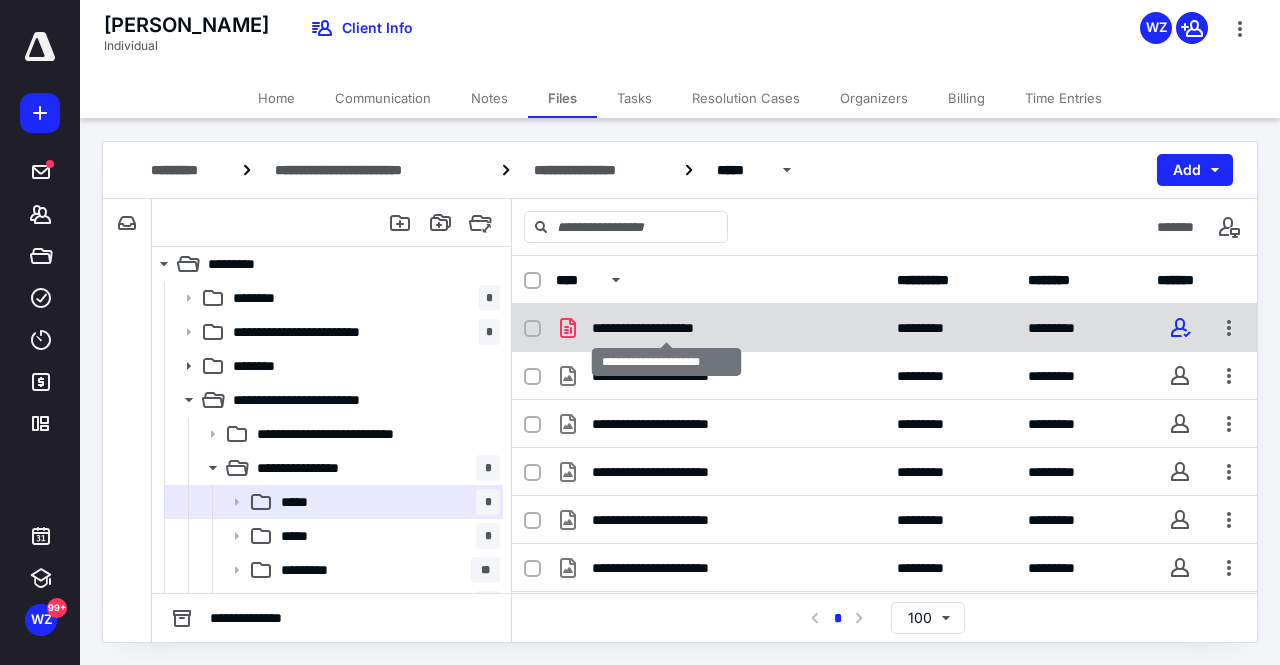 click on "**********" at bounding box center (666, 328) 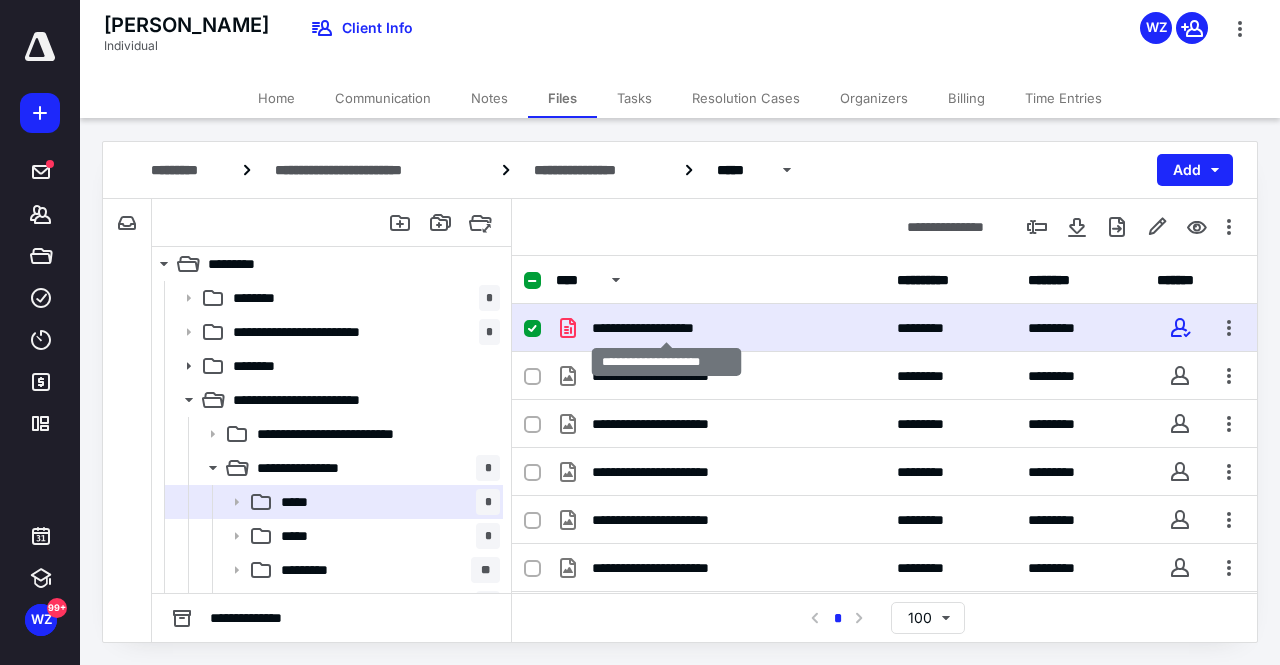 click on "**********" at bounding box center (666, 328) 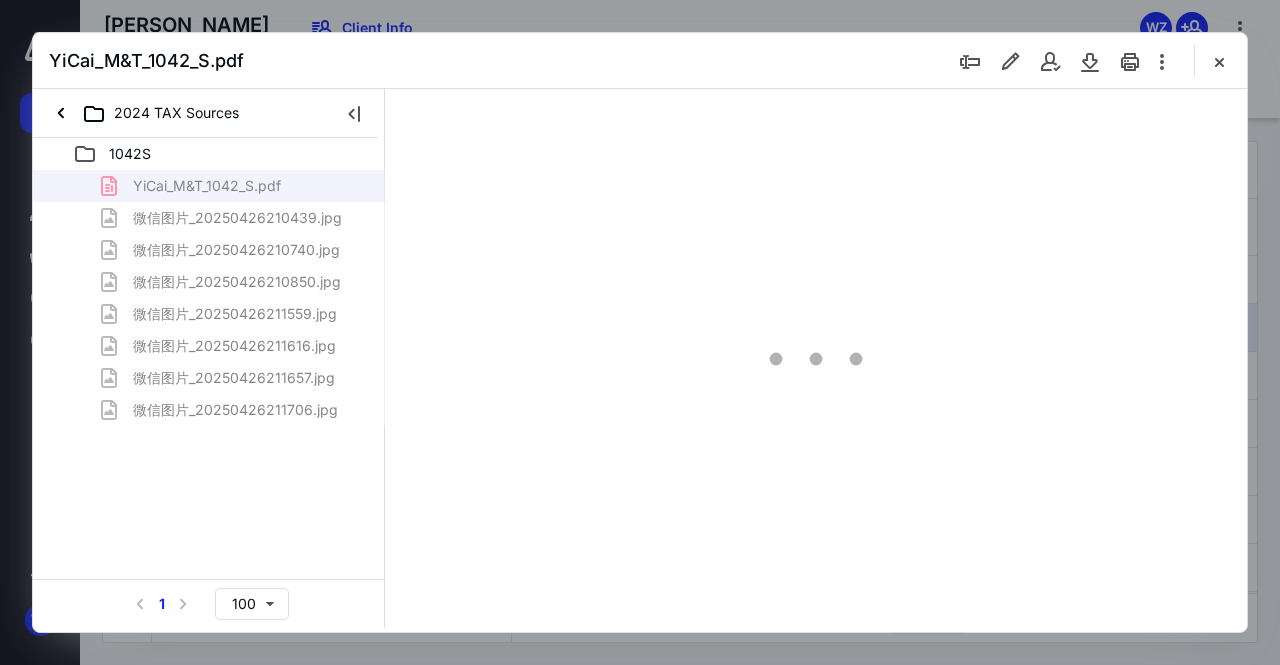 scroll, scrollTop: 0, scrollLeft: 0, axis: both 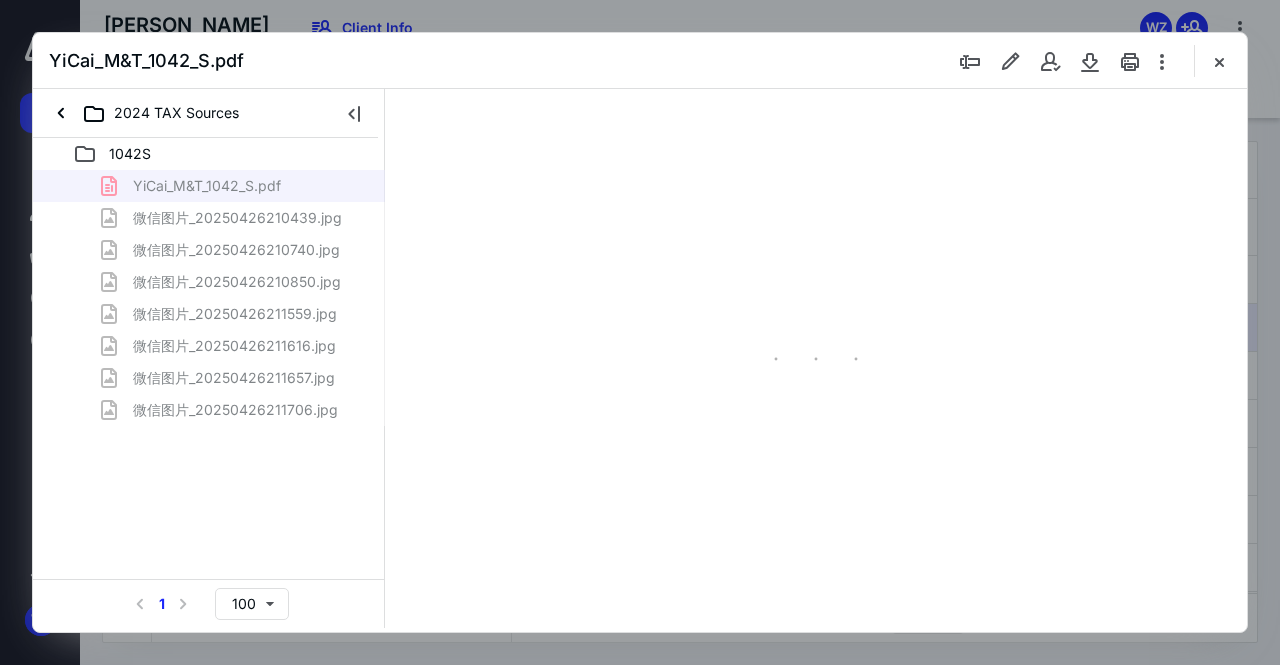 type on "142" 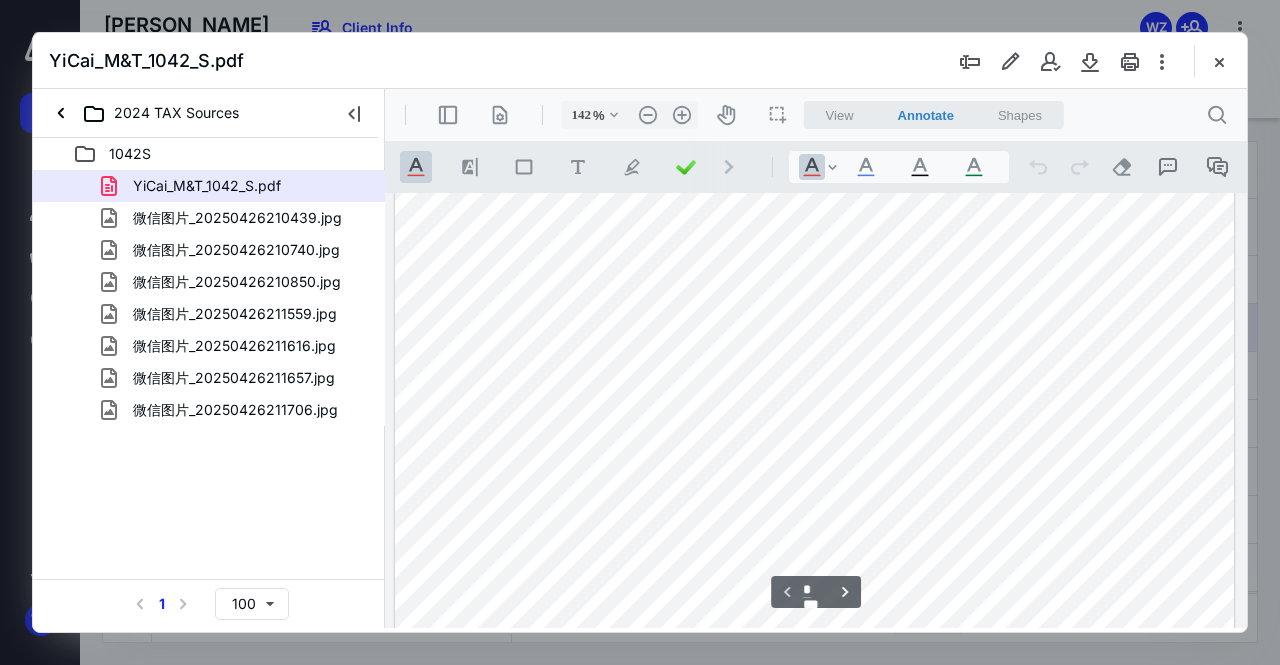 scroll, scrollTop: 310, scrollLeft: 0, axis: vertical 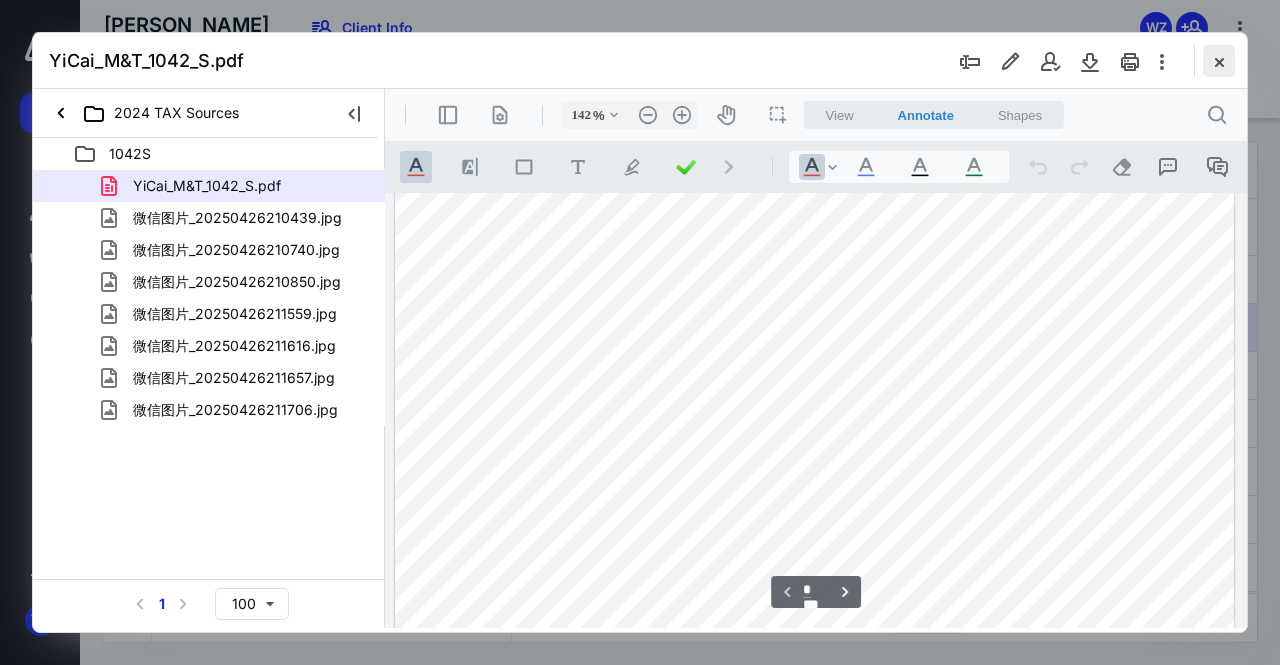 click at bounding box center [1219, 61] 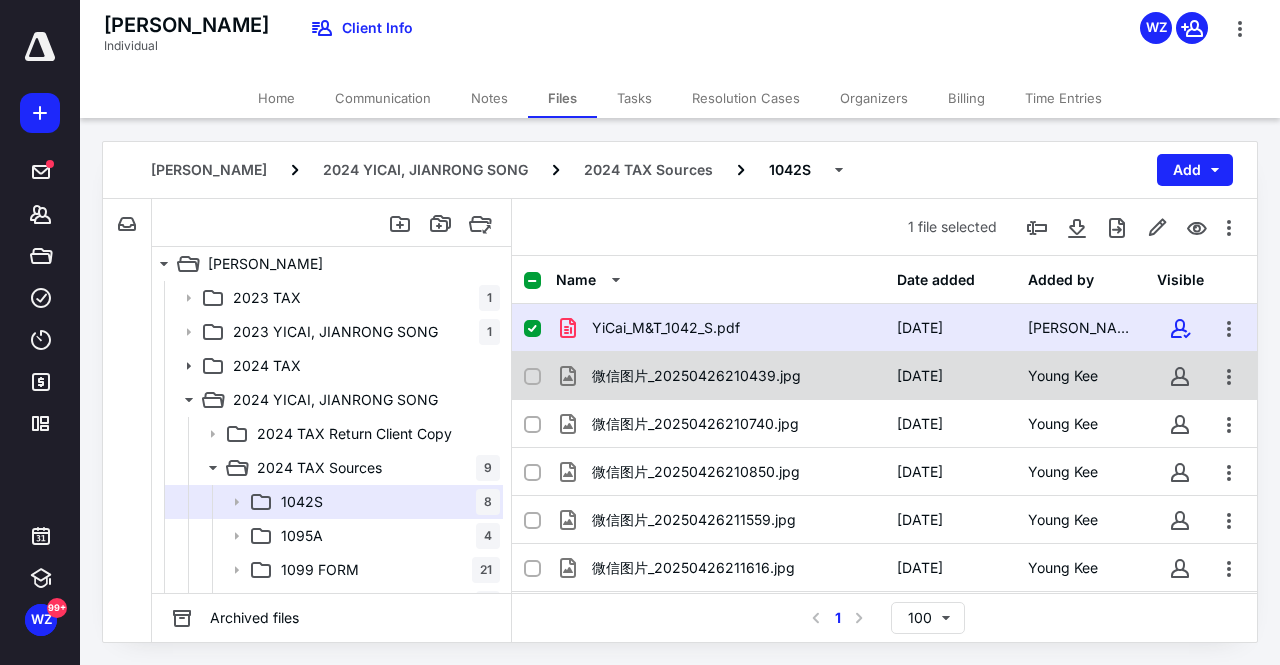click on "微信图片_20250426210439.jpg" at bounding box center [696, 376] 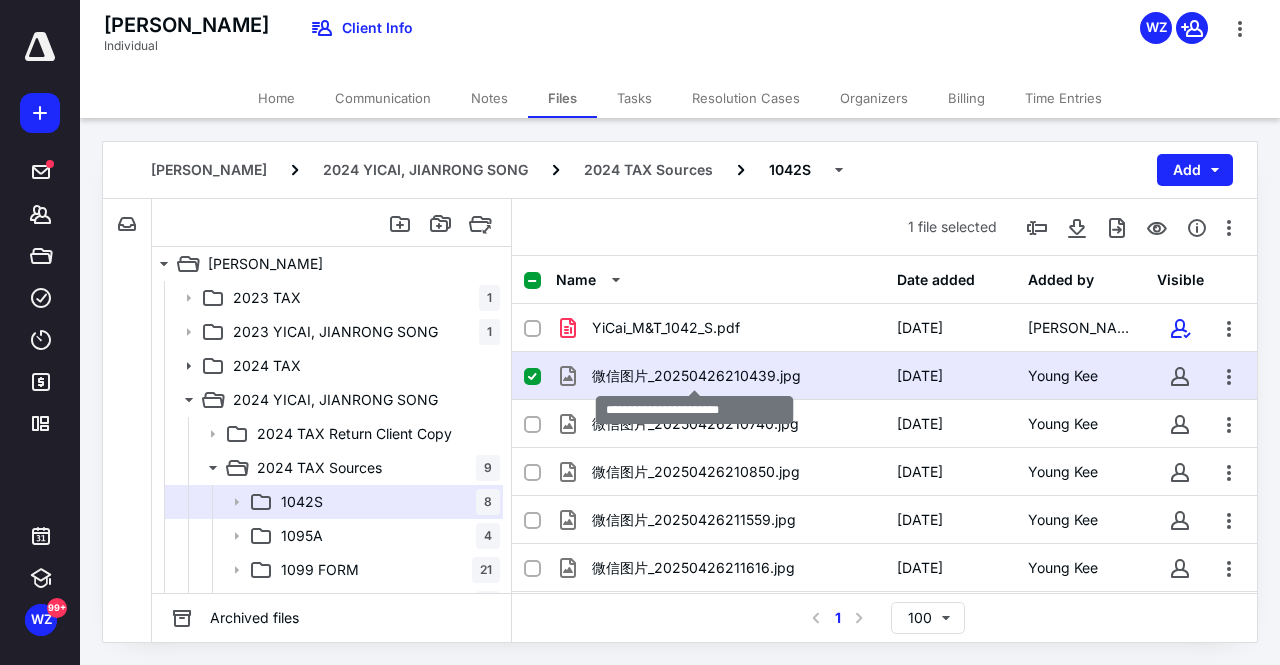 click on "微信图片_20250426210439.jpg" at bounding box center (696, 376) 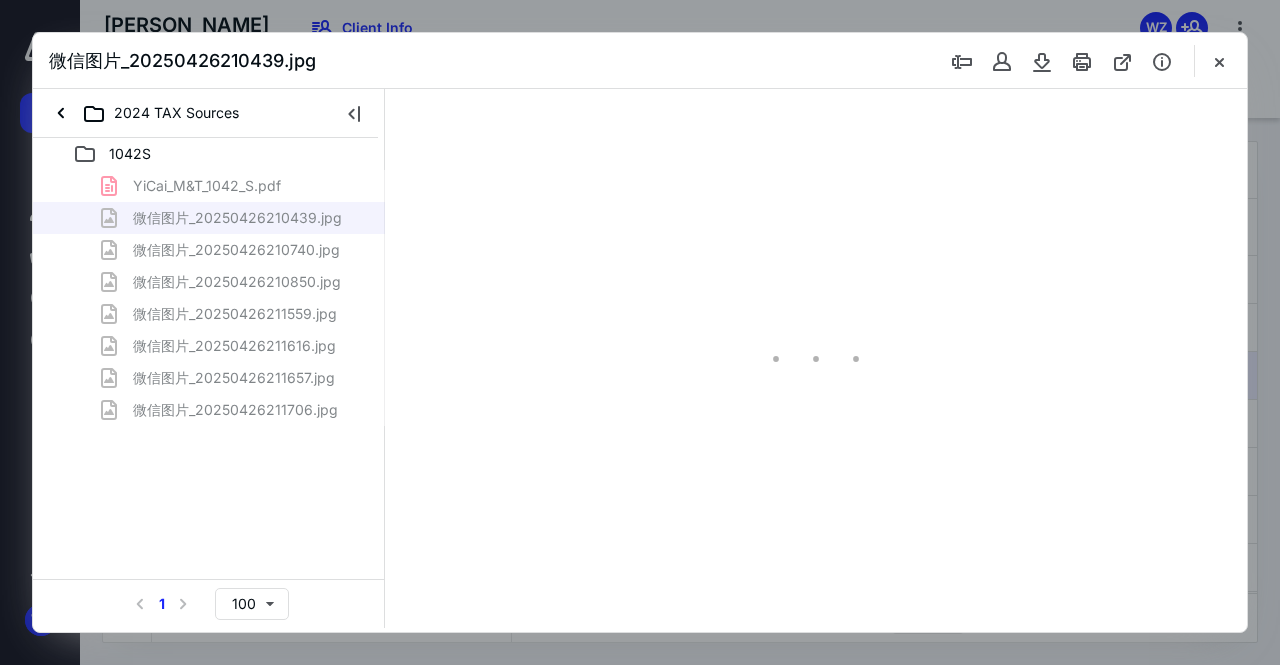 scroll, scrollTop: 0, scrollLeft: 0, axis: both 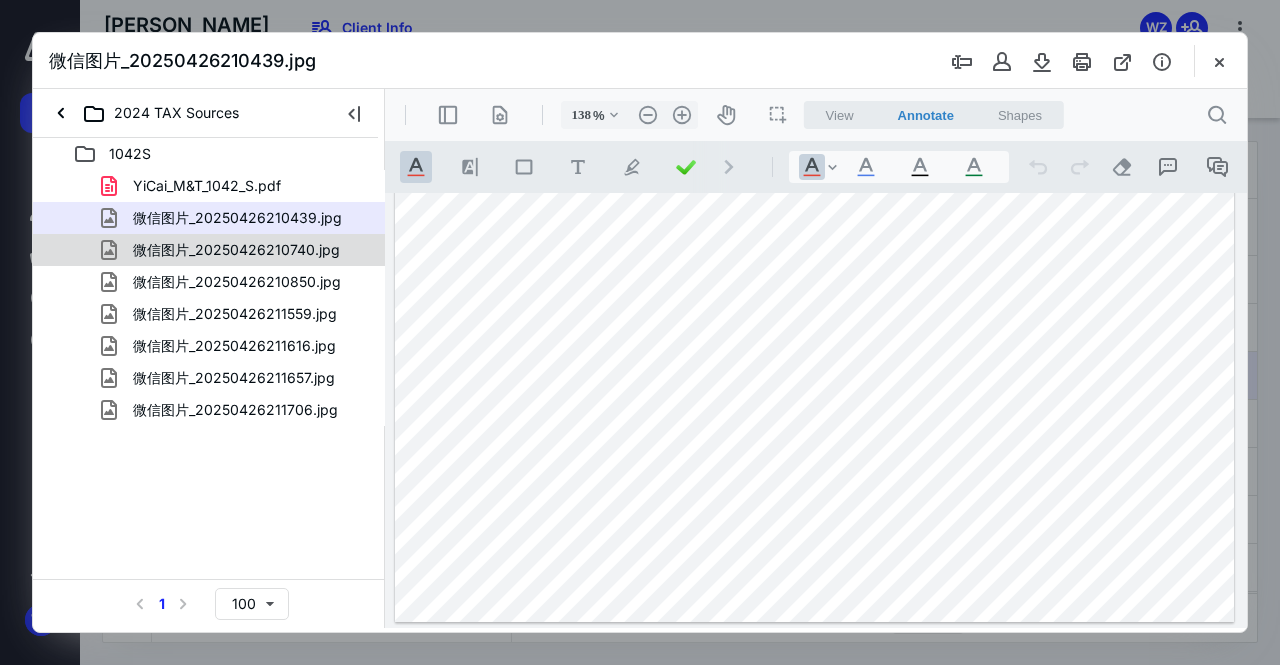 click on "微信图片_20250426210740.jpg" at bounding box center (236, 250) 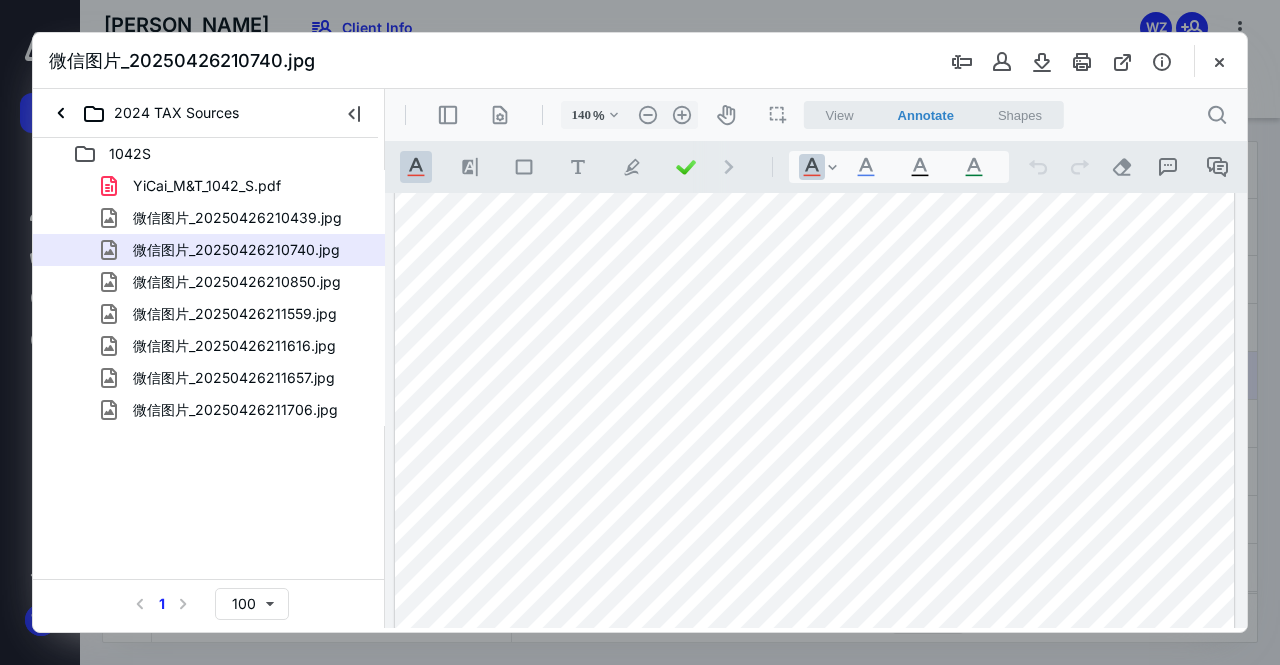 scroll, scrollTop: 681, scrollLeft: 0, axis: vertical 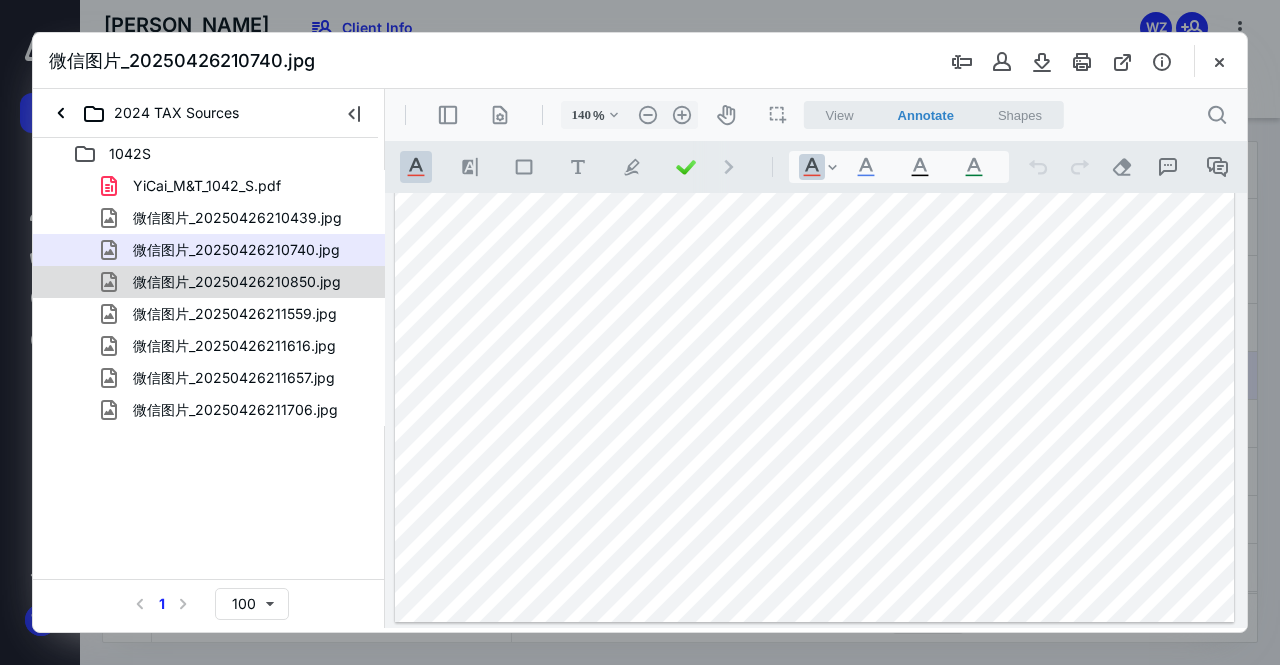 click on "微信图片_20250426210850.jpg" at bounding box center [237, 282] 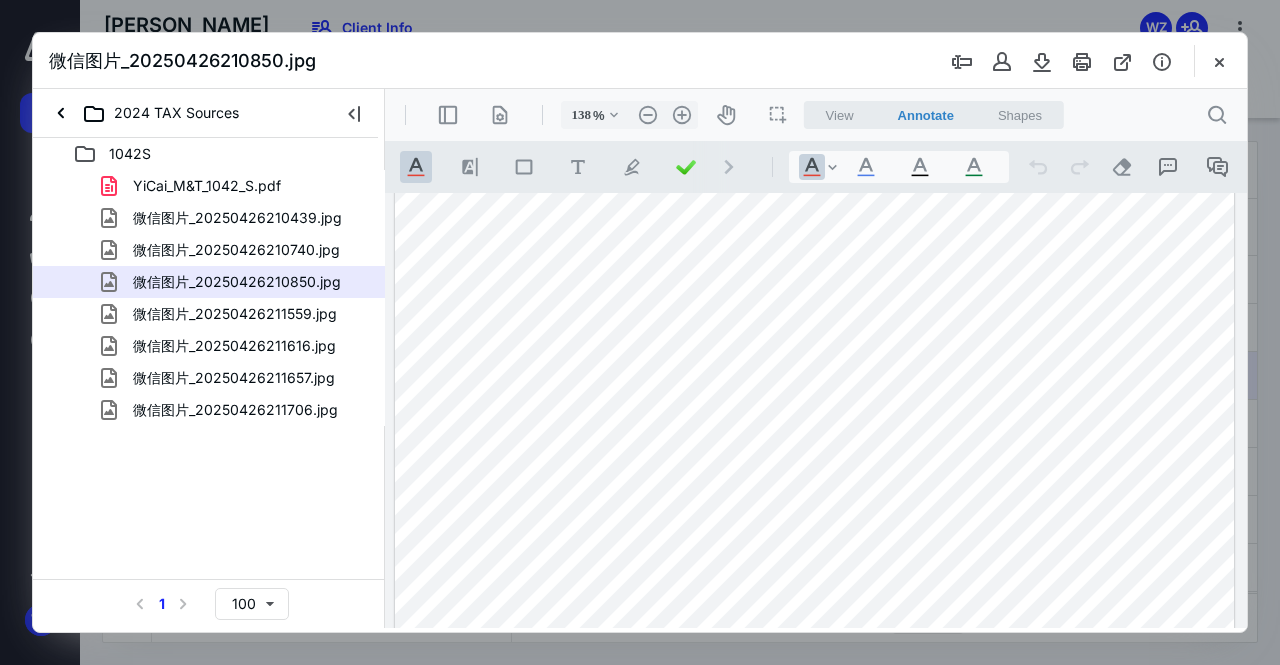 scroll, scrollTop: 653, scrollLeft: 0, axis: vertical 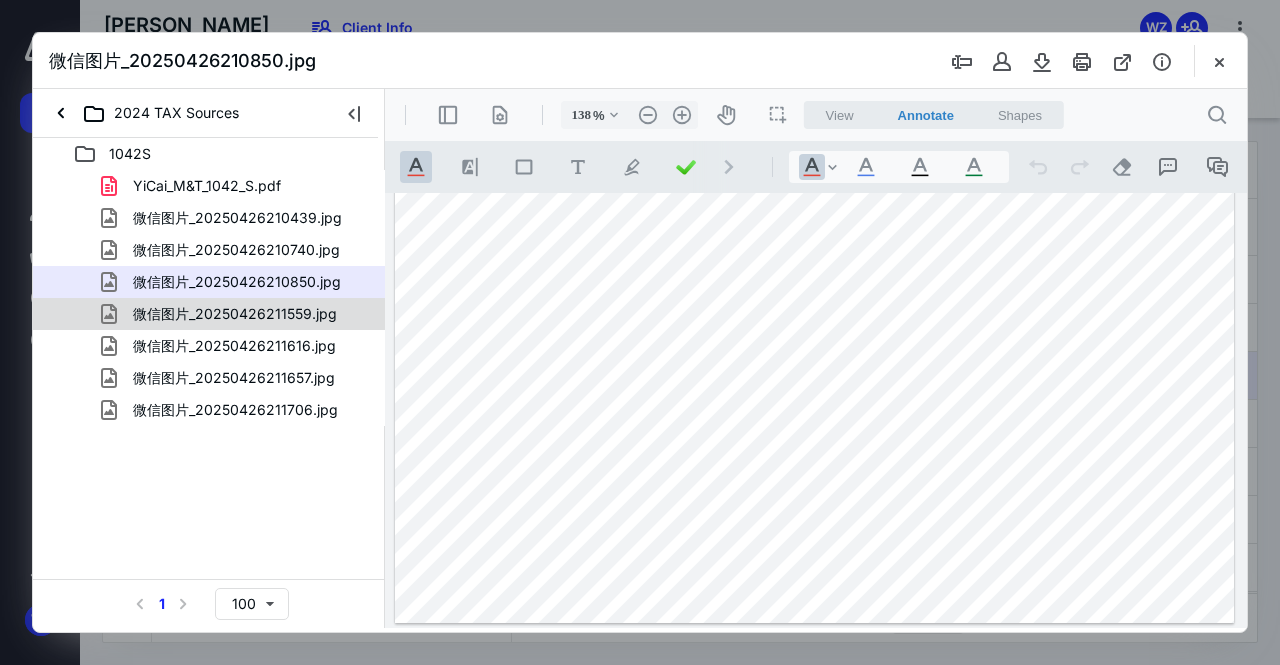click on "微信图片_20250426211559.jpg" at bounding box center (235, 314) 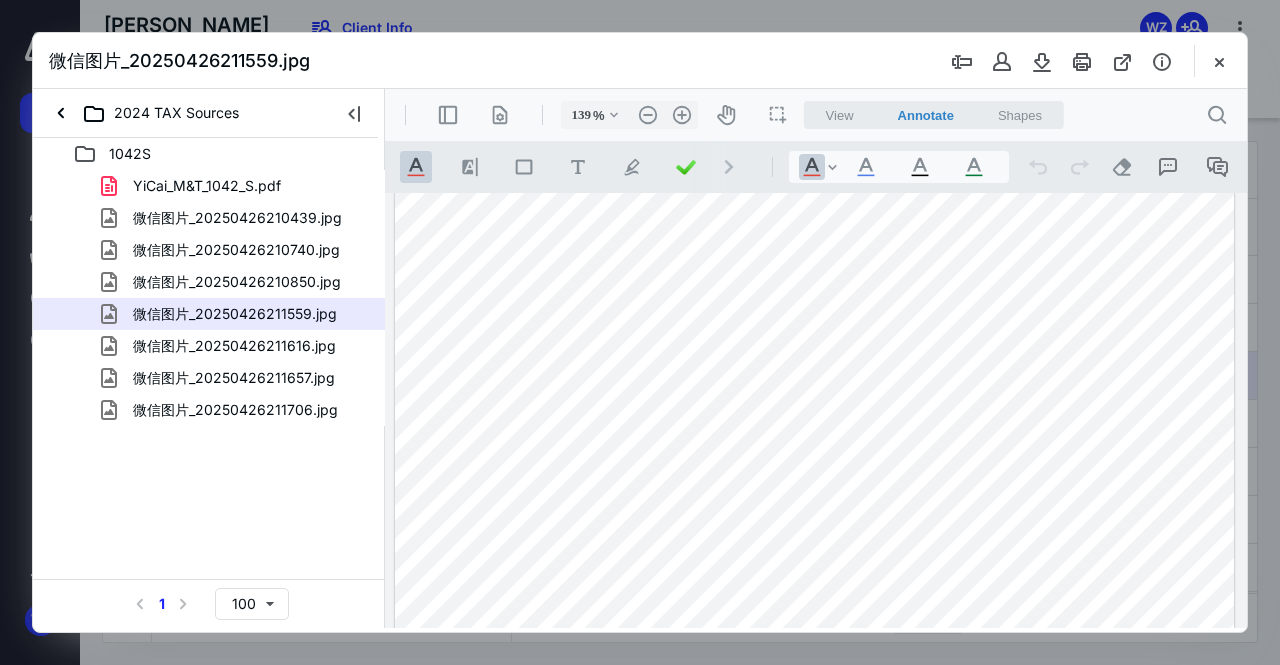 scroll, scrollTop: 674, scrollLeft: 0, axis: vertical 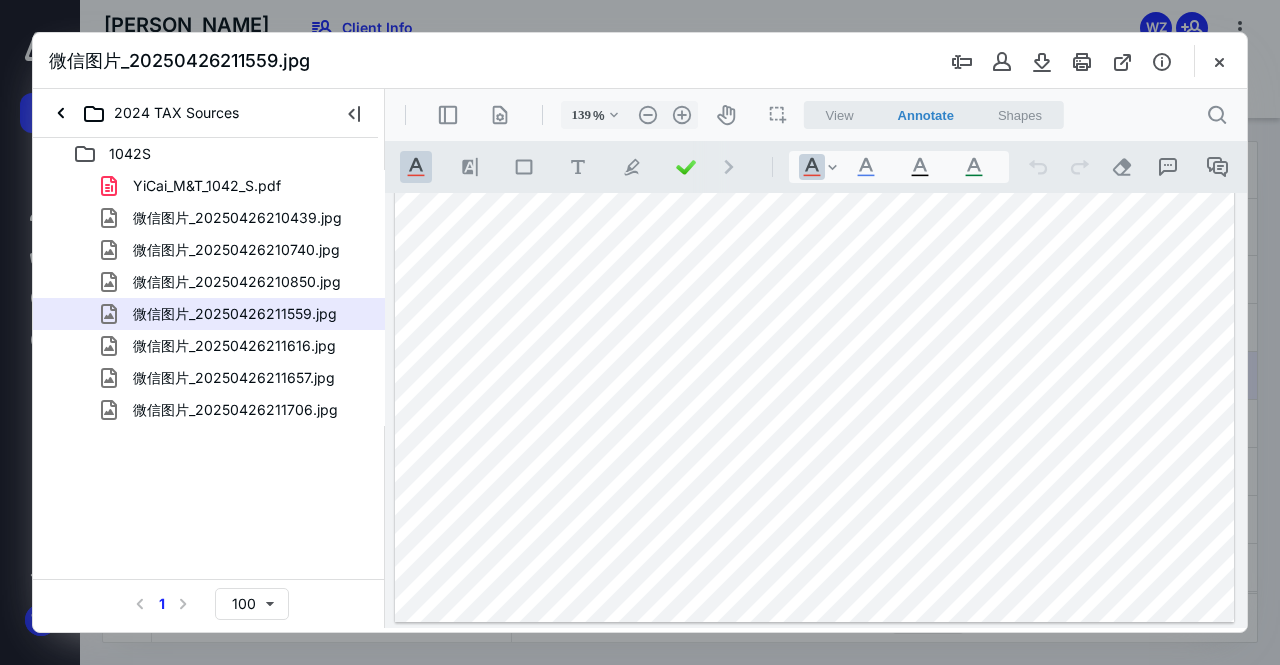 click on "微信图片_20250426211616.jpg" at bounding box center [234, 346] 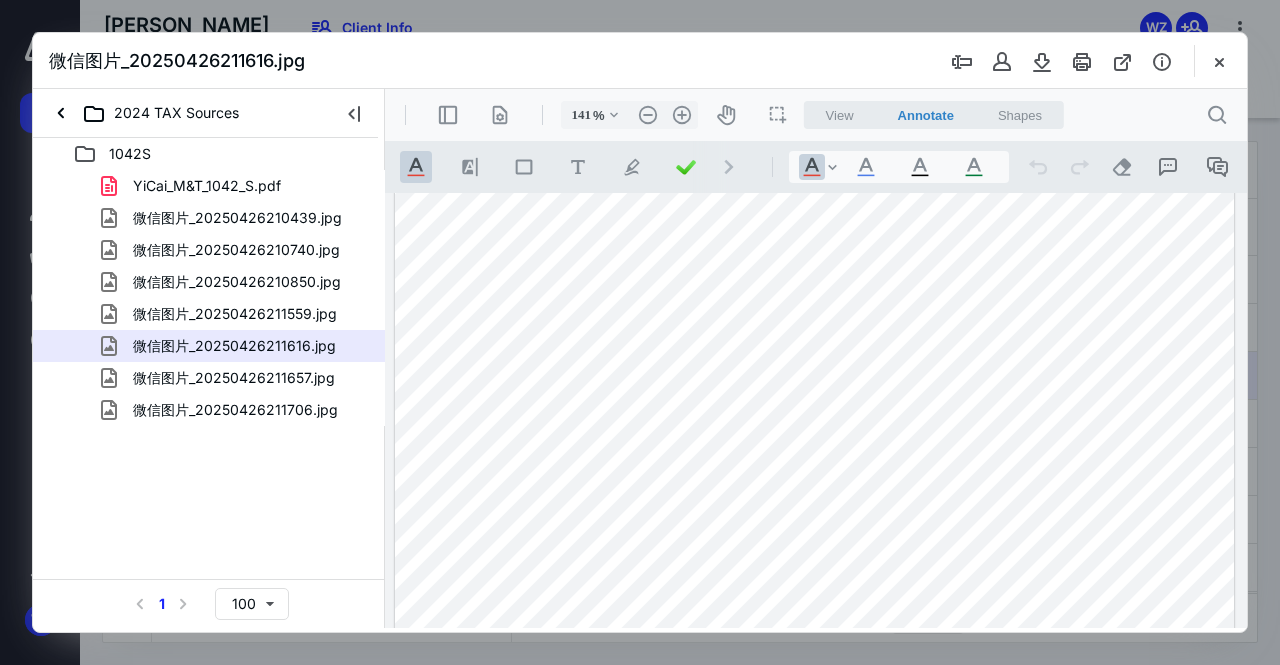 scroll, scrollTop: 688, scrollLeft: 0, axis: vertical 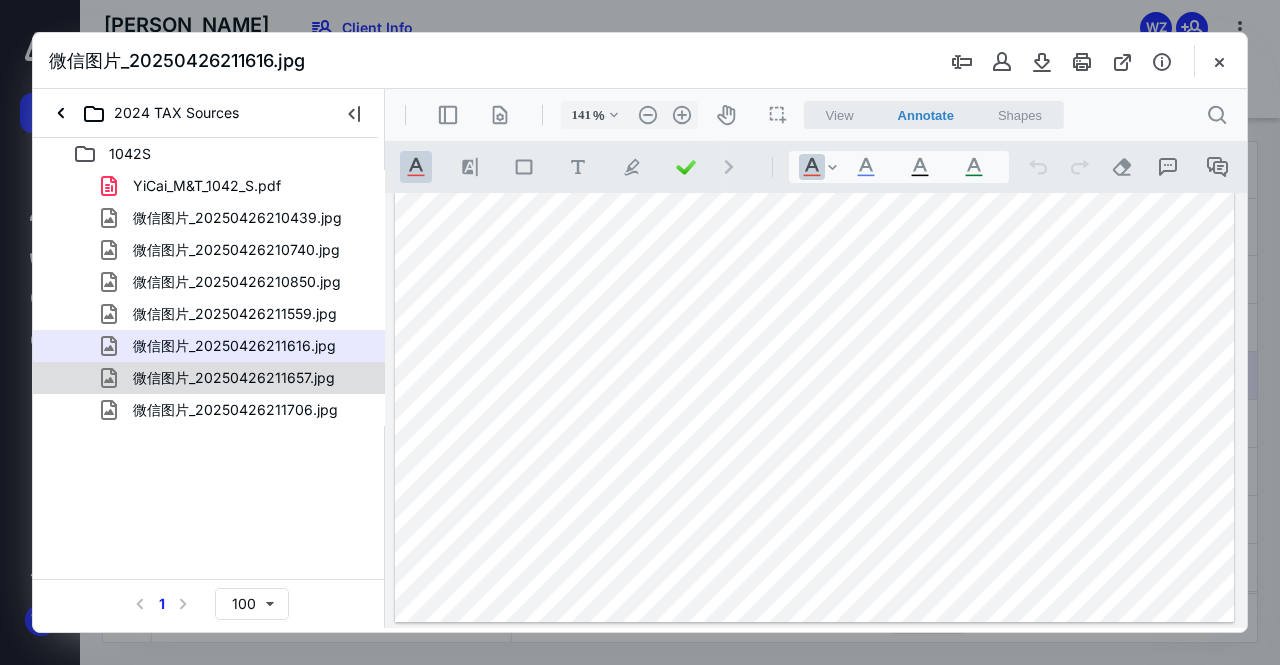 click on "微信图片_20250426211657.jpg" at bounding box center (209, 378) 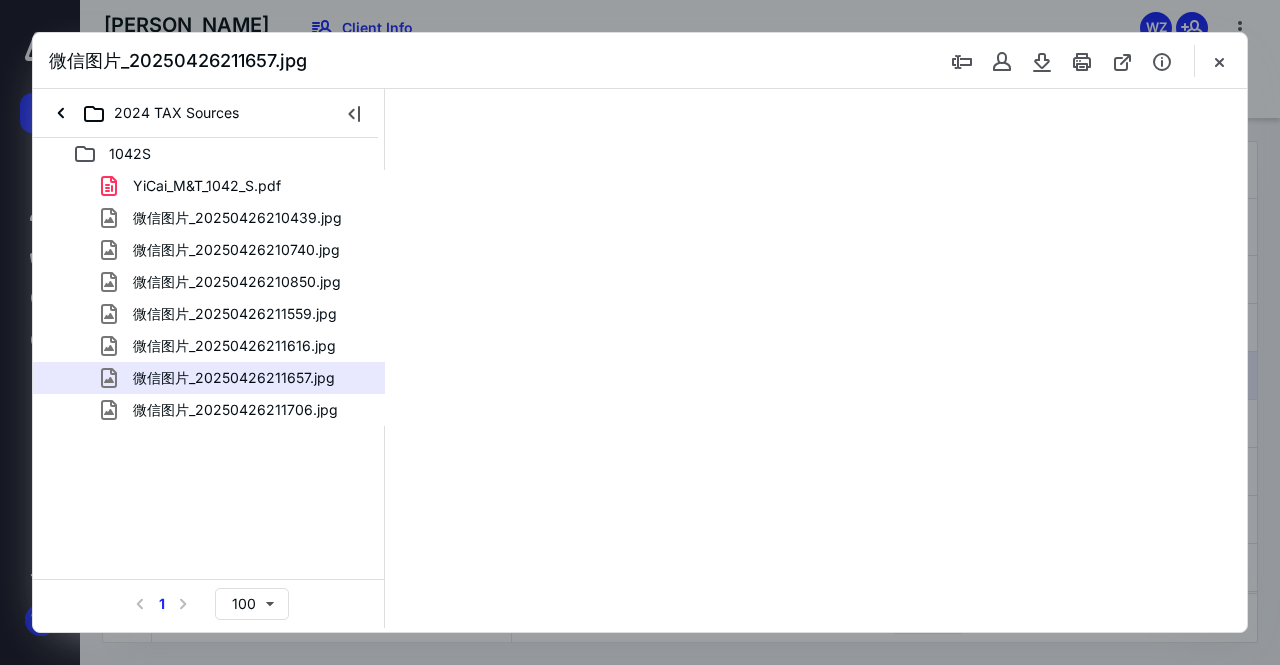 scroll, scrollTop: 0, scrollLeft: 0, axis: both 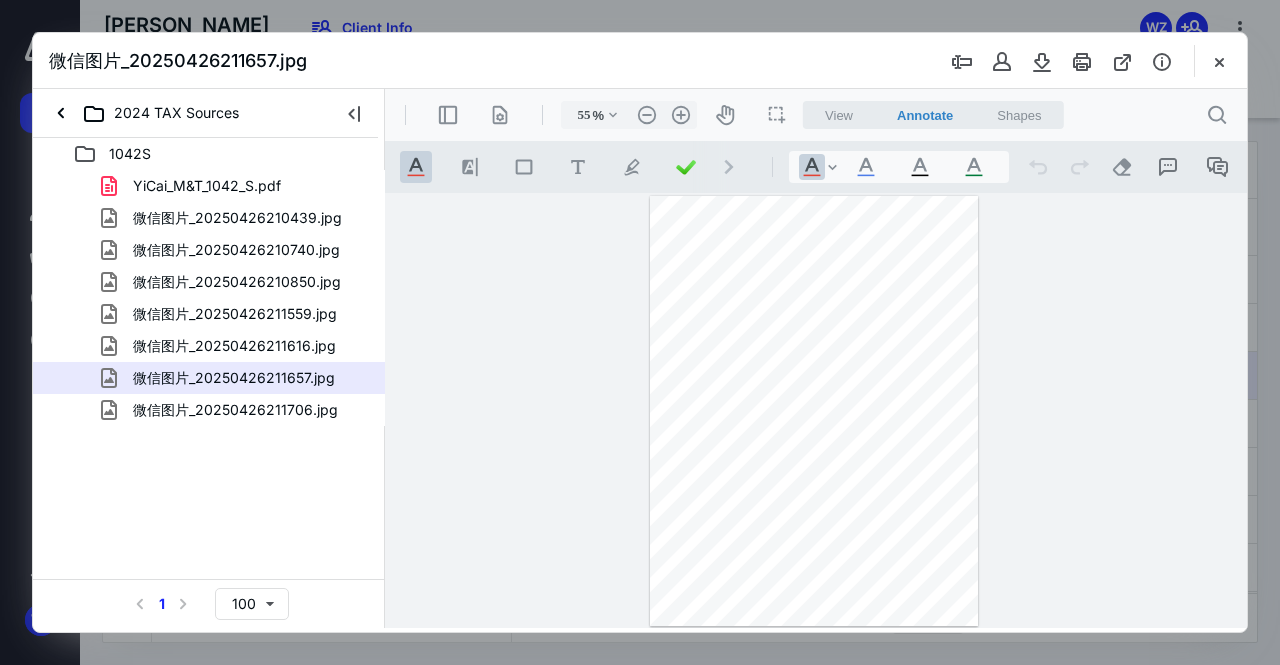 type on "139" 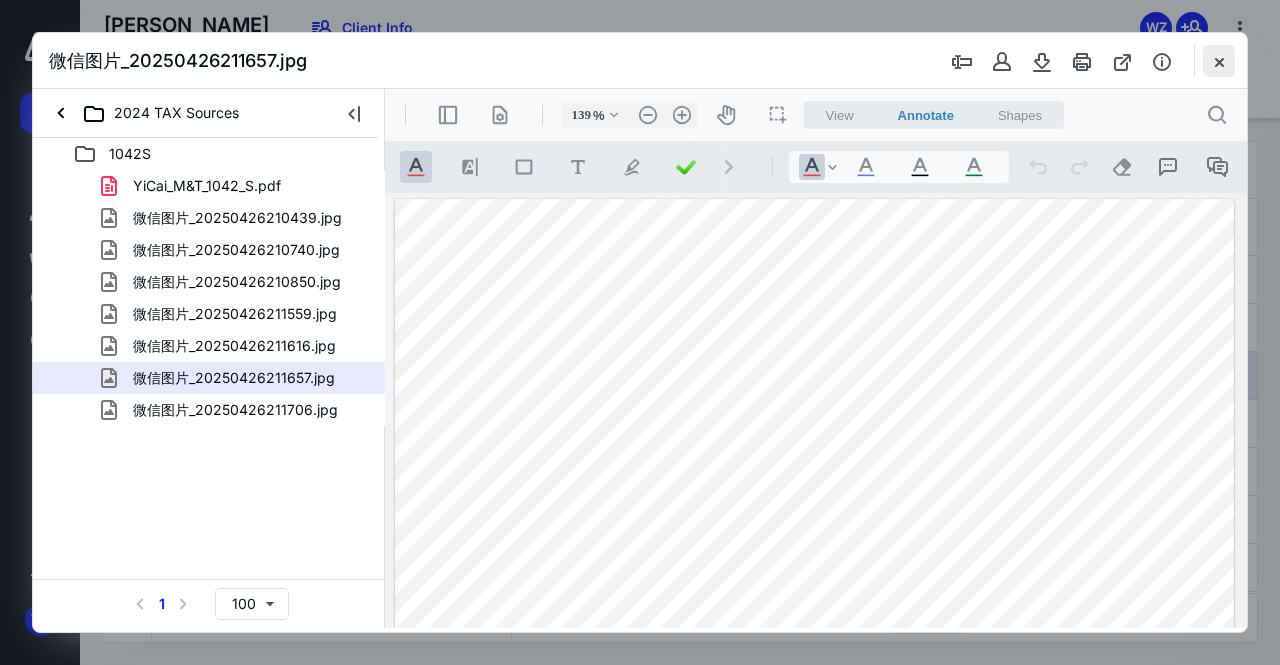 click at bounding box center (1219, 61) 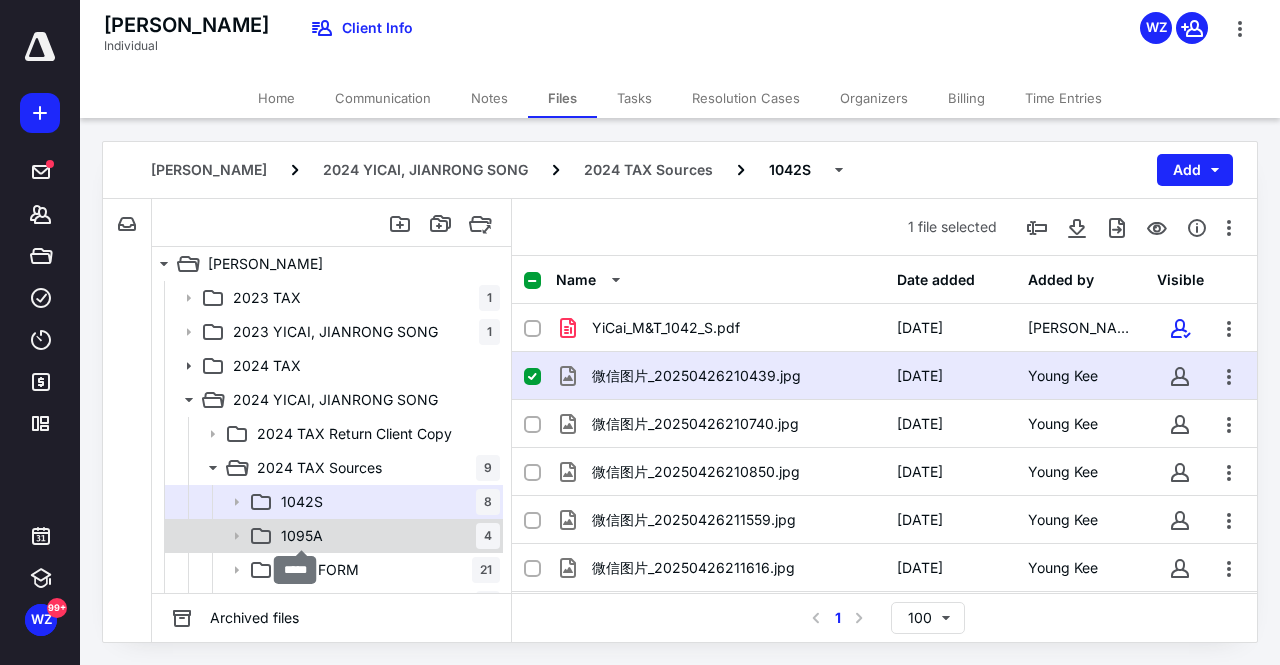 click on "1095A" at bounding box center (302, 536) 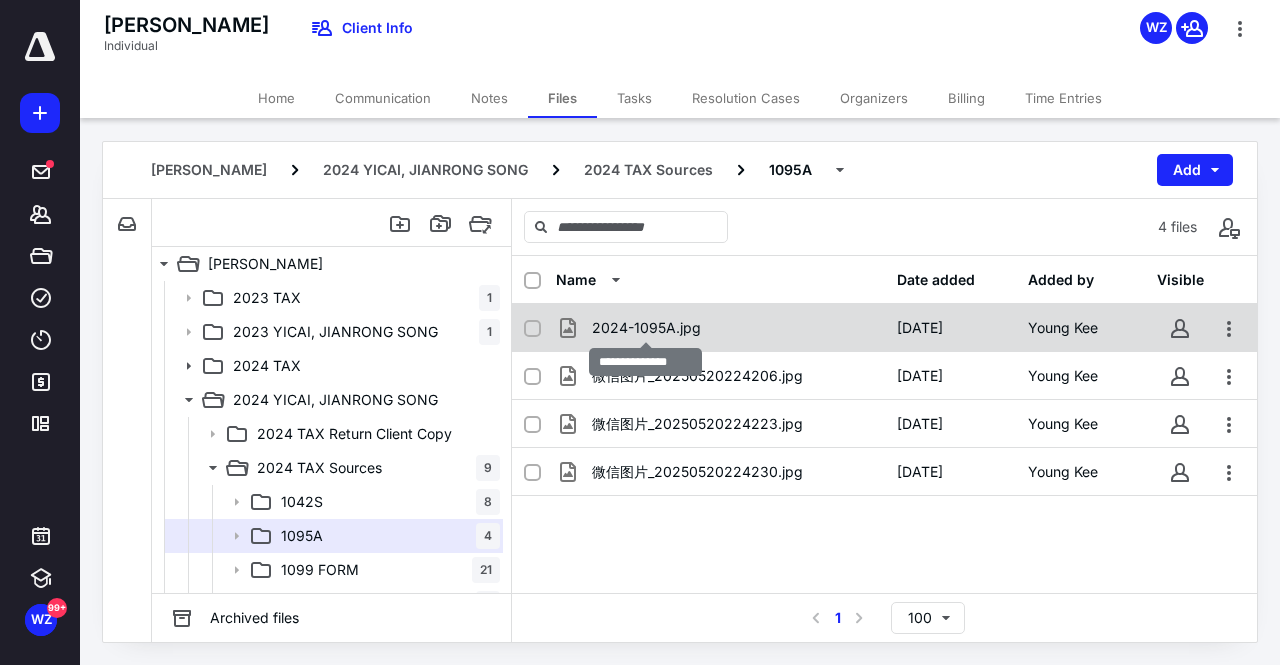 click on "2024-1095A.jpg" at bounding box center (646, 328) 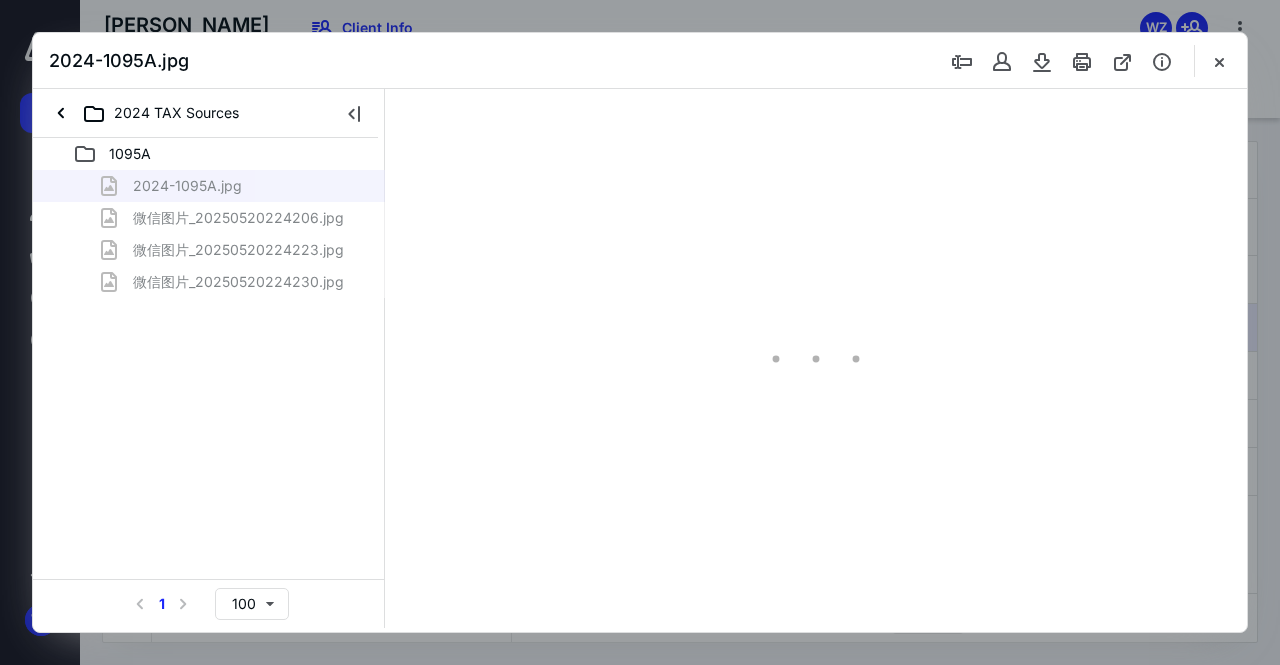 scroll, scrollTop: 0, scrollLeft: 0, axis: both 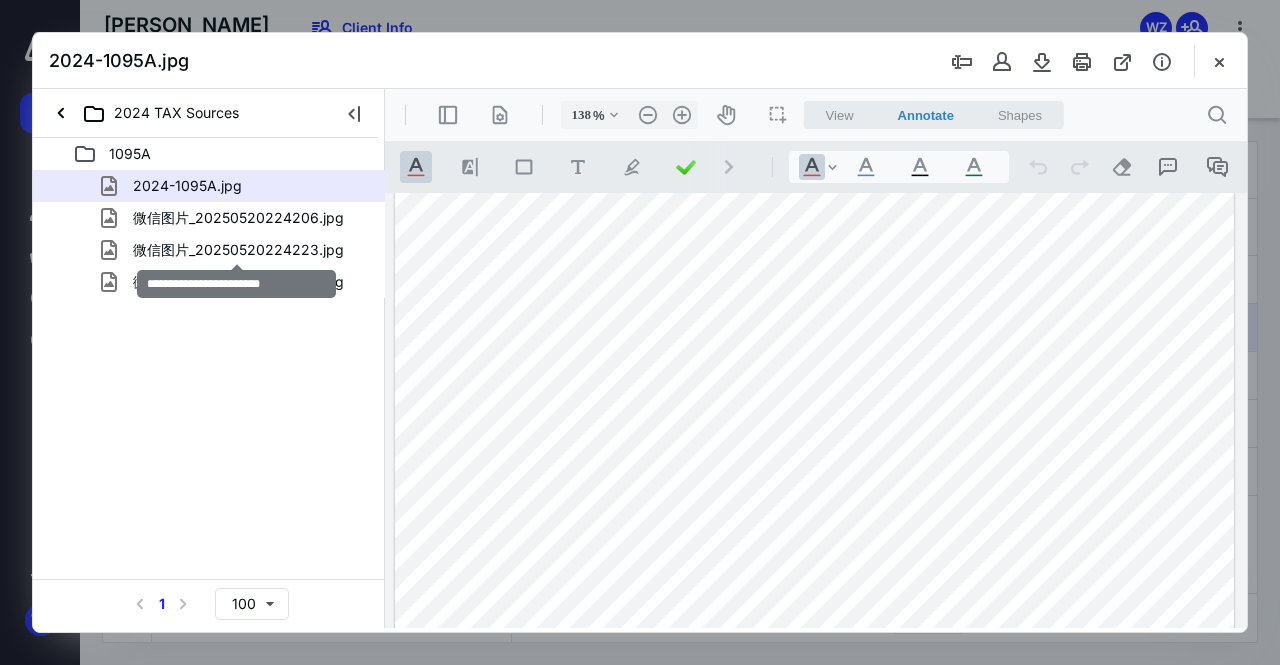 drag, startPoint x: 213, startPoint y: 247, endPoint x: 647, endPoint y: 237, distance: 434.1152 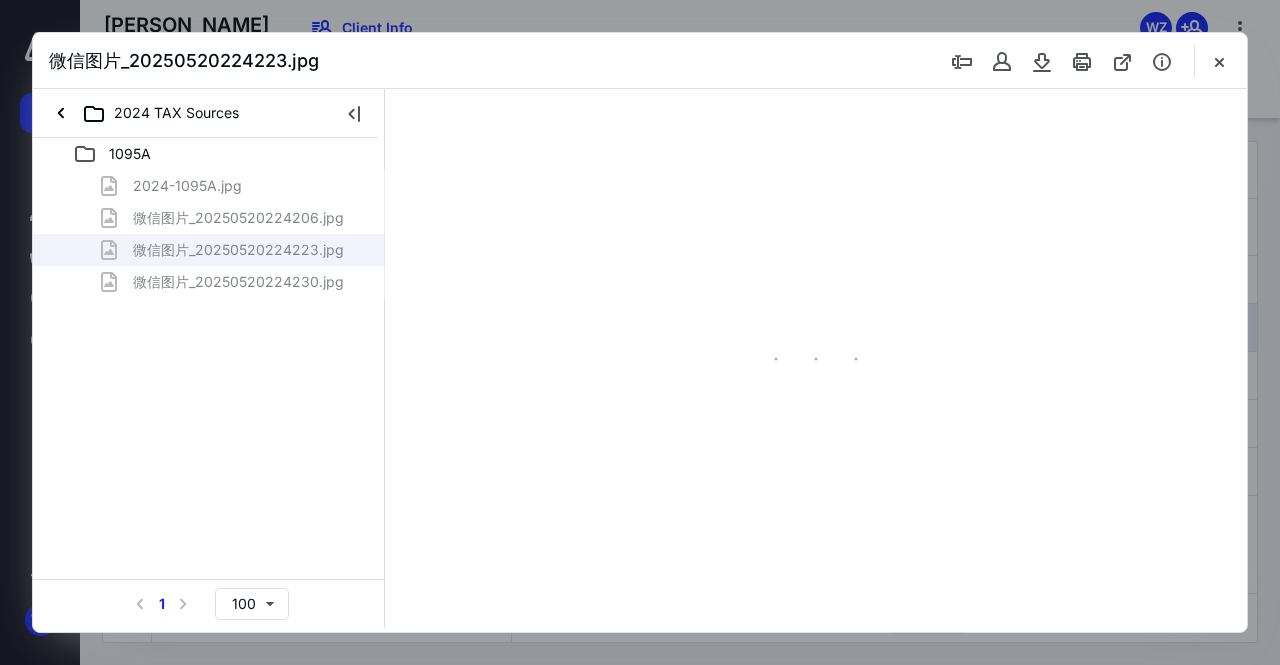 scroll, scrollTop: 0, scrollLeft: 0, axis: both 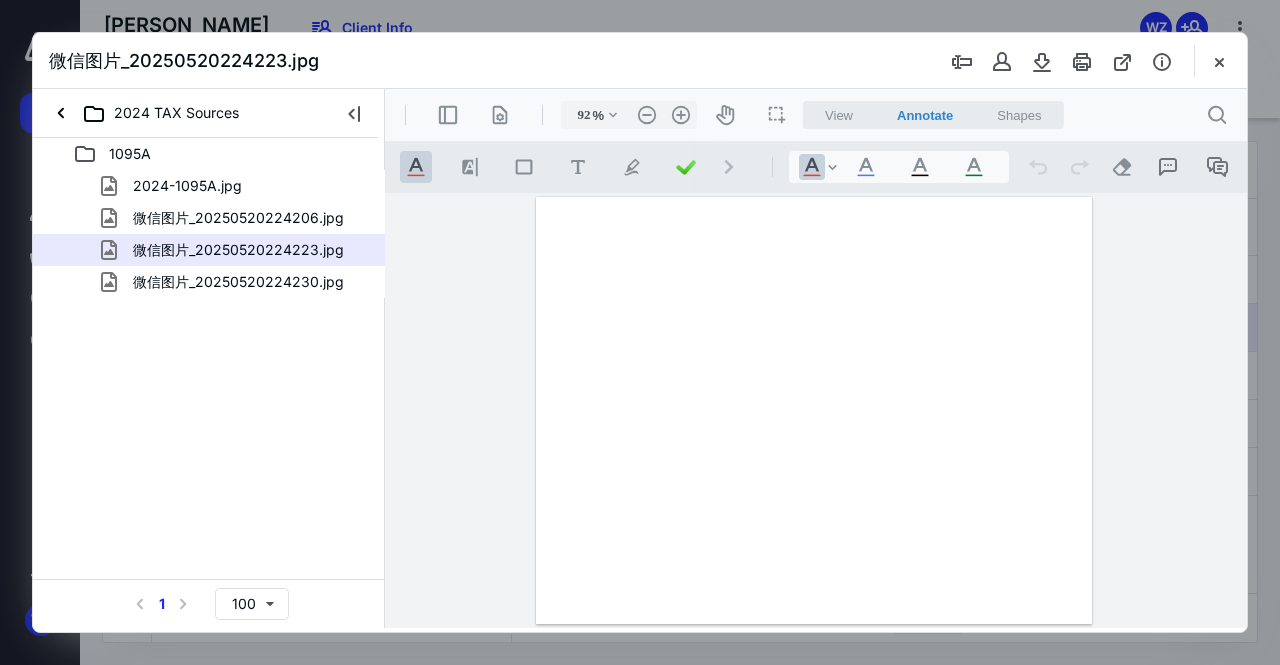 type on "138" 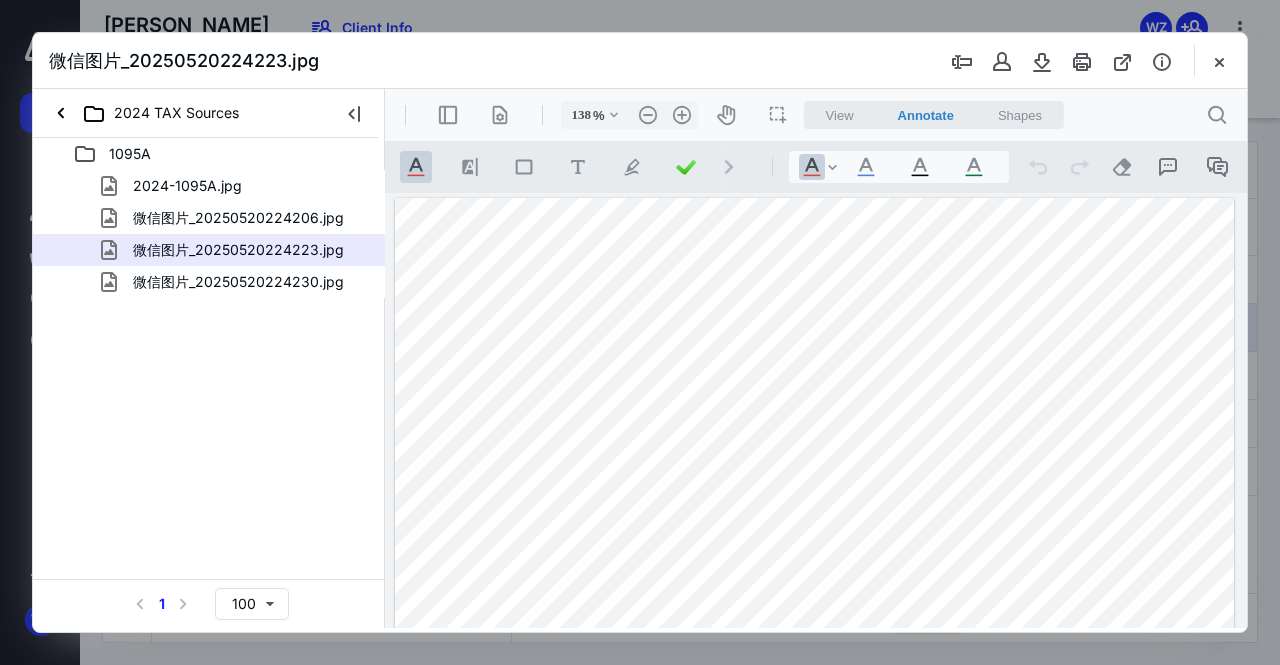 scroll, scrollTop: 219, scrollLeft: 0, axis: vertical 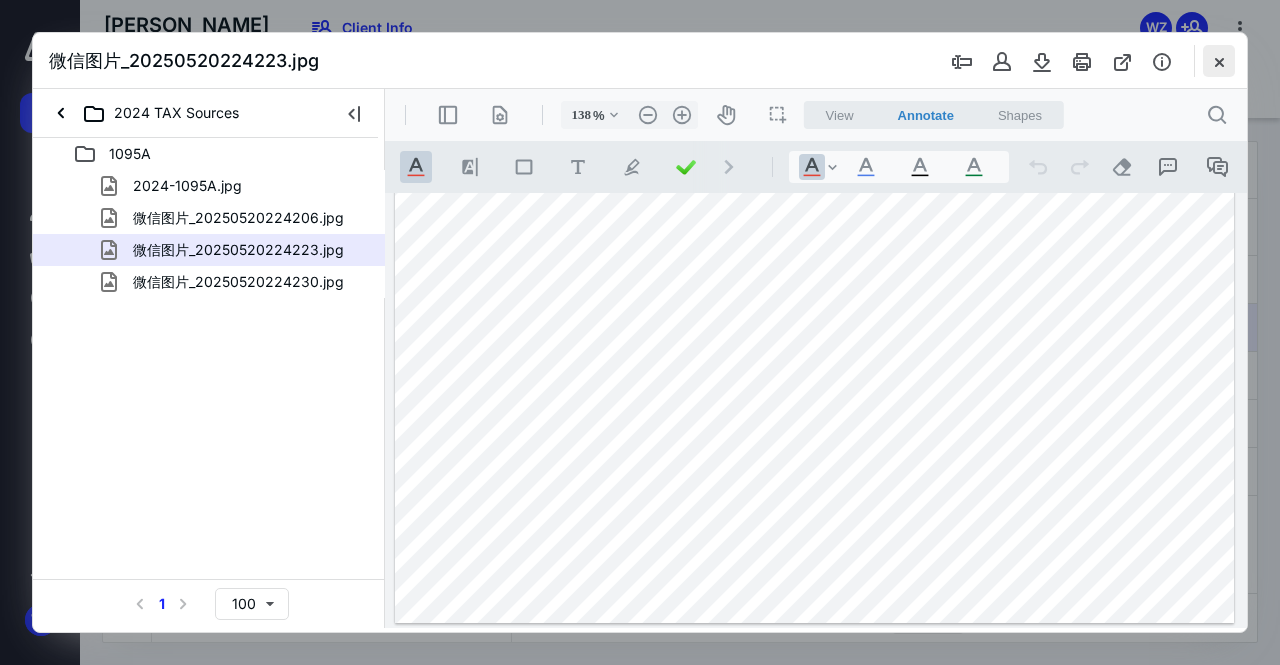 click at bounding box center (1219, 61) 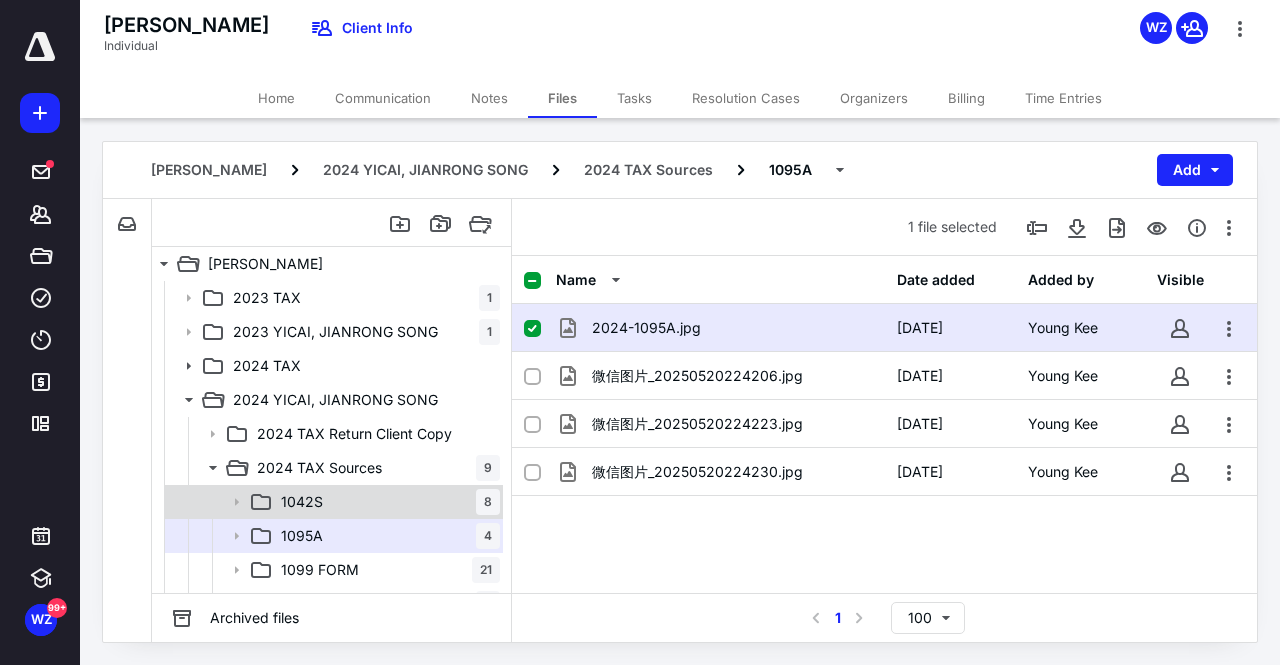scroll, scrollTop: 100, scrollLeft: 0, axis: vertical 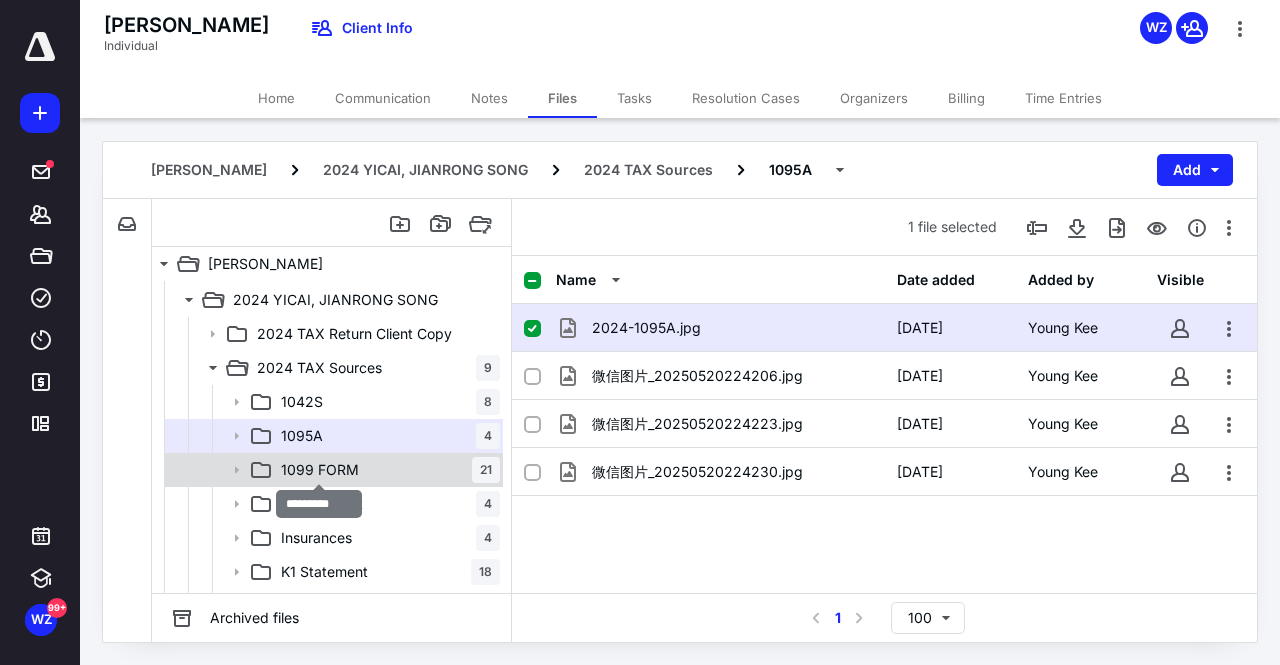 click on "1099 FORM" at bounding box center [320, 470] 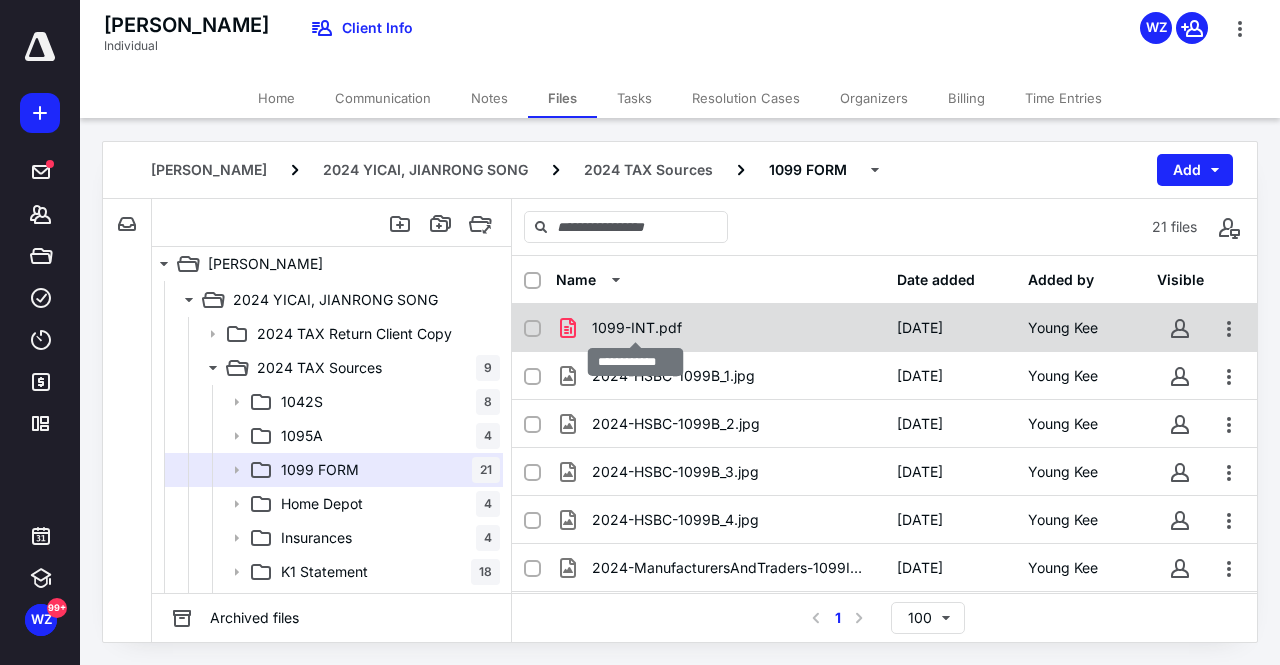 click on "1099-INT.pdf" at bounding box center [637, 328] 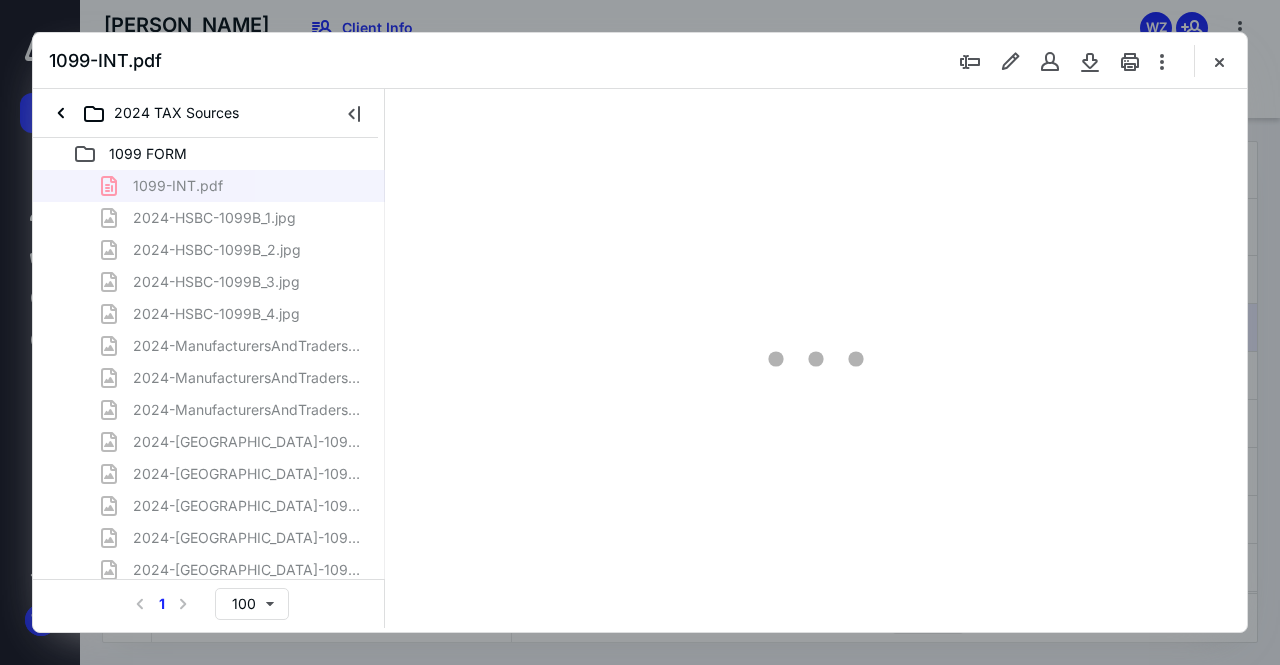 scroll, scrollTop: 0, scrollLeft: 0, axis: both 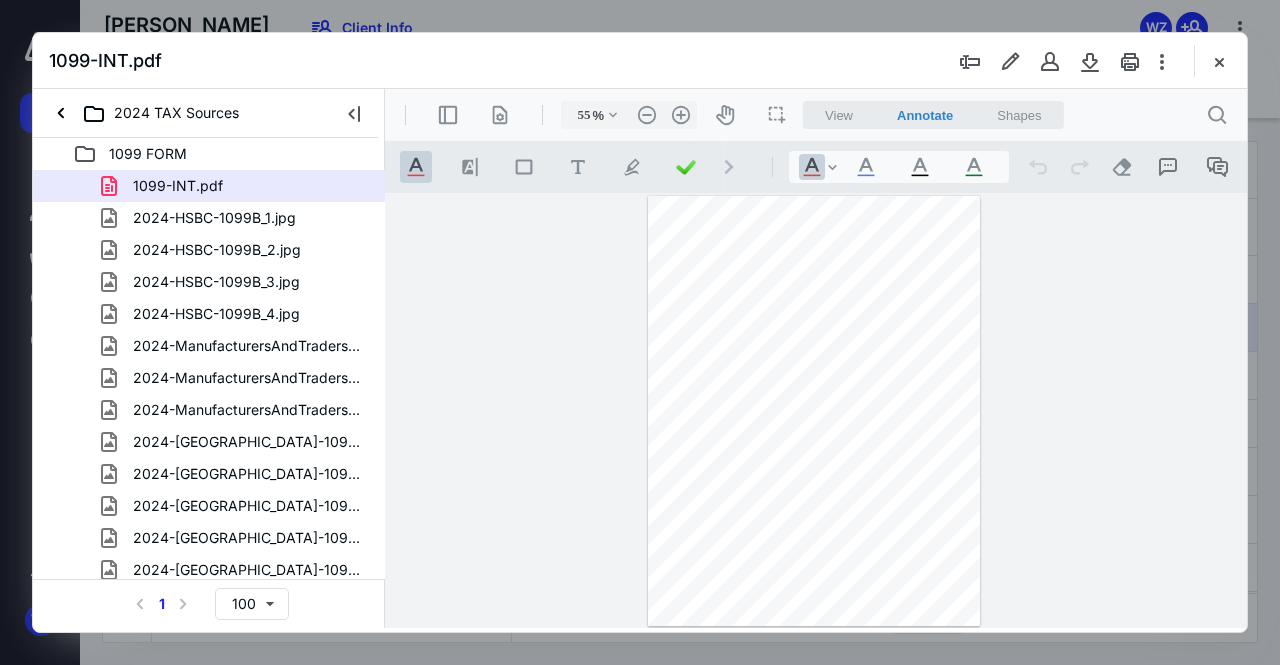 type on "138" 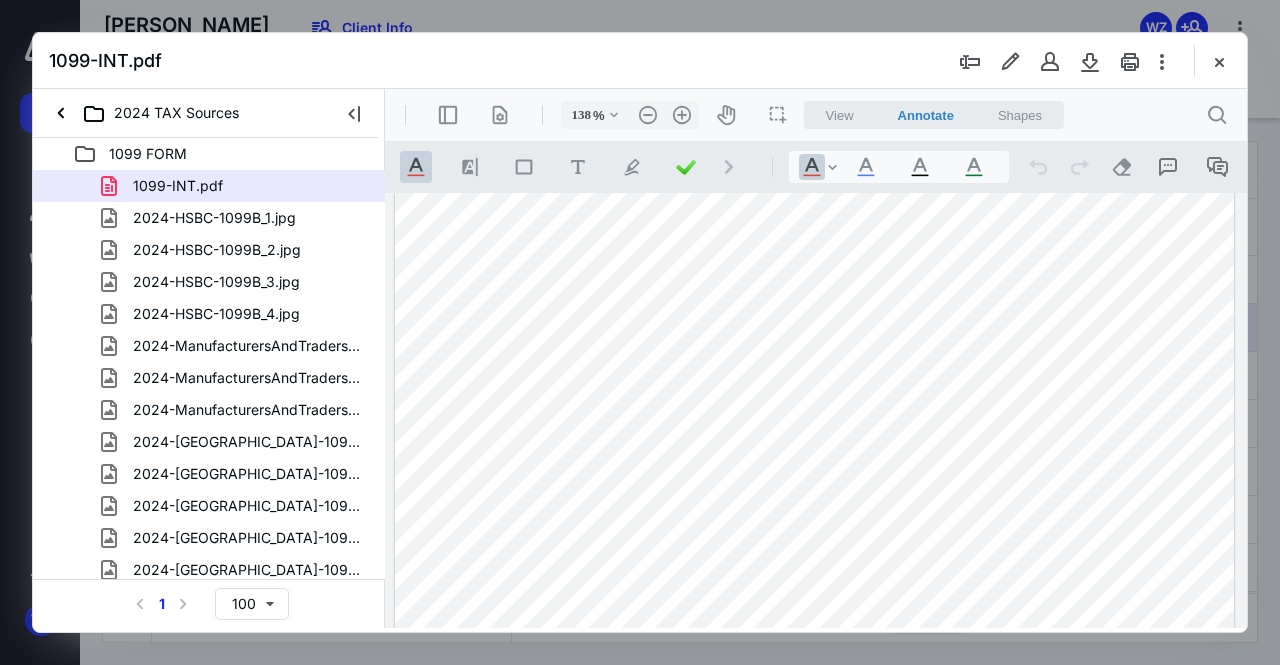scroll, scrollTop: 400, scrollLeft: 0, axis: vertical 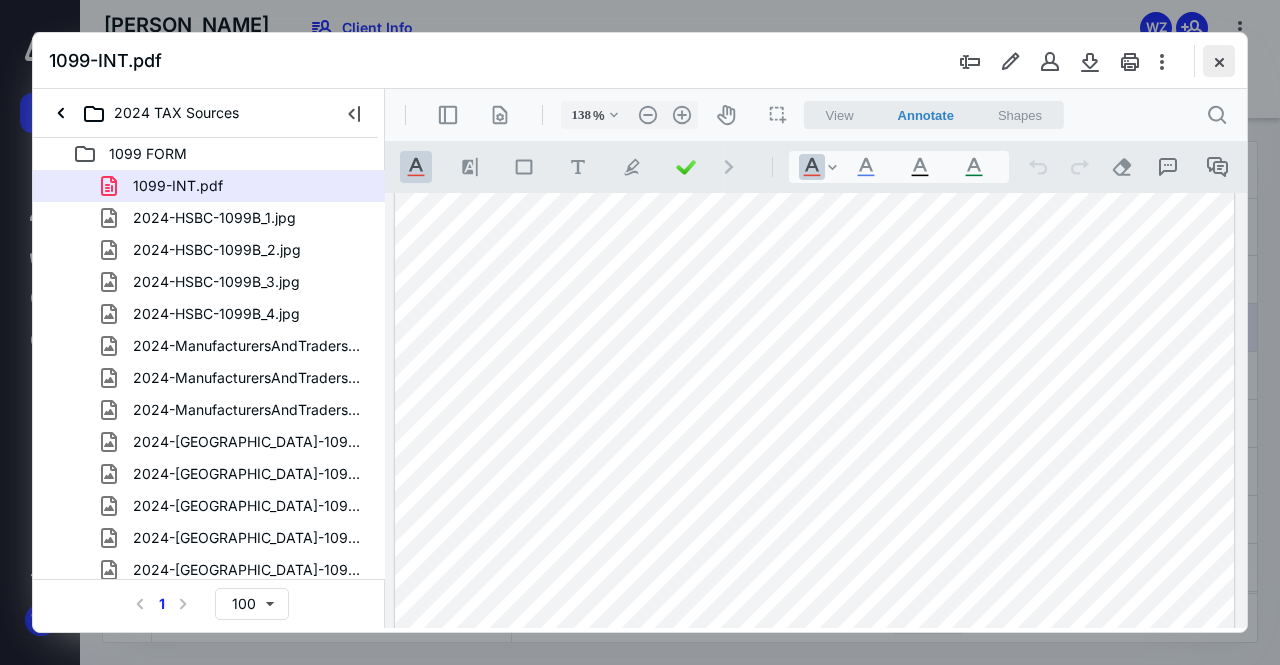 click at bounding box center [1219, 61] 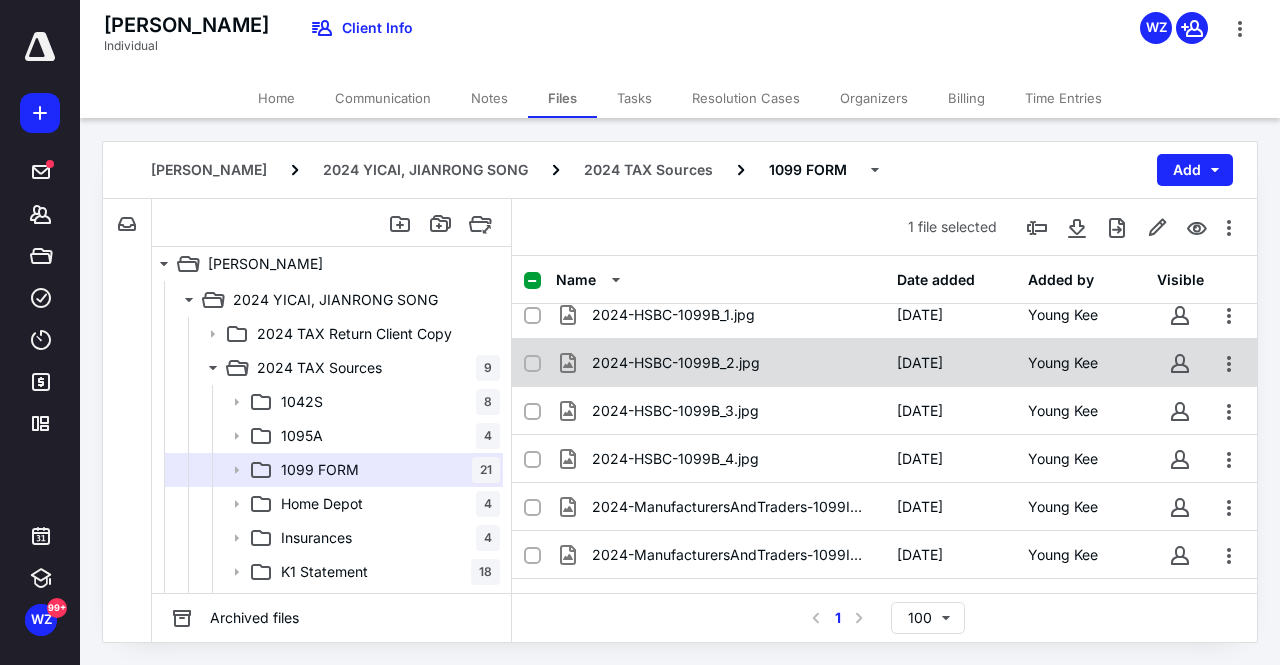 scroll, scrollTop: 100, scrollLeft: 0, axis: vertical 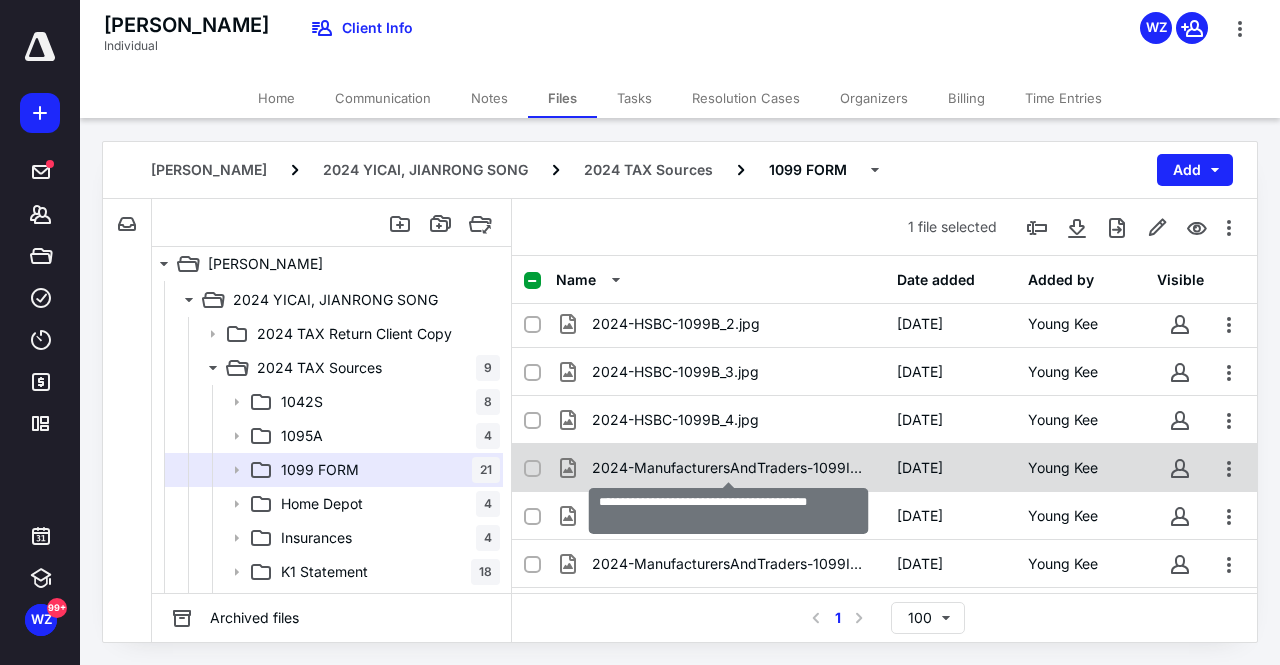 click on "2024-ManufacturersAndTraders-1099INT-1.jpg" at bounding box center (732, 468) 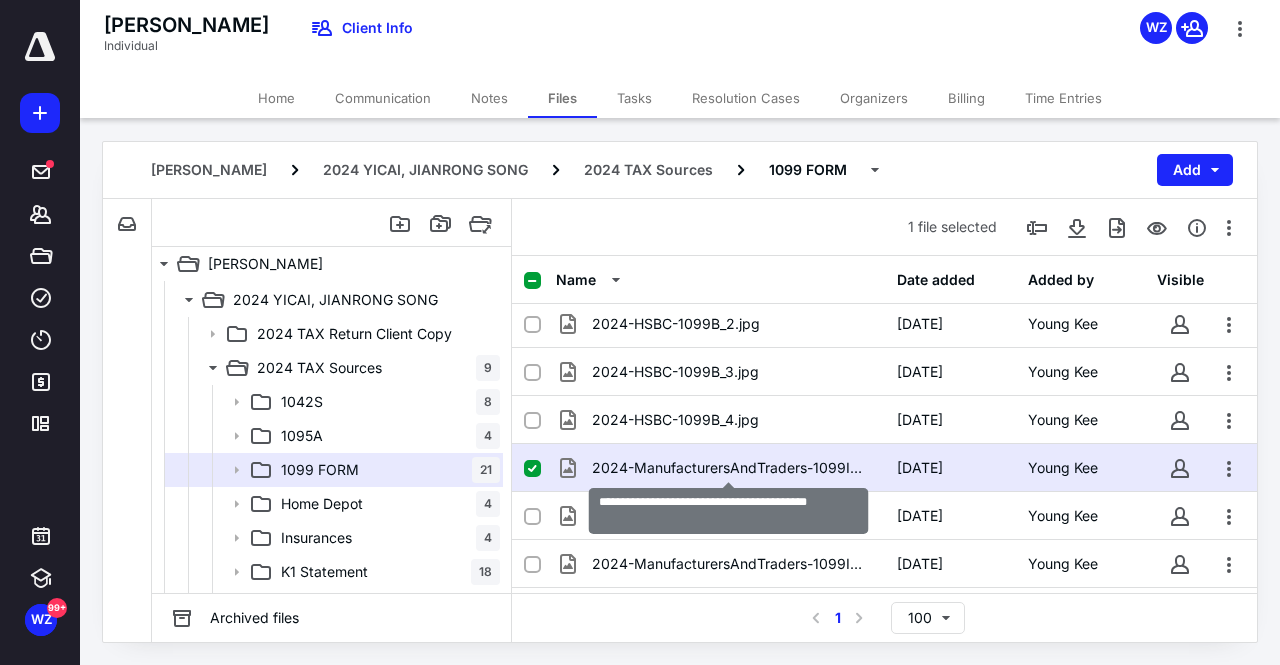 click on "2024-ManufacturersAndTraders-1099INT-1.jpg" at bounding box center [732, 468] 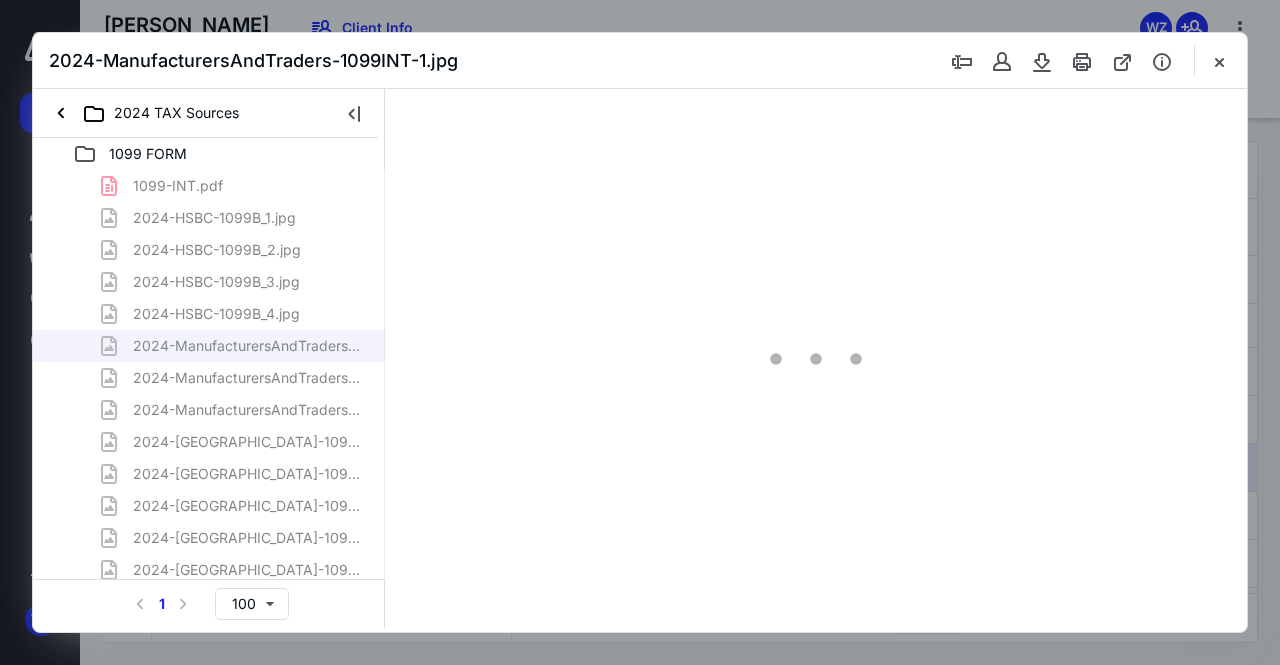 scroll, scrollTop: 0, scrollLeft: 0, axis: both 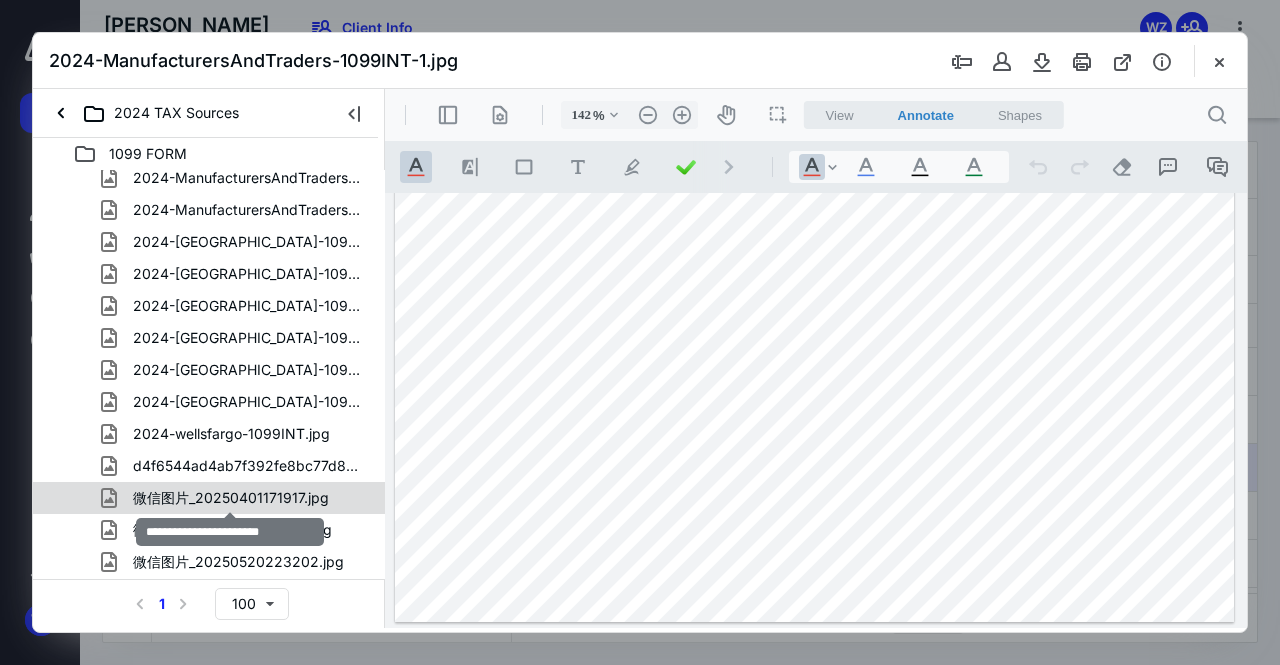click on "微信图片_20250401171917.jpg" at bounding box center (231, 498) 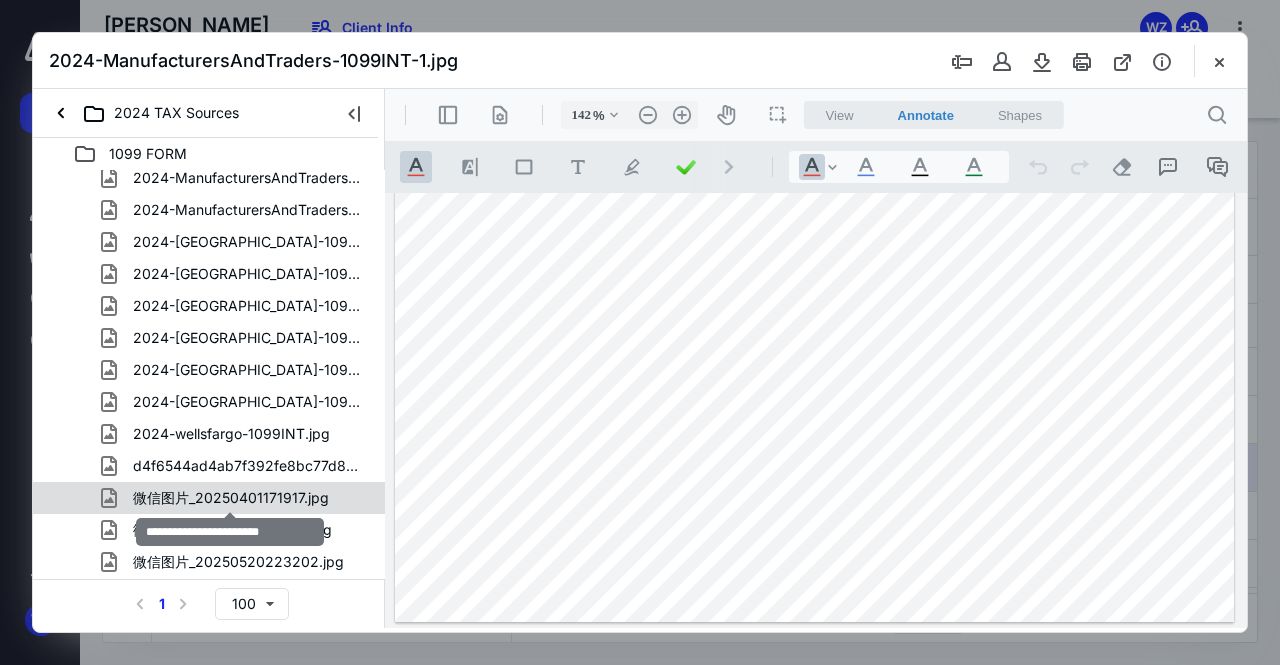 click on "1099-INT.pdf 2024-HSBC-1099B_1.jpg 2024-HSBC-1099B_2.jpg 2024-HSBC-1099B_3.jpg 2024-HSBC-1099B_4.jpg 2024-ManufacturersAndTraders-1099INT-1.jpg 2024-ManufacturersAndTraders-1099INT-2.jpg 2024-ManufacturersAndTraders-1099INT-3.jpg 2024-[GEOGRAPHIC_DATA]-1099-Jianrong Song_1.jpg 2024-[GEOGRAPHIC_DATA]-1099-Jianrong Song_2.jpg 2024-[GEOGRAPHIC_DATA]-1099-Jianrong Song_3.jpg 2024-[GEOGRAPHIC_DATA]-1099-[GEOGRAPHIC_DATA] Song_4.jpg 2024-[GEOGRAPHIC_DATA]-1099-Jianrong Song_5.jpg 2024-Wellsfargo-1099-Jianrong Song_6.jpg 2024-wellsfargo-1099INT.jpg d4f6544ad4ab7f392fe8bc77d80ab4a.jpg 微信图片_20250401171917.jpg 微信图片_20250401171937.jpg 微信图片_20250520223202.jpg 微信图片_20250520223253.jpg 微信图片_20250520225831.jpg" at bounding box center (209, 306) 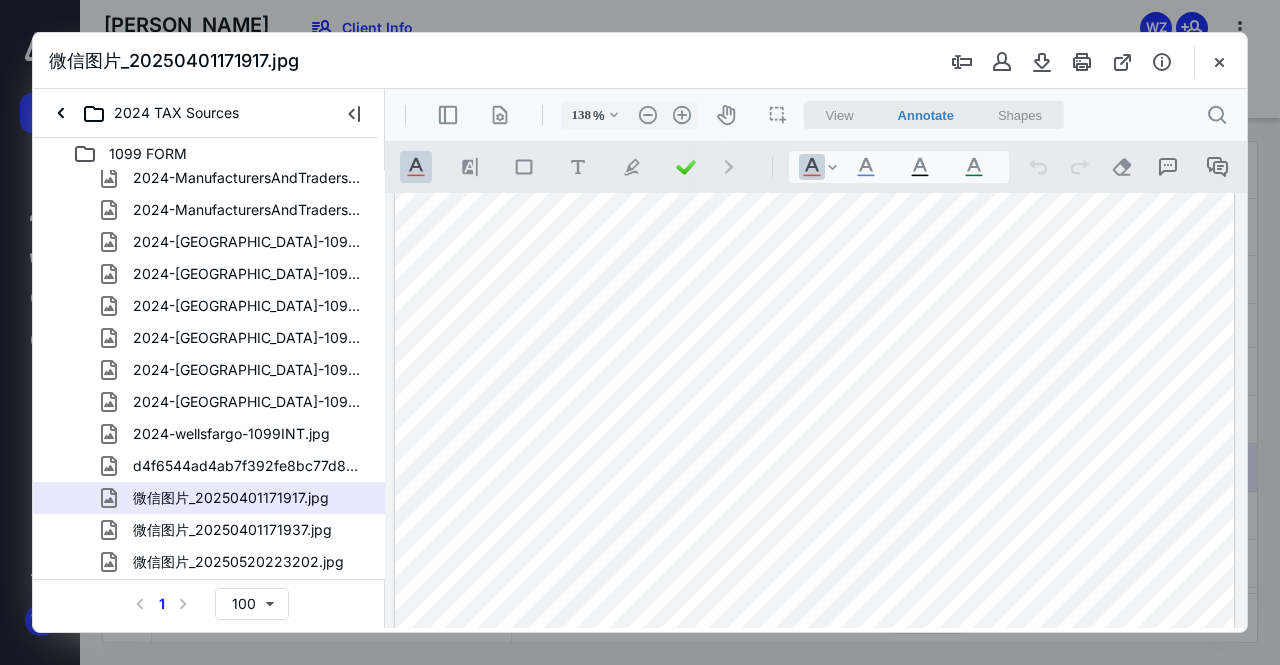 scroll, scrollTop: 580, scrollLeft: 0, axis: vertical 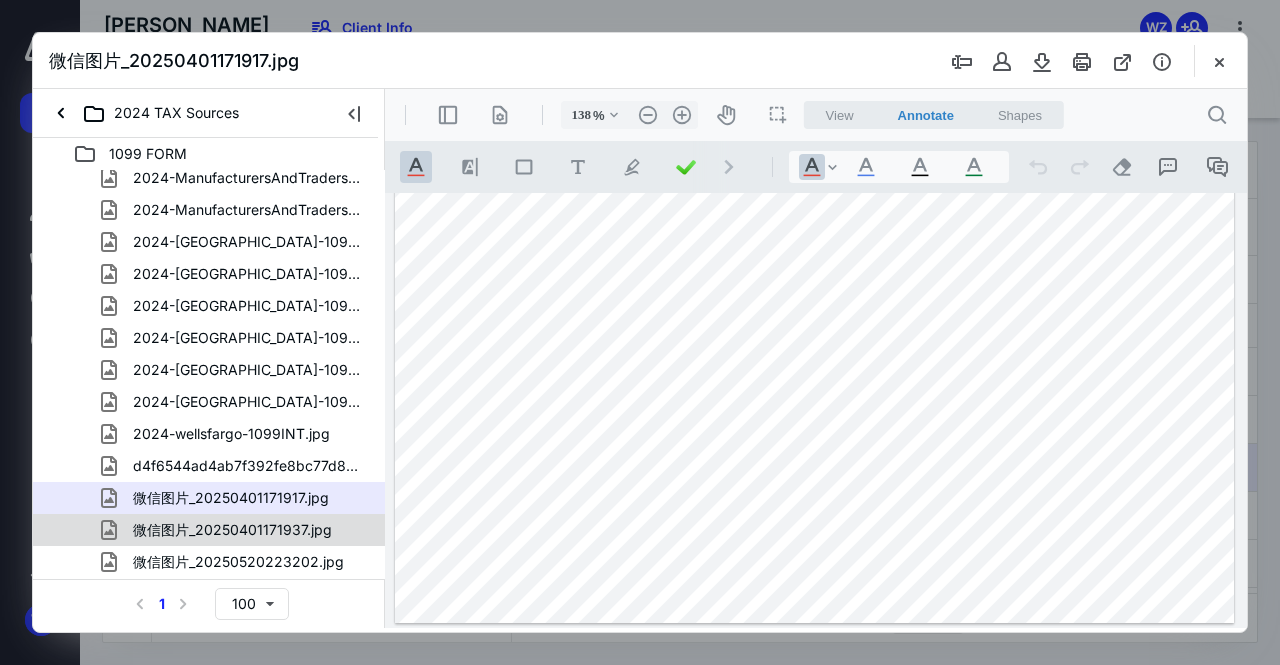 click on "微信图片_20250401171937.jpg" at bounding box center [232, 530] 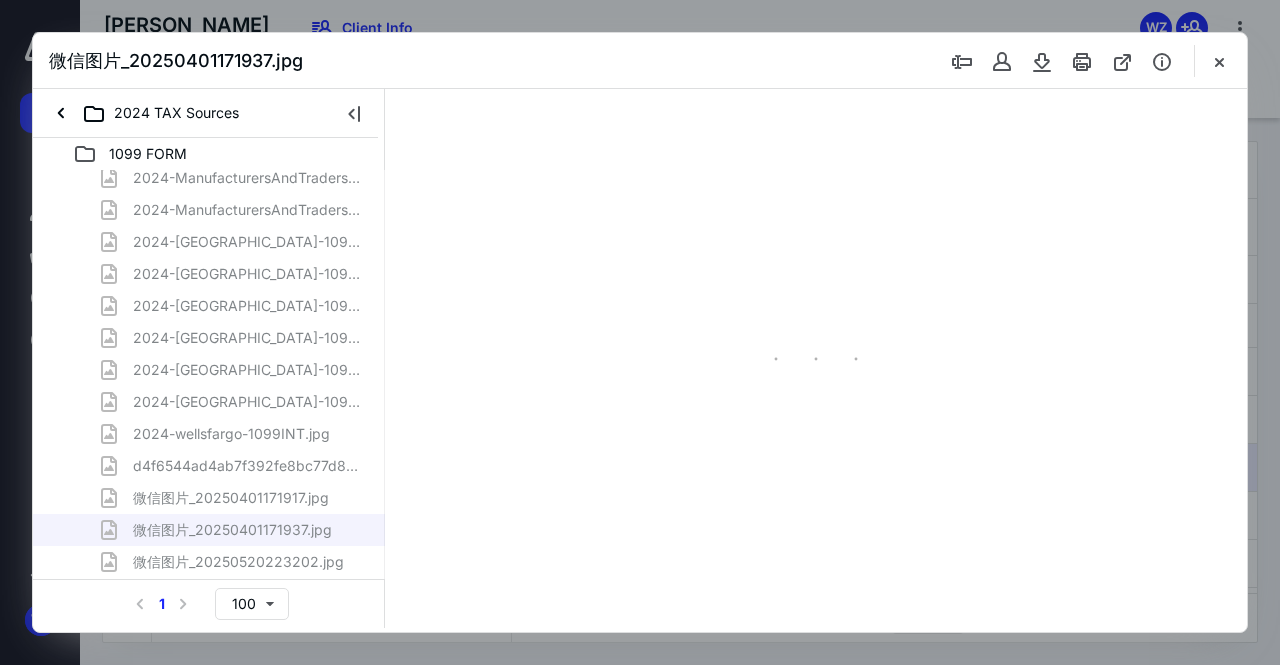 scroll, scrollTop: 0, scrollLeft: 0, axis: both 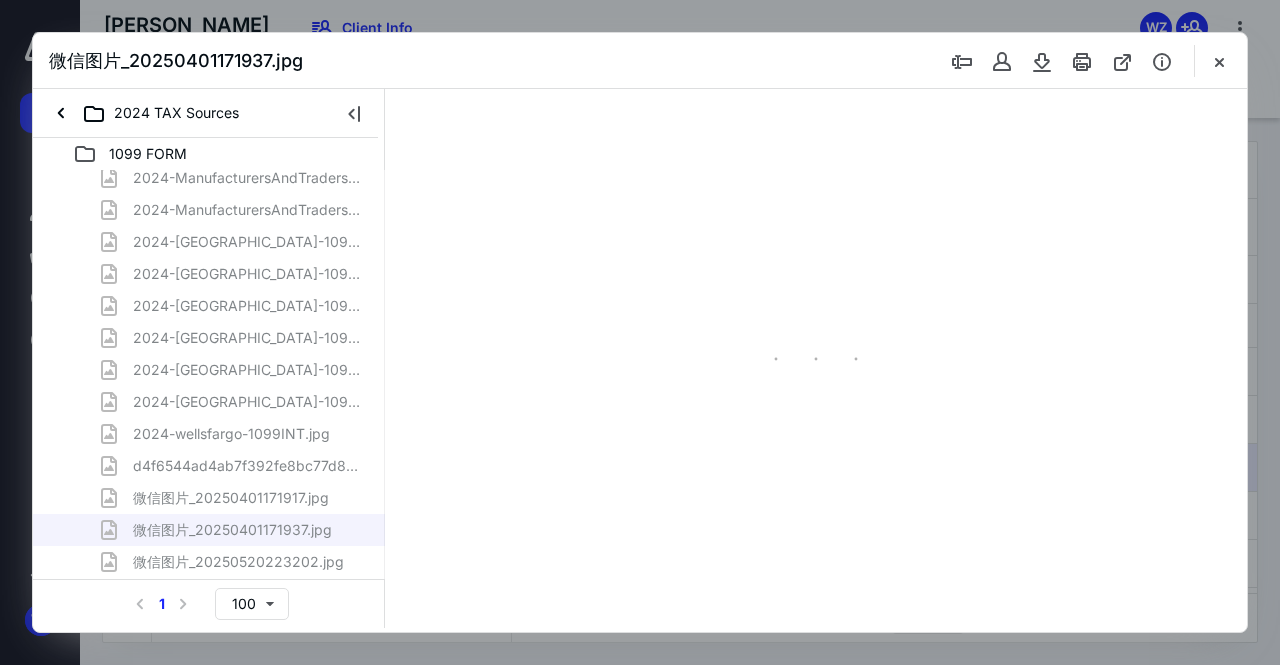 type on "138" 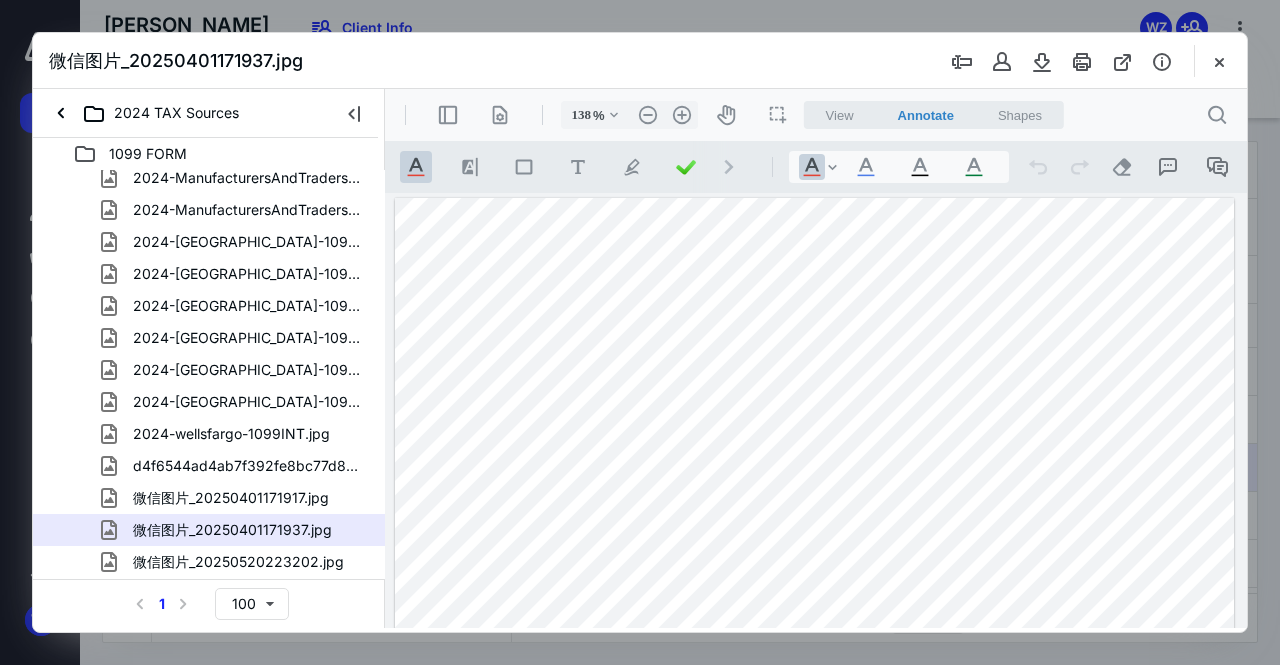 scroll, scrollTop: 300, scrollLeft: 0, axis: vertical 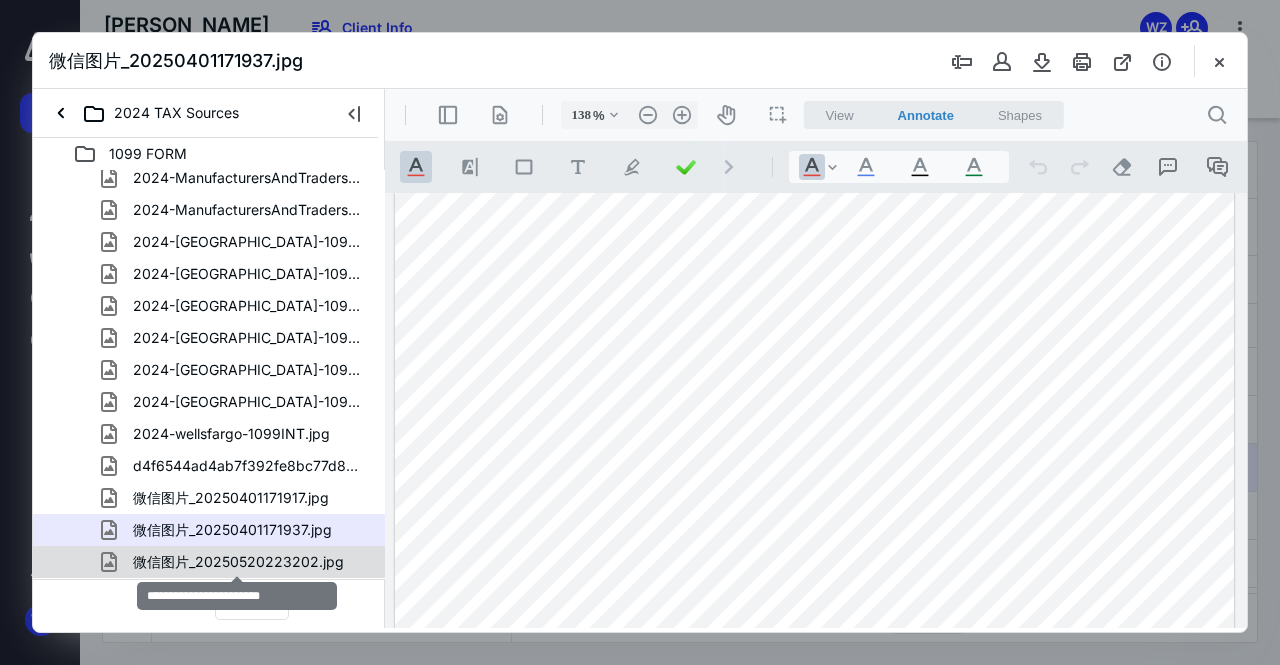 click on "微信图片_20250520223202.jpg" at bounding box center [238, 562] 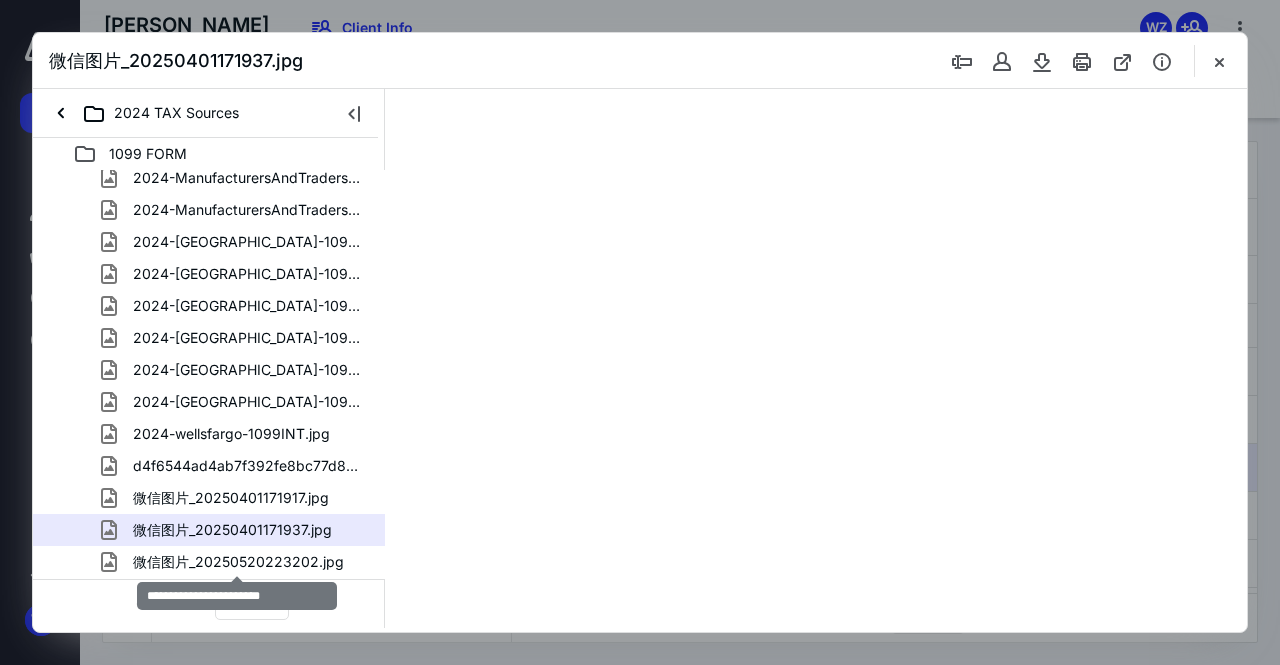 click on "1099-INT.pdf 2024-HSBC-1099B_1.jpg 2024-HSBC-1099B_2.jpg 2024-HSBC-1099B_3.jpg 2024-HSBC-1099B_4.jpg 2024-ManufacturersAndTraders-1099INT-1.jpg 2024-ManufacturersAndTraders-1099INT-2.jpg 2024-ManufacturersAndTraders-1099INT-3.jpg 2024-[GEOGRAPHIC_DATA]-1099-Jianrong Song_1.jpg 2024-[GEOGRAPHIC_DATA]-1099-Jianrong Song_2.jpg 2024-[GEOGRAPHIC_DATA]-1099-Jianrong Song_3.jpg 2024-[GEOGRAPHIC_DATA]-1099-[GEOGRAPHIC_DATA] Song_4.jpg 2024-[GEOGRAPHIC_DATA]-1099-Jianrong Song_5.jpg 2024-Wellsfargo-1099-Jianrong Song_6.jpg 2024-wellsfargo-1099INT.jpg d4f6544ad4ab7f392fe8bc77d80ab4a.jpg 微信图片_20250401171917.jpg 微信图片_20250401171937.jpg 微信图片_20250520223202.jpg 微信图片_20250520223253.jpg 微信图片_20250520225831.jpg" at bounding box center [209, 306] 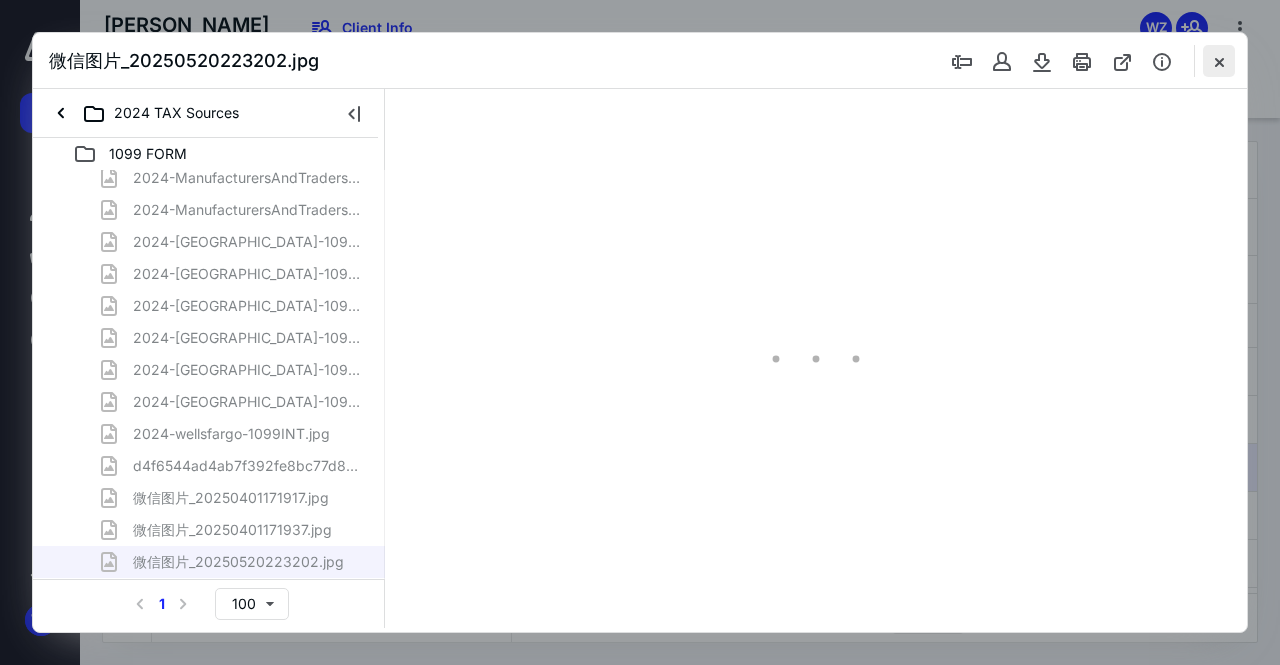 click at bounding box center (1219, 61) 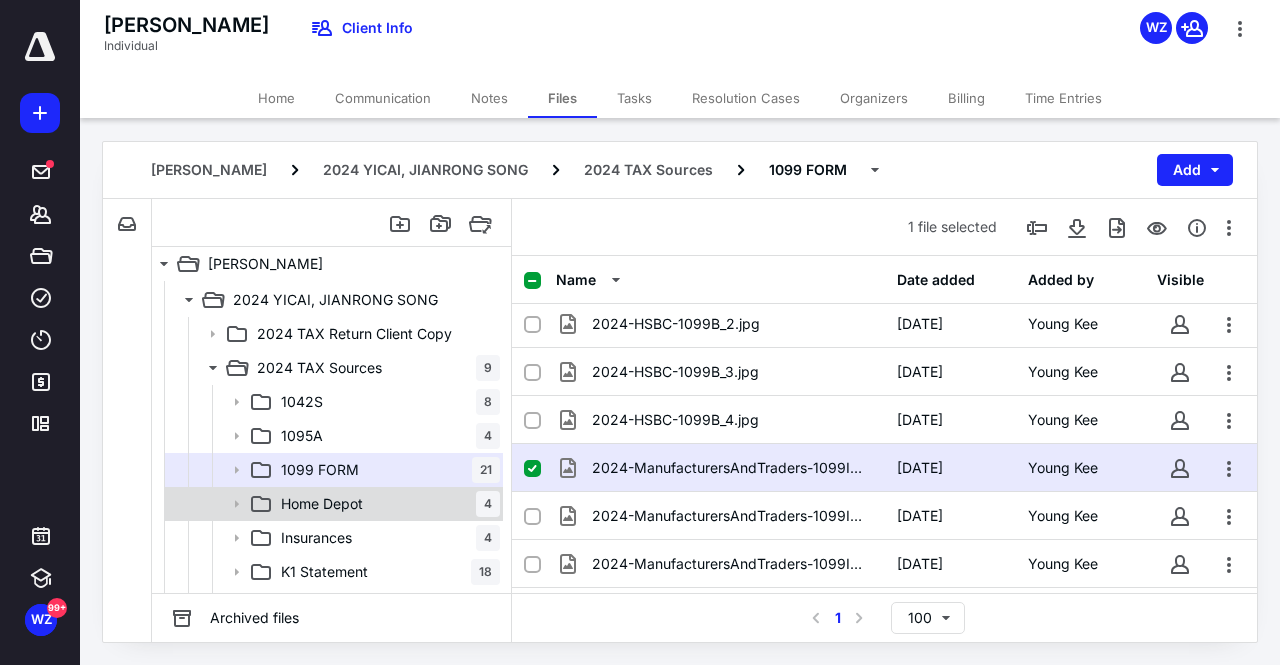 scroll, scrollTop: 198, scrollLeft: 0, axis: vertical 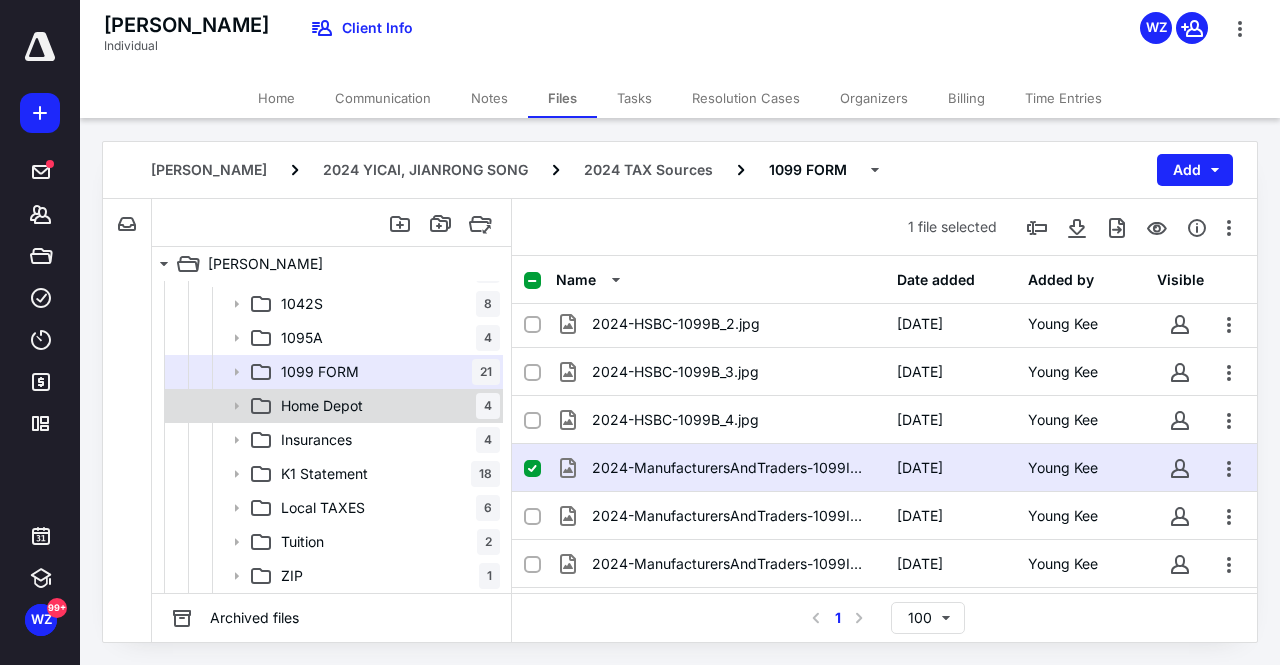click on "Home Depot" at bounding box center [322, 406] 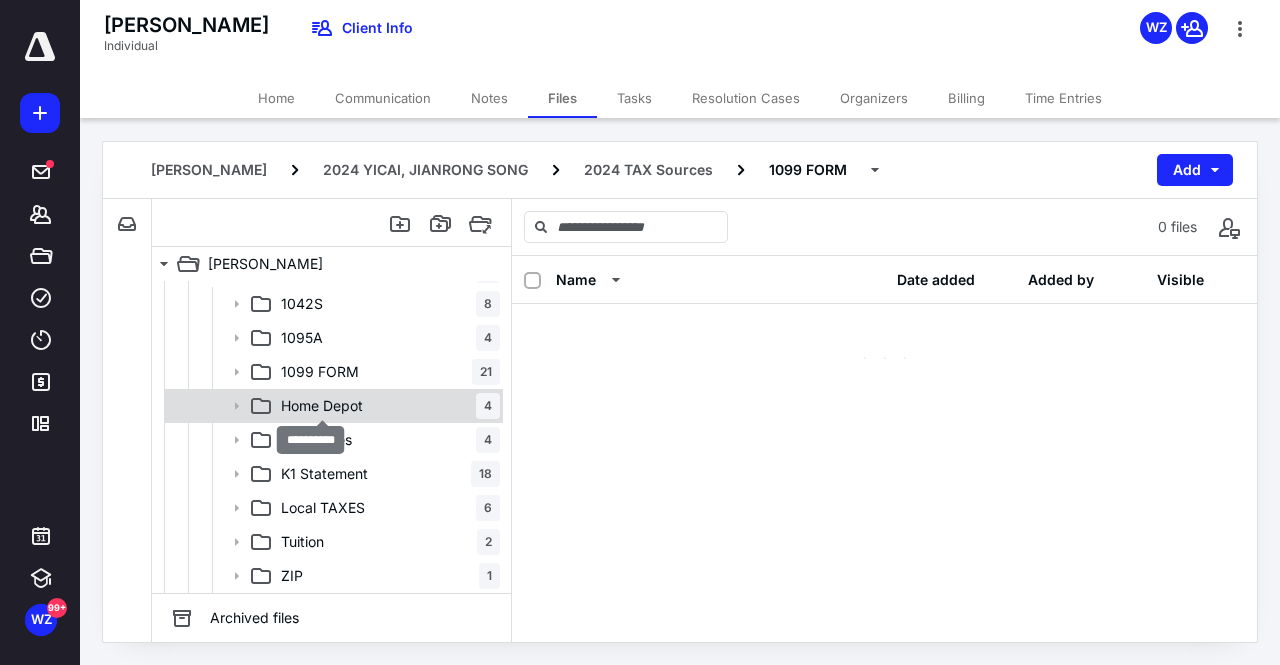 scroll, scrollTop: 0, scrollLeft: 0, axis: both 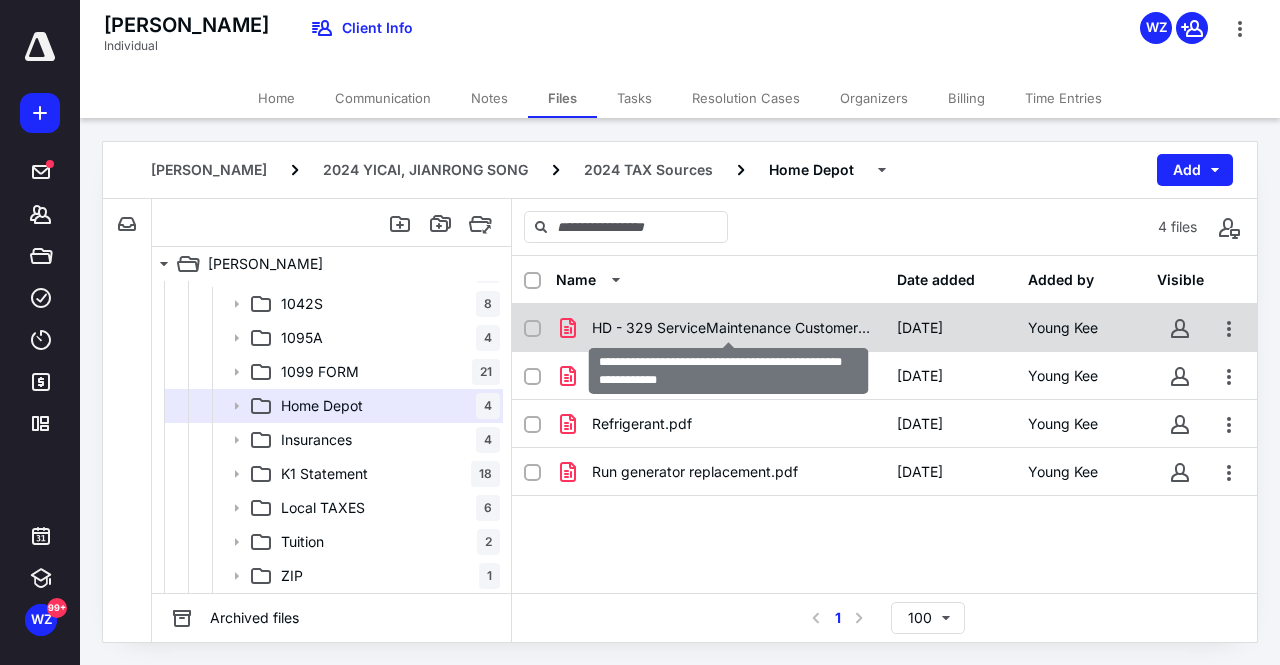 click on "HD - 329 ServiceMaintenance Customer Approval-Appt 4064808.pdf" at bounding box center (732, 328) 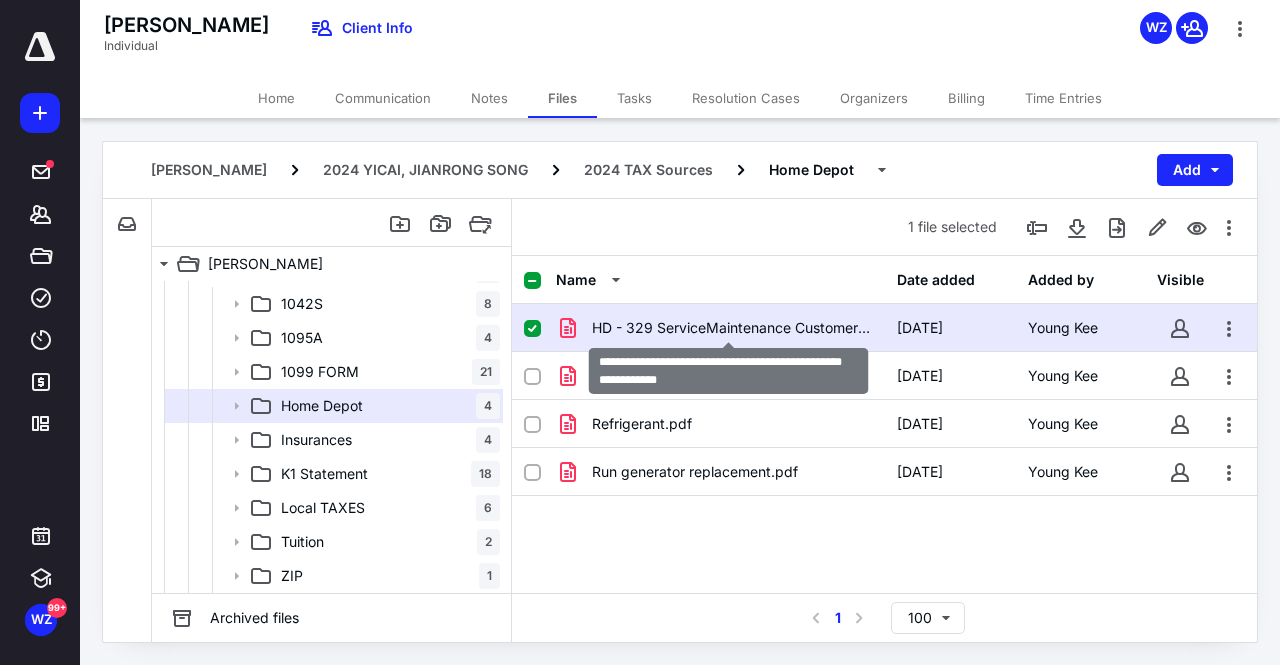 click on "HD - 329 ServiceMaintenance Customer Approval-Appt 4064808.pdf" at bounding box center [732, 328] 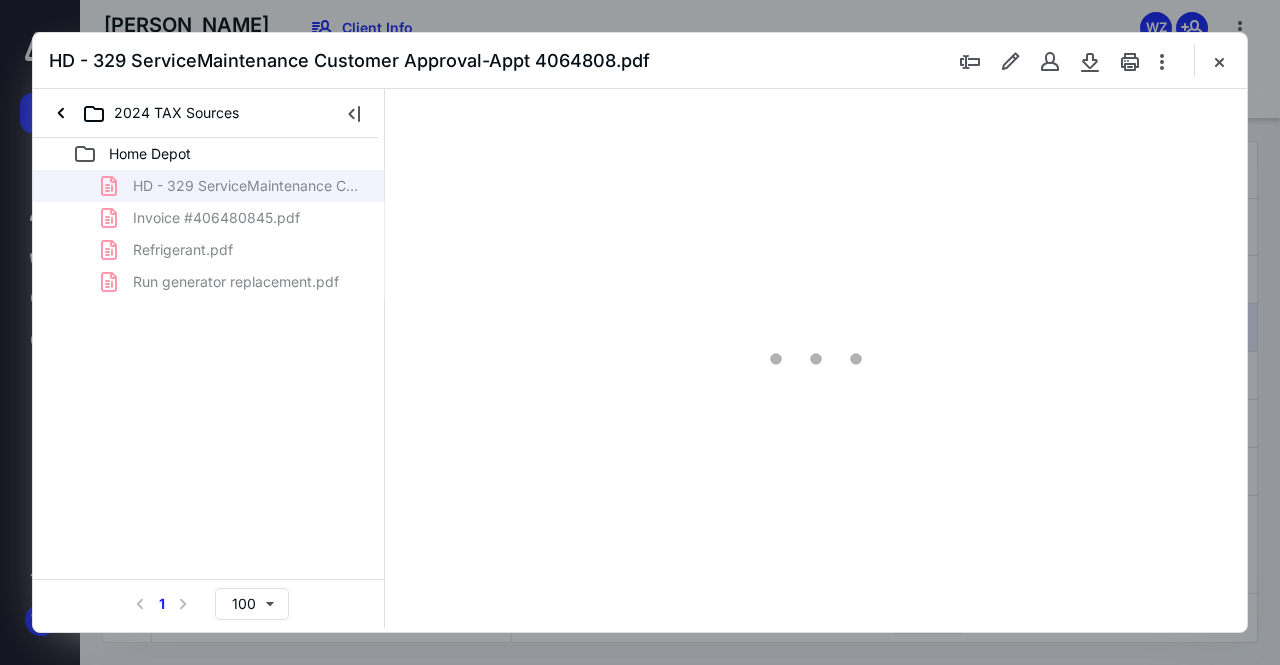scroll, scrollTop: 0, scrollLeft: 0, axis: both 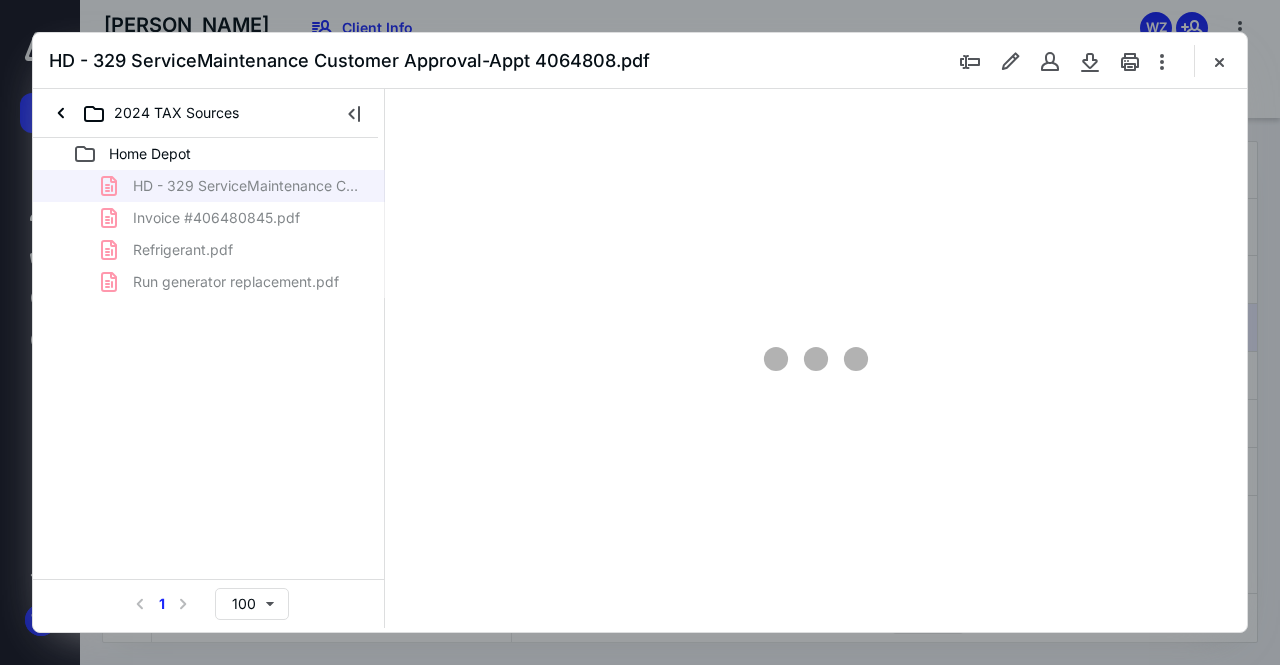 type on "138" 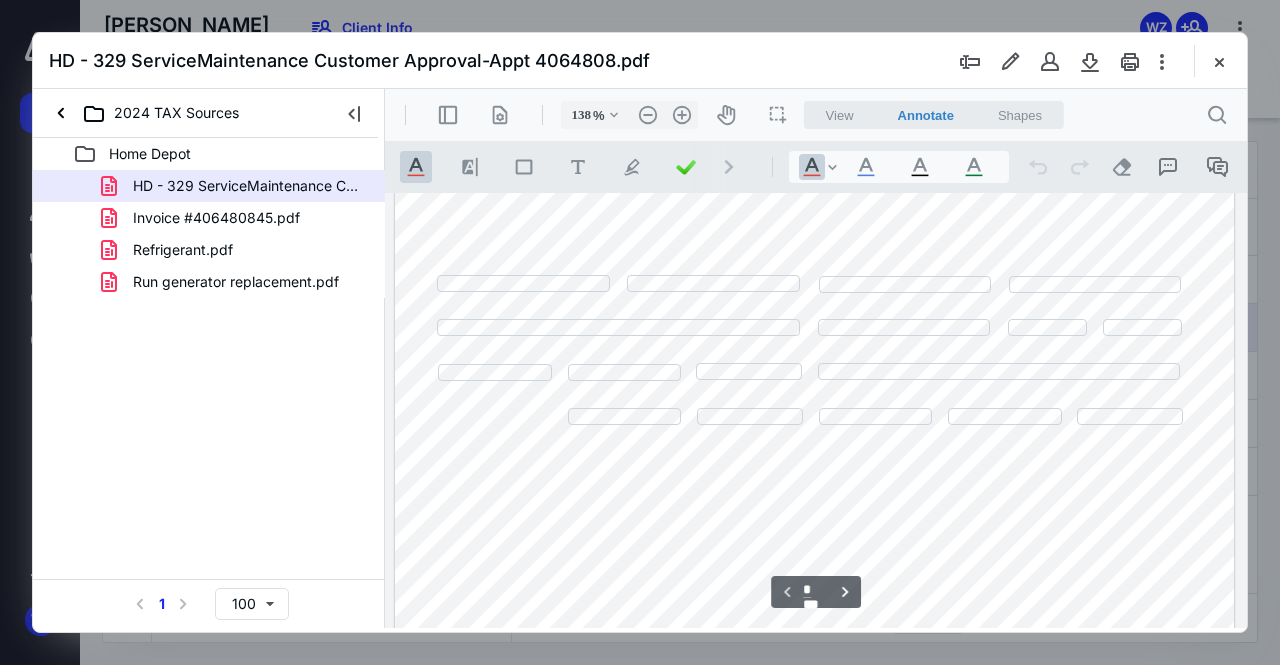 scroll, scrollTop: 0, scrollLeft: 0, axis: both 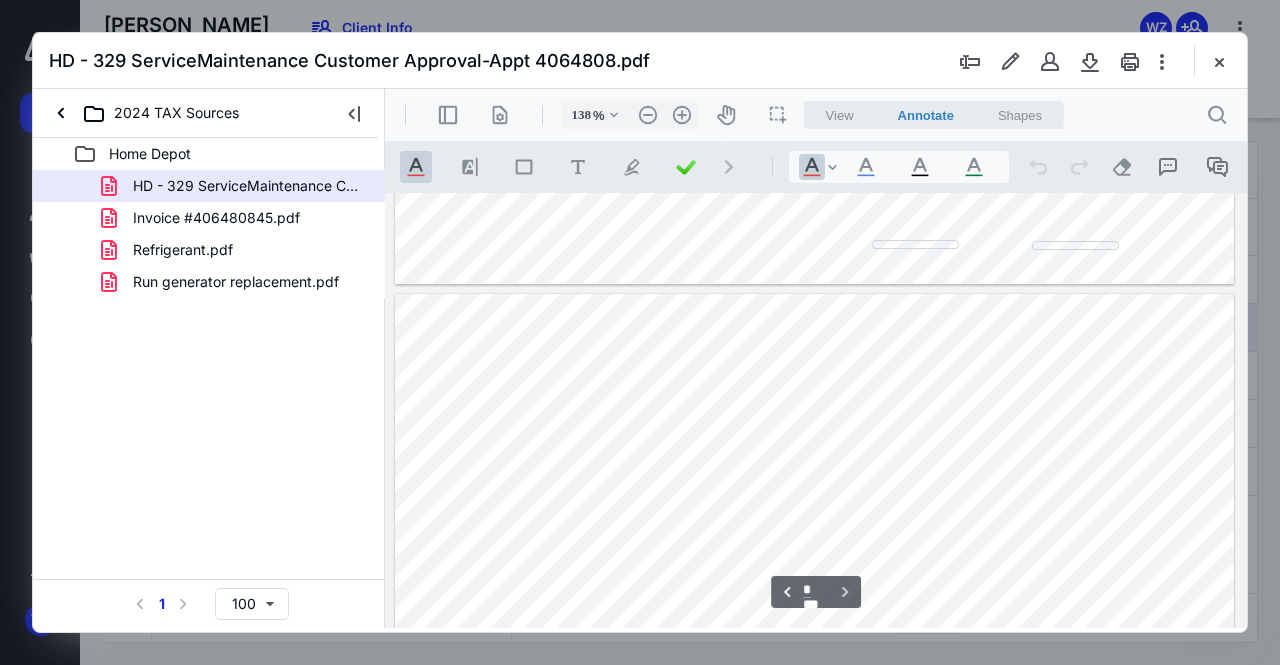 type on "*" 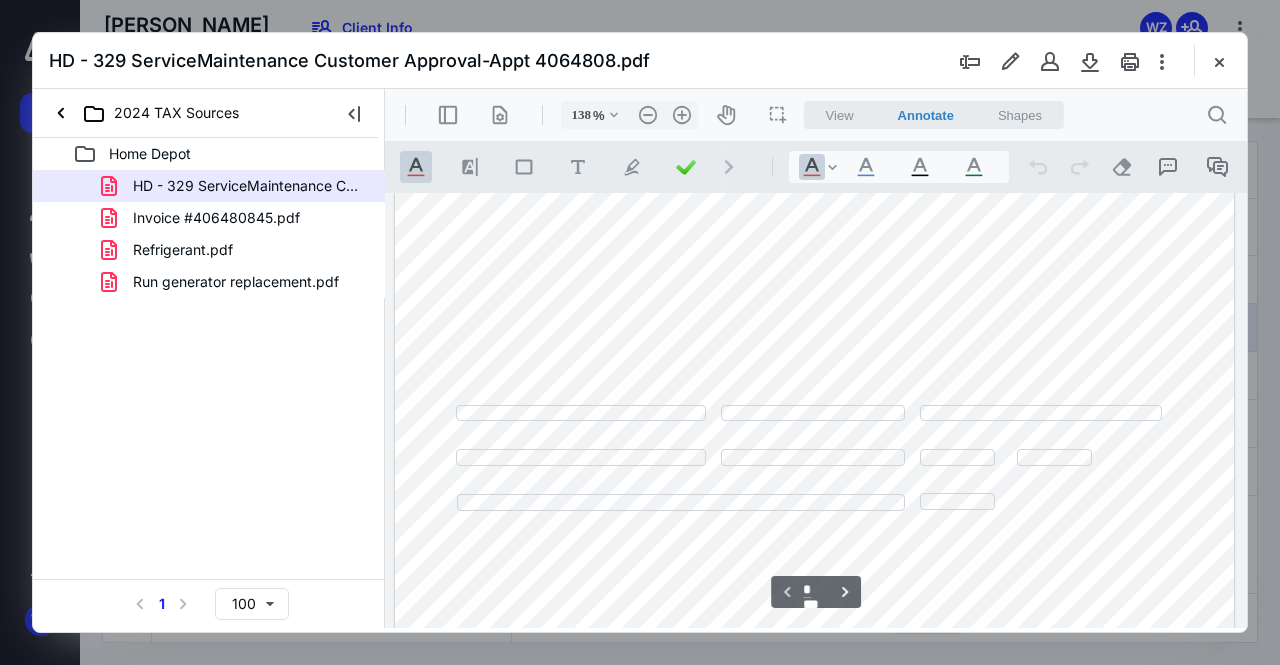 scroll, scrollTop: 0, scrollLeft: 0, axis: both 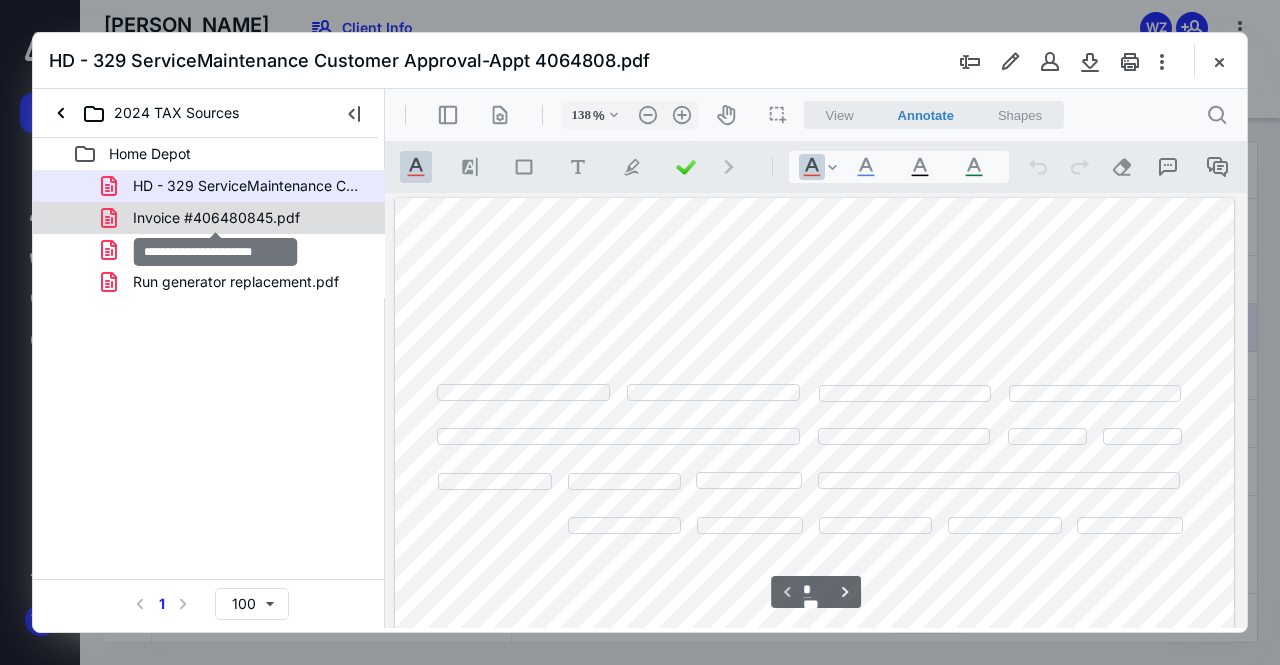click on "Invoice #406480845.pdf" at bounding box center (216, 218) 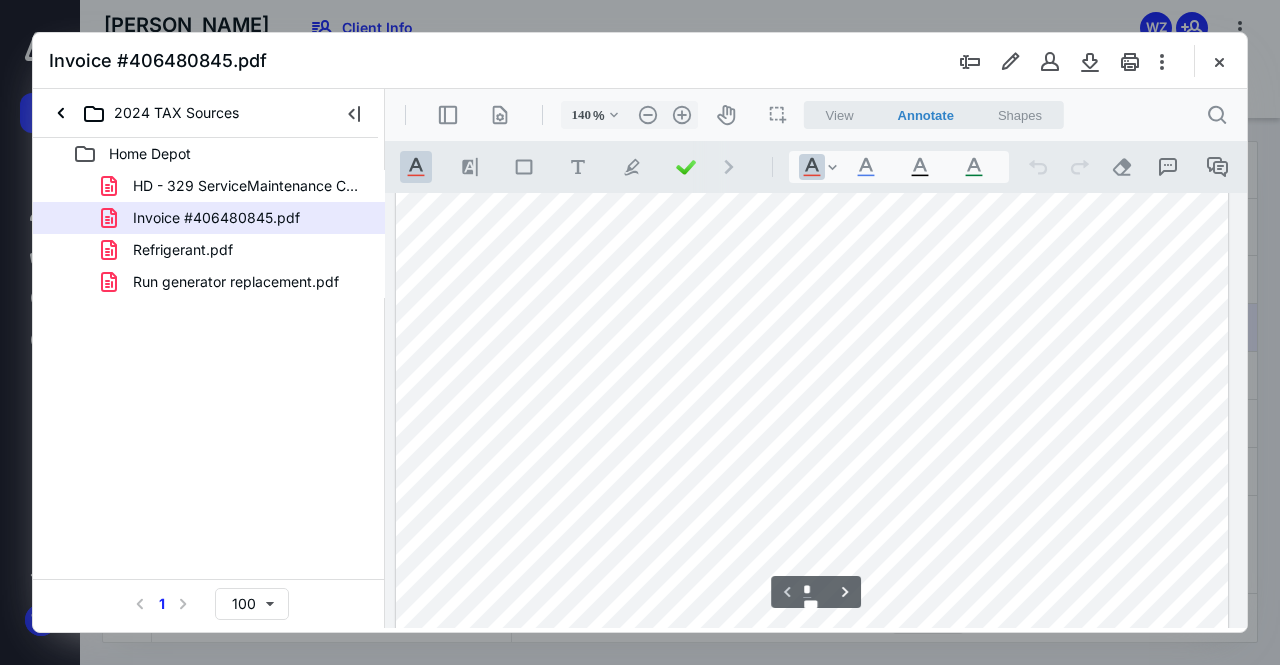 scroll, scrollTop: 0, scrollLeft: 7, axis: horizontal 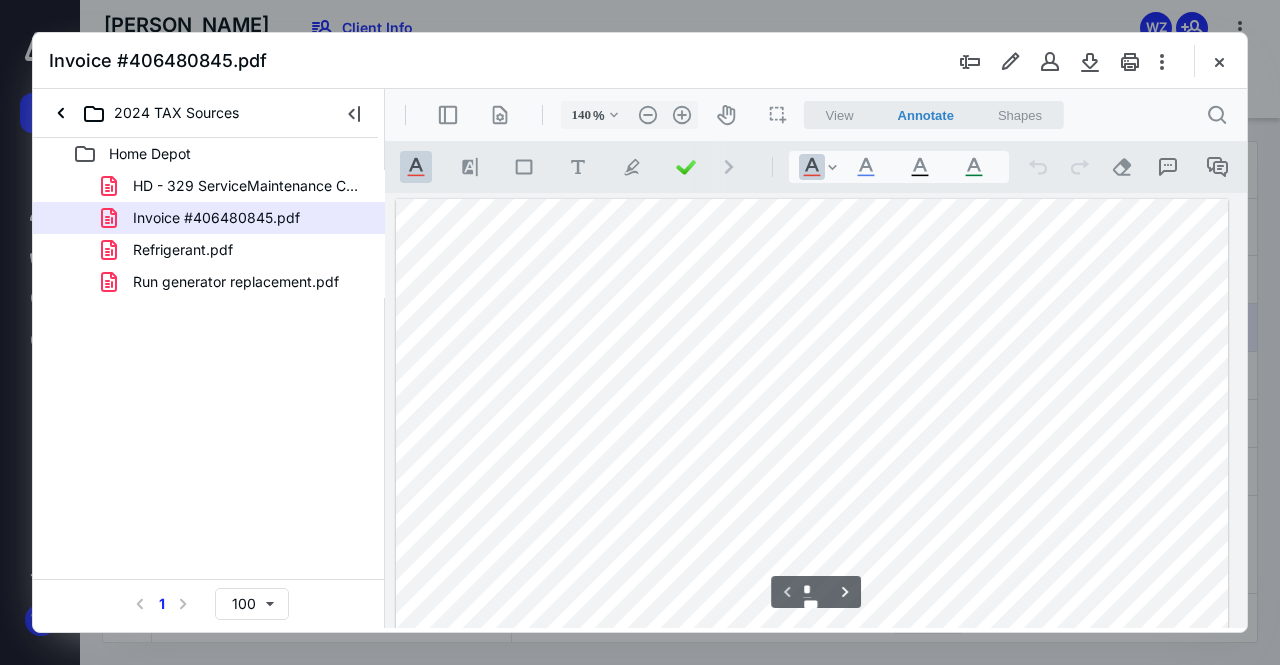 drag, startPoint x: 179, startPoint y: 252, endPoint x: 377, endPoint y: 218, distance: 200.89798 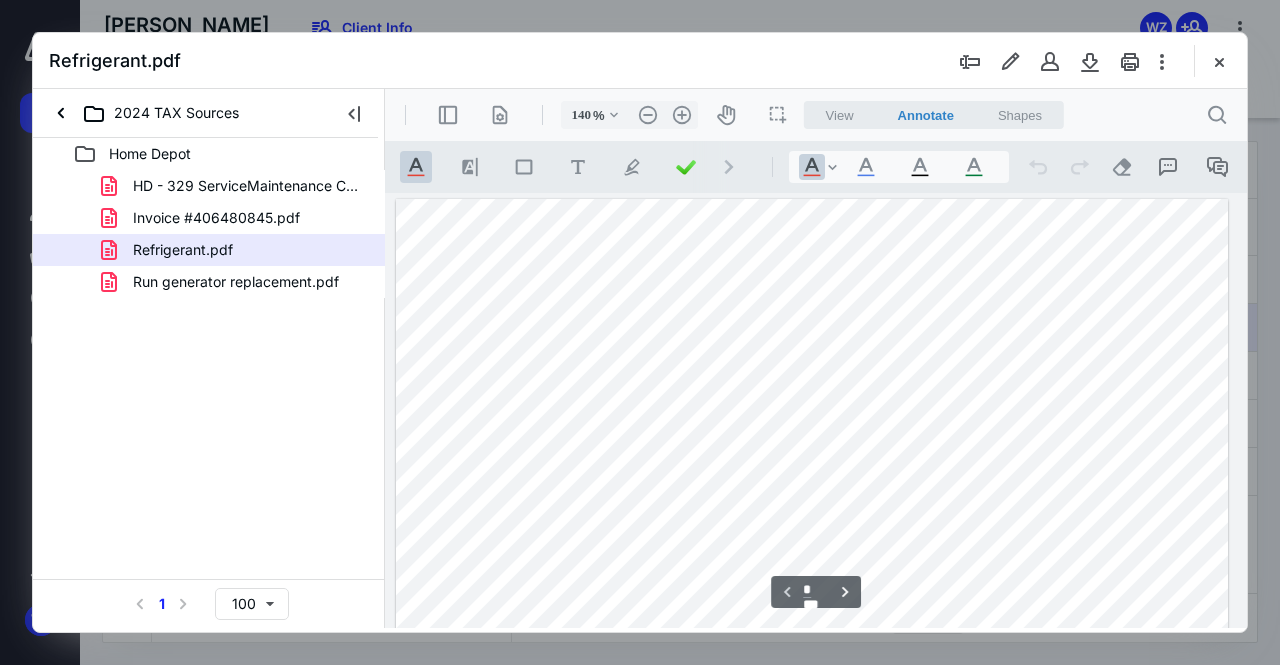 scroll, scrollTop: 100, scrollLeft: 7, axis: both 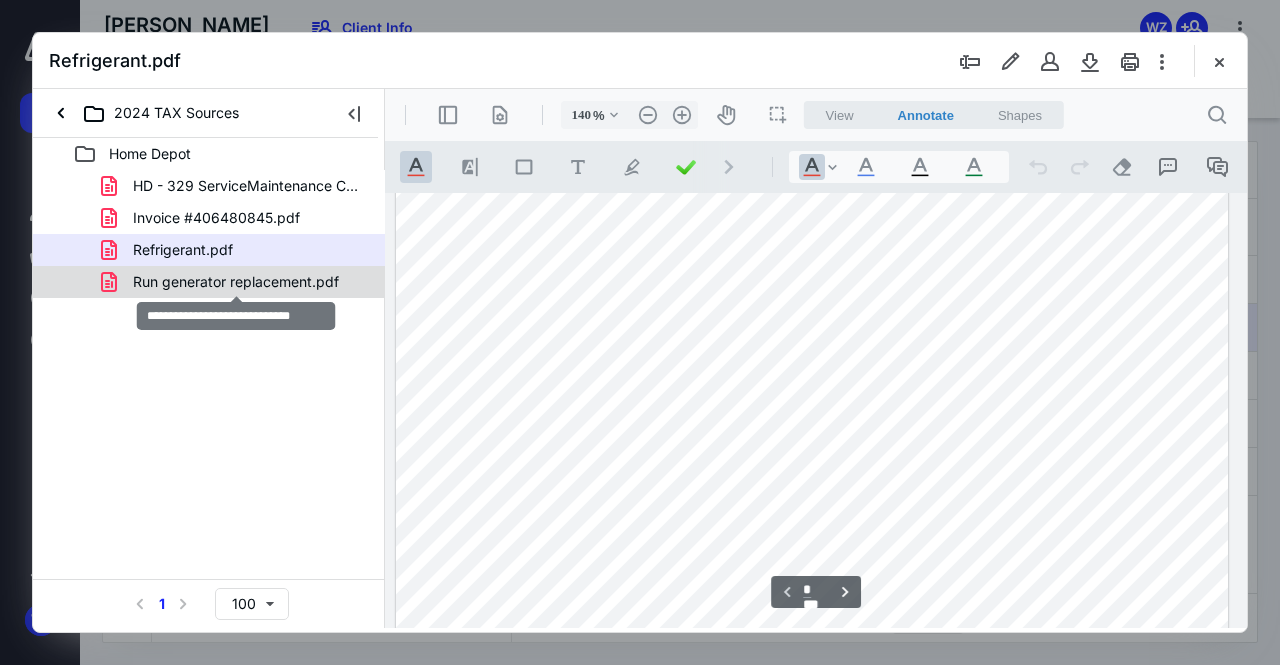 click on "Run generator replacement.pdf" at bounding box center [236, 282] 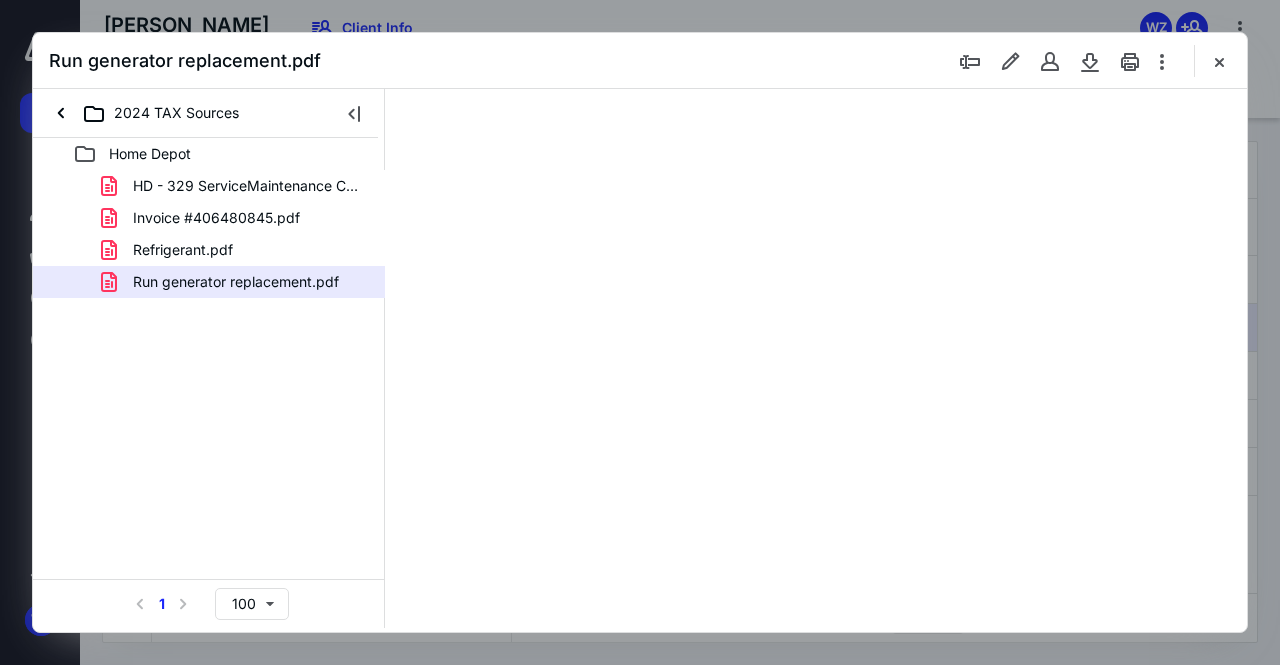scroll, scrollTop: 106, scrollLeft: 0, axis: vertical 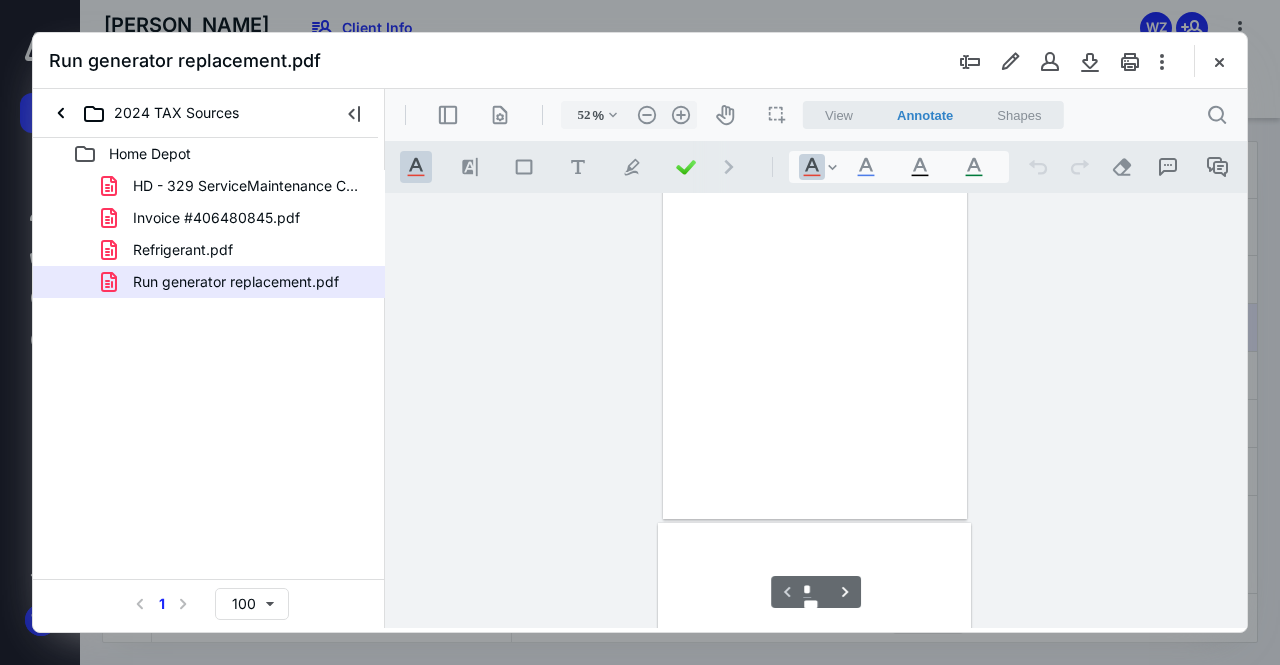 type on "140" 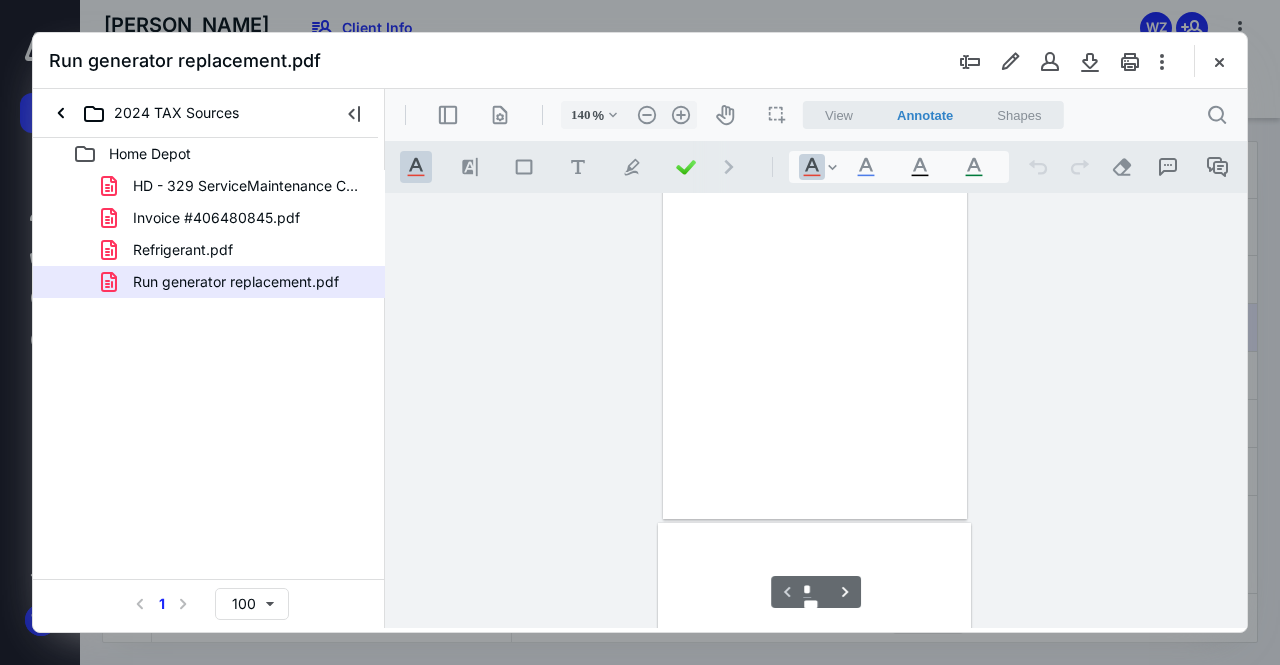 scroll, scrollTop: 290, scrollLeft: 7, axis: both 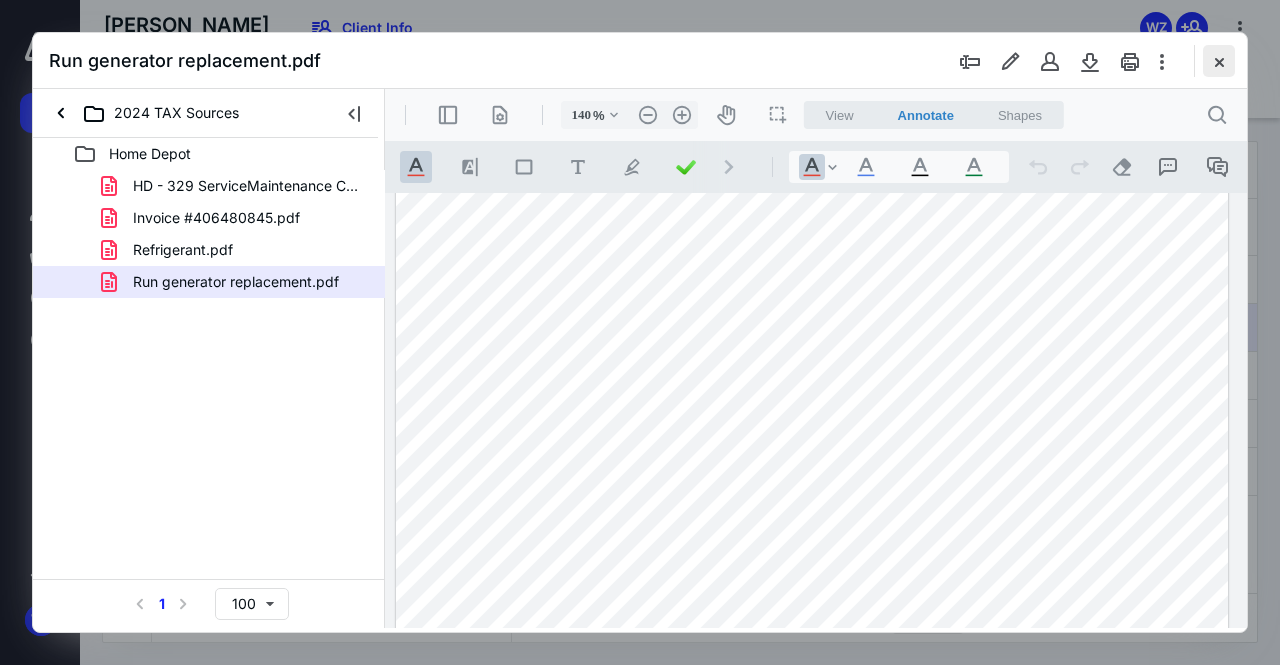 click at bounding box center (1219, 61) 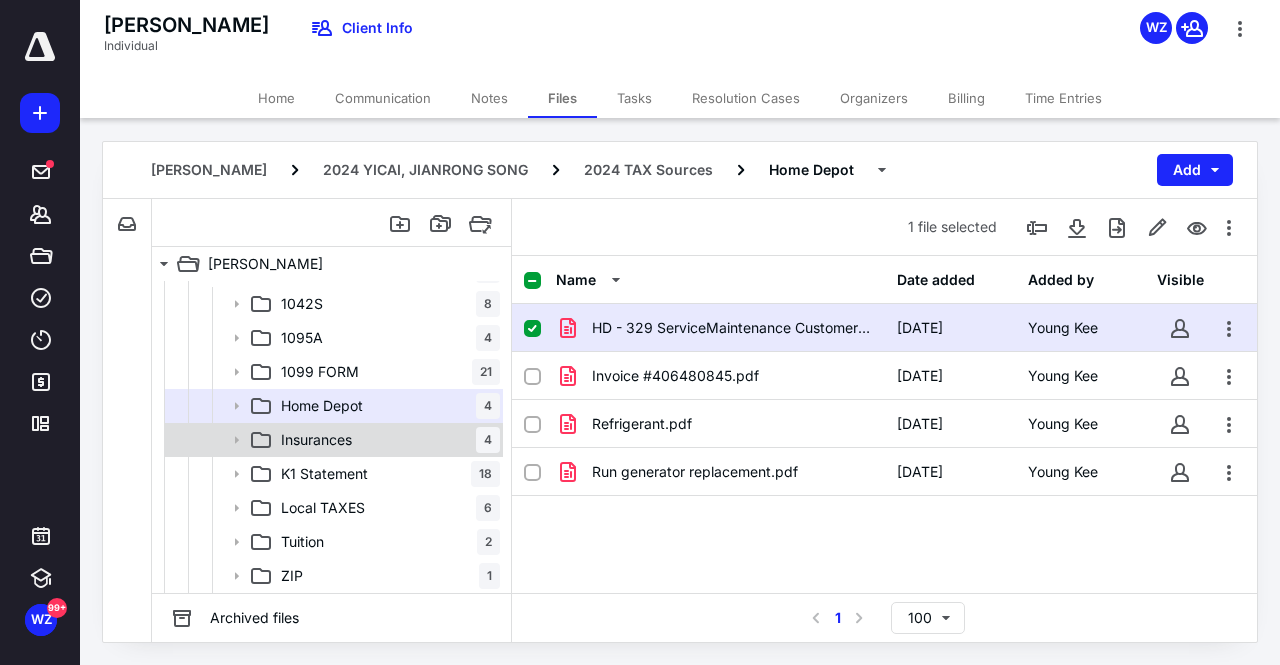 click on "Insurances" at bounding box center (316, 440) 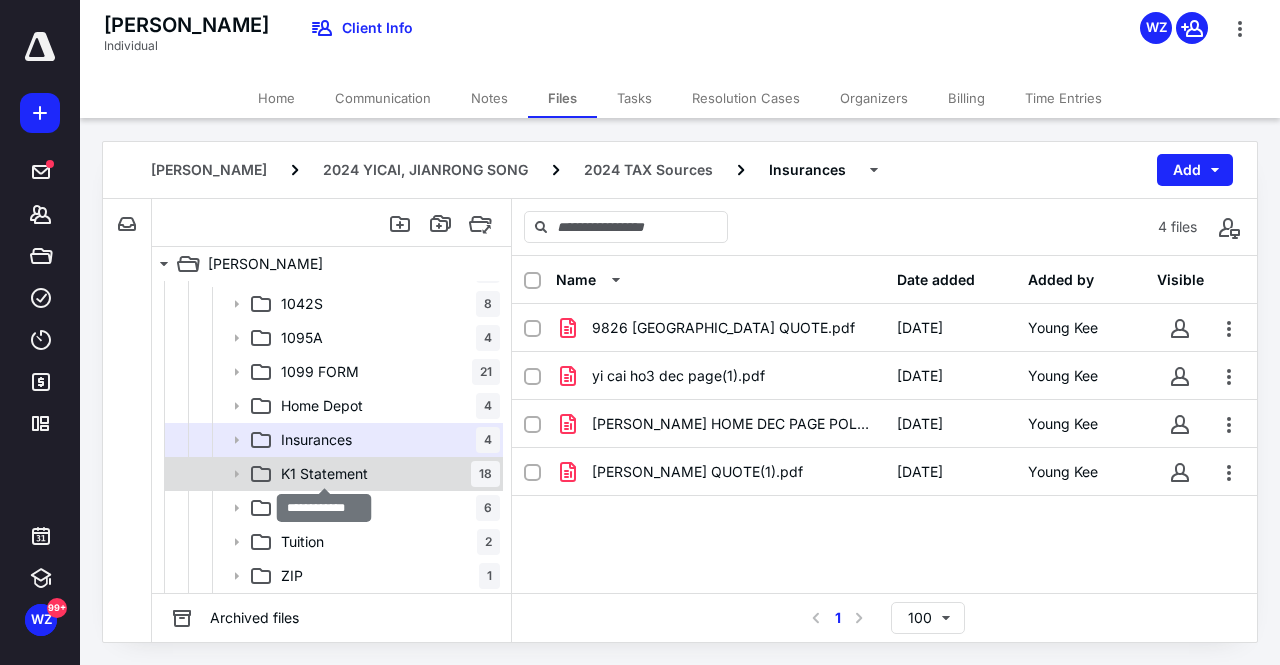 click on "K1 Statement" at bounding box center (324, 474) 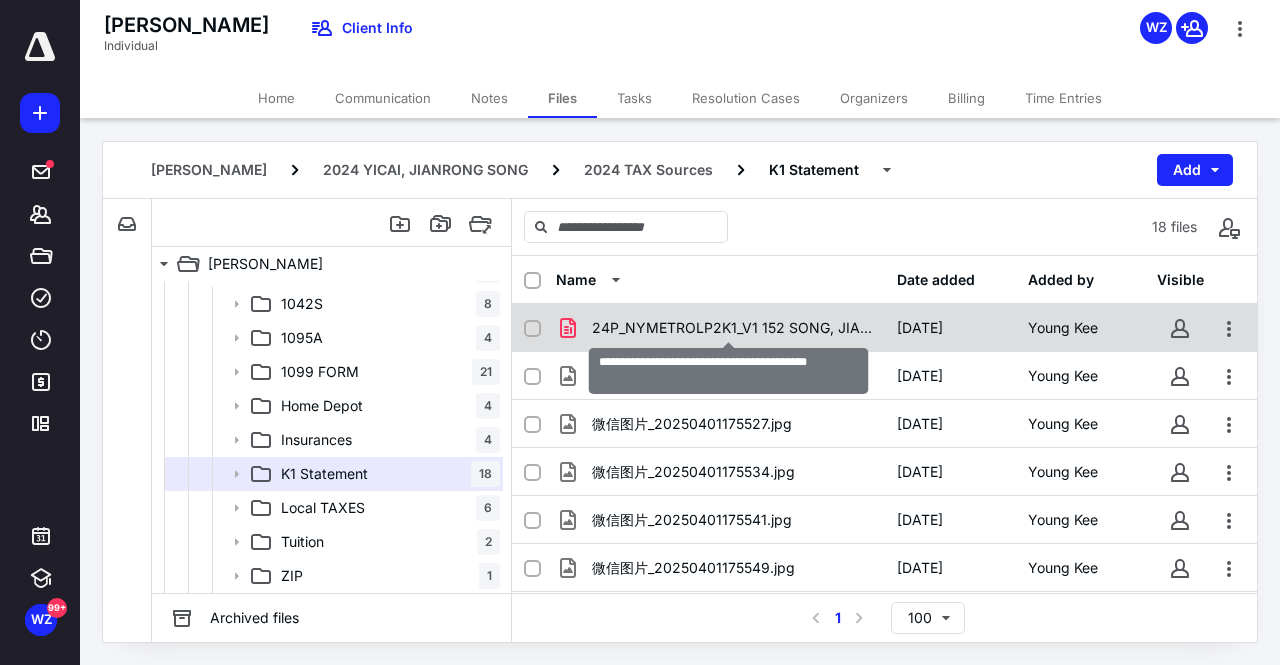 click on "24P_NYMETROLP2K1_V1 152 SONG, JIANRONG.pdf" at bounding box center (732, 328) 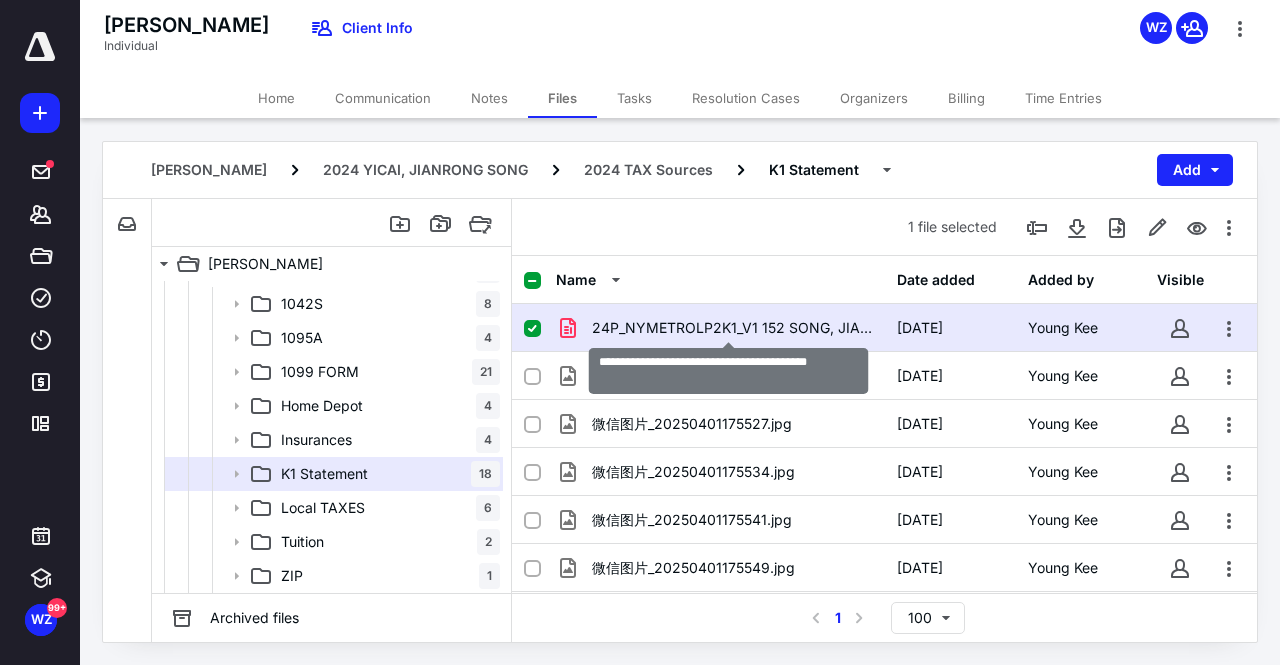 click on "24P_NYMETROLP2K1_V1 152 SONG, JIANRONG.pdf" at bounding box center (732, 328) 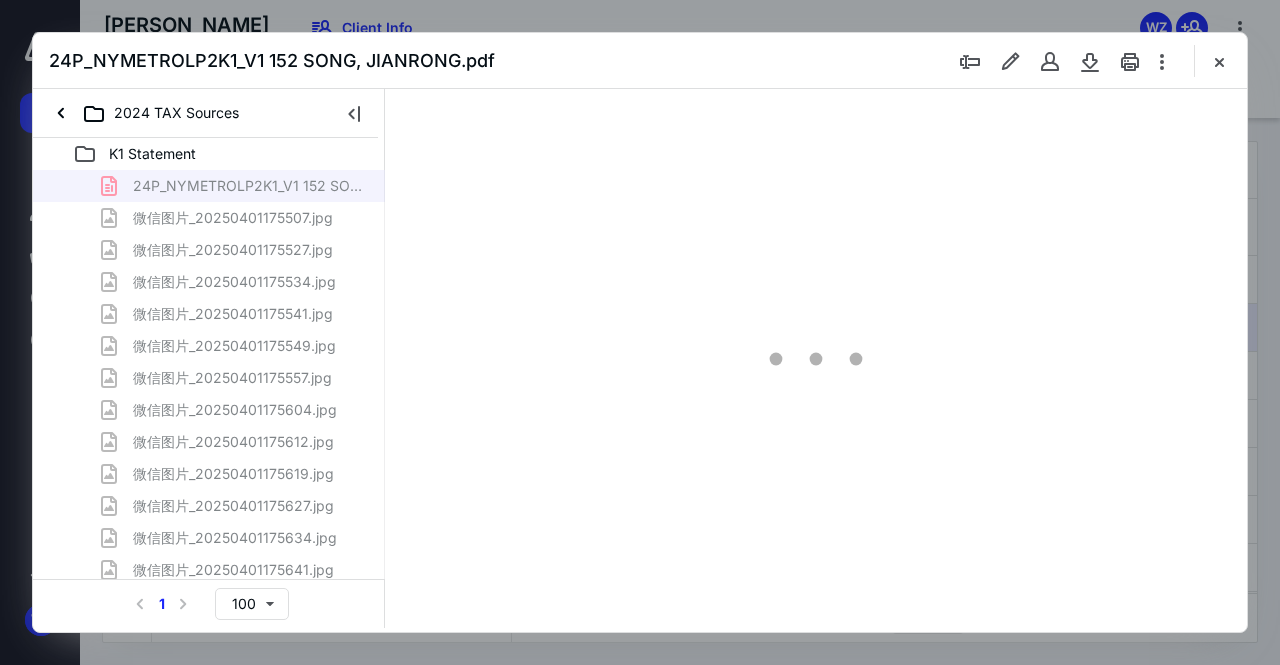 scroll, scrollTop: 0, scrollLeft: 0, axis: both 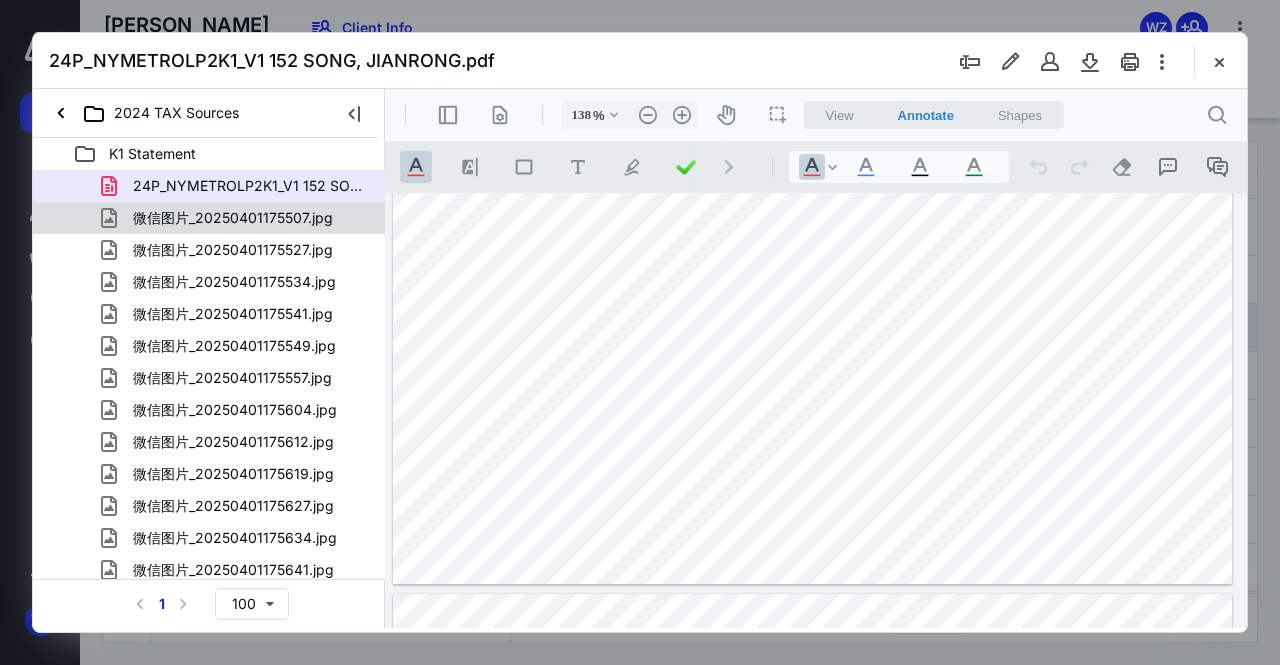 click on "微信图片_20250401175507.jpg" at bounding box center (233, 218) 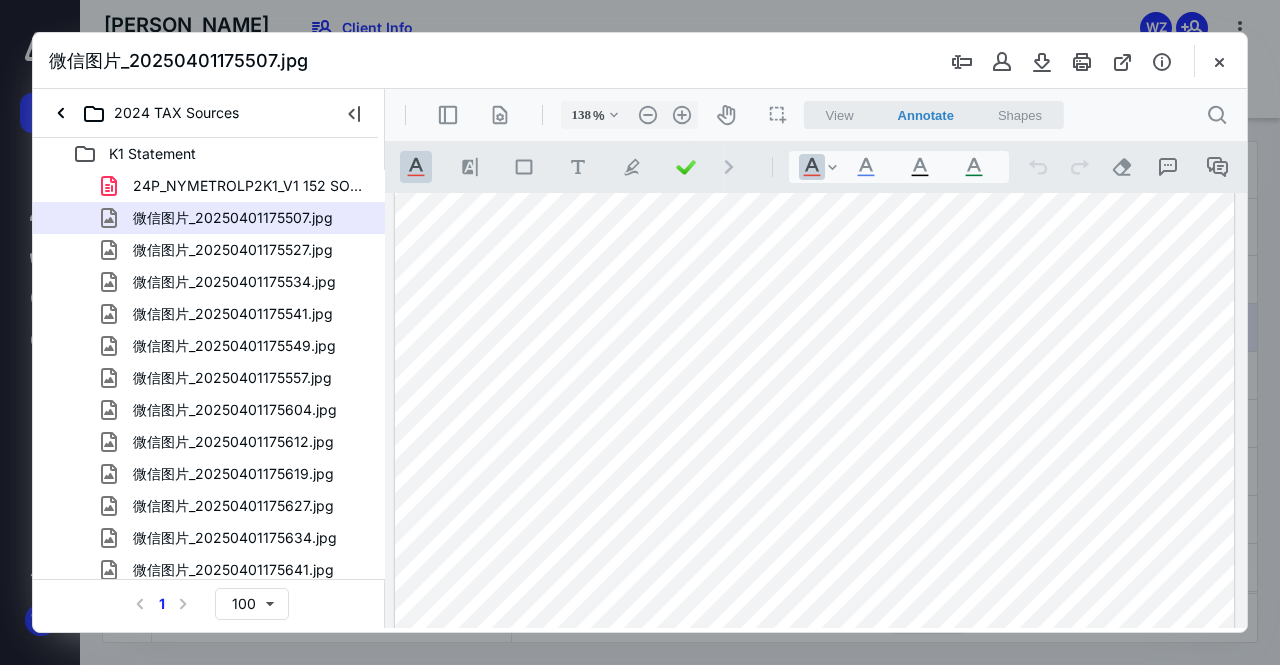 scroll, scrollTop: 85, scrollLeft: 0, axis: vertical 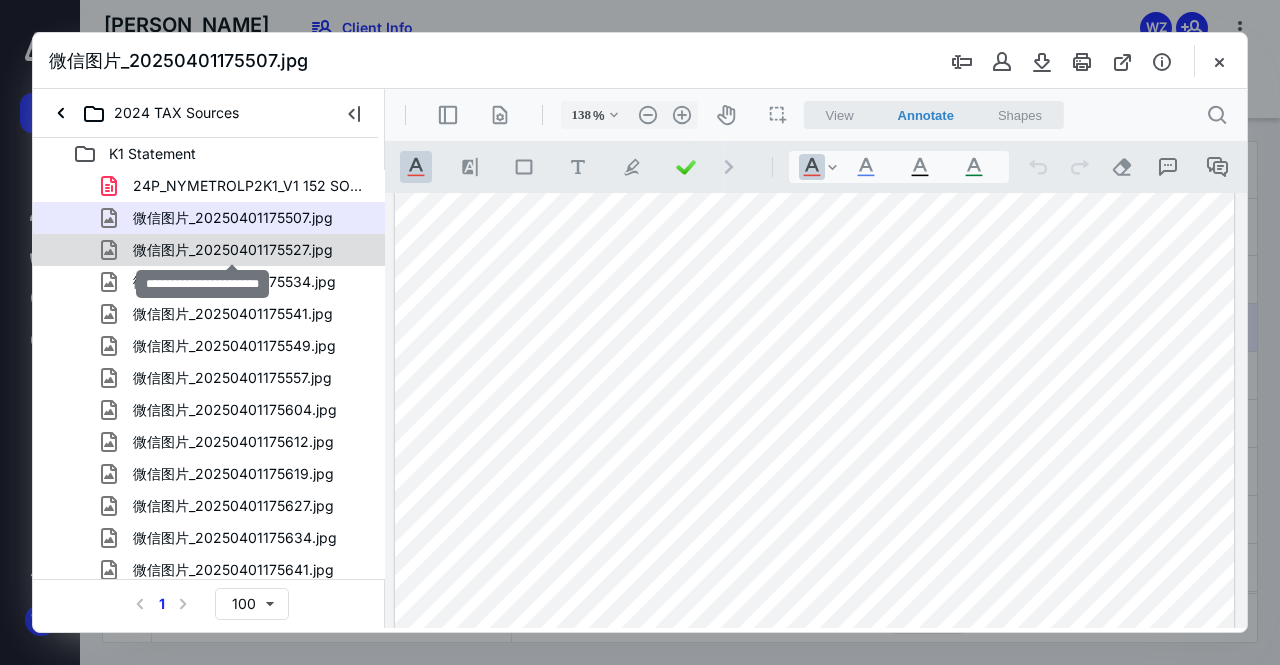 click on "微信图片_20250401175527.jpg" at bounding box center [233, 250] 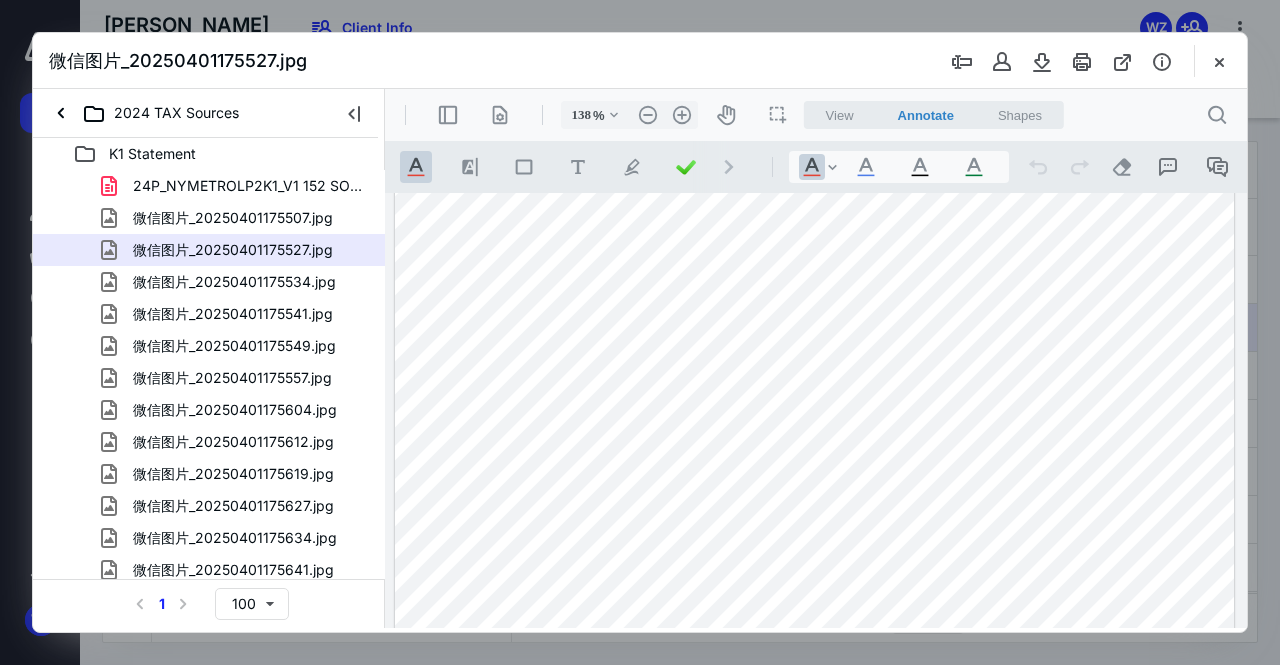 scroll, scrollTop: 200, scrollLeft: 0, axis: vertical 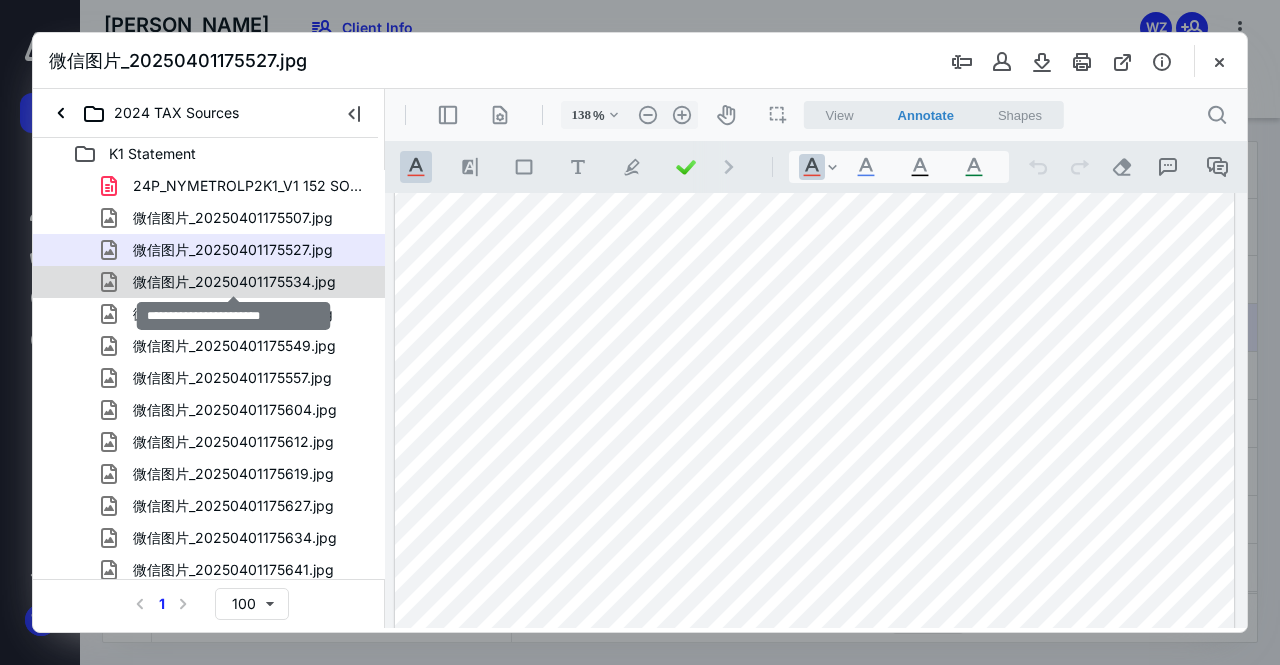 click on "微信图片_20250401175534.jpg" at bounding box center [234, 282] 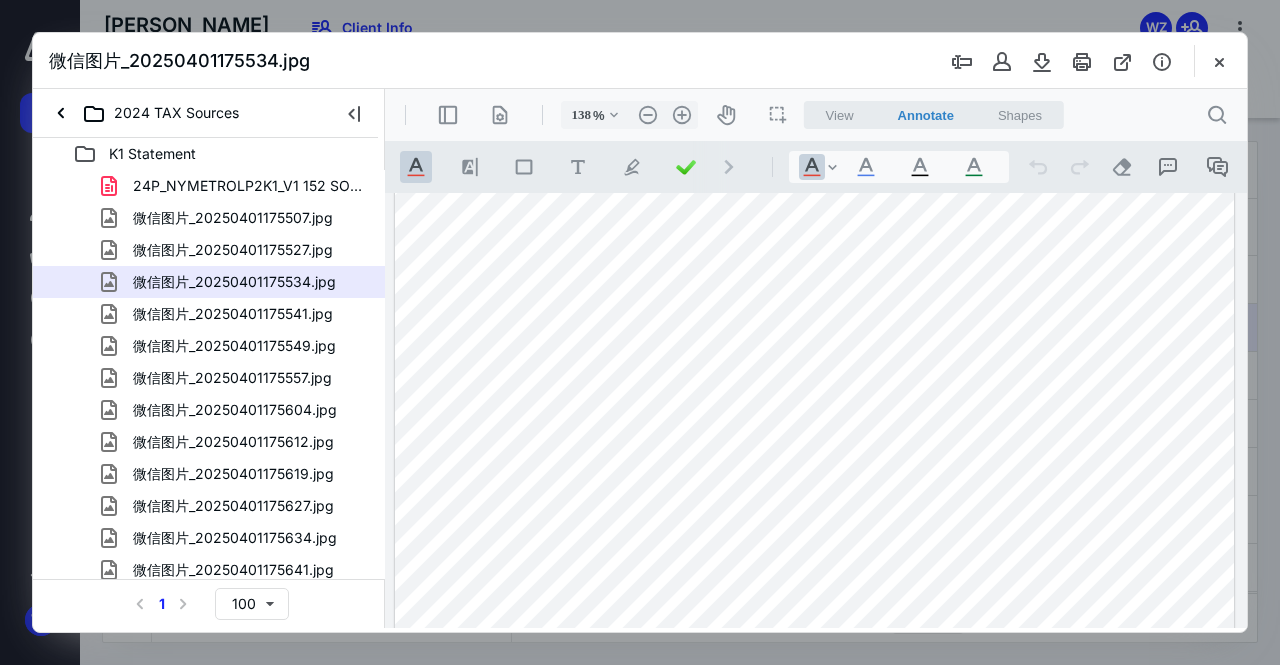 scroll, scrollTop: 583, scrollLeft: 0, axis: vertical 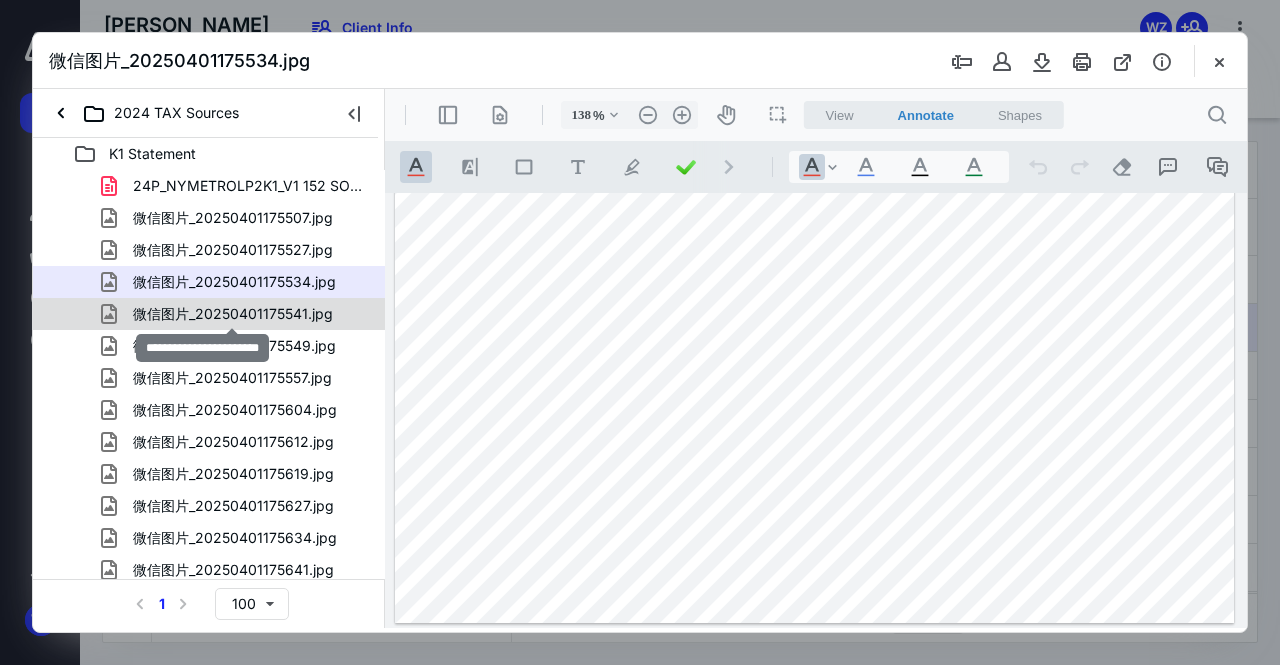 click on "微信图片_20250401175541.jpg" at bounding box center [233, 314] 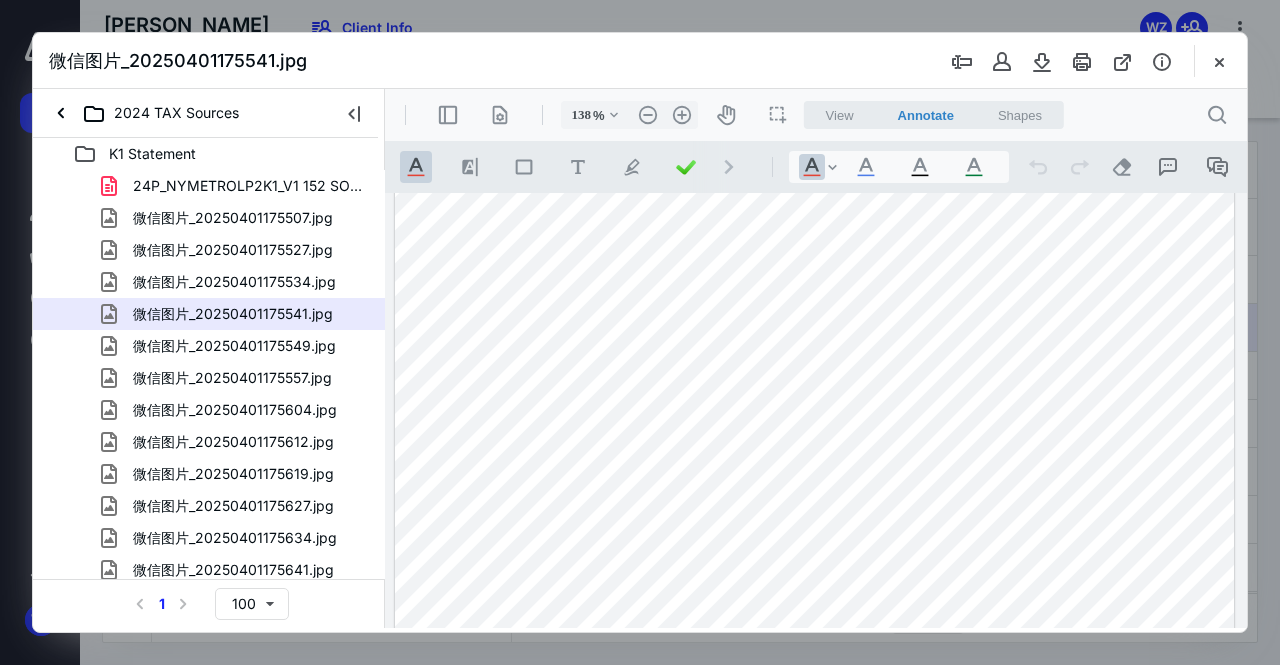 scroll, scrollTop: 400, scrollLeft: 0, axis: vertical 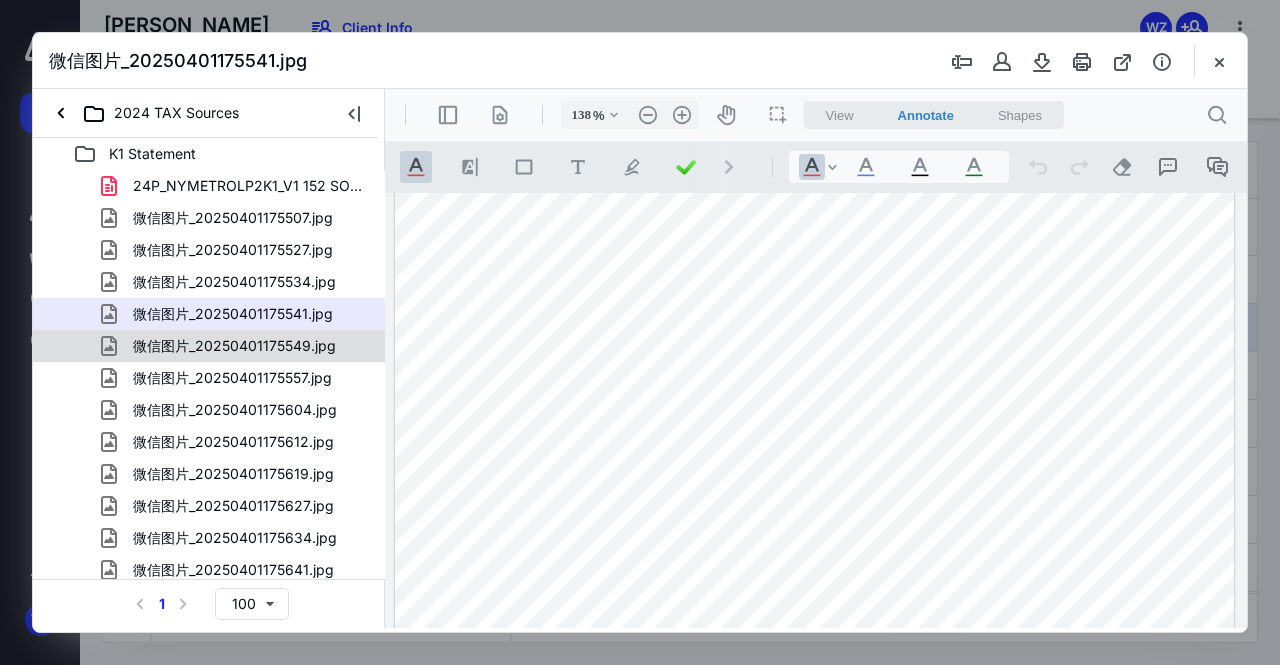 click on "微信图片_20250401175549.jpg" at bounding box center [234, 346] 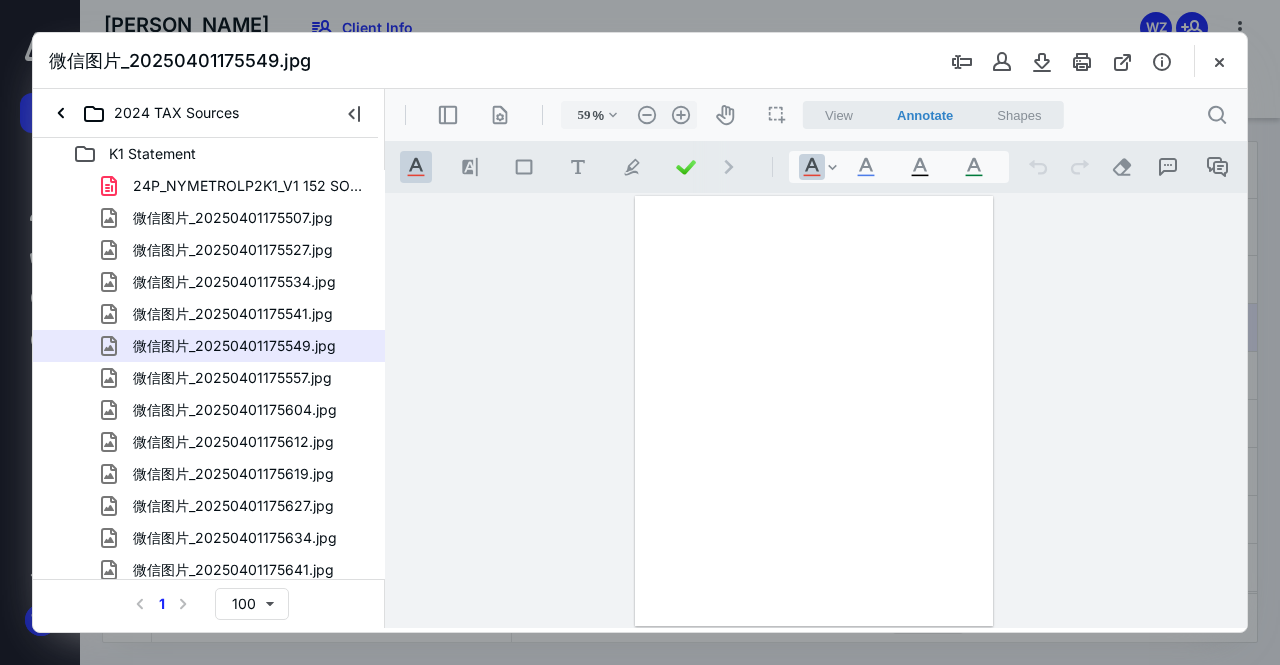 type on "138" 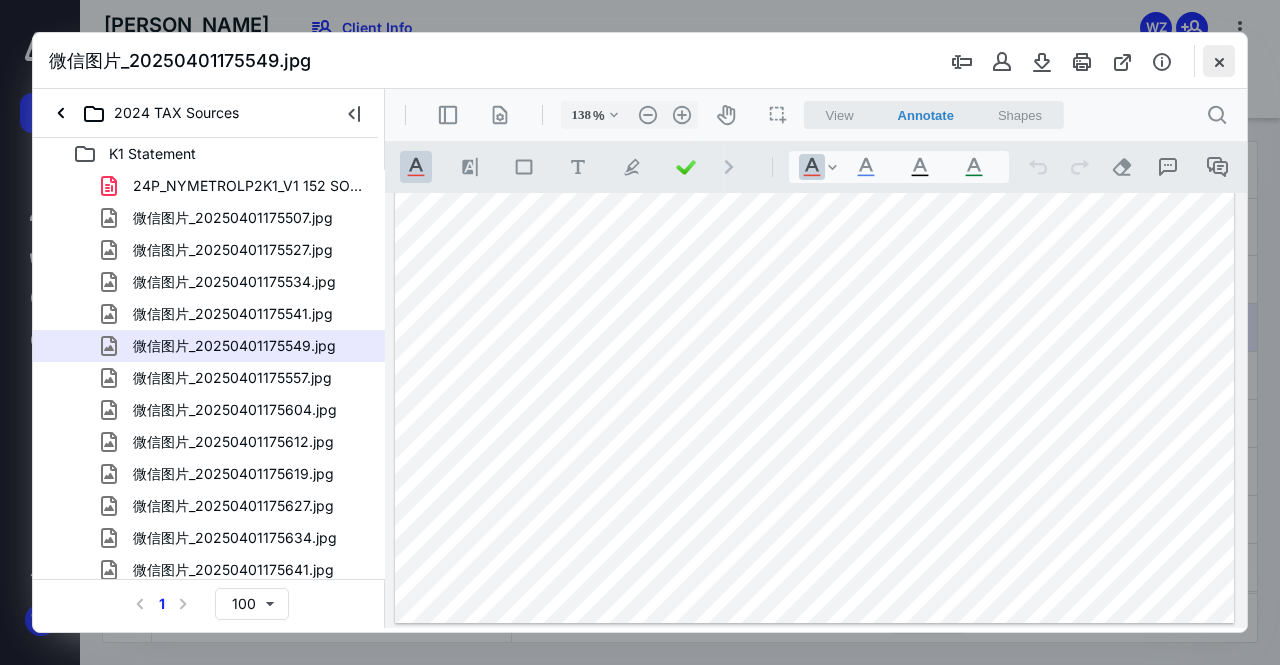 click at bounding box center [1219, 61] 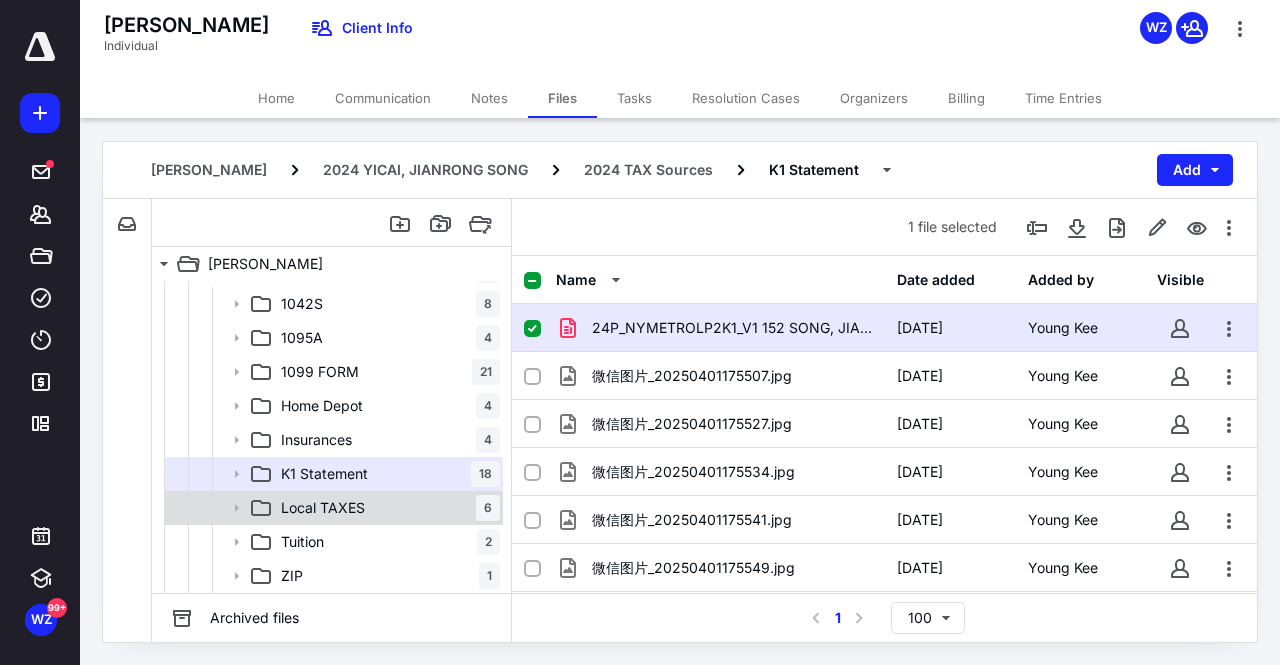 click on "Local TAXES" at bounding box center [323, 508] 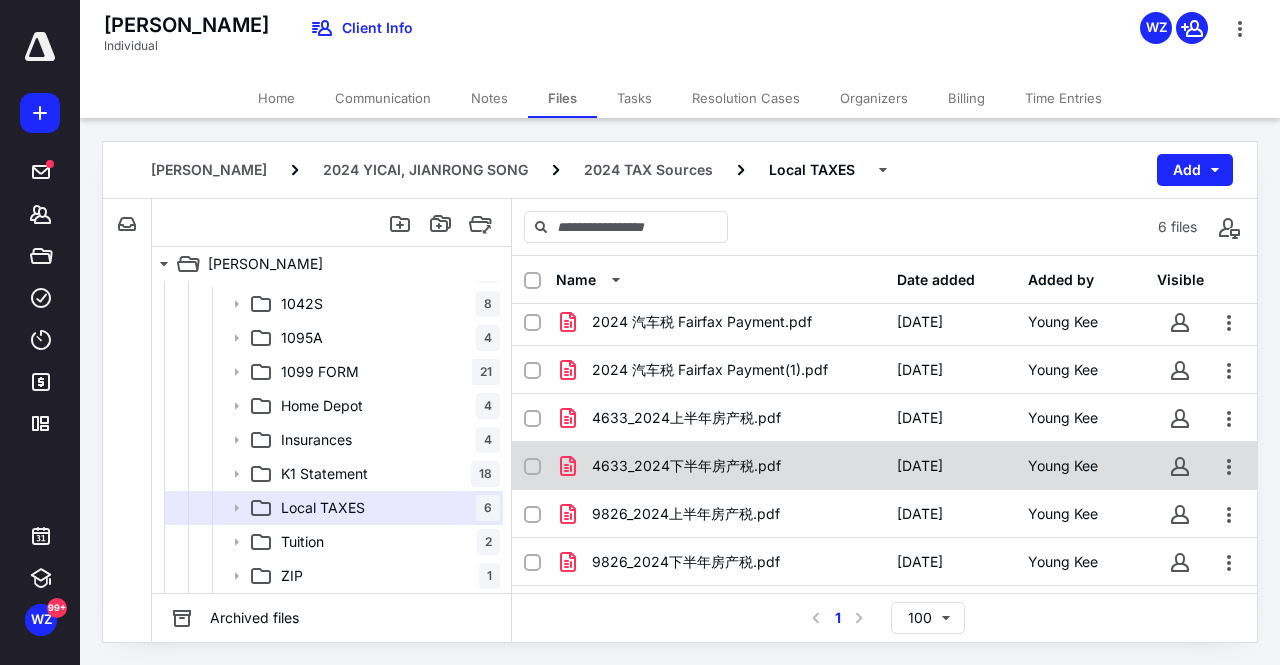 scroll, scrollTop: 11, scrollLeft: 0, axis: vertical 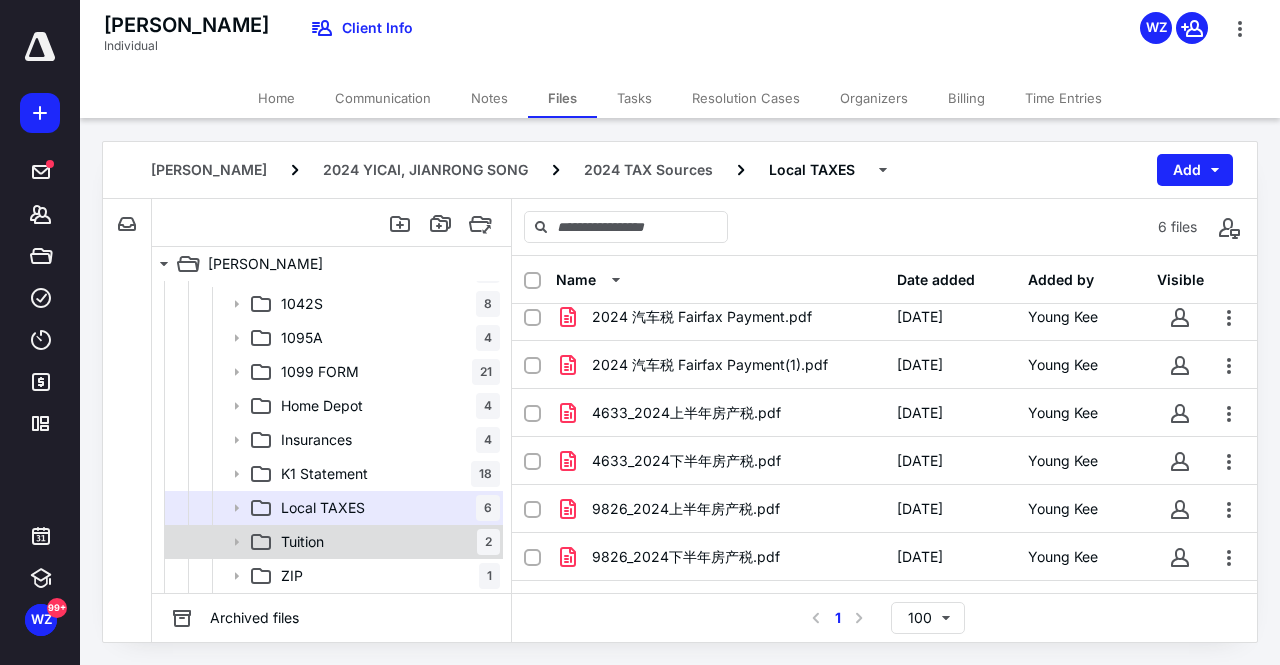 click on "Tuition 2" at bounding box center [386, 542] 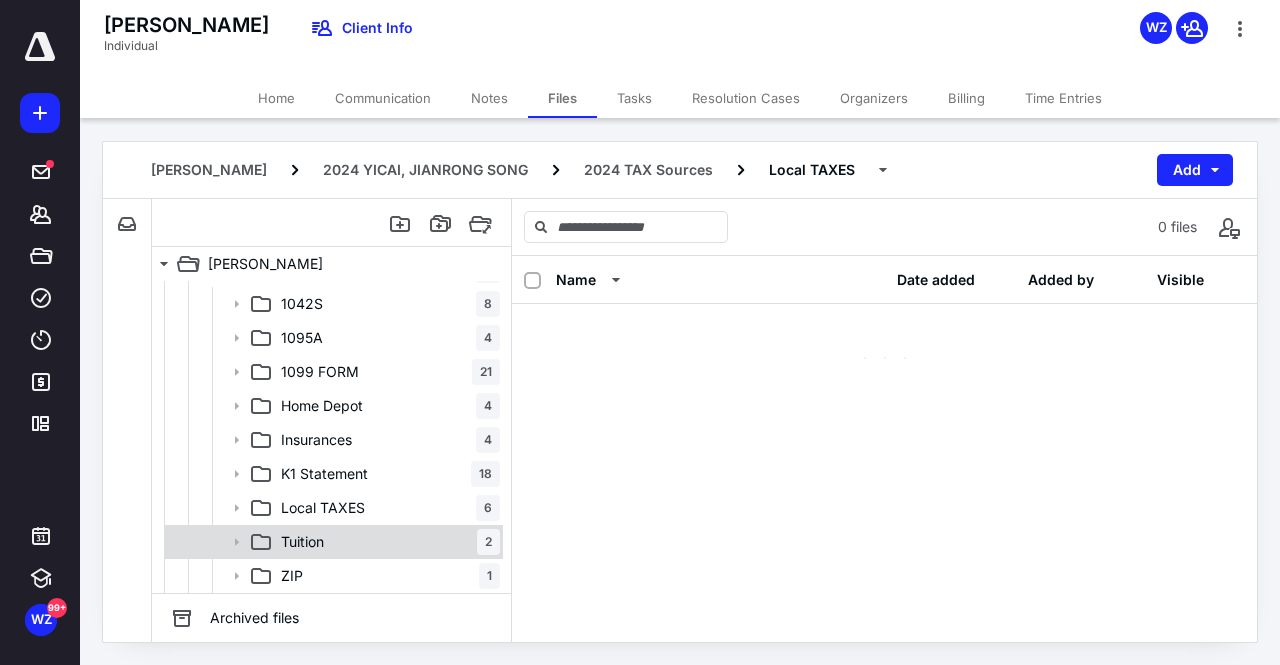 scroll, scrollTop: 0, scrollLeft: 0, axis: both 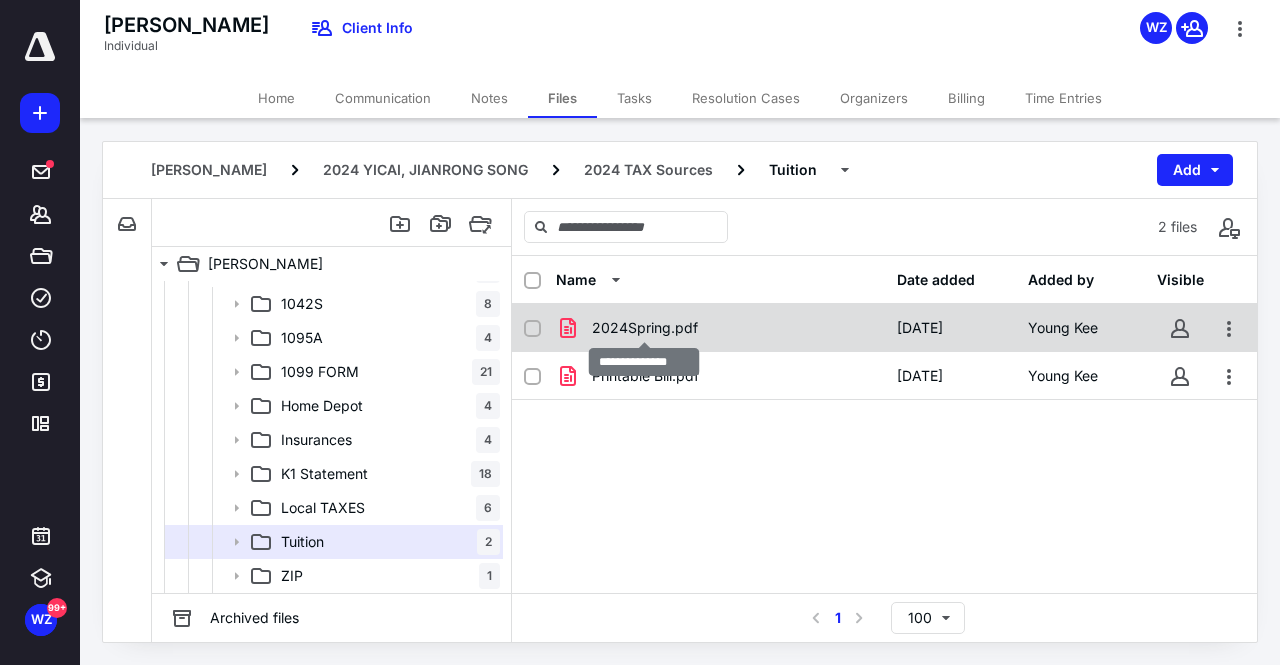 click on "2024Spring.pdf" at bounding box center [645, 328] 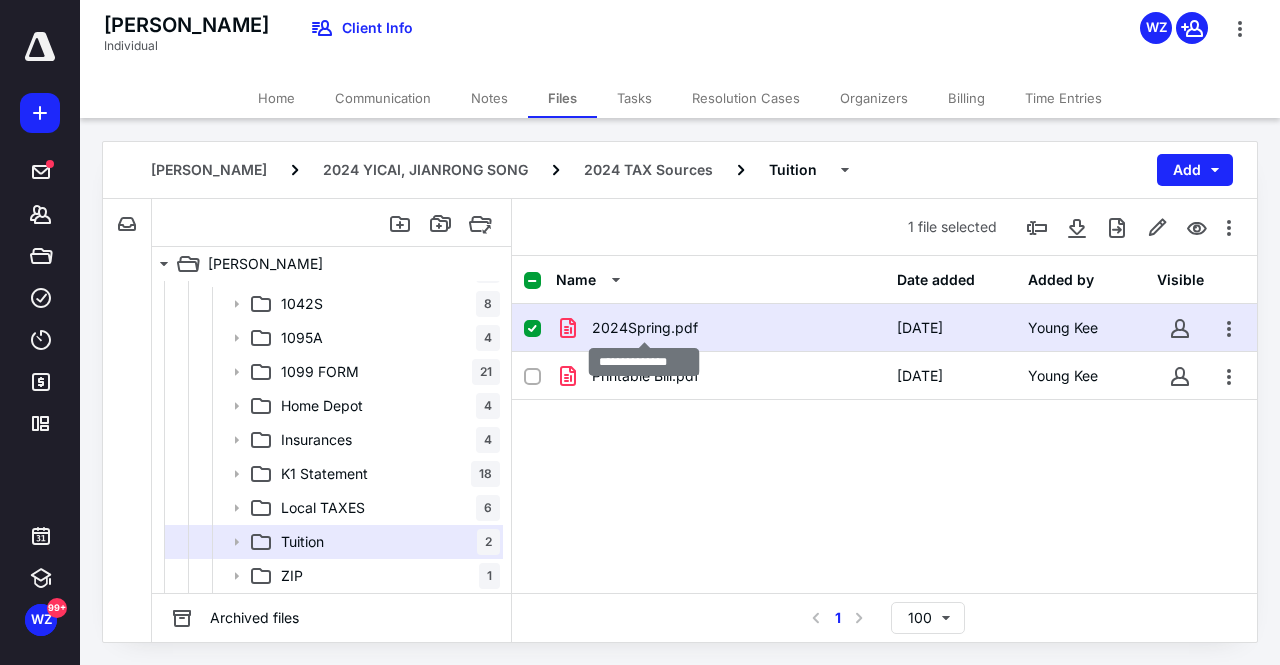 click on "2024Spring.pdf" at bounding box center [645, 328] 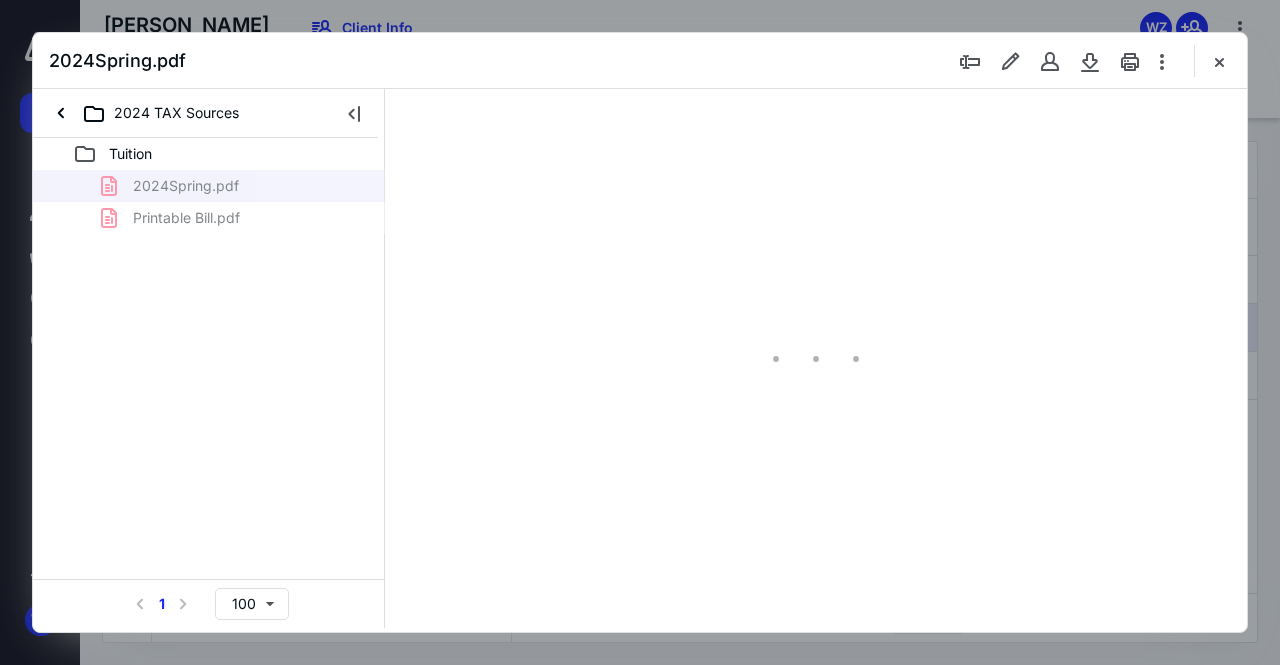 scroll, scrollTop: 0, scrollLeft: 0, axis: both 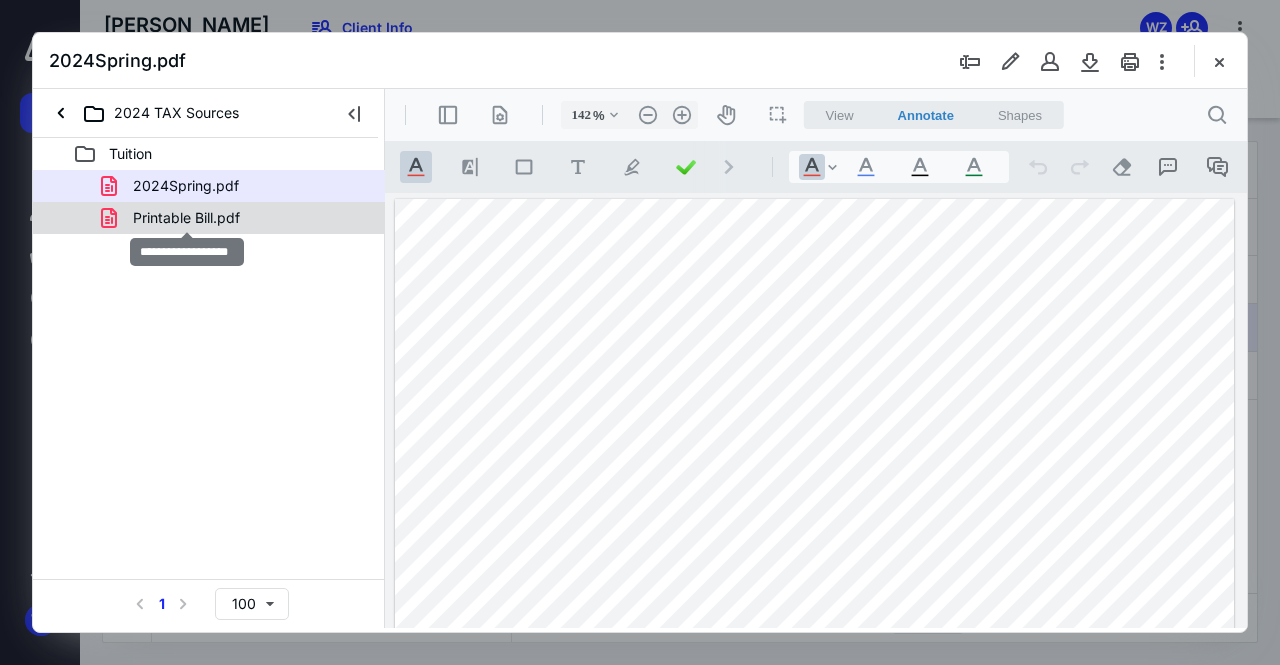 click on "Printable Bill.pdf" at bounding box center [186, 218] 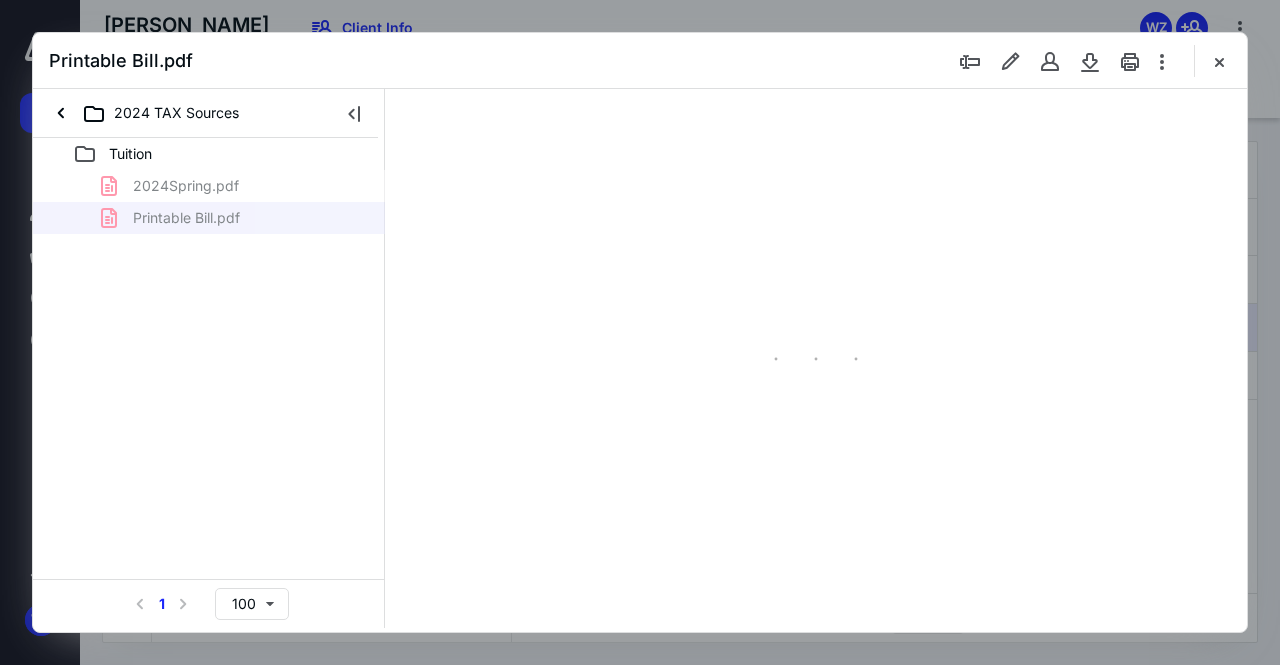 type on "142" 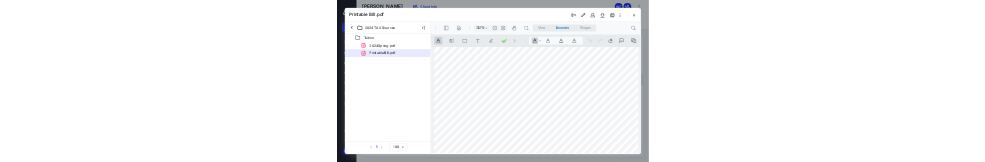 scroll, scrollTop: 764, scrollLeft: 0, axis: vertical 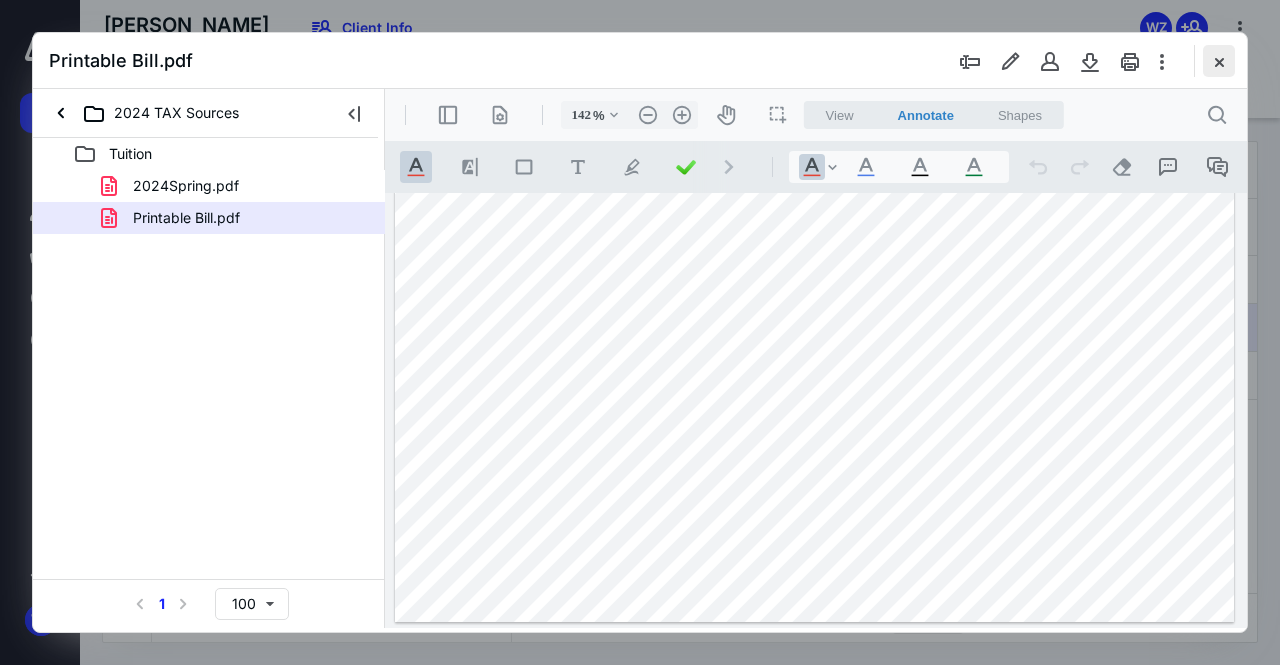 click at bounding box center [1219, 61] 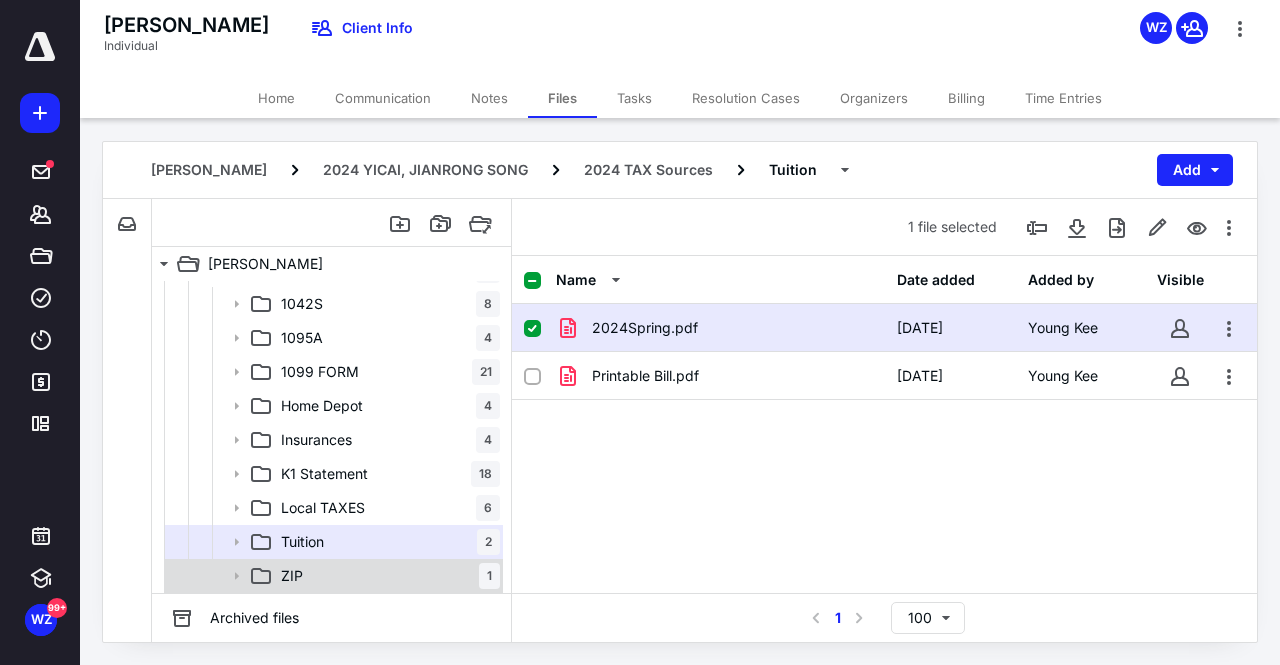 click on "ZIP 1" at bounding box center [386, 576] 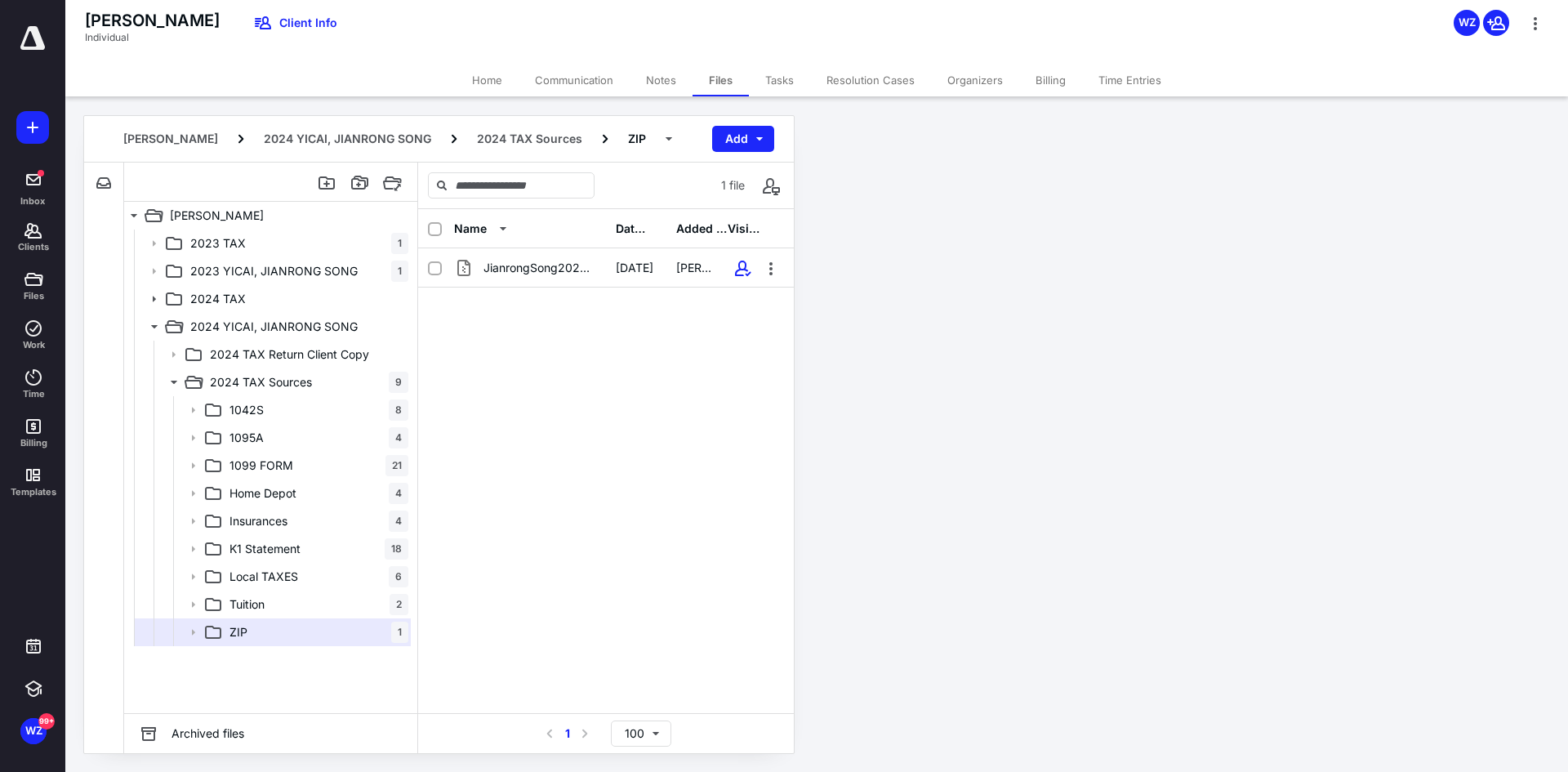 scroll, scrollTop: 0, scrollLeft: 0, axis: both 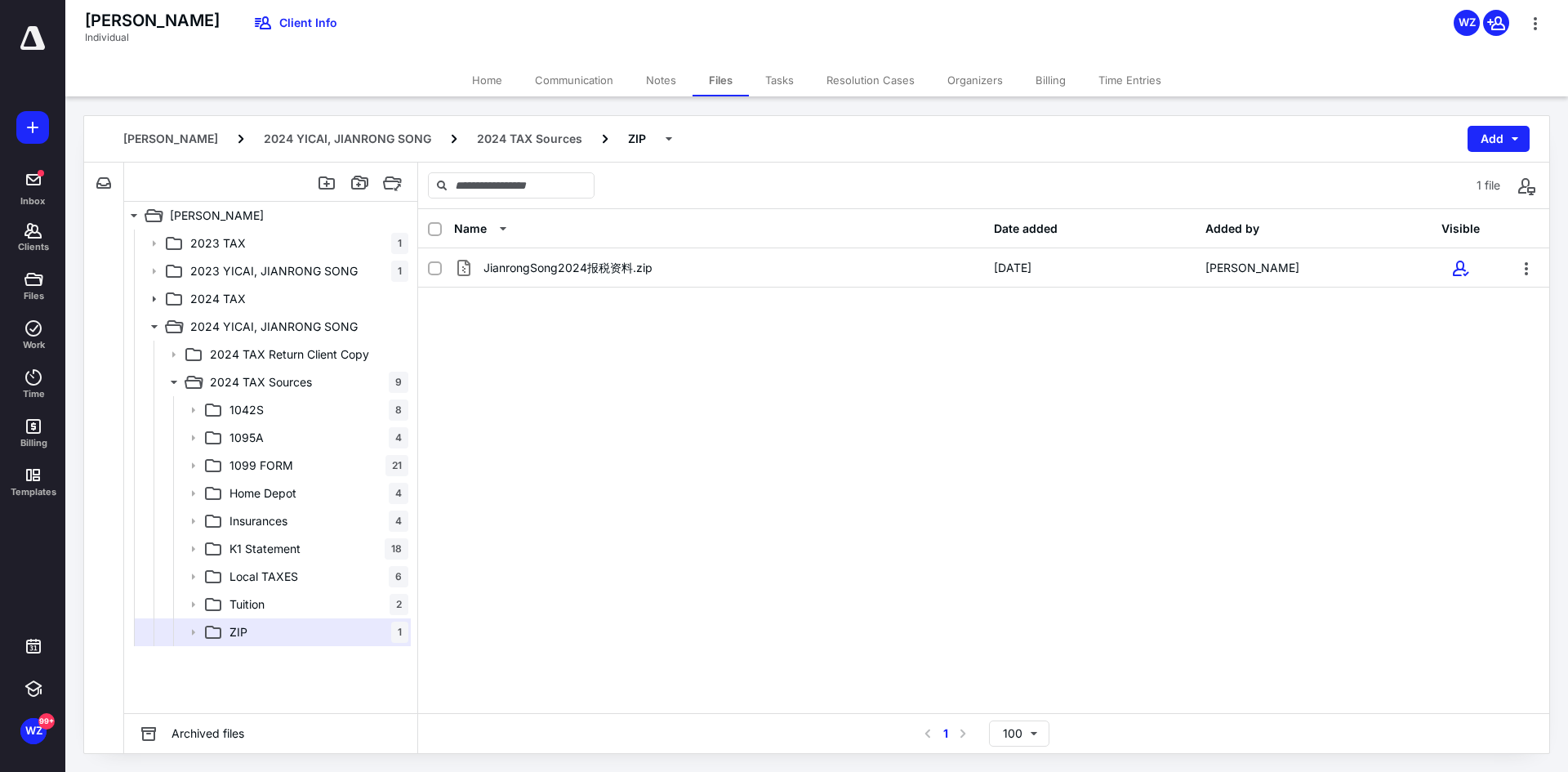 click on "JianrongSong2024报税资料.zip [DATE] Wenni Cai" at bounding box center (983, 371) 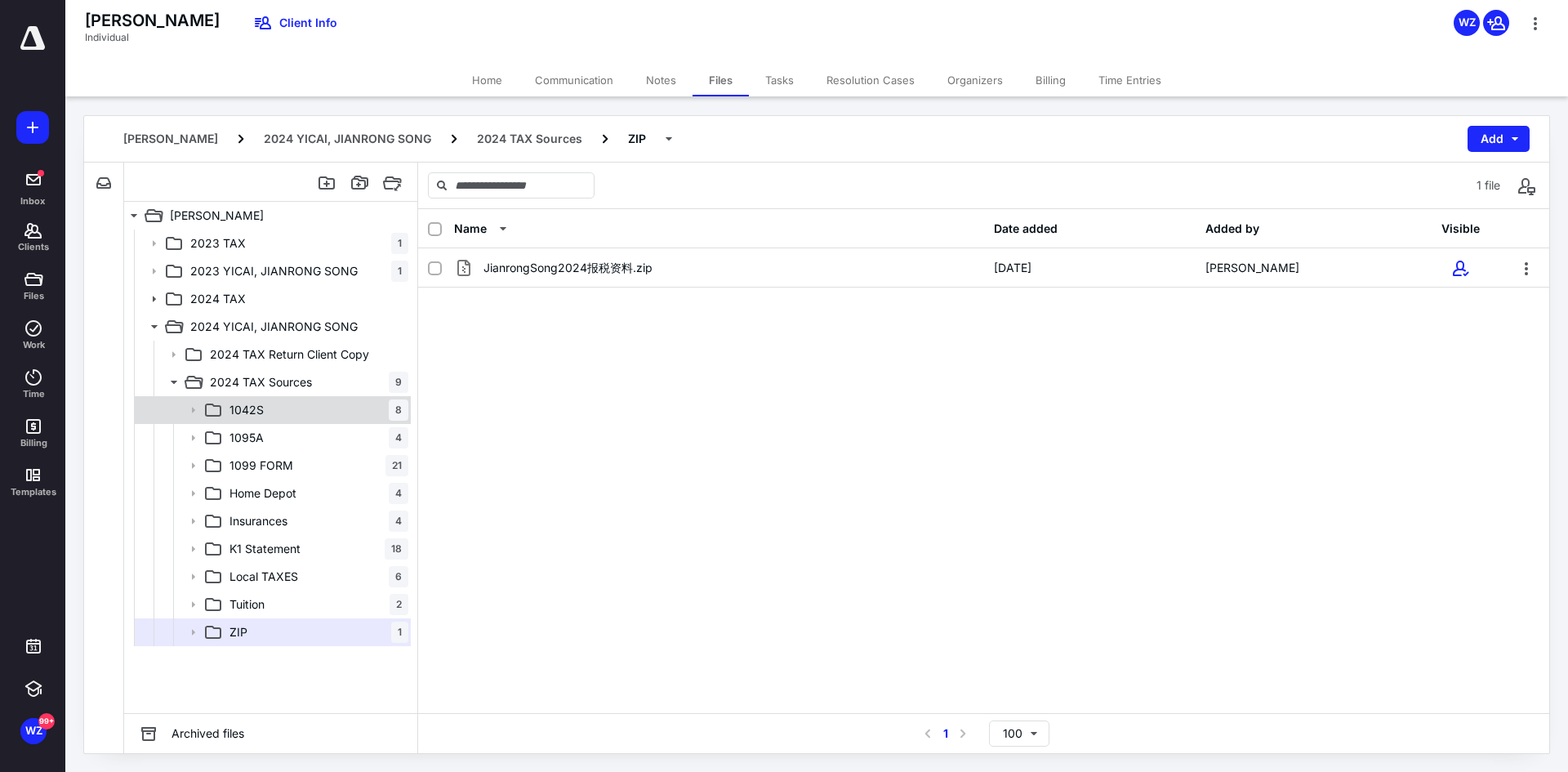click on "1042S" at bounding box center (247, 410) 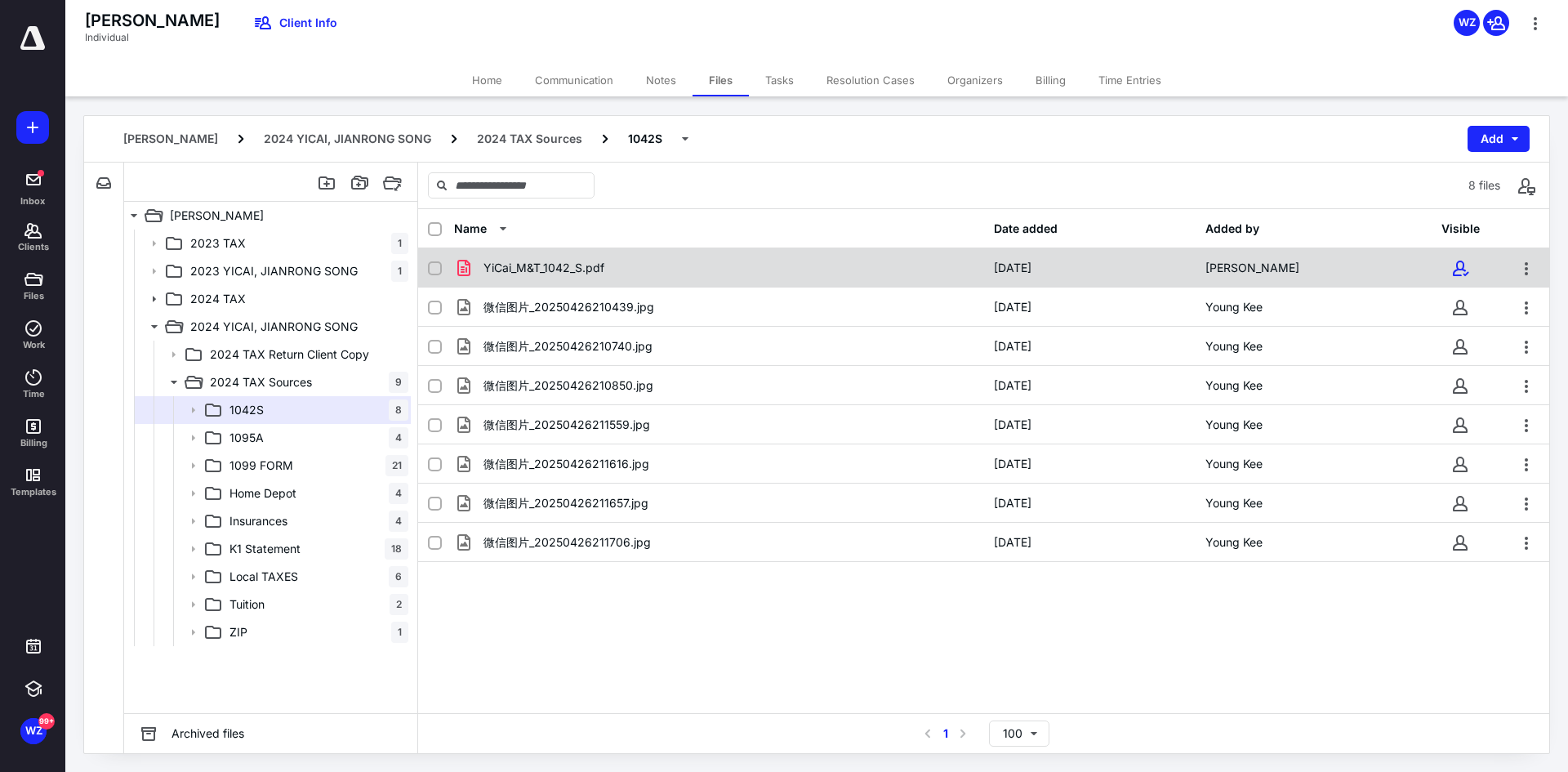 click on "YiCai_M&T_1042_S.pdf [DATE] Wenni Cai" at bounding box center [983, 268] 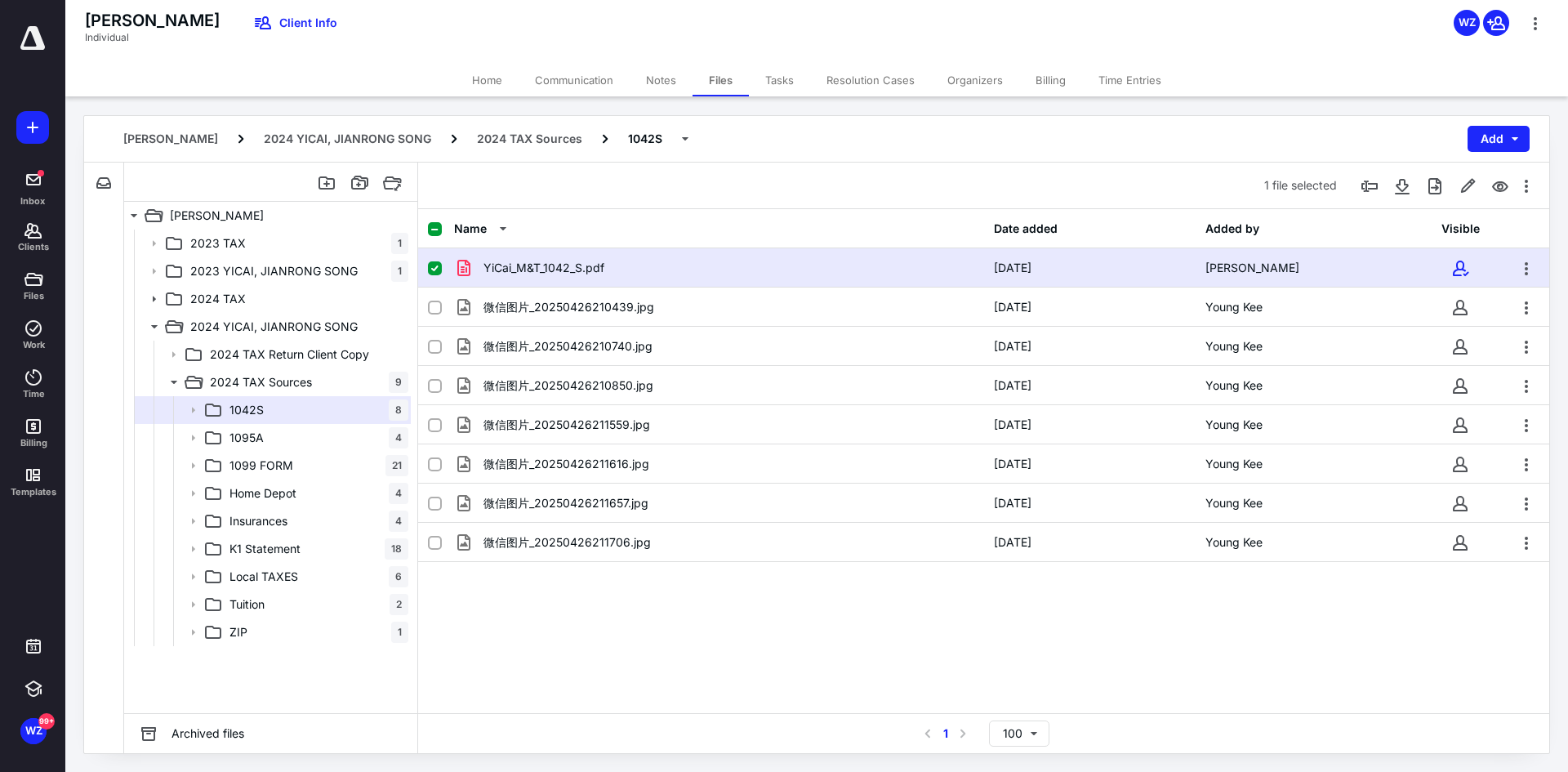checkbox on "true" 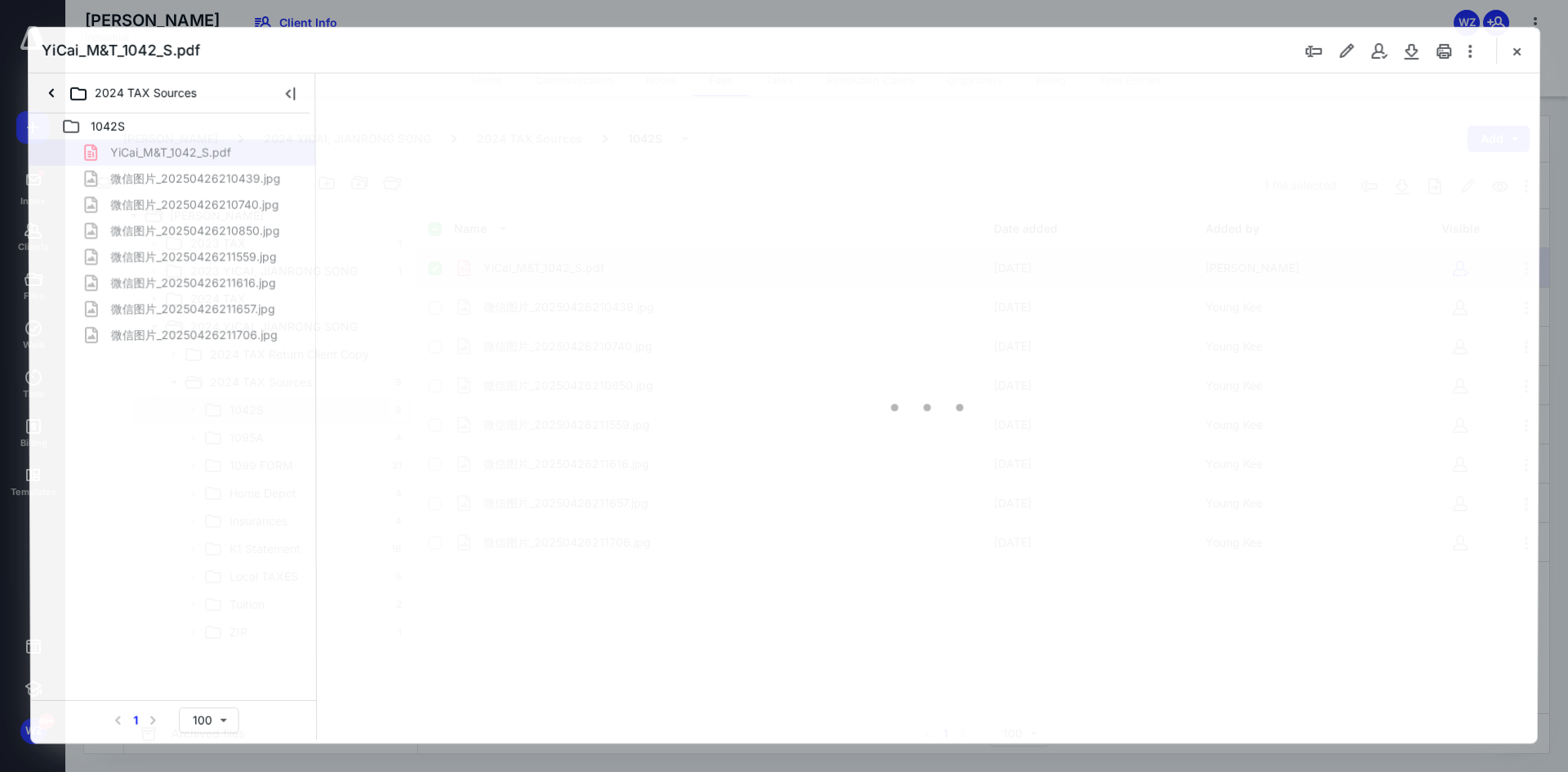 scroll, scrollTop: 0, scrollLeft: 0, axis: both 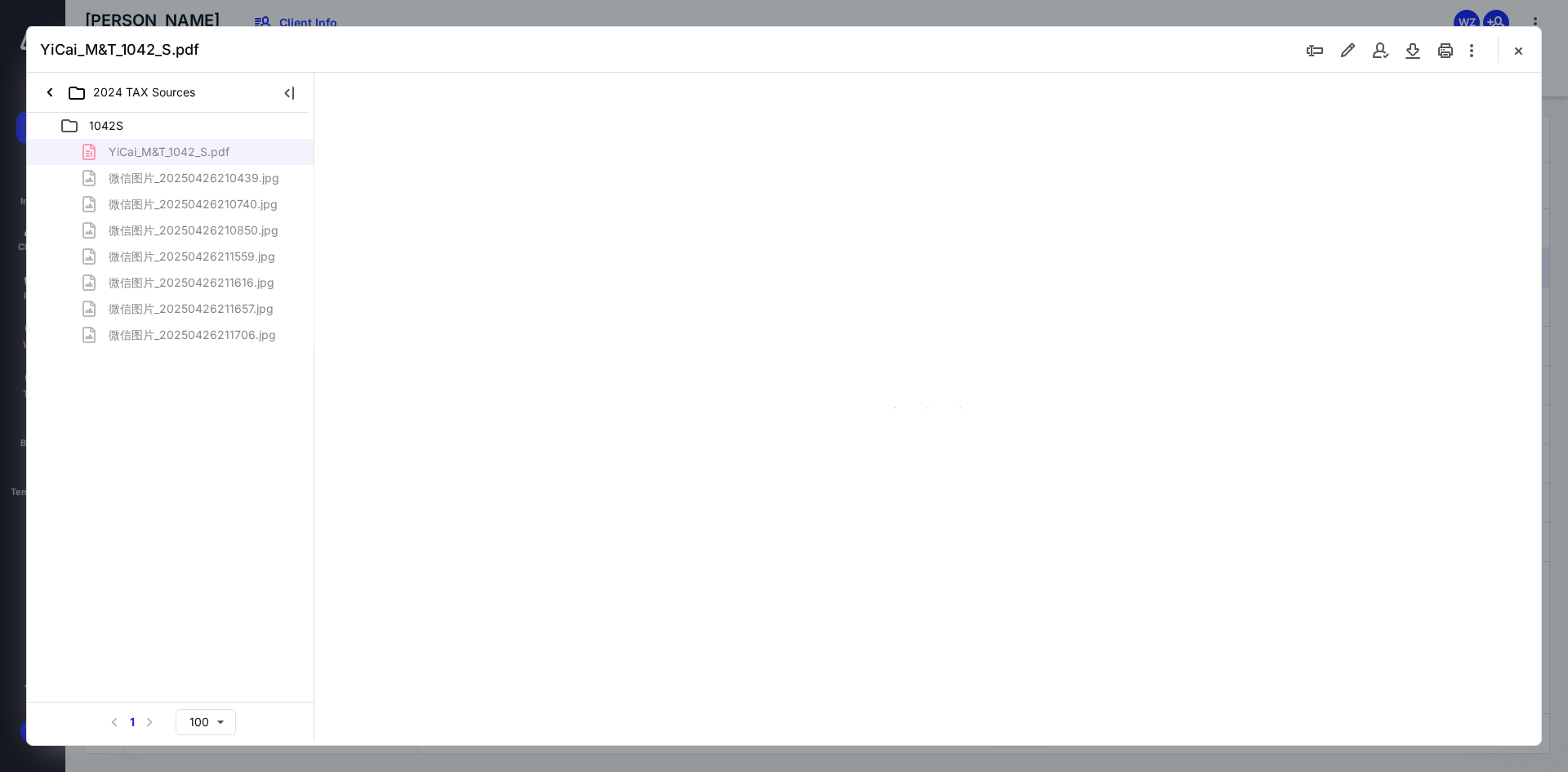 type on "248" 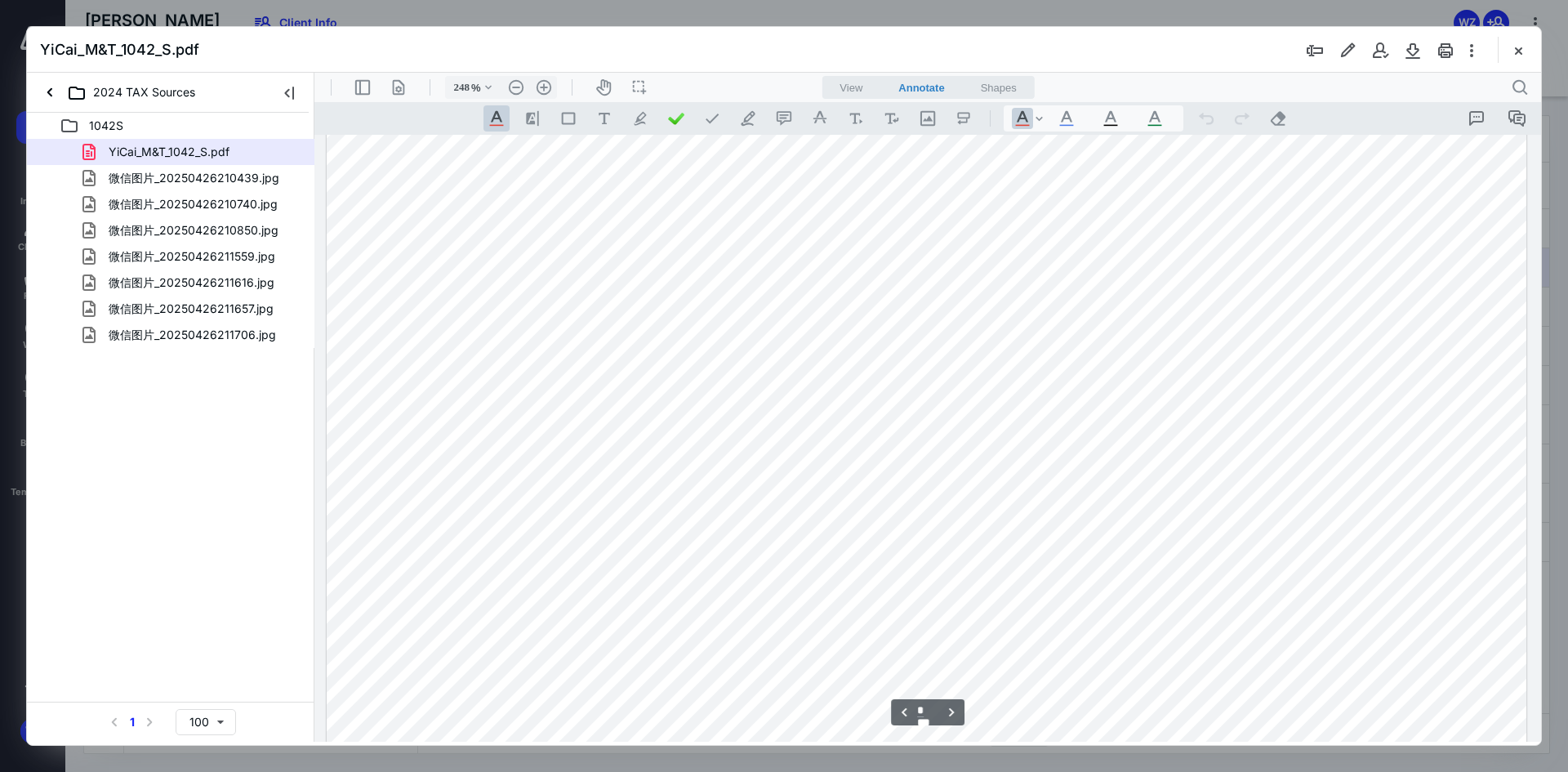 scroll, scrollTop: 3840, scrollLeft: 0, axis: vertical 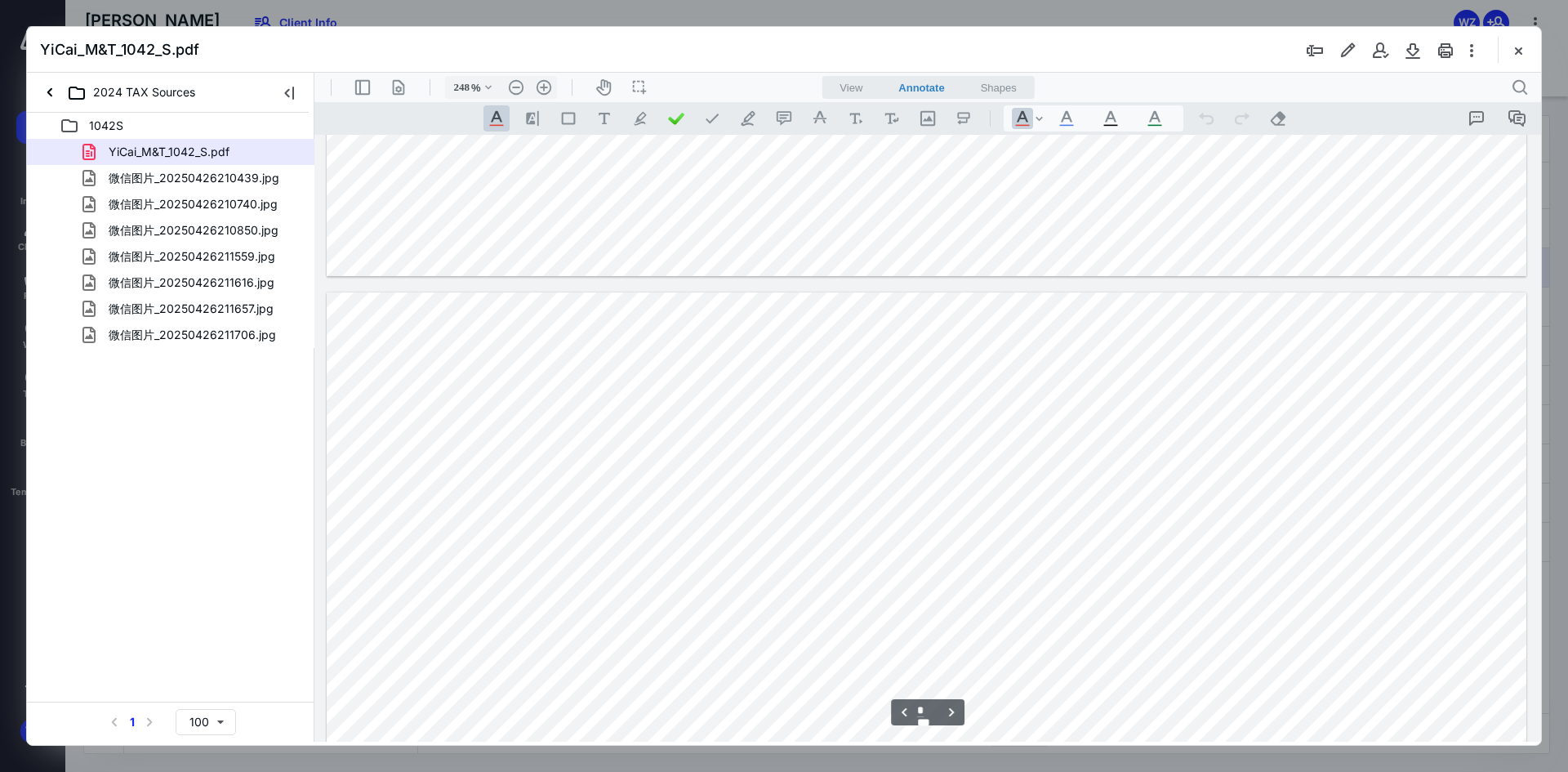type on "*" 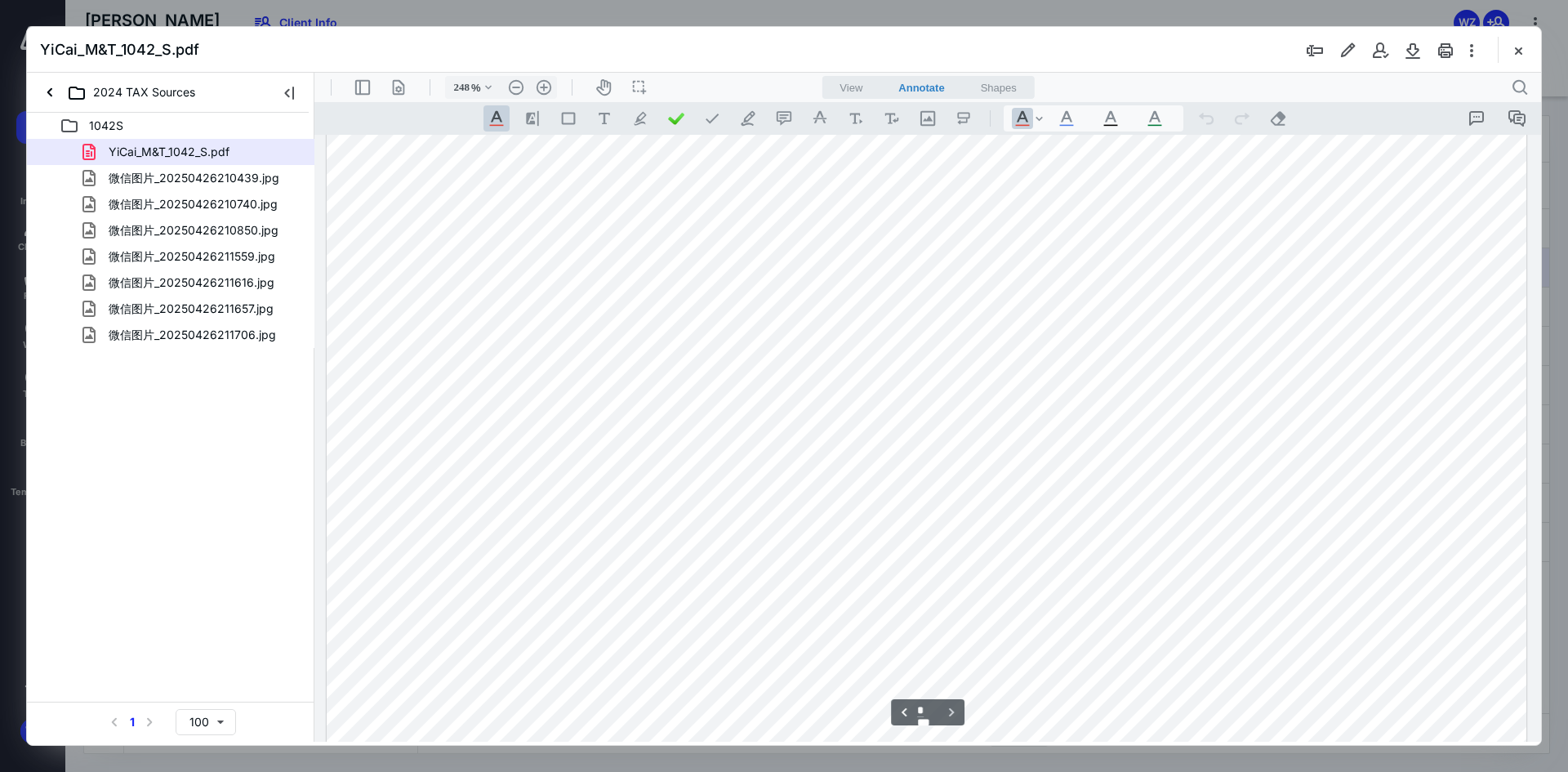 scroll, scrollTop: 9681, scrollLeft: 0, axis: vertical 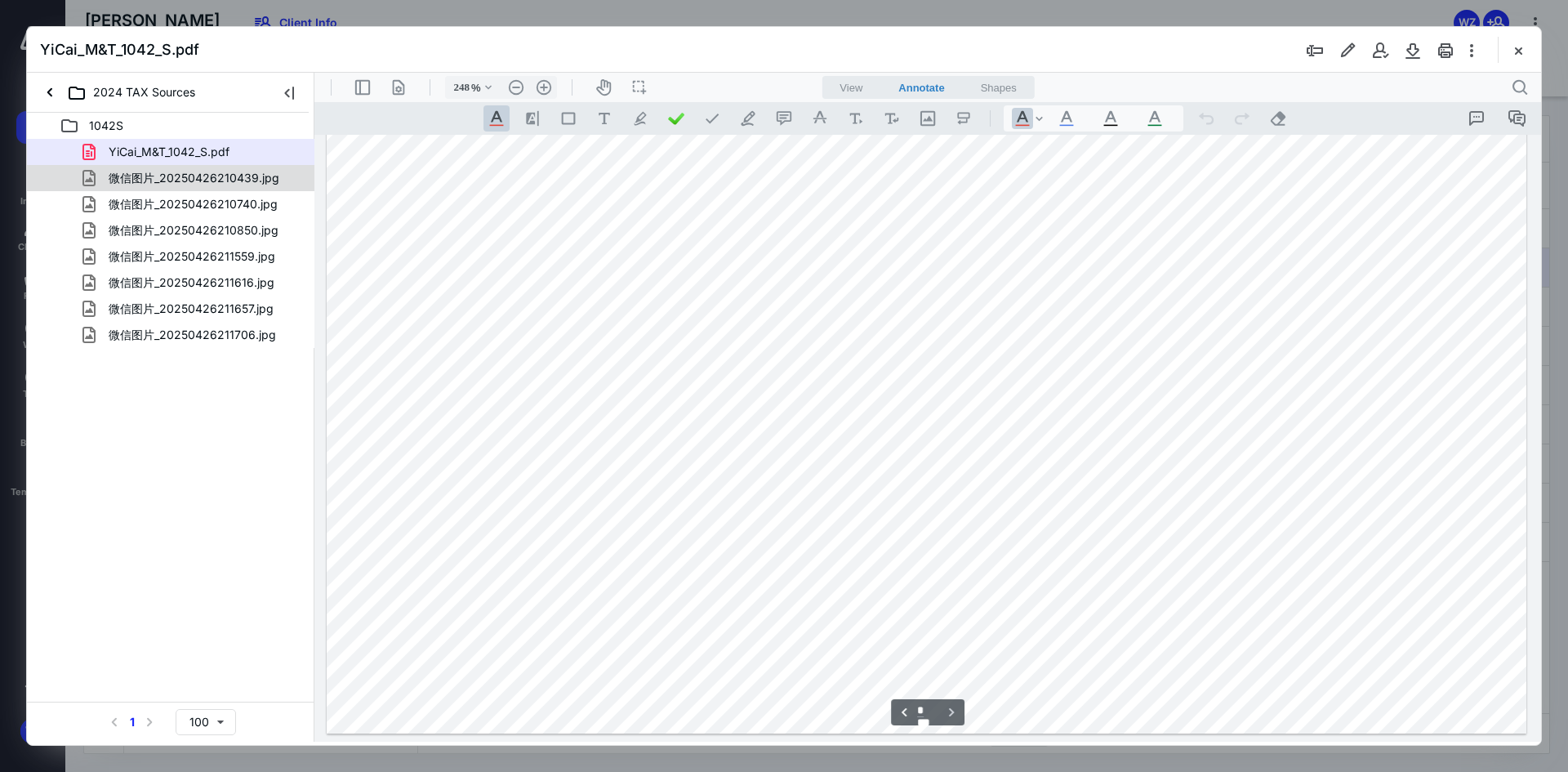 click on "微信图片_20250426210439.jpg" at bounding box center (194, 178) 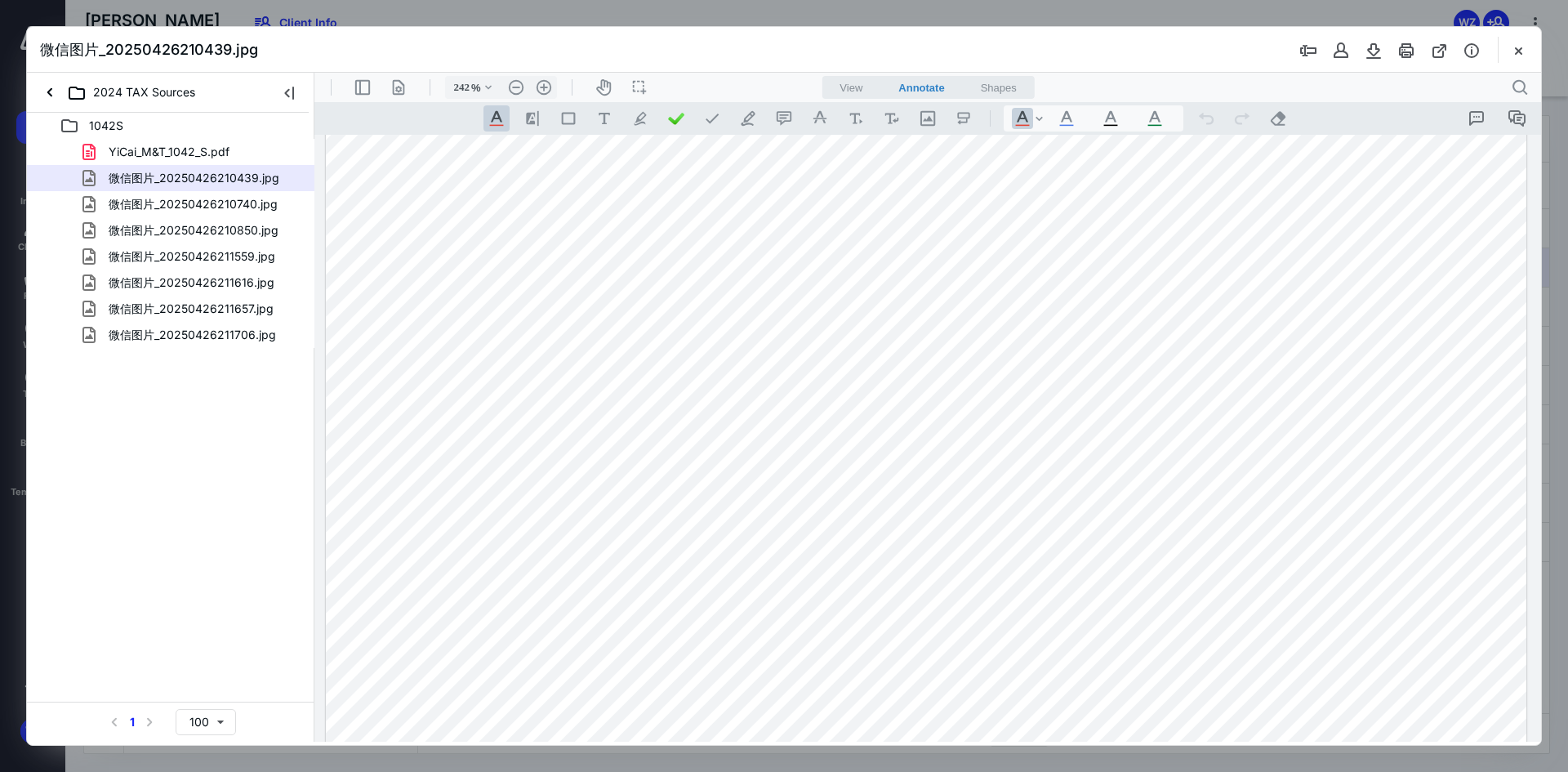 scroll, scrollTop: 318, scrollLeft: 0, axis: vertical 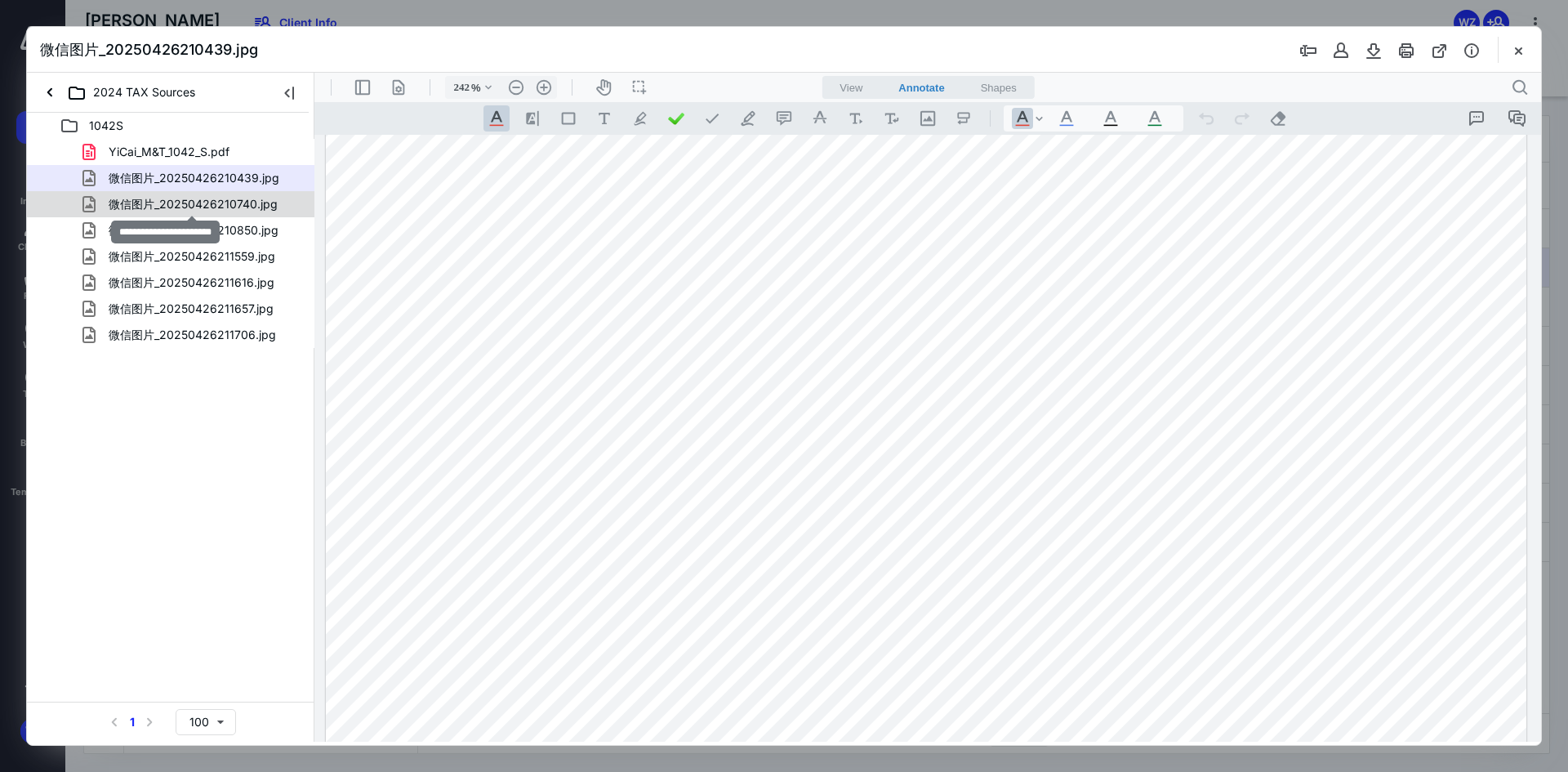 click on "微信图片_20250426210740.jpg" at bounding box center [193, 204] 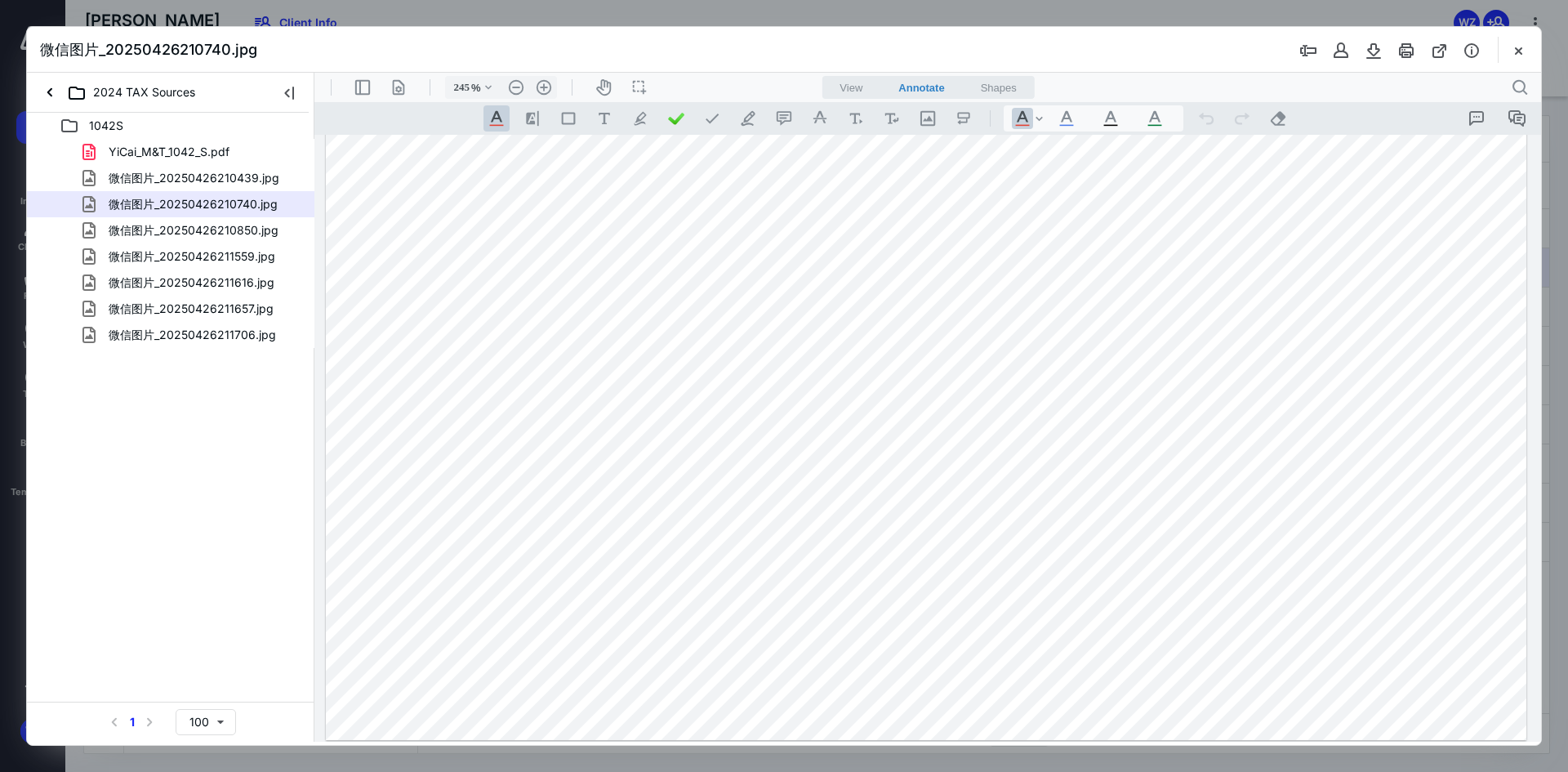 scroll, scrollTop: 988, scrollLeft: 0, axis: vertical 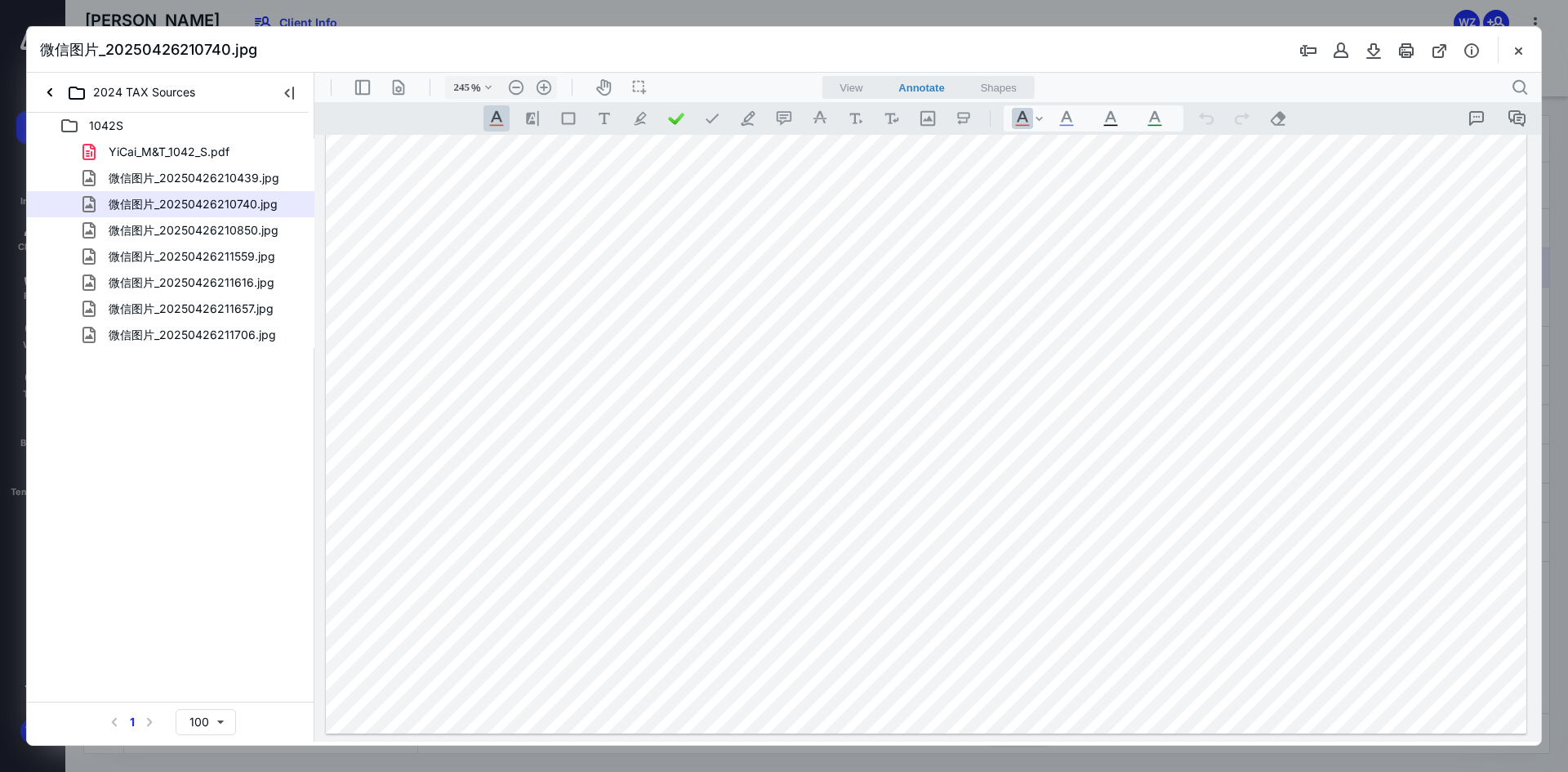 drag, startPoint x: 196, startPoint y: 234, endPoint x: 213, endPoint y: 228, distance: 18.027756 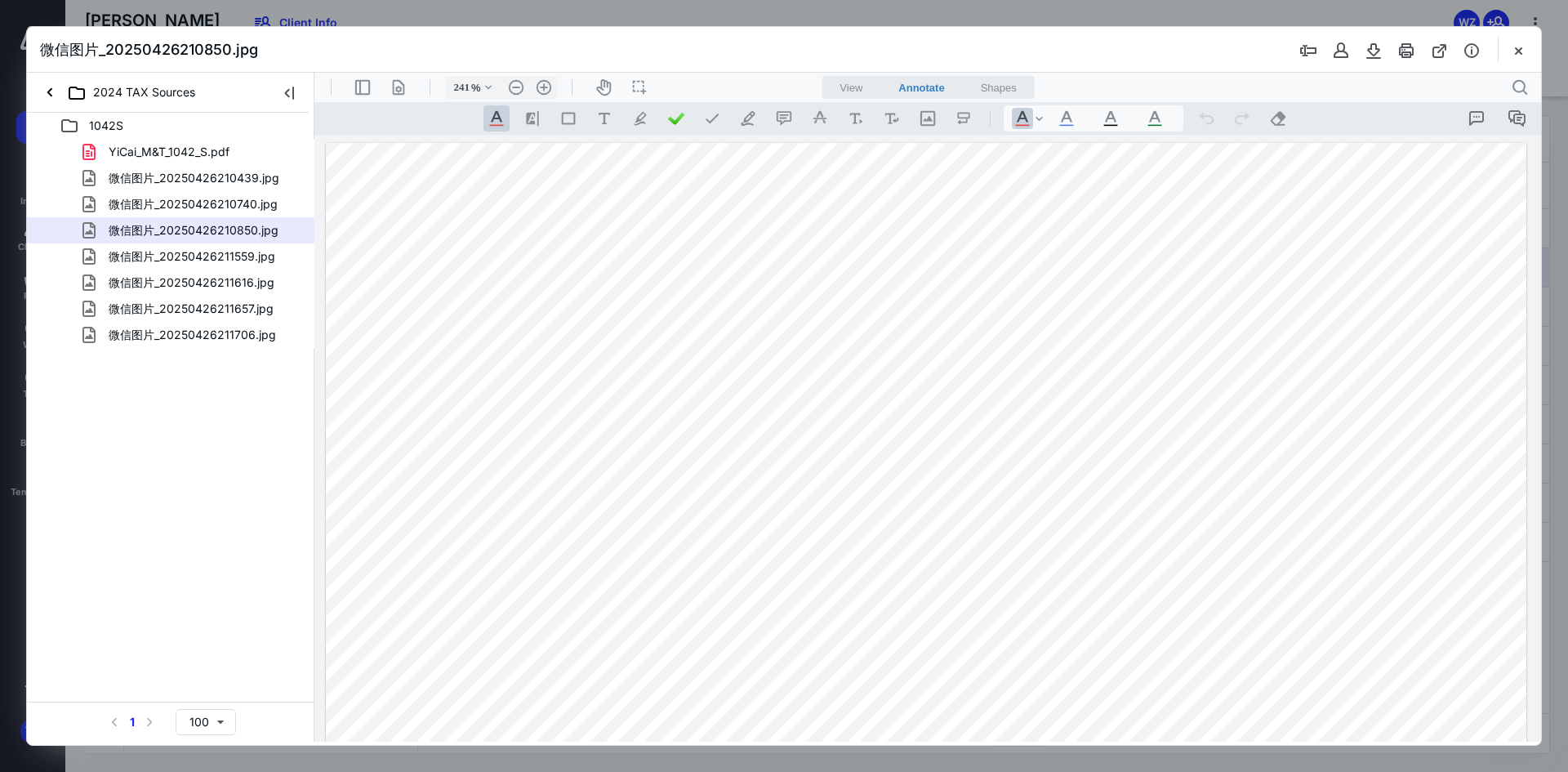 scroll, scrollTop: 952, scrollLeft: 0, axis: vertical 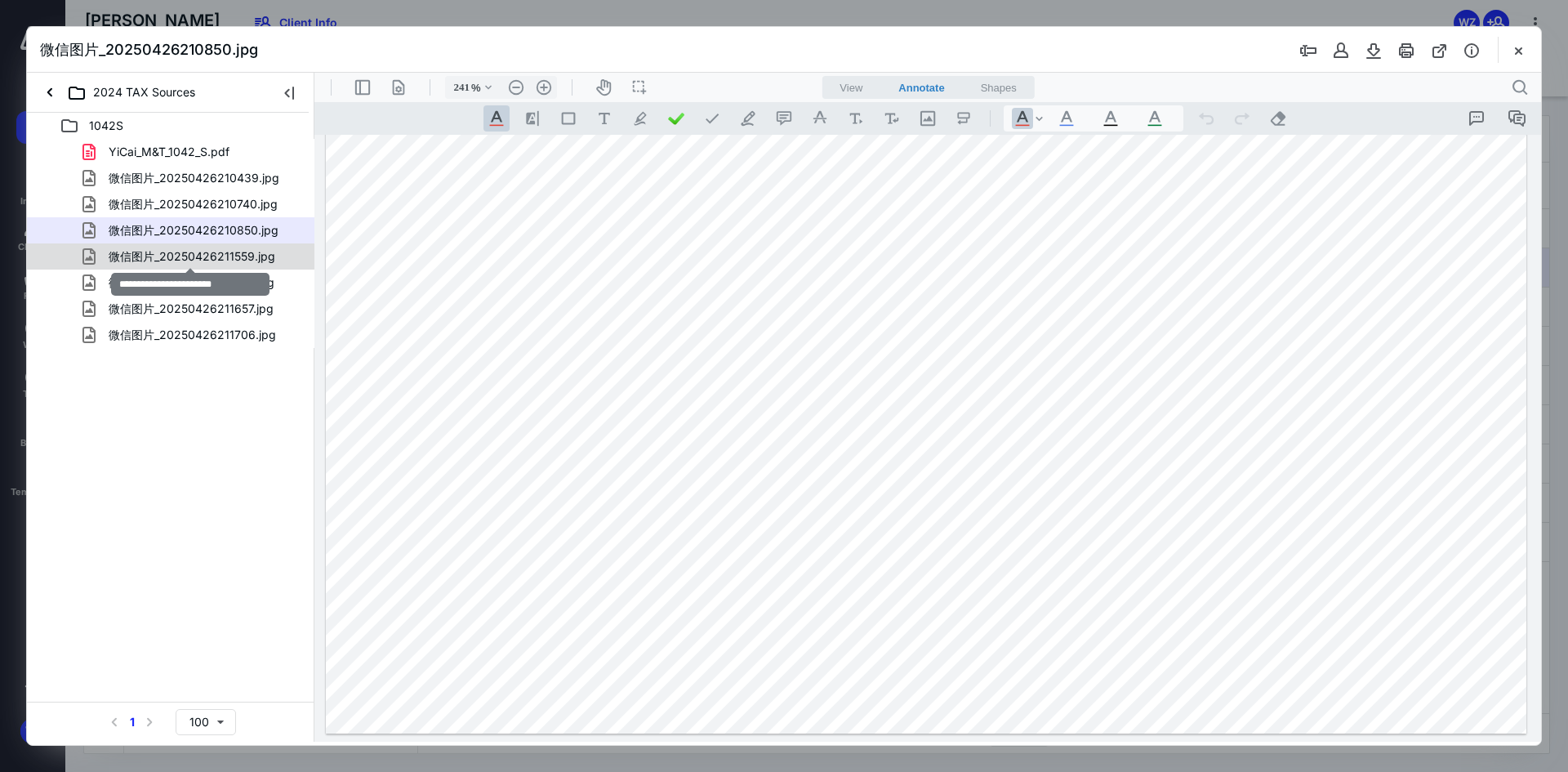 click on "微信图片_20250426211559.jpg" at bounding box center [192, 257] 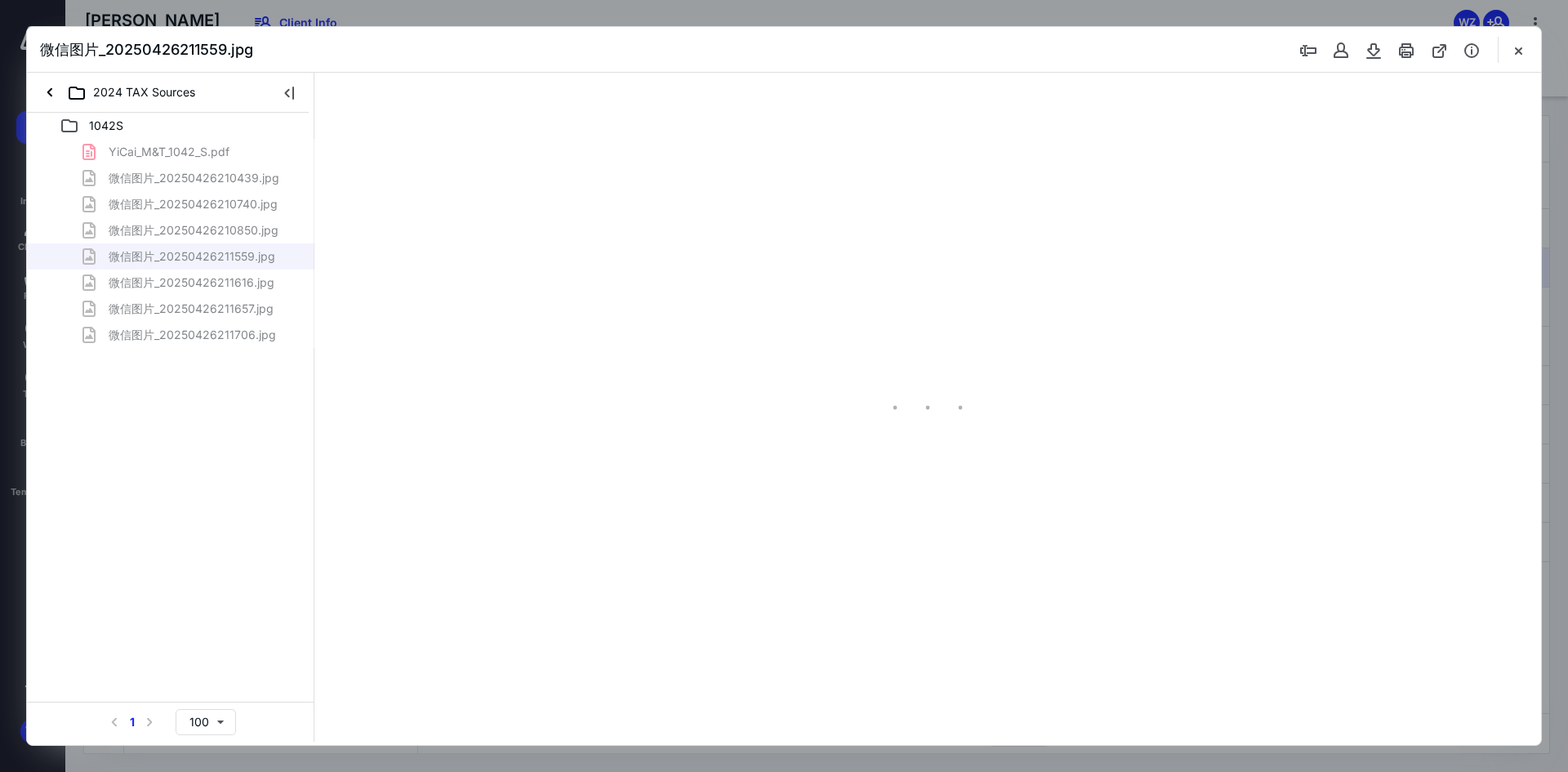 scroll, scrollTop: 0, scrollLeft: 0, axis: both 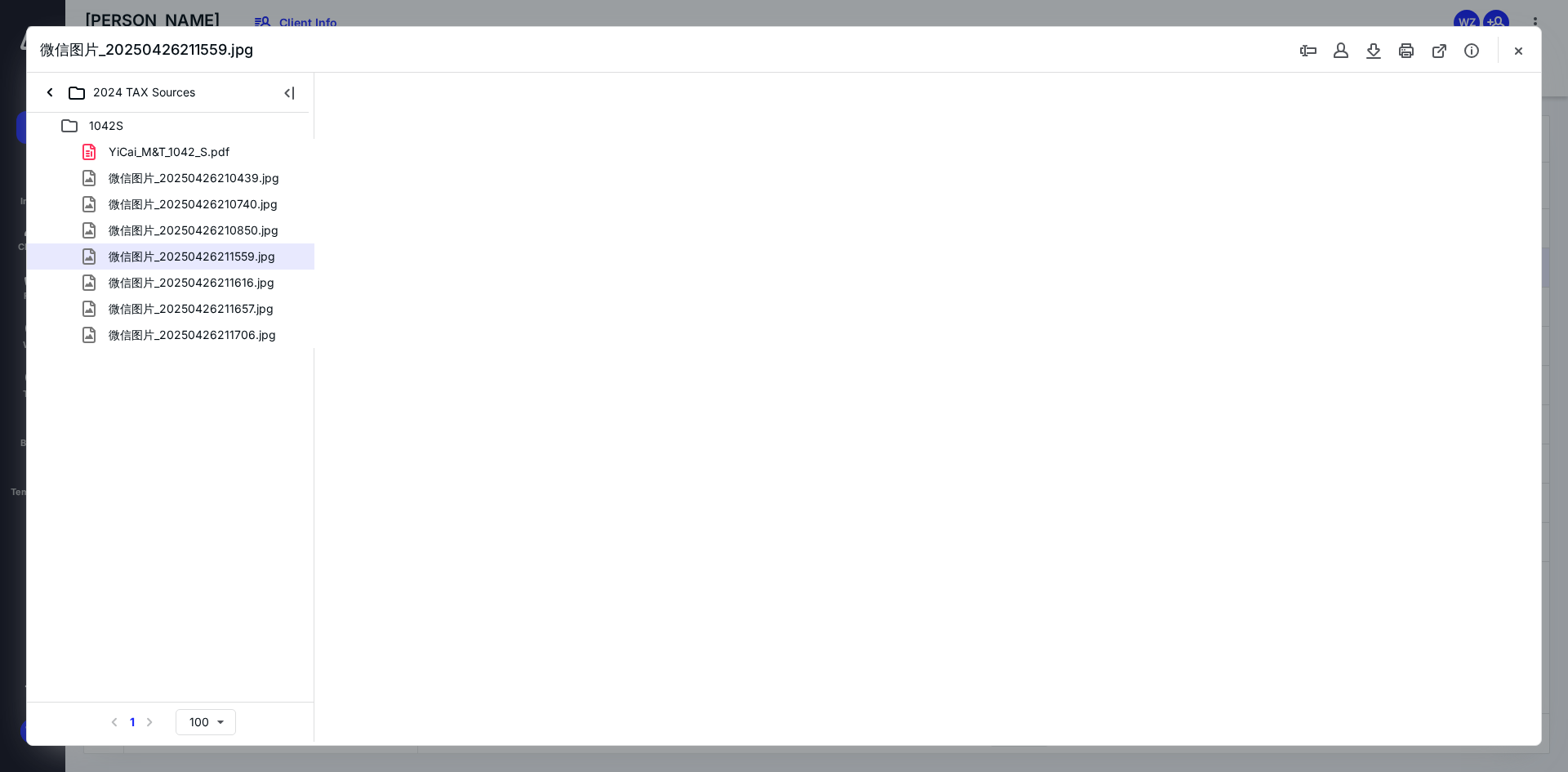 type on "243" 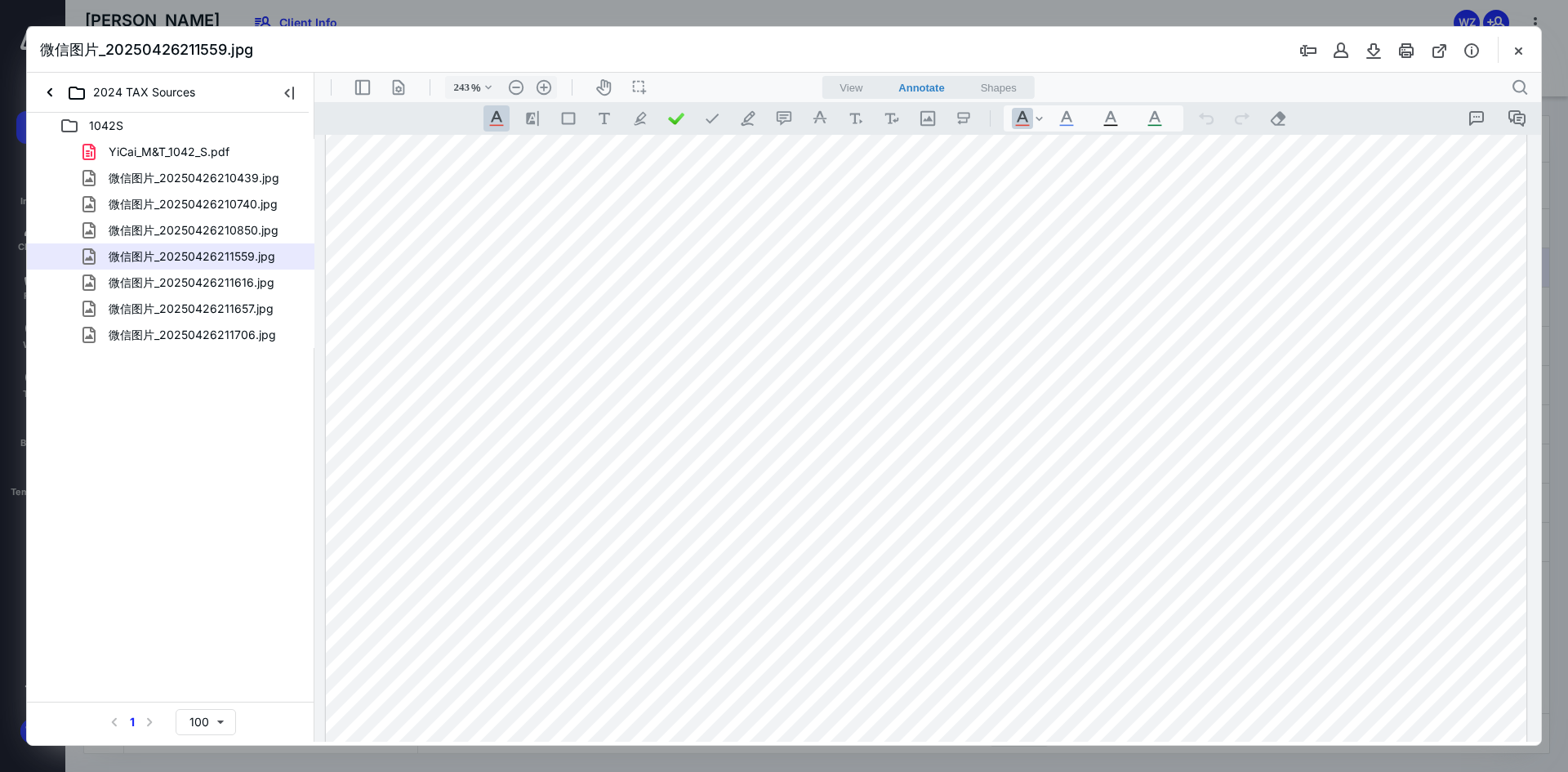 scroll, scrollTop: 0, scrollLeft: 0, axis: both 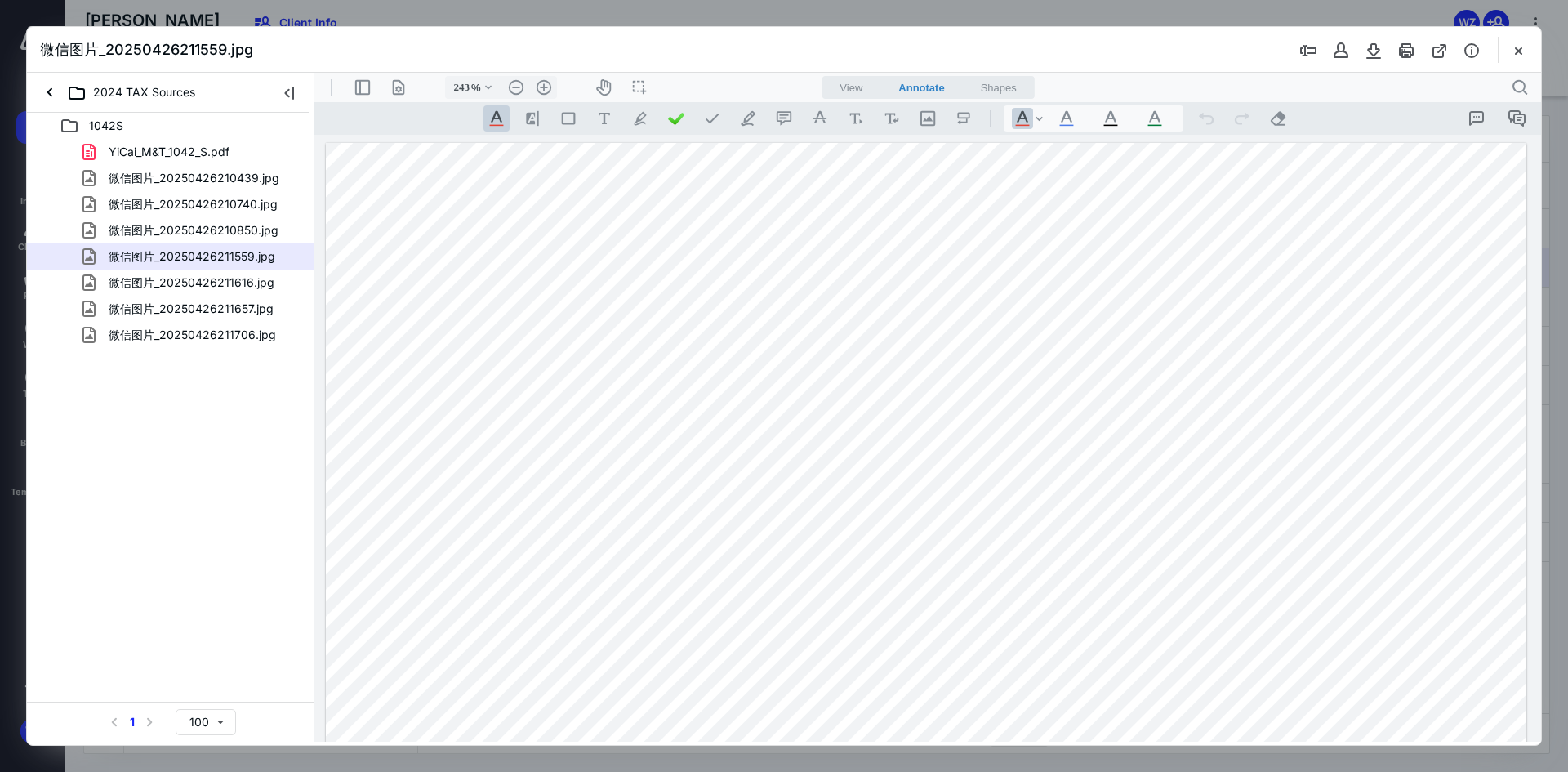 drag, startPoint x: 1517, startPoint y: 49, endPoint x: 1517, endPoint y: 59, distance: 10 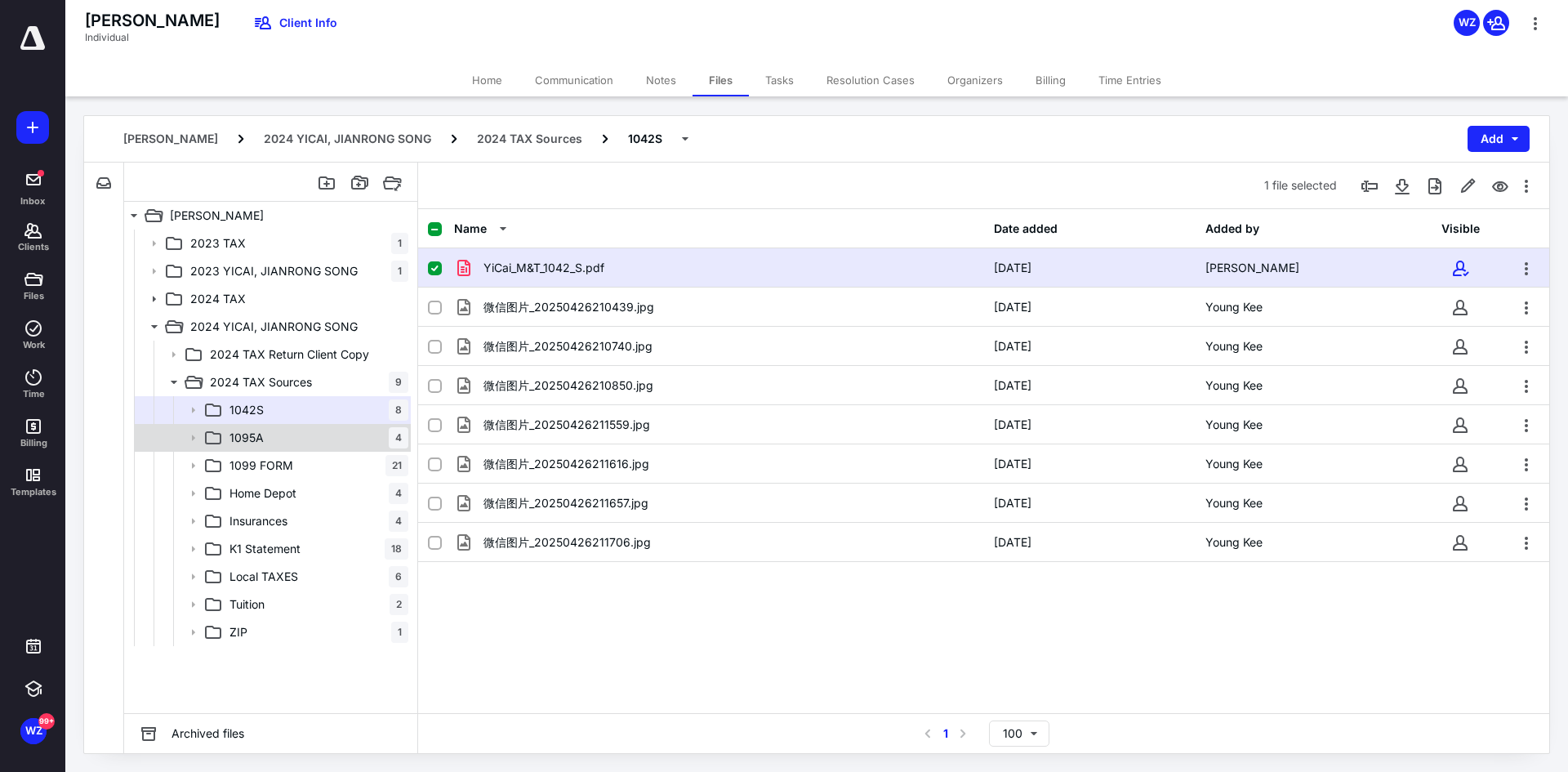 click on "1095A" at bounding box center [247, 438] 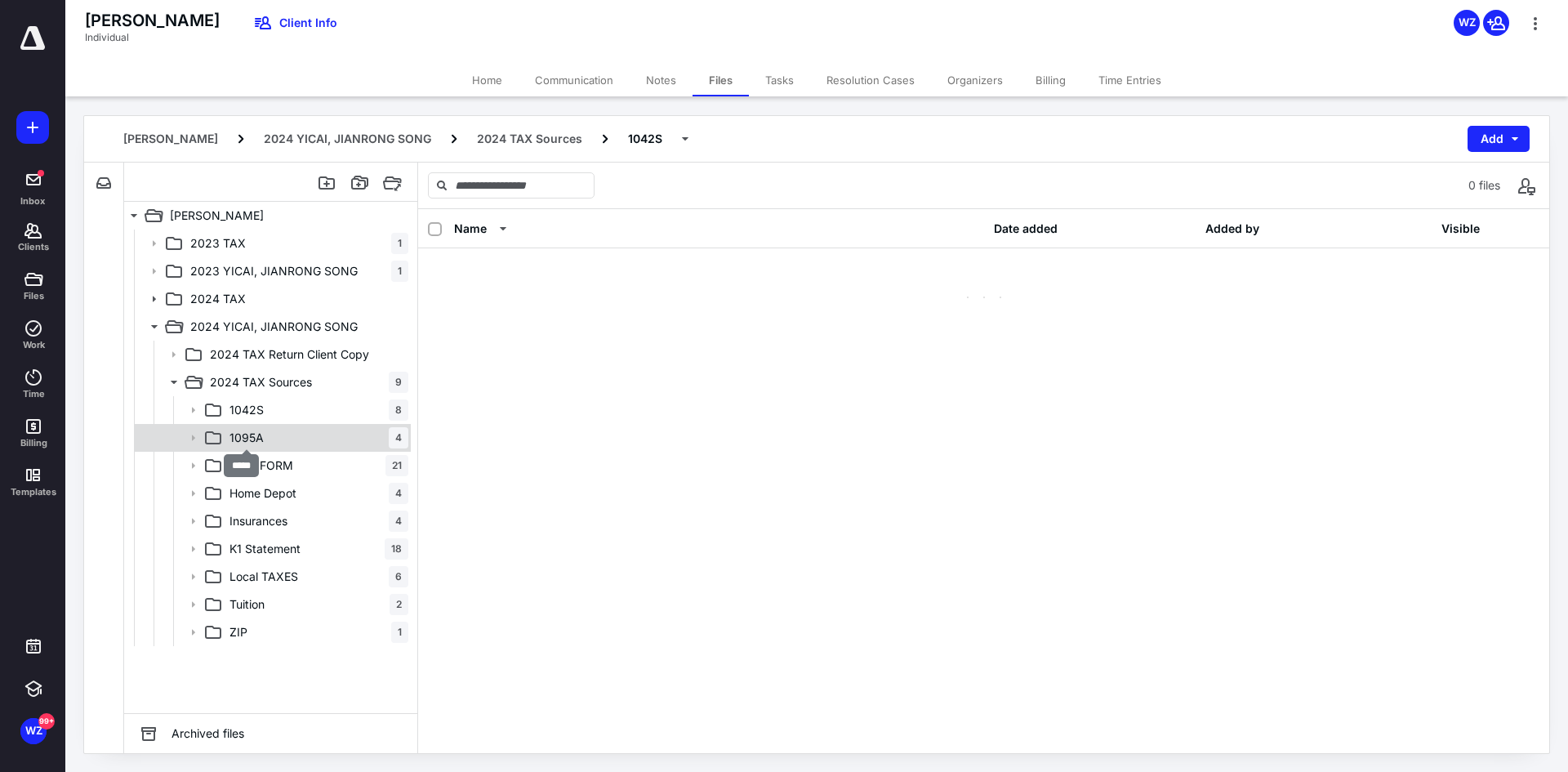 click on "1095A" at bounding box center (247, 438) 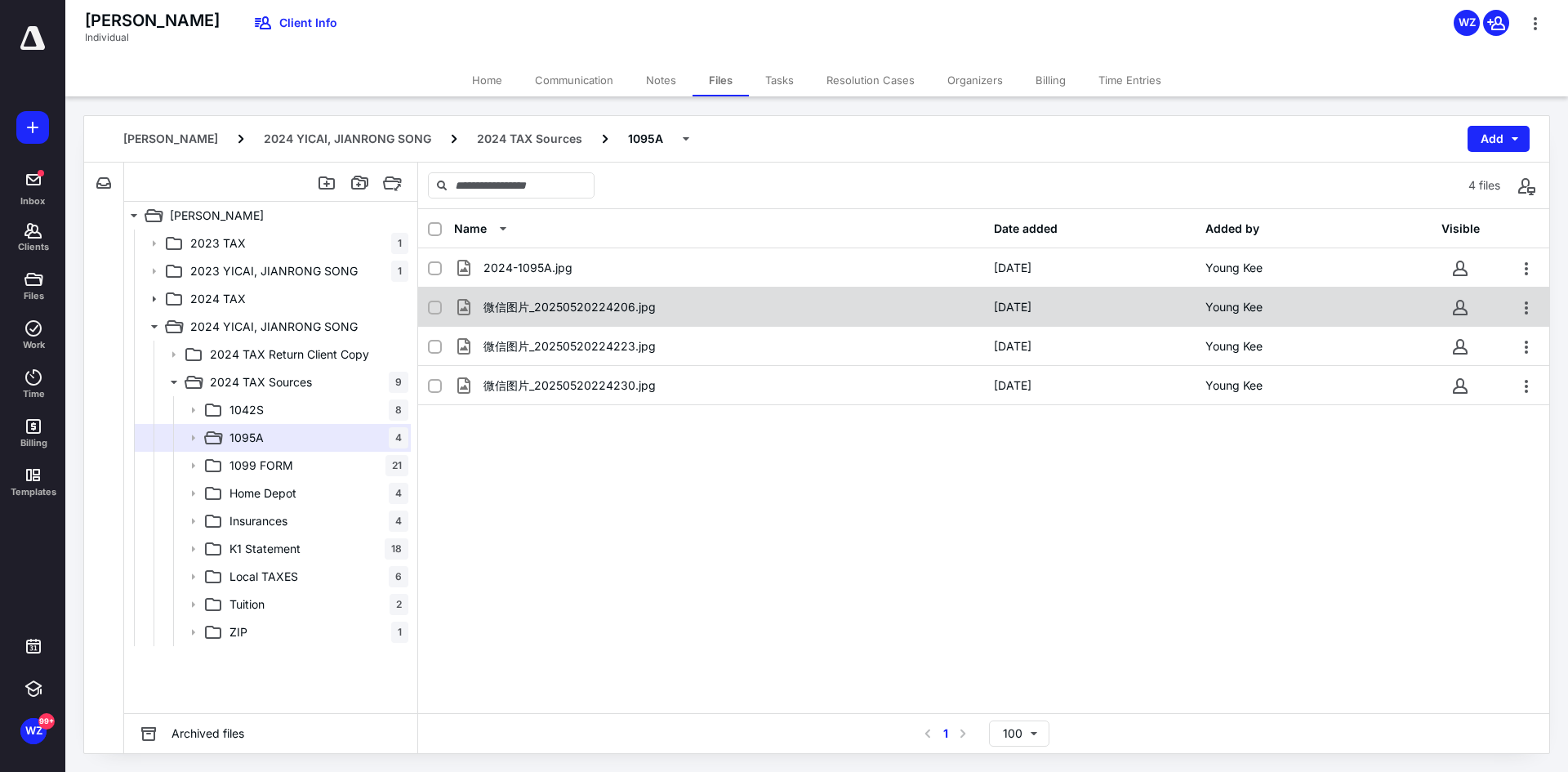 click on "微信图片_20250520224206.jpg" at bounding box center (569, 307) 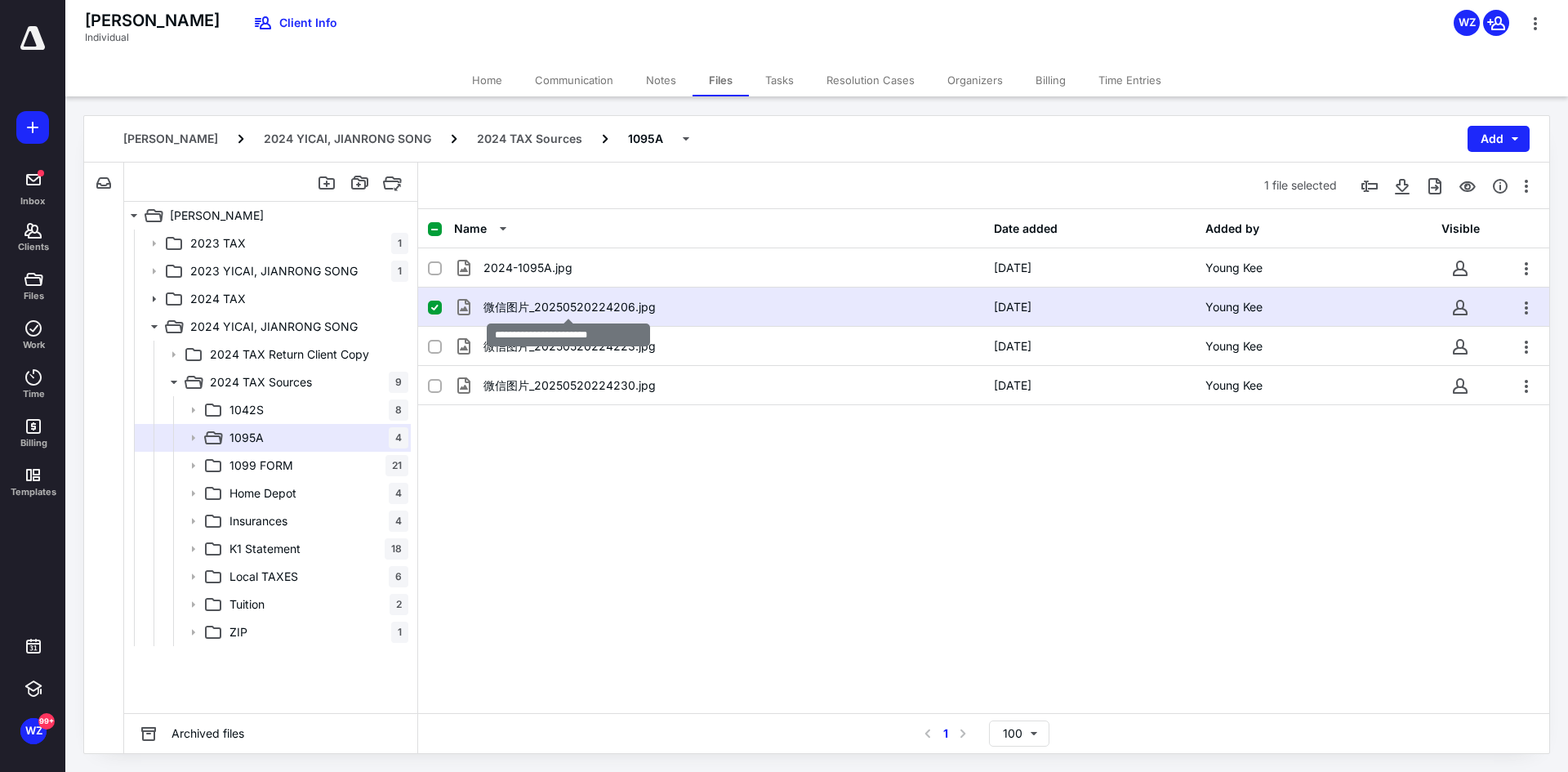 click on "微信图片_20250520224206.jpg" at bounding box center (569, 307) 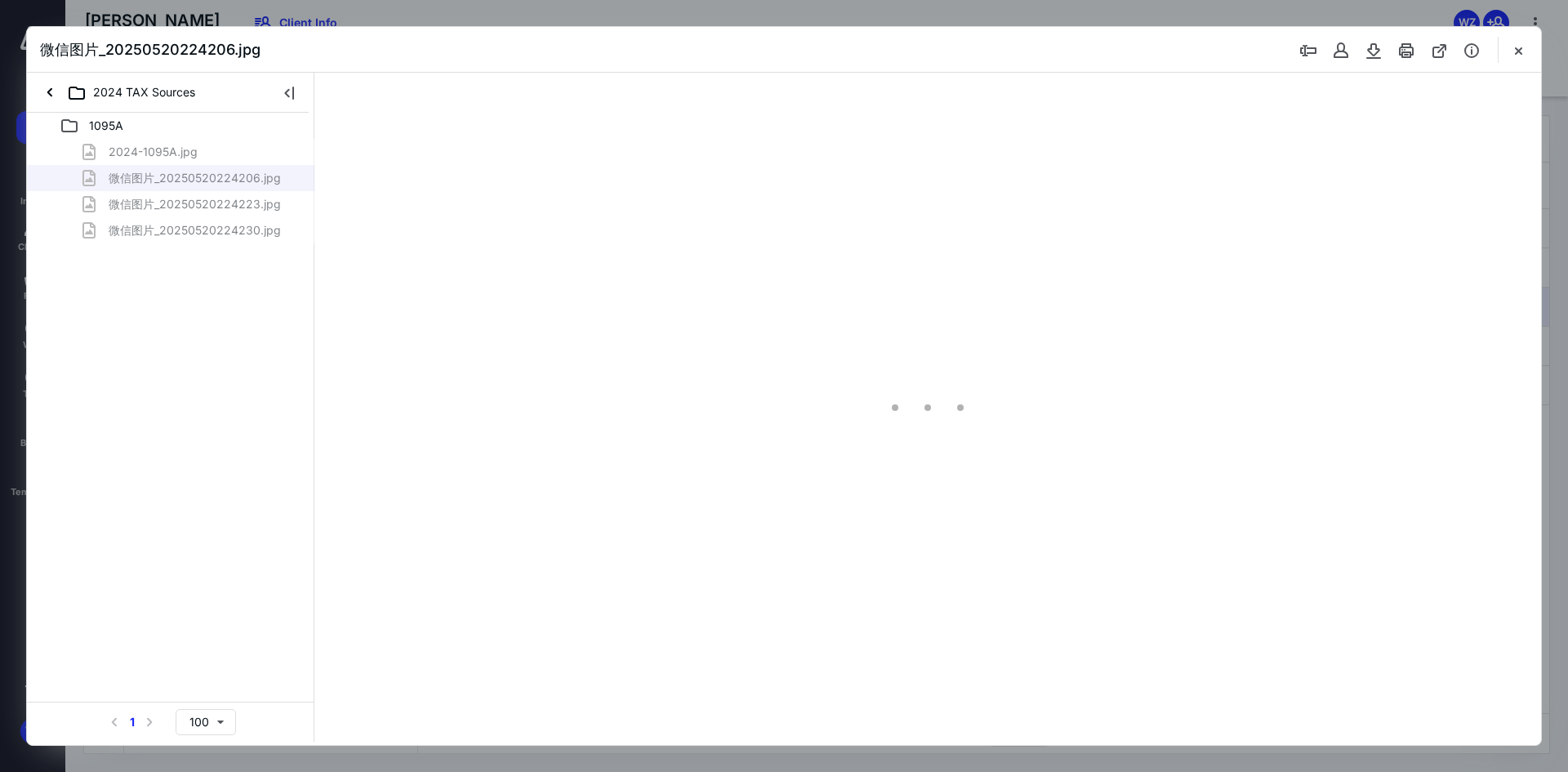 scroll, scrollTop: 0, scrollLeft: 0, axis: both 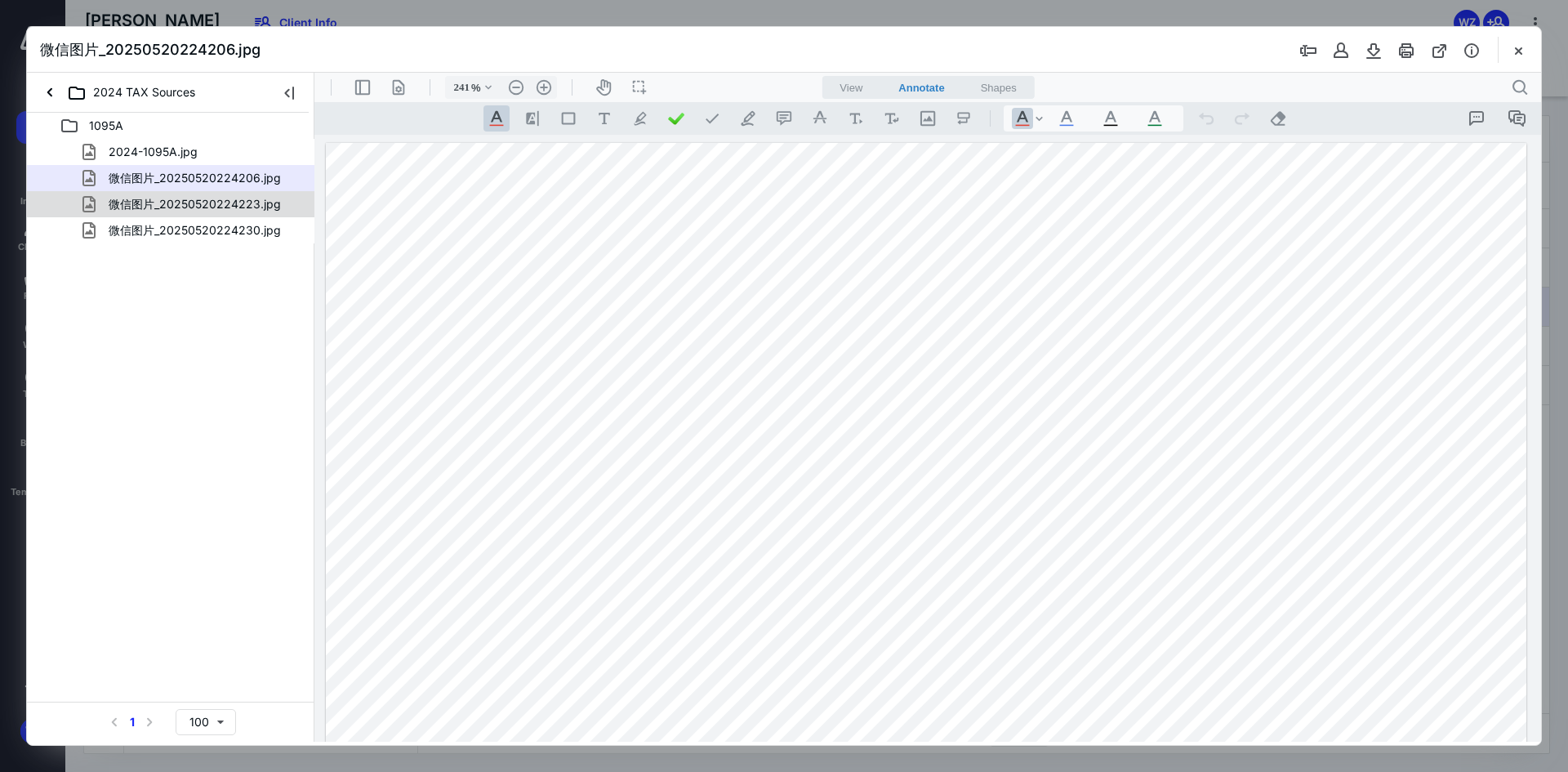click on "微信图片_20250520224223.jpg" at bounding box center [194, 204] 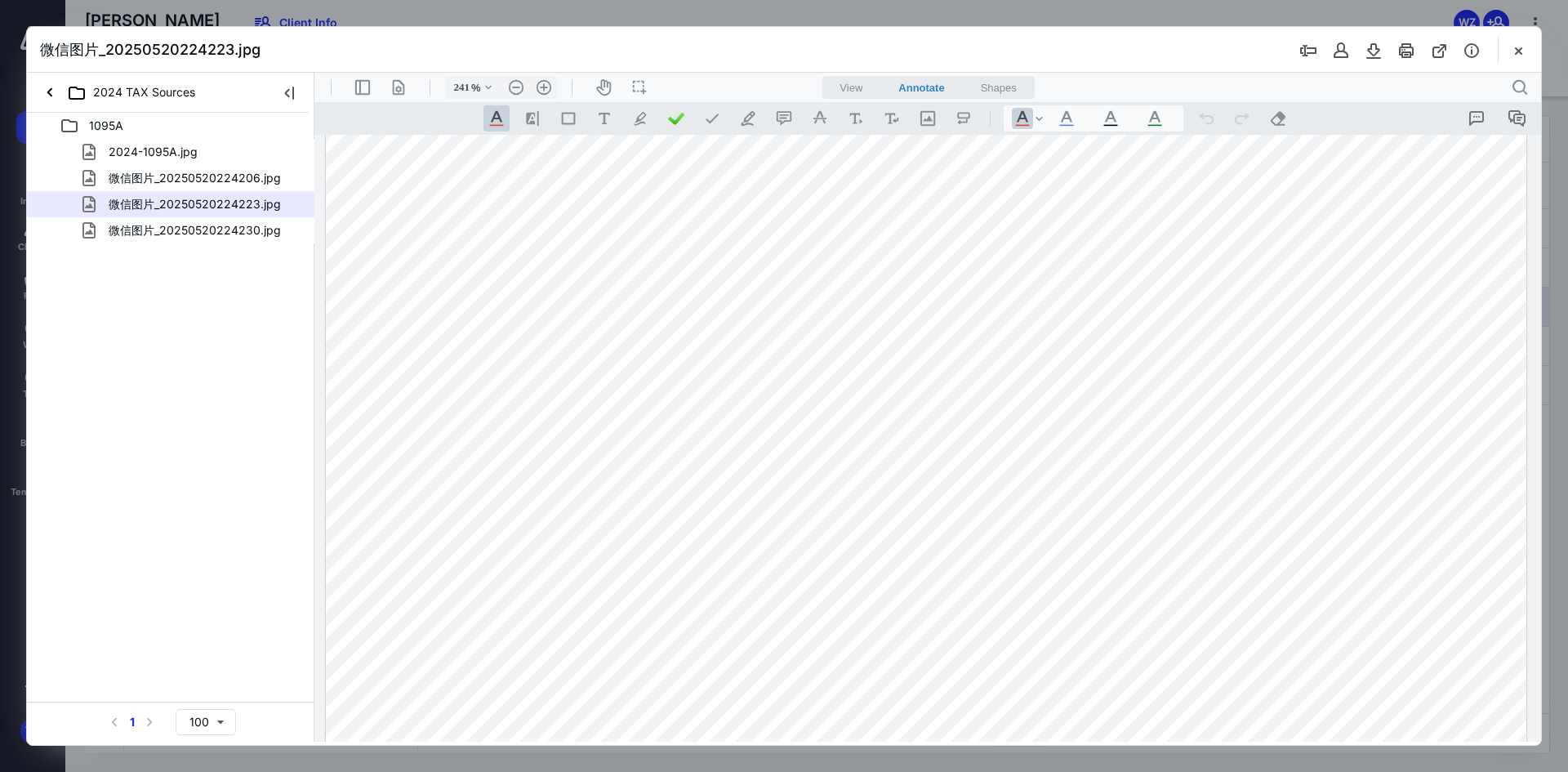 scroll, scrollTop: 332, scrollLeft: 0, axis: vertical 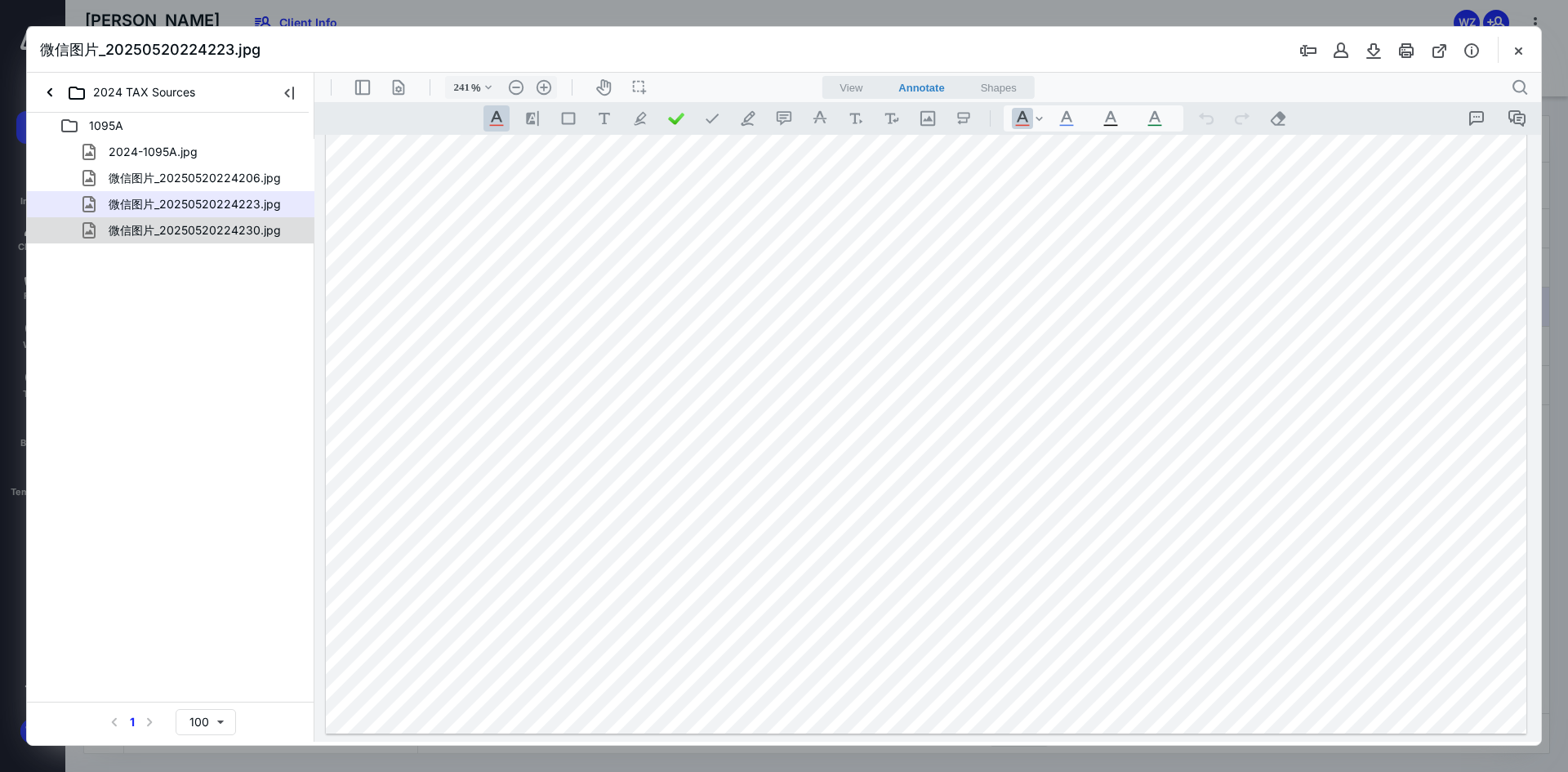 click on "微信图片_20250520224230.jpg" at bounding box center [194, 230] 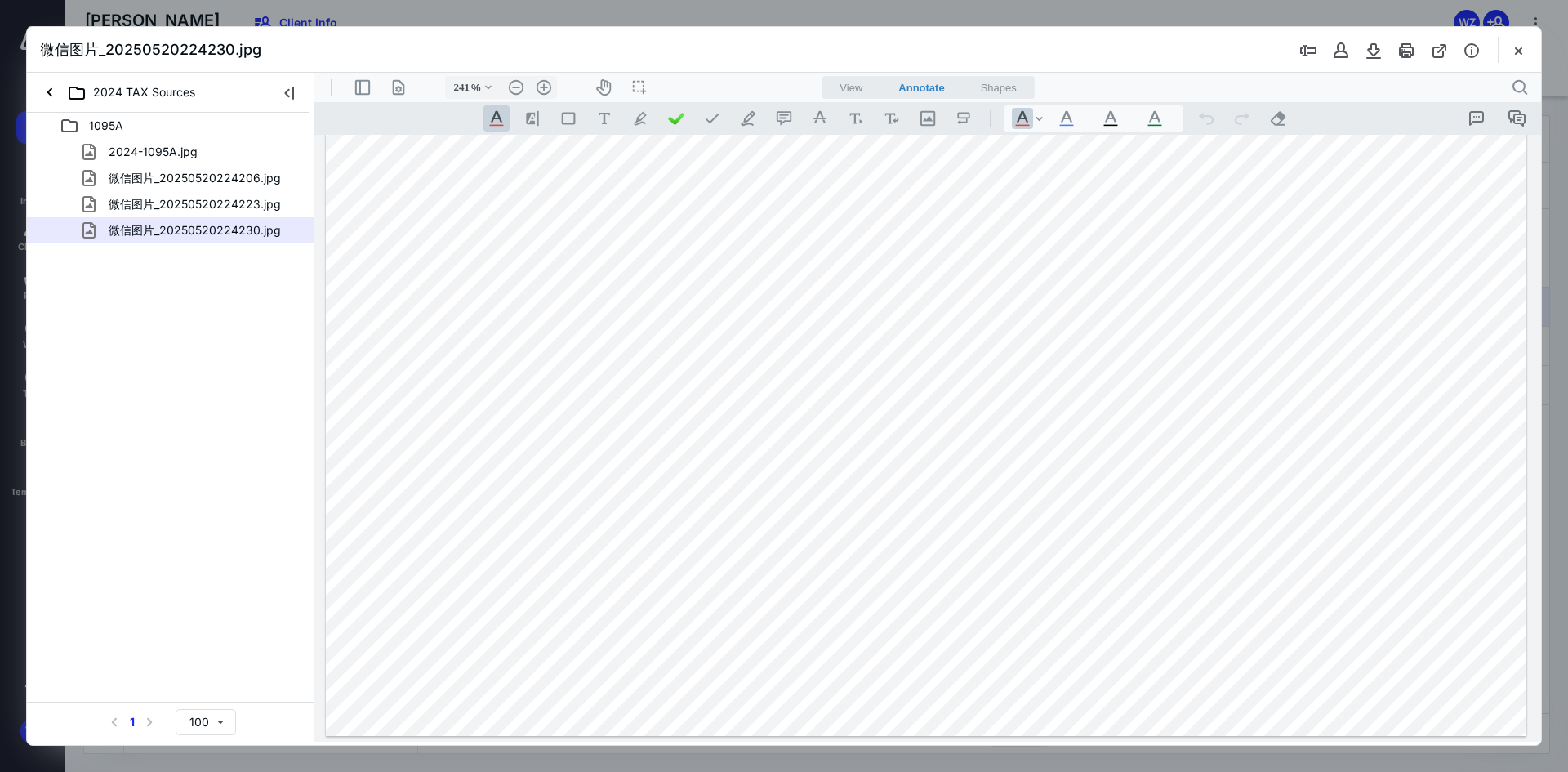 scroll, scrollTop: 332, scrollLeft: 0, axis: vertical 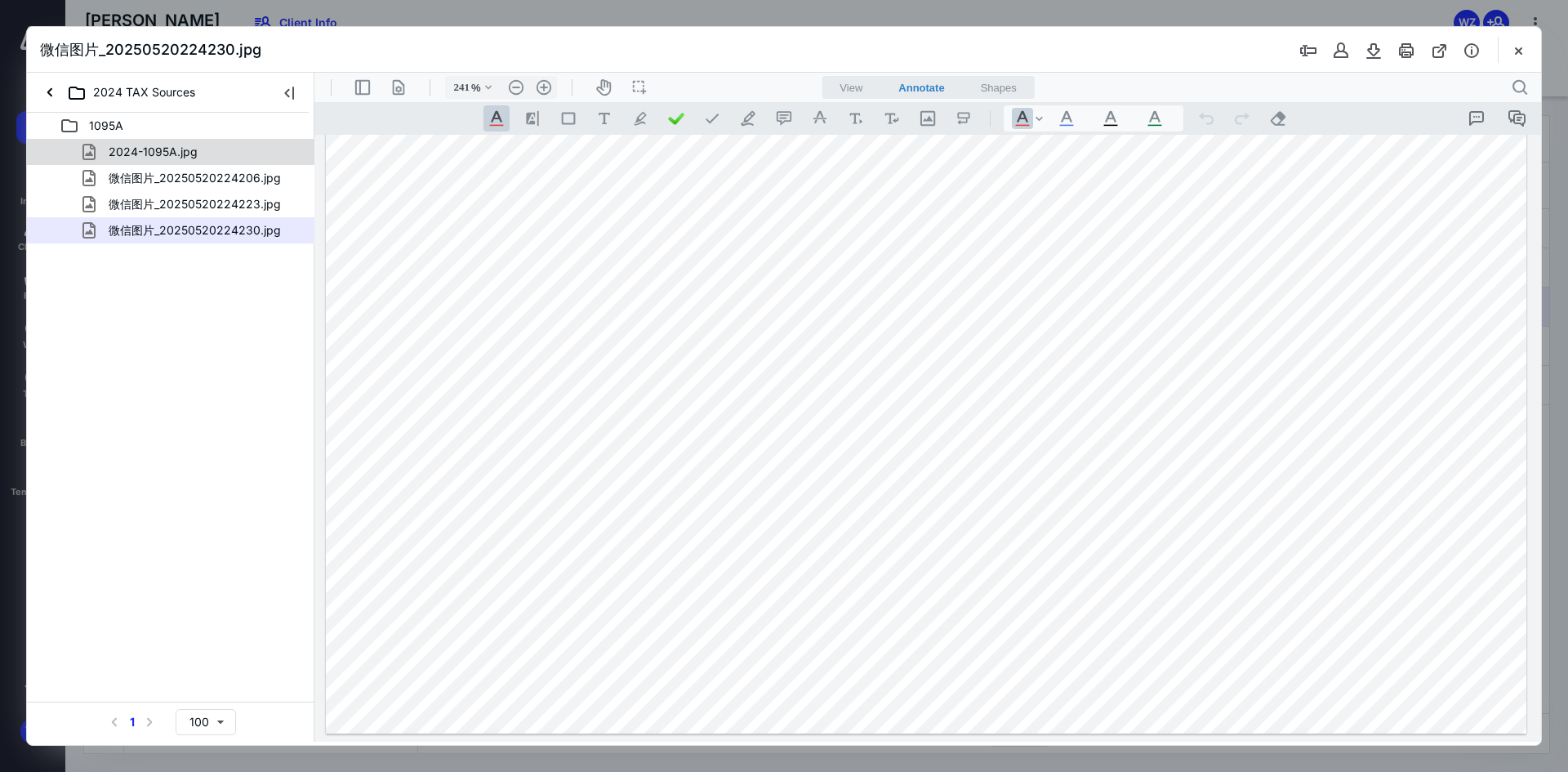 click on "2024-1095A.jpg" at bounding box center [153, 152] 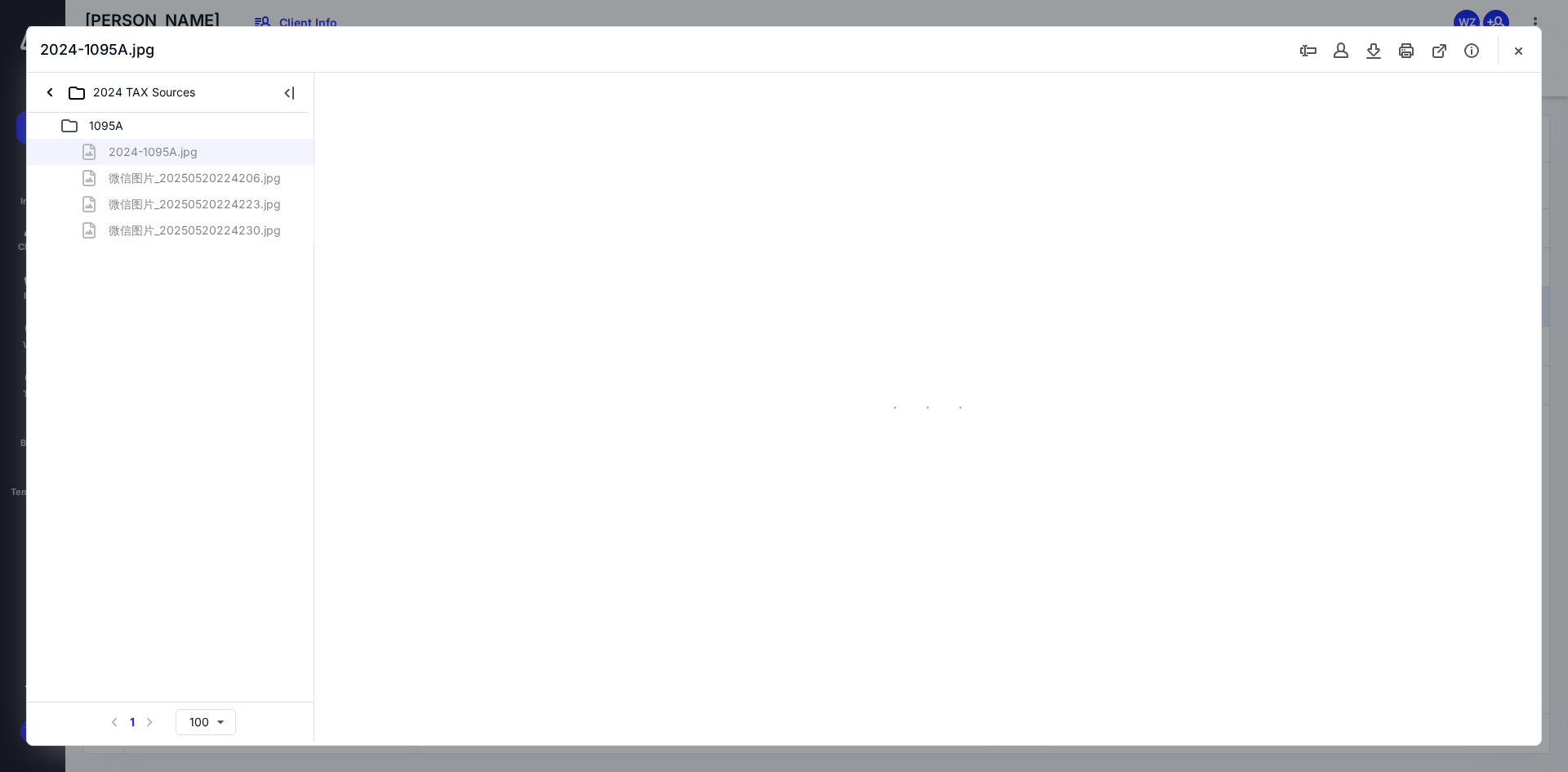 scroll, scrollTop: 0, scrollLeft: 0, axis: both 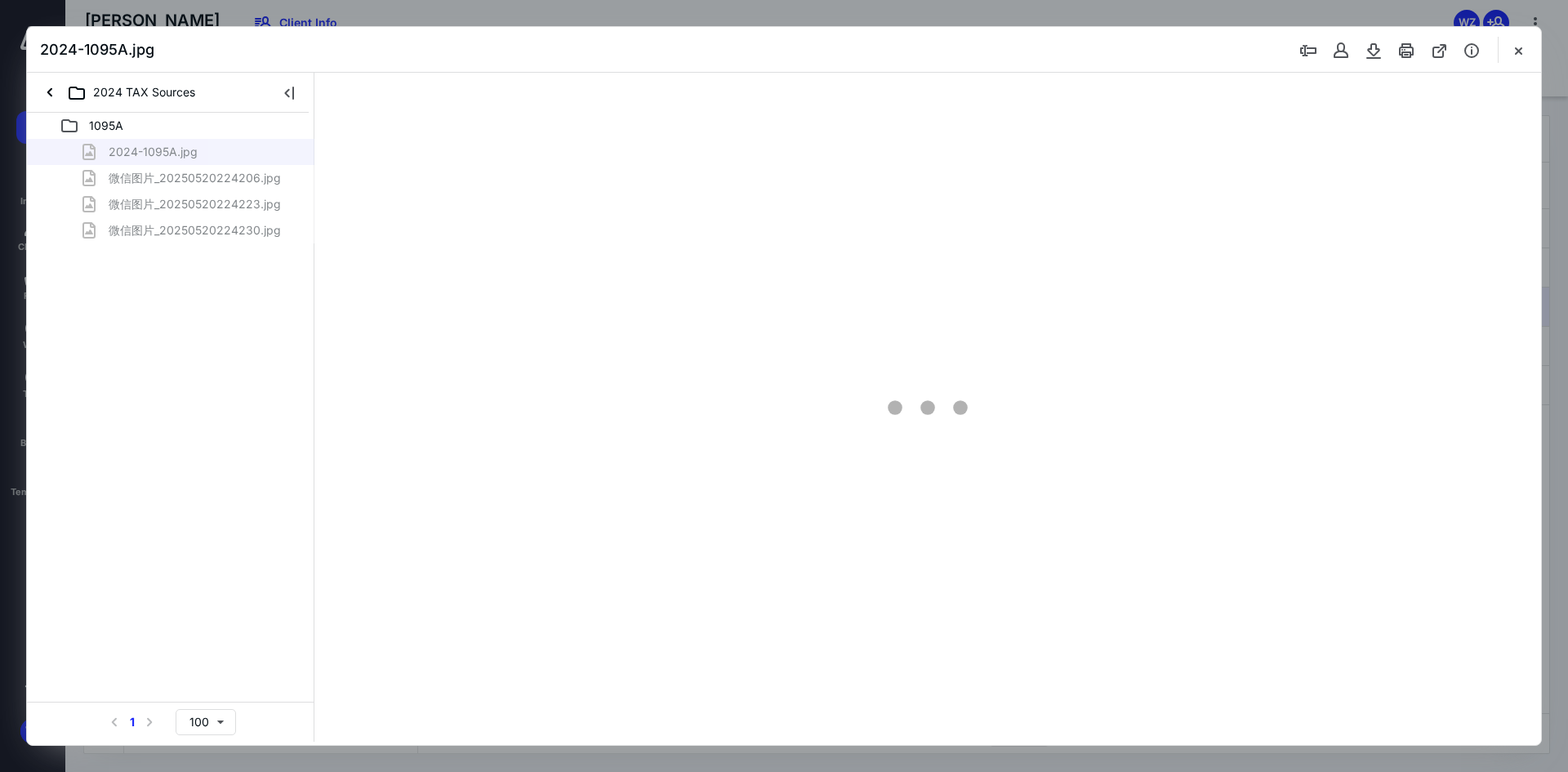 type on "241" 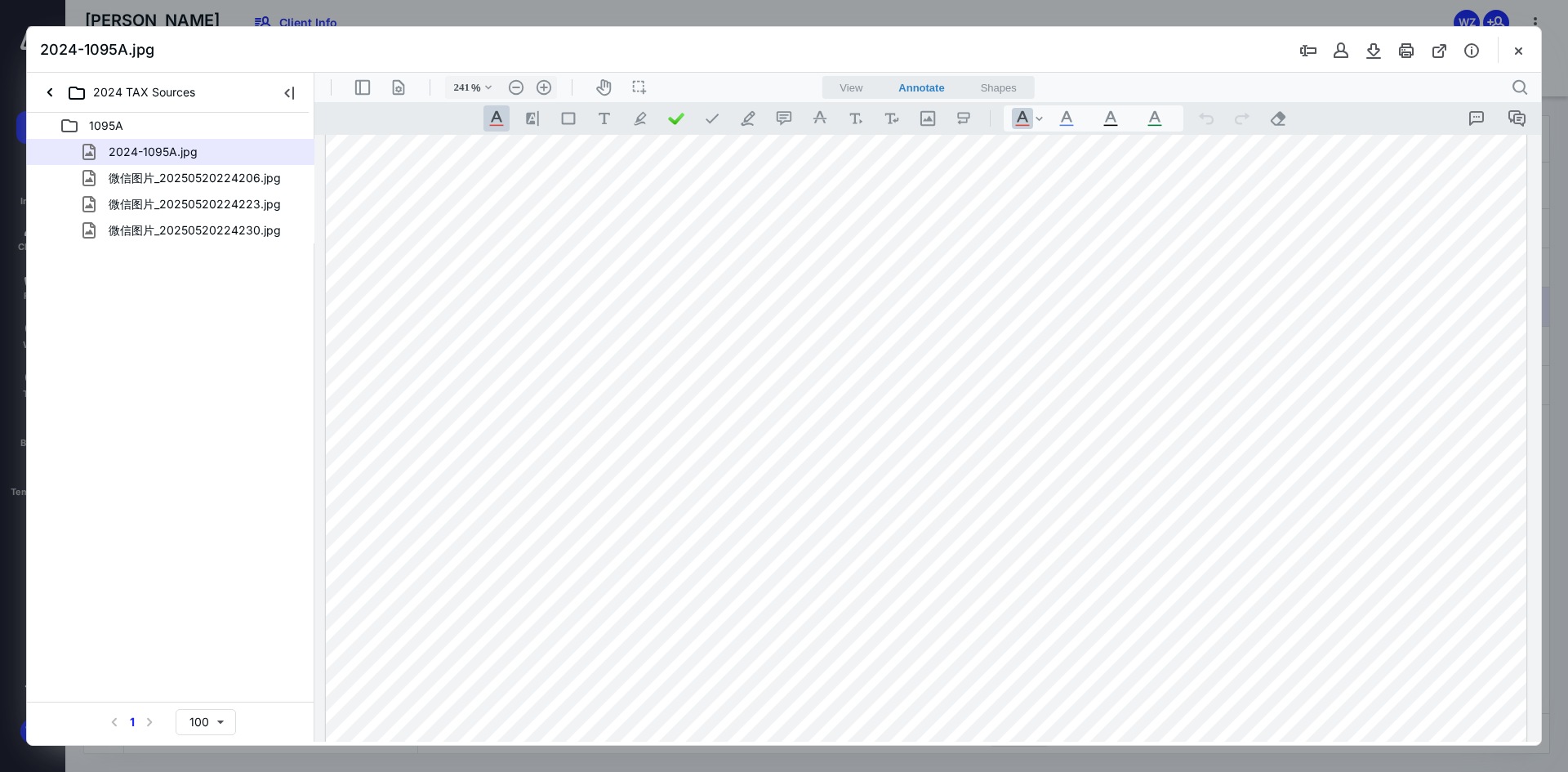 scroll, scrollTop: 953, scrollLeft: 0, axis: vertical 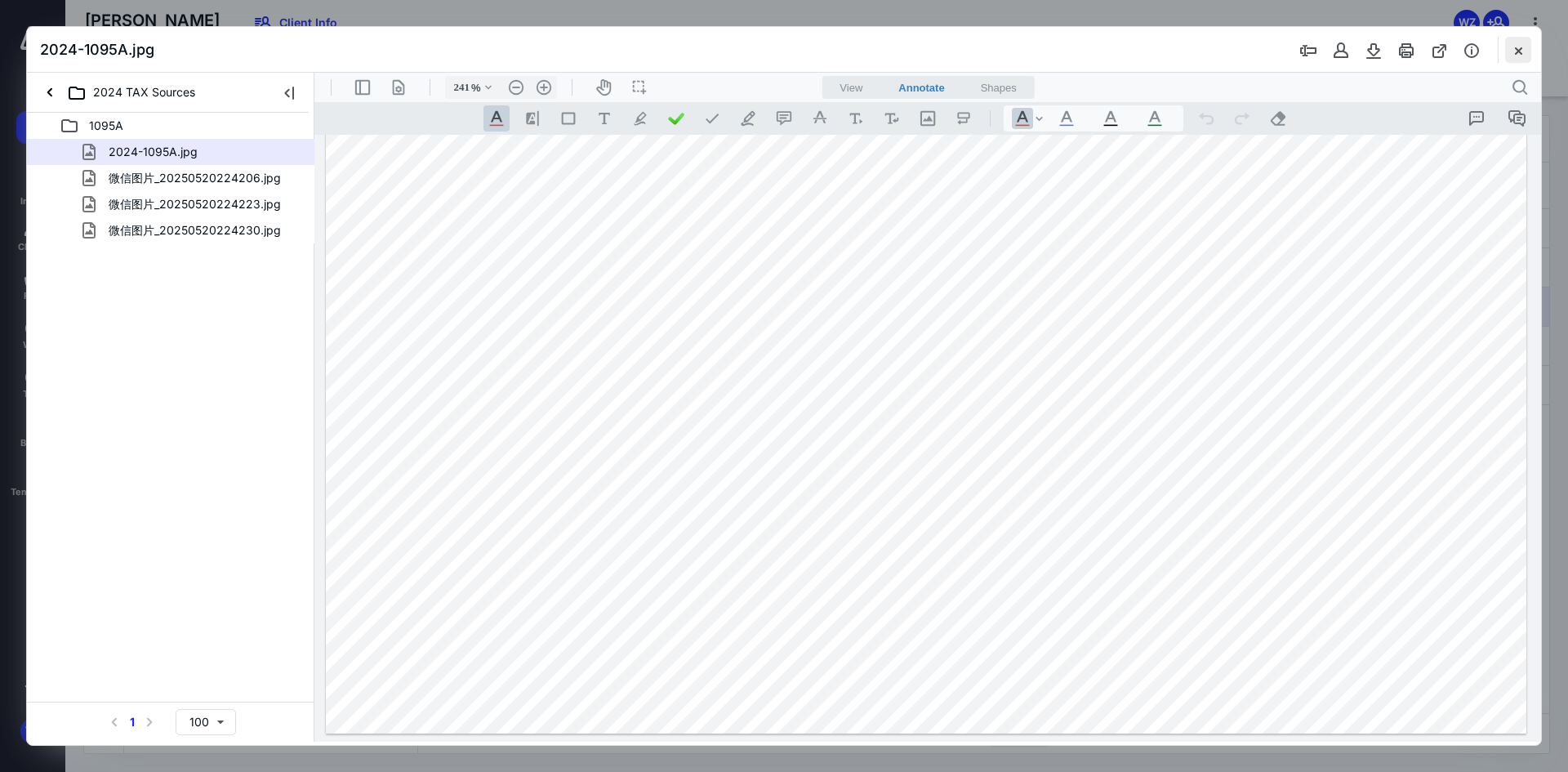click at bounding box center [1518, 50] 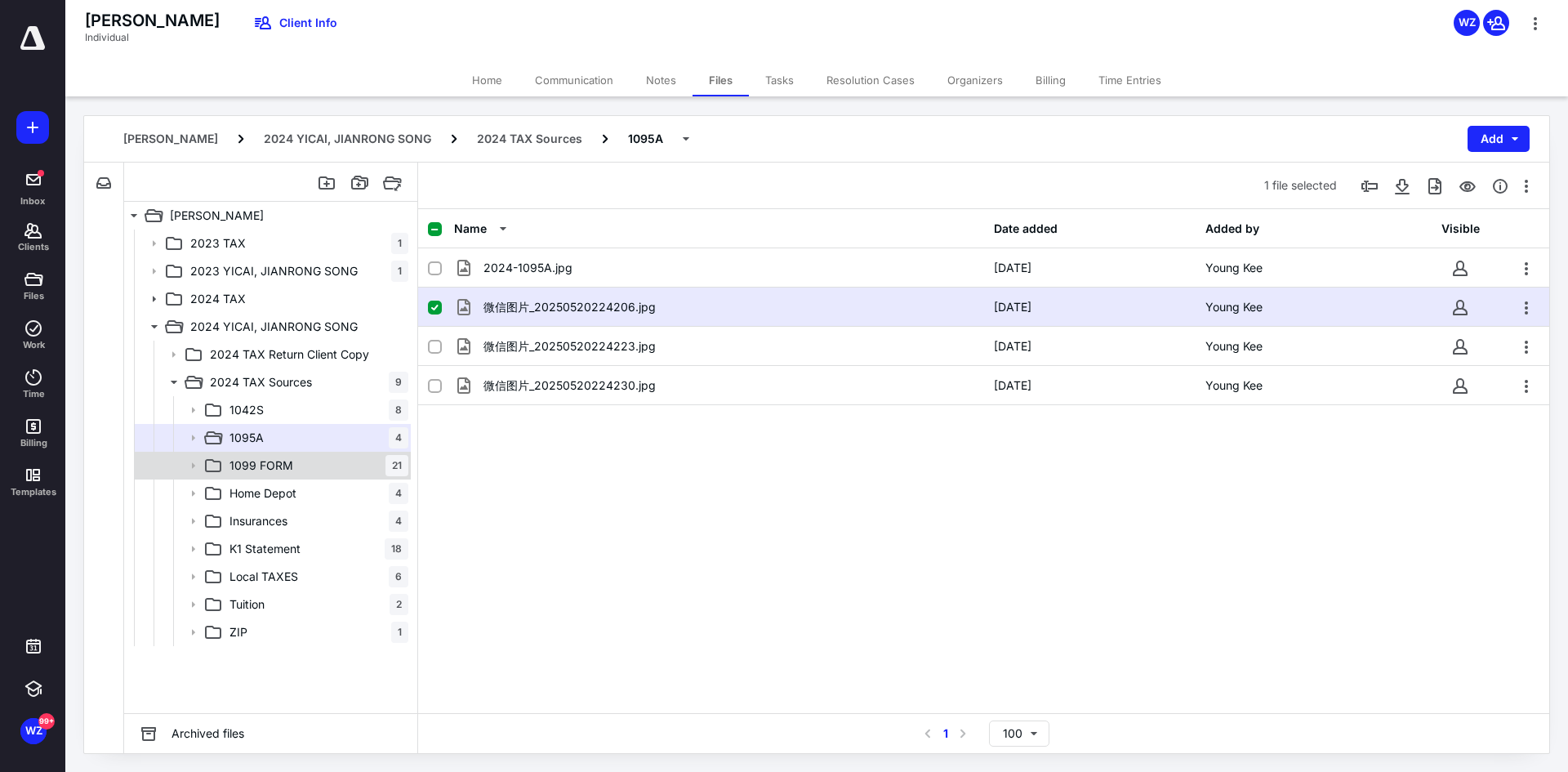 click on "1099 FORM" at bounding box center [261, 466] 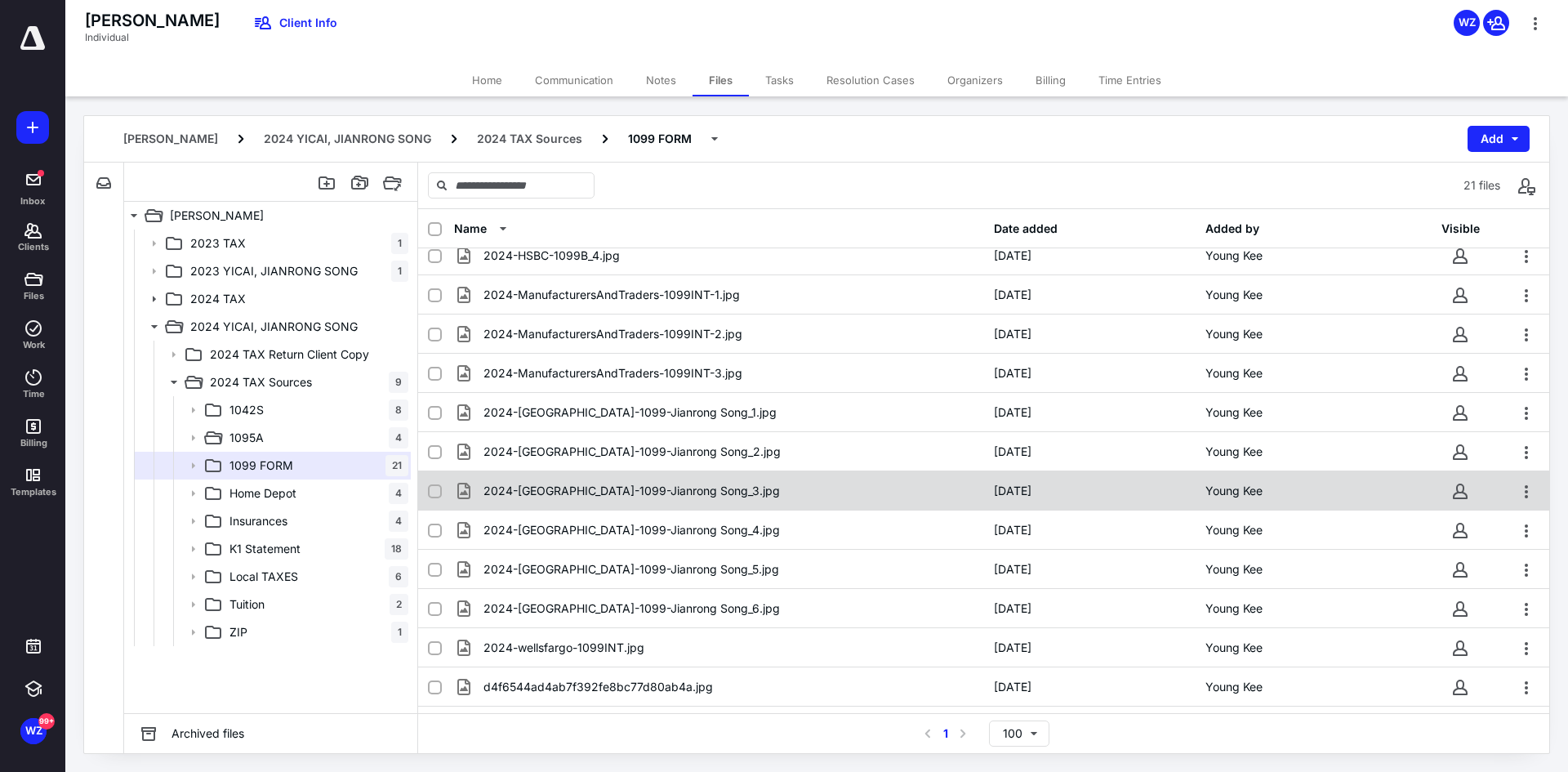 scroll, scrollTop: 359, scrollLeft: 0, axis: vertical 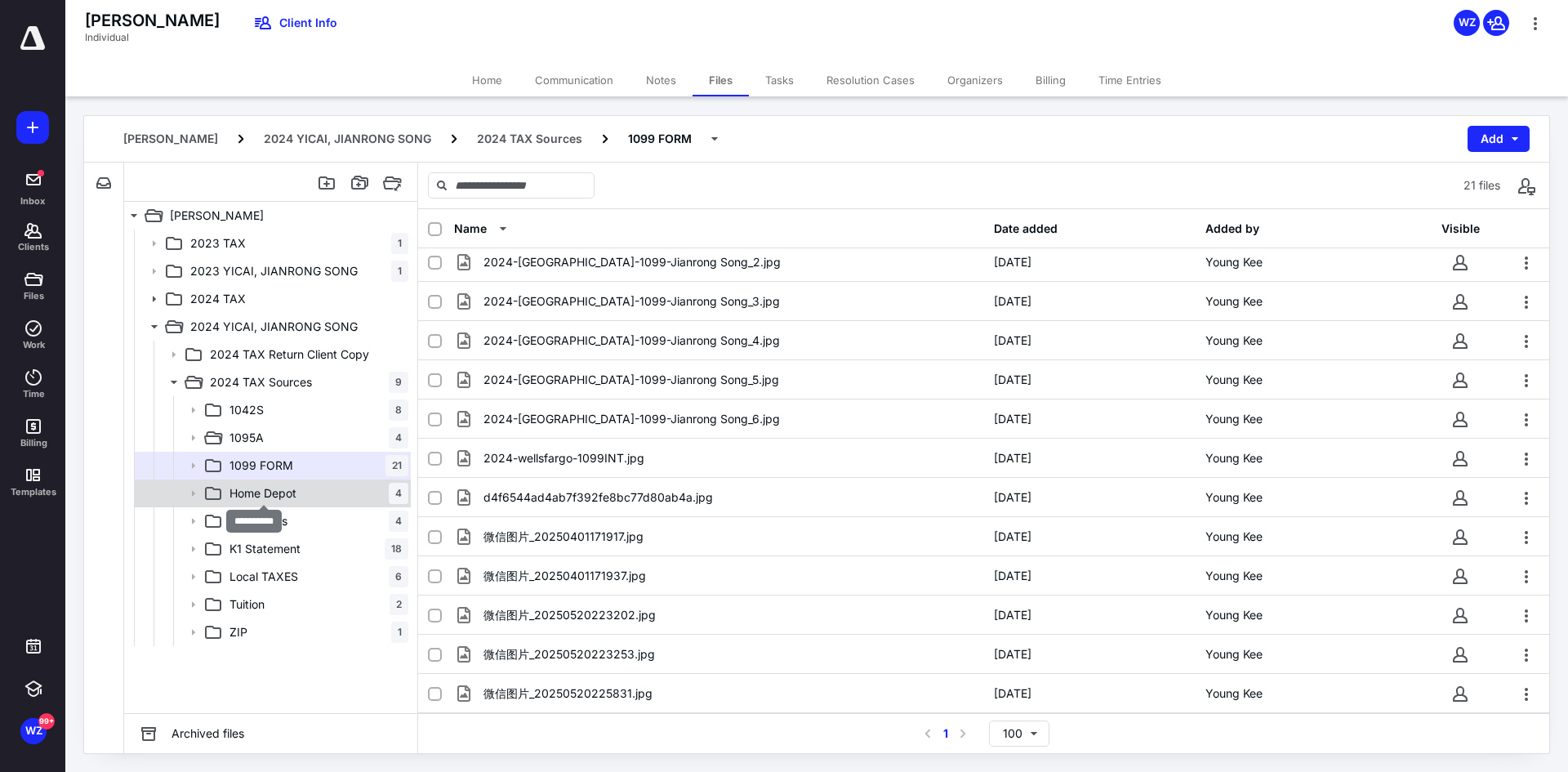 click on "Home Depot" at bounding box center (263, 493) 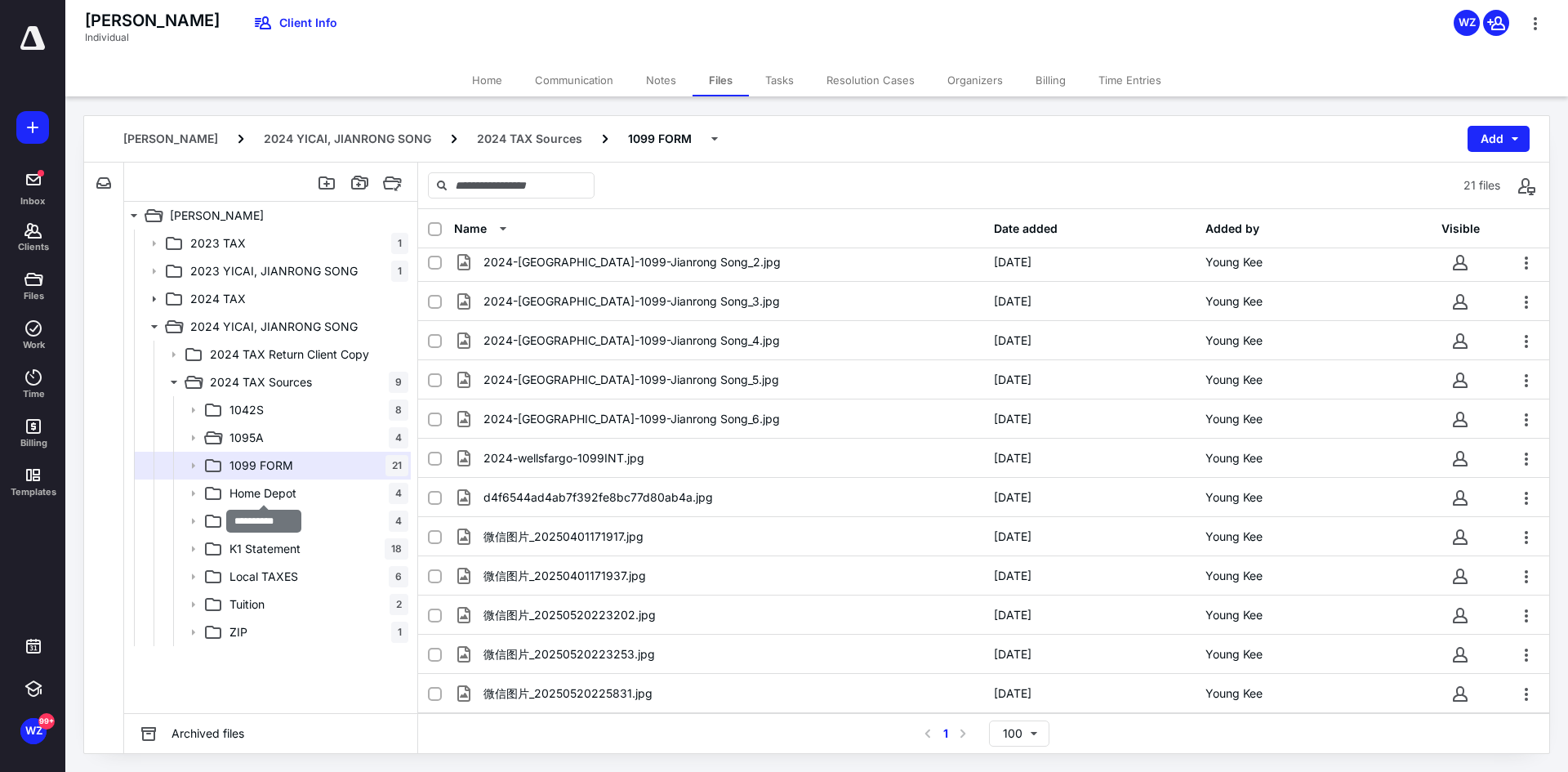 scroll, scrollTop: 0, scrollLeft: 0, axis: both 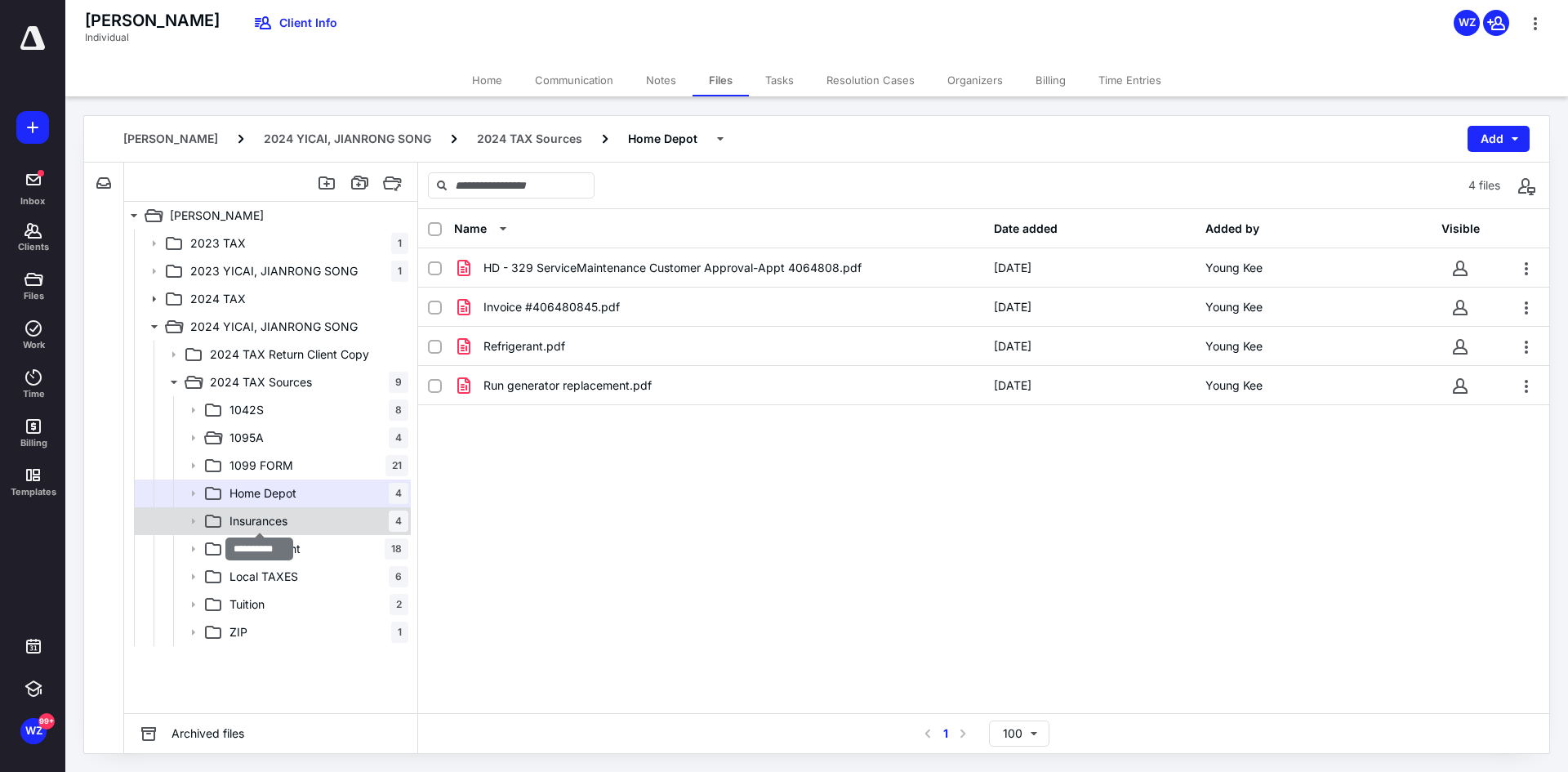 click on "Insurances" at bounding box center [258, 521] 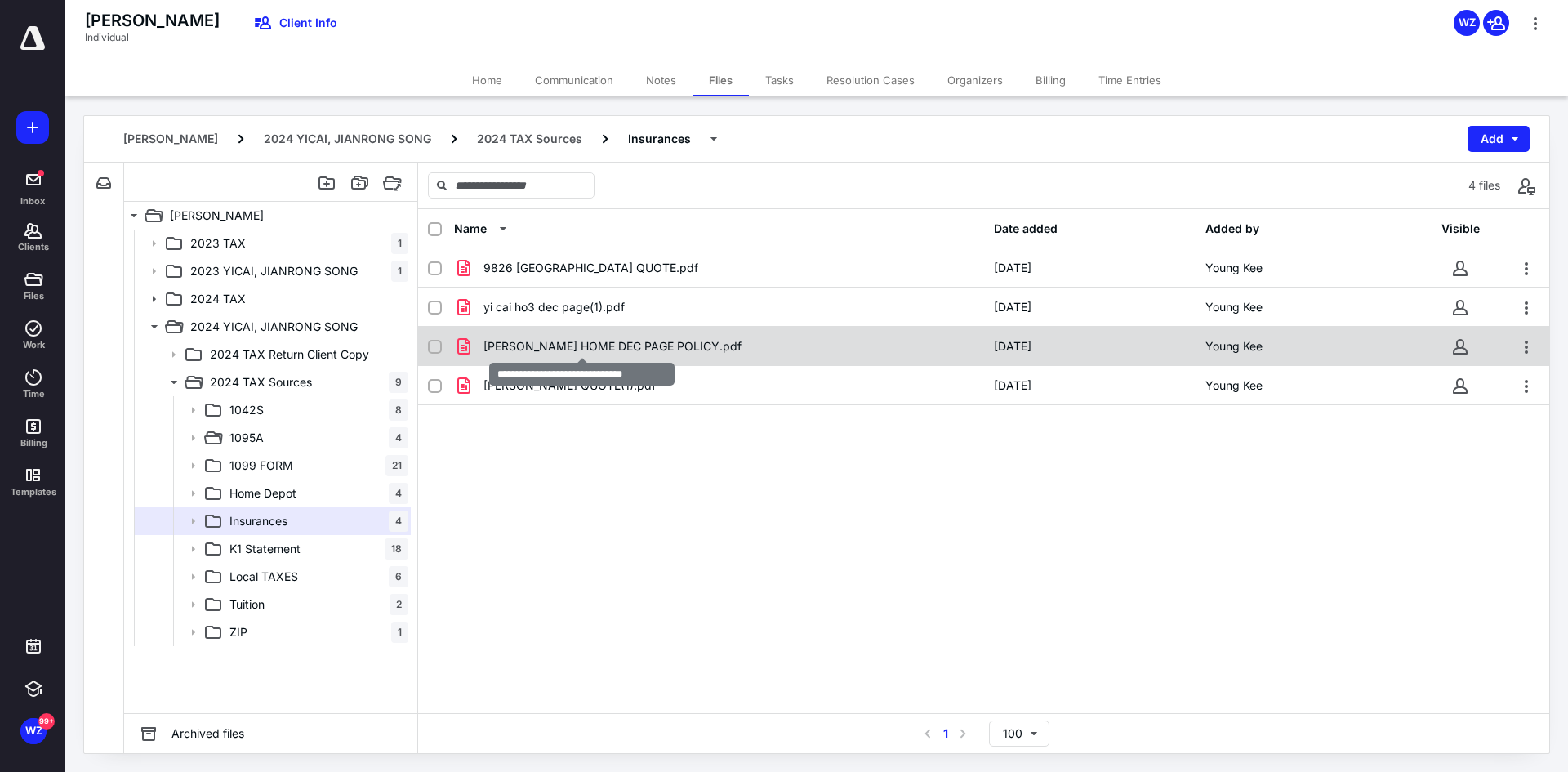 click on "[PERSON_NAME] HOME DEC PAGE POLICY.pdf" at bounding box center (612, 346) 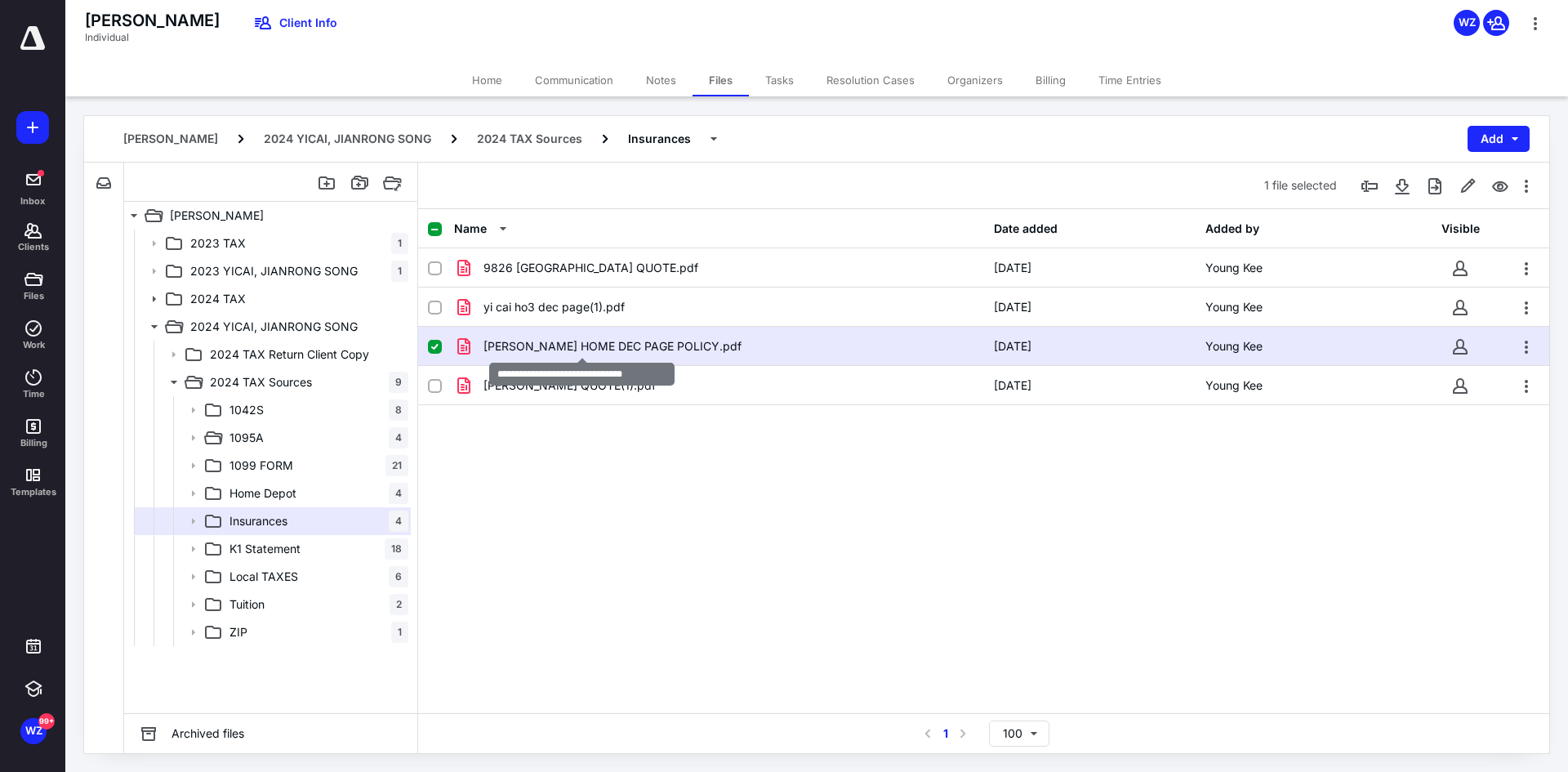click on "[PERSON_NAME] HOME DEC PAGE POLICY.pdf" at bounding box center [612, 346] 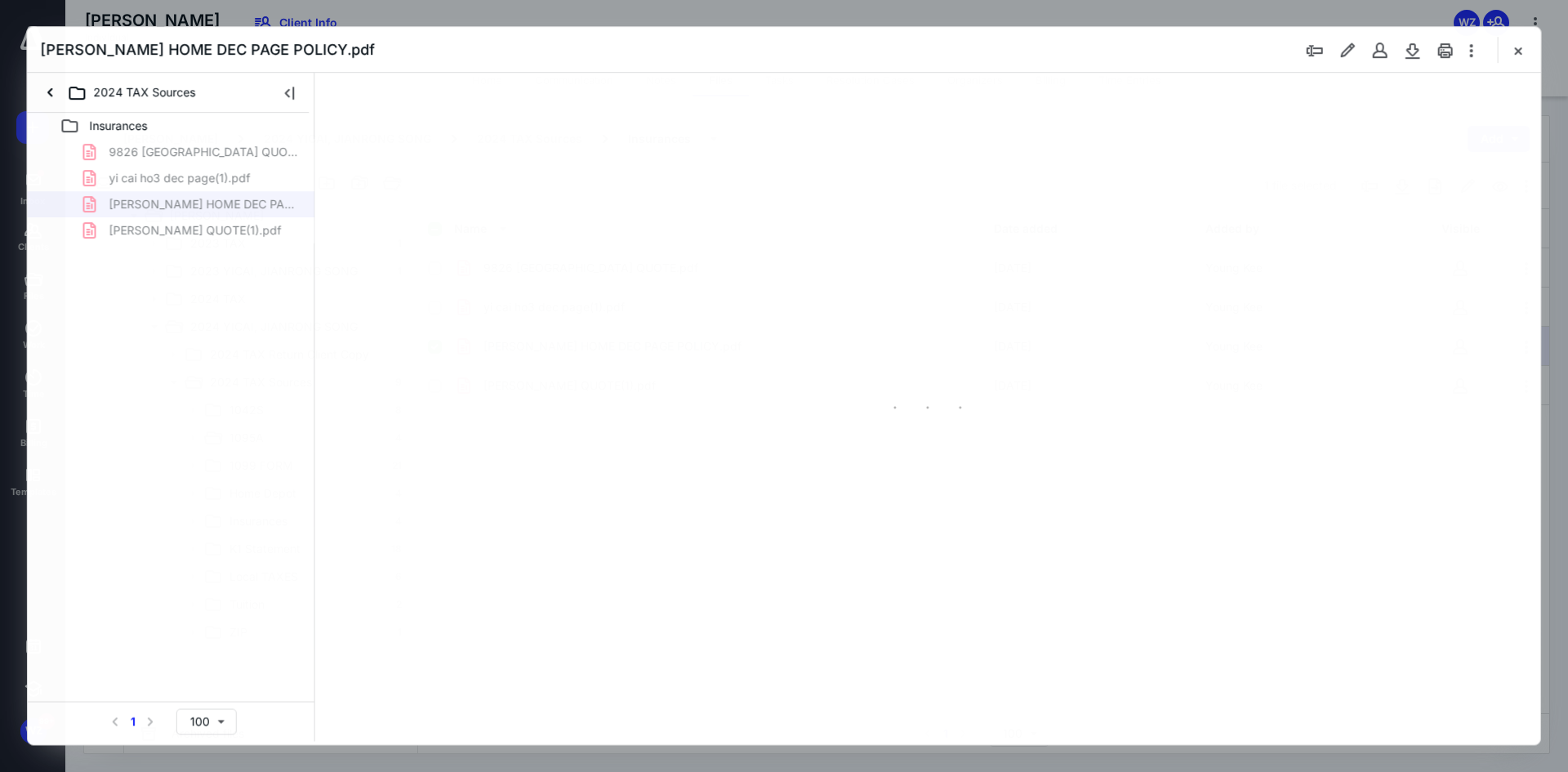 scroll, scrollTop: 0, scrollLeft: 0, axis: both 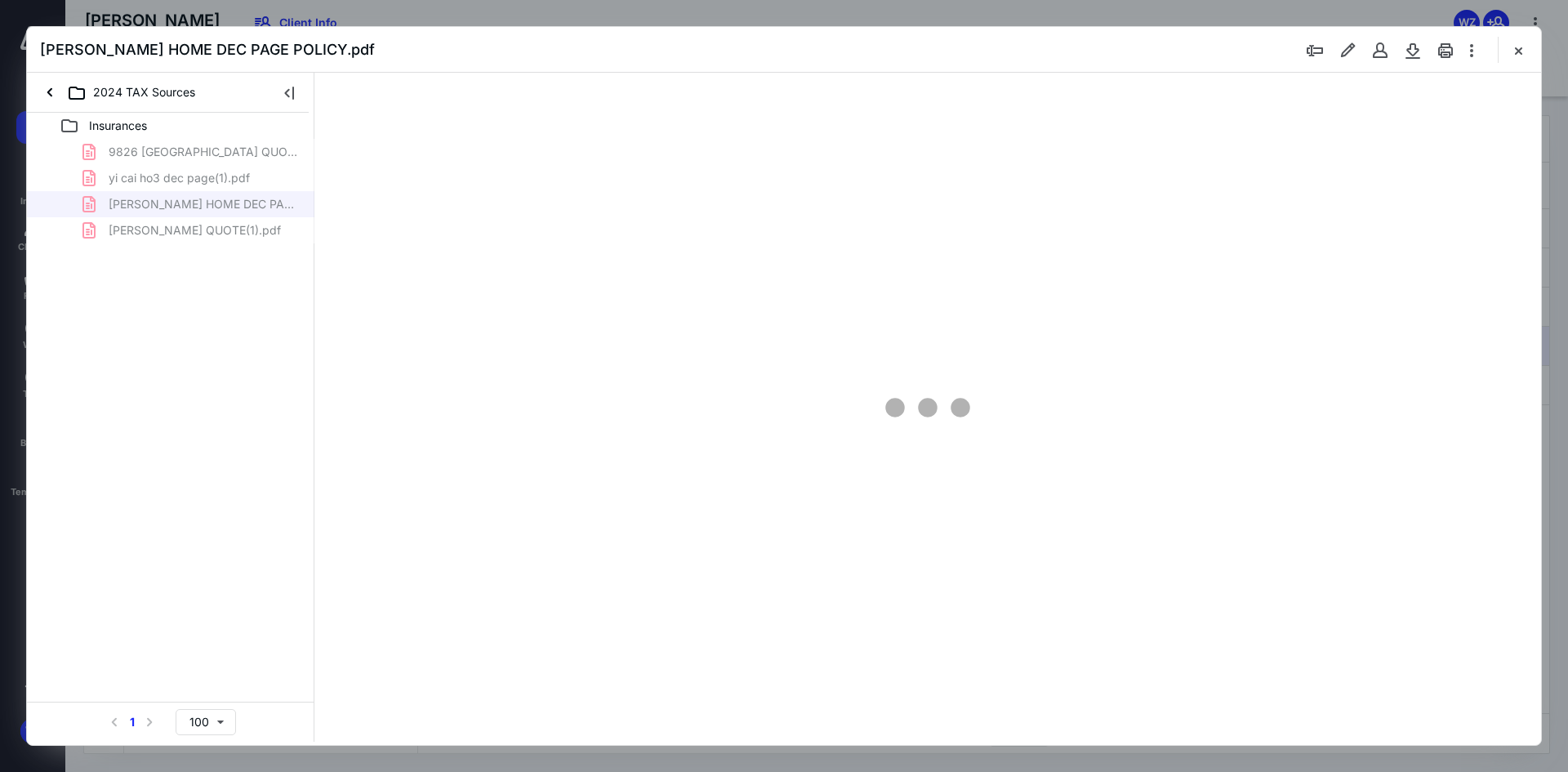 type on "241" 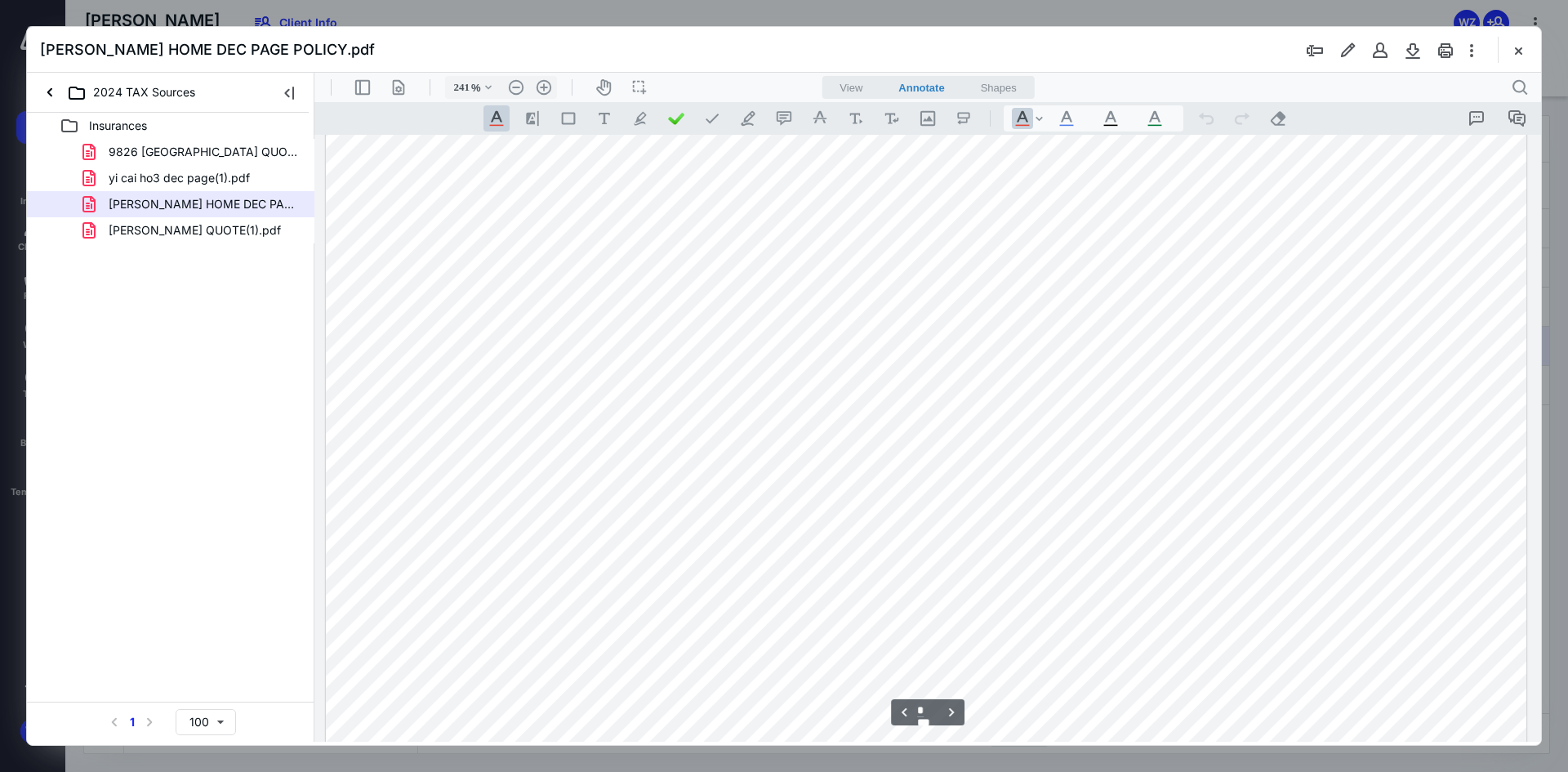 scroll, scrollTop: 2439, scrollLeft: 0, axis: vertical 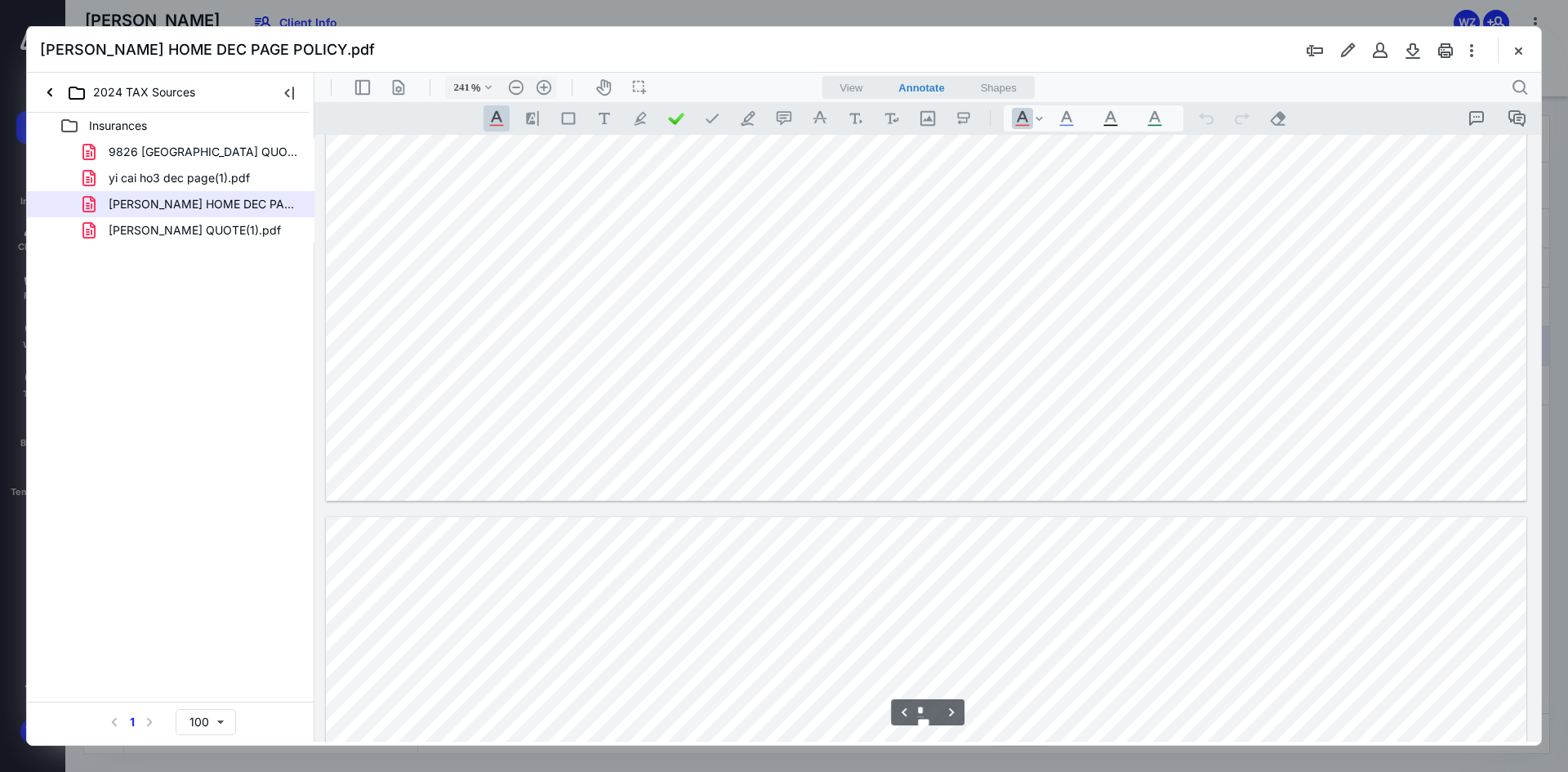 type on "*" 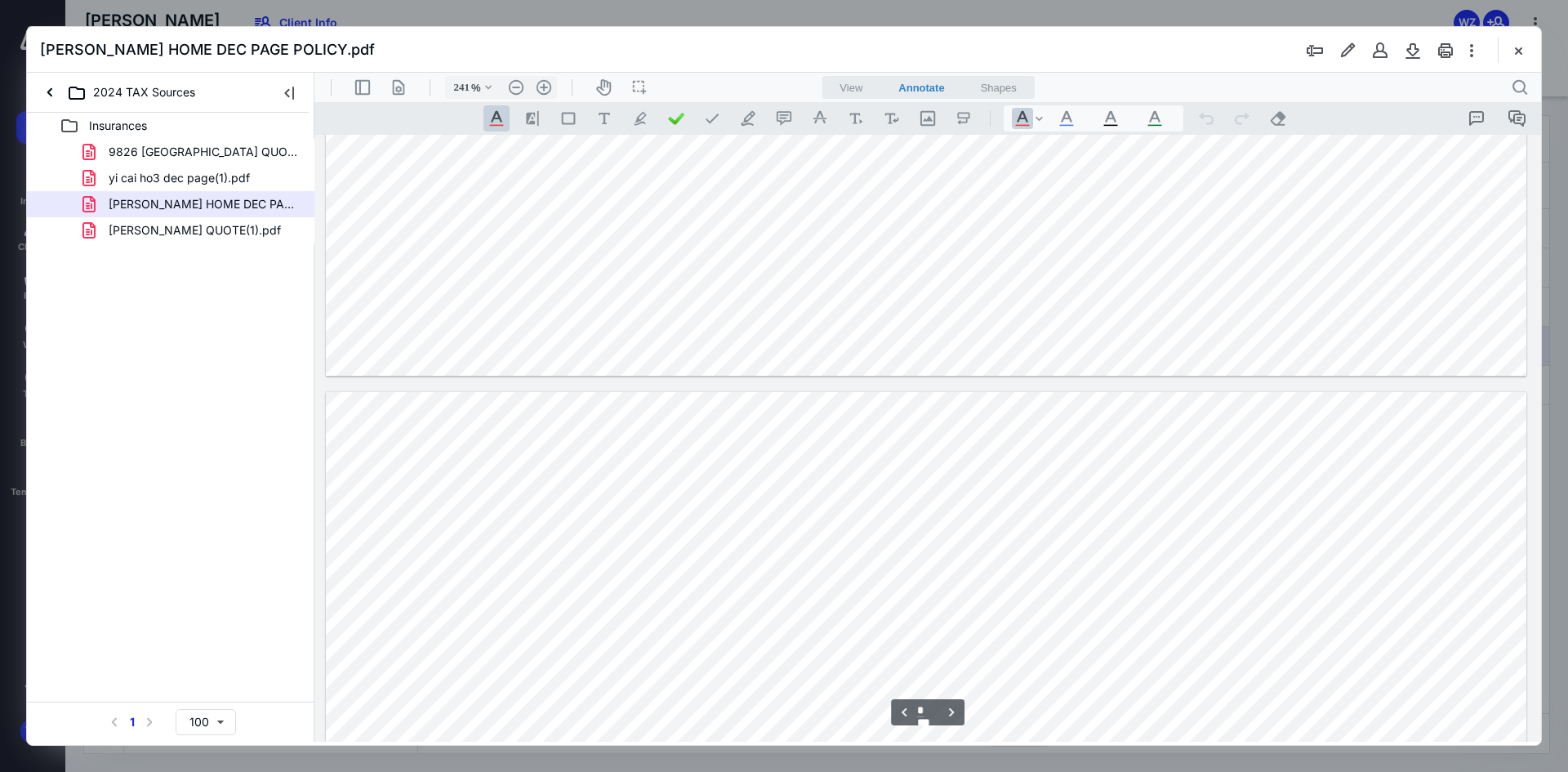 scroll, scrollTop: 3175, scrollLeft: 0, axis: vertical 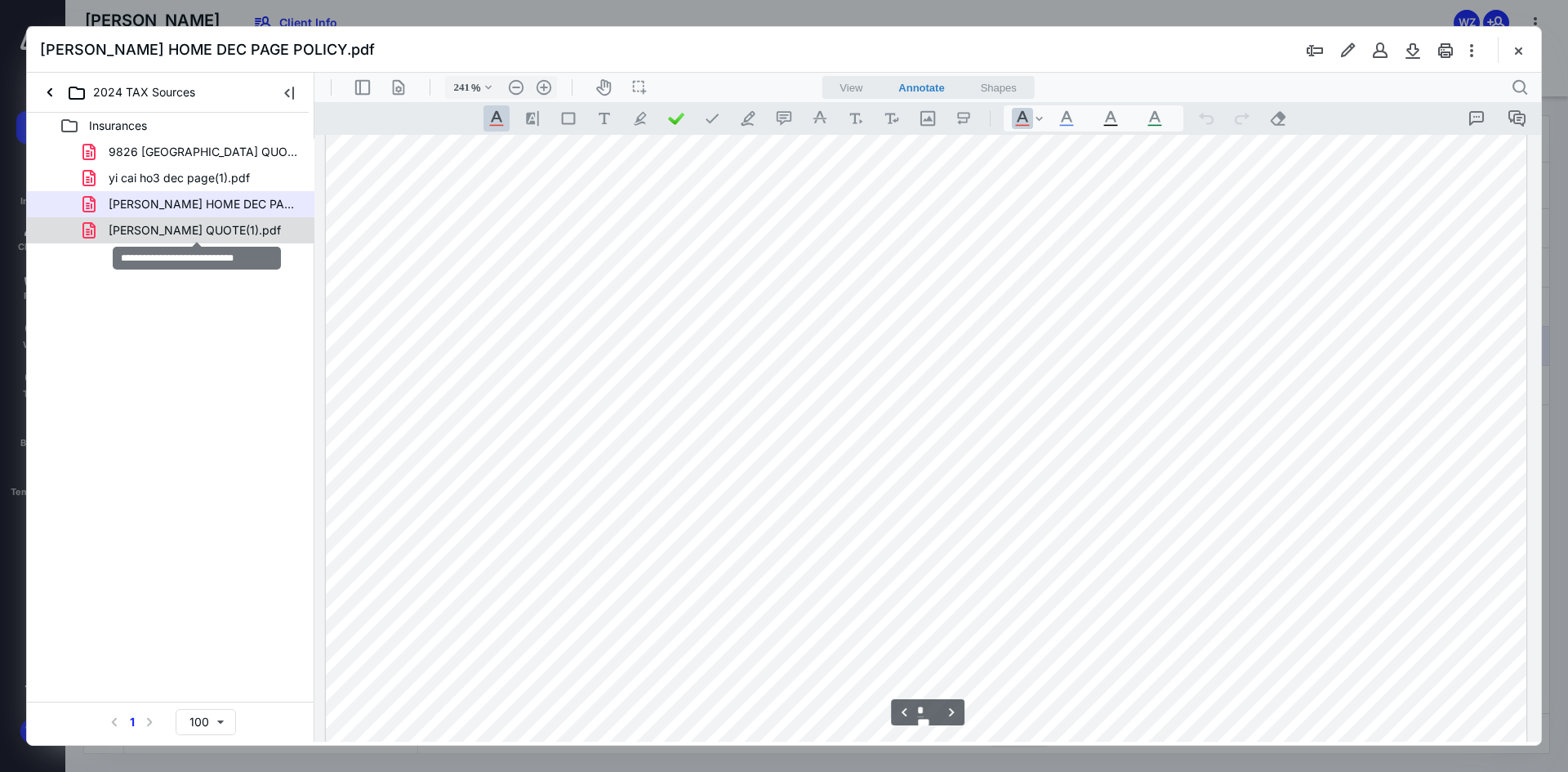 click on "[PERSON_NAME] QUOTE(1).pdf" at bounding box center (194, 230) 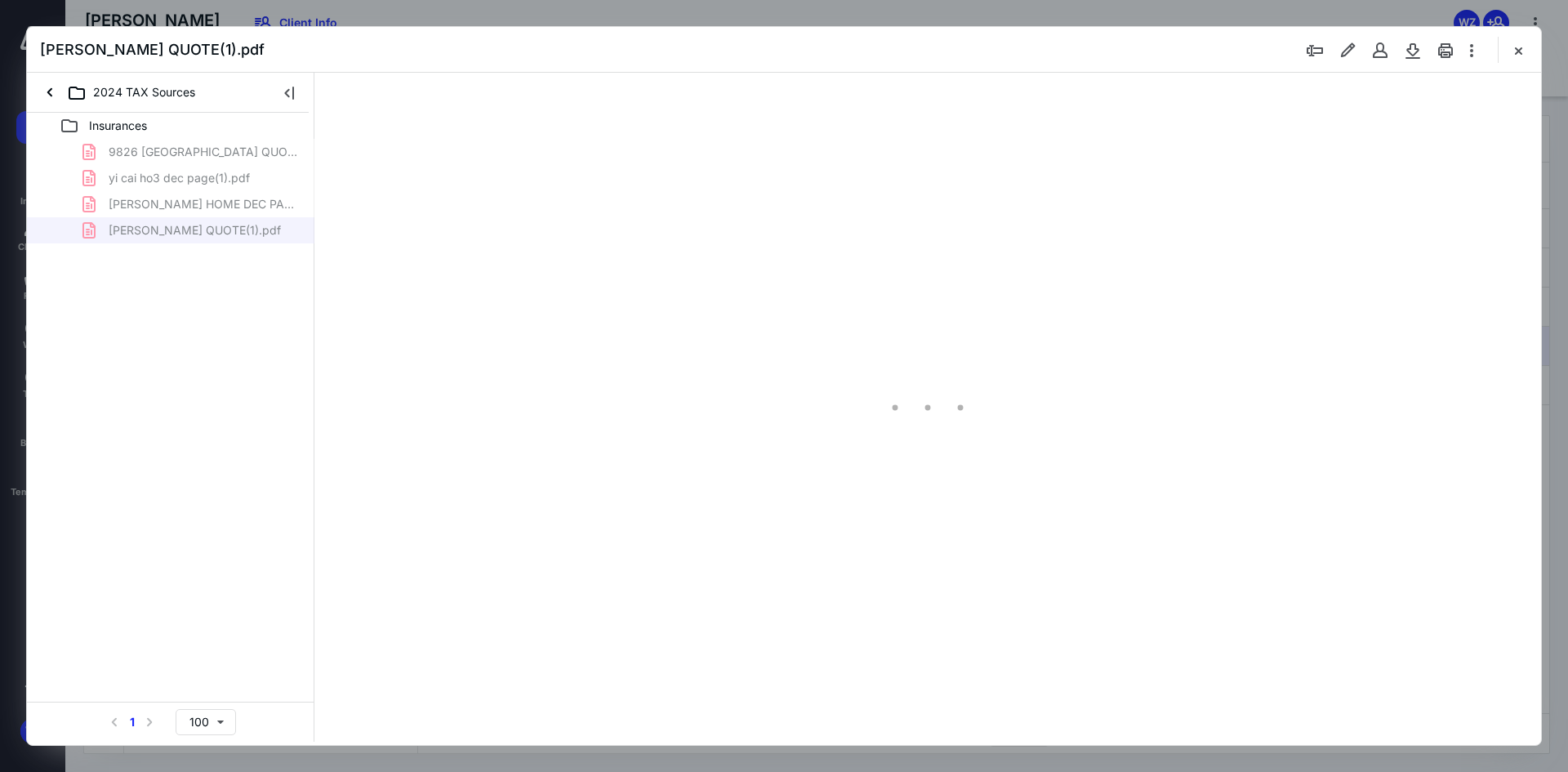 type on "241" 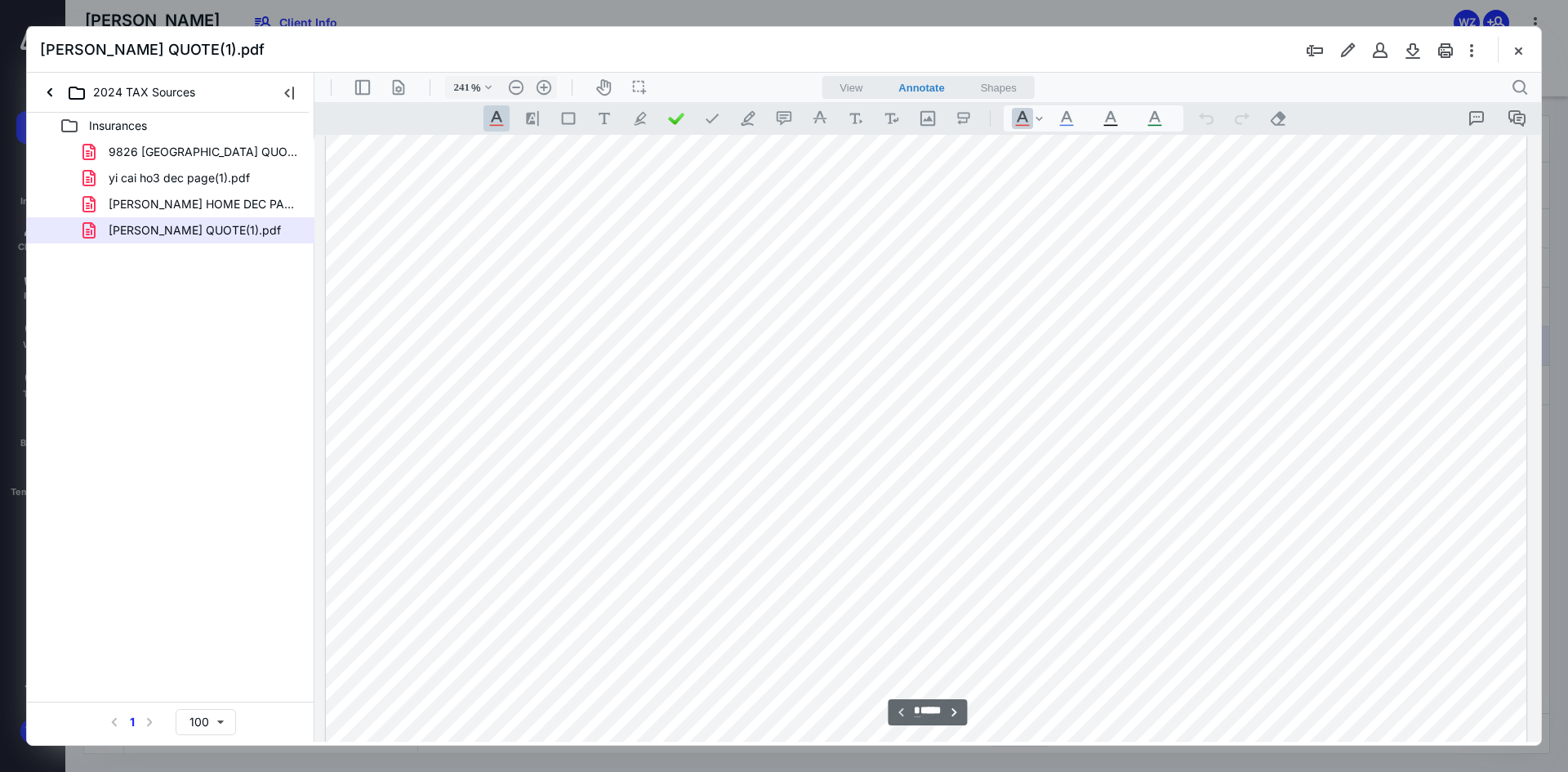 scroll, scrollTop: 0, scrollLeft: 0, axis: both 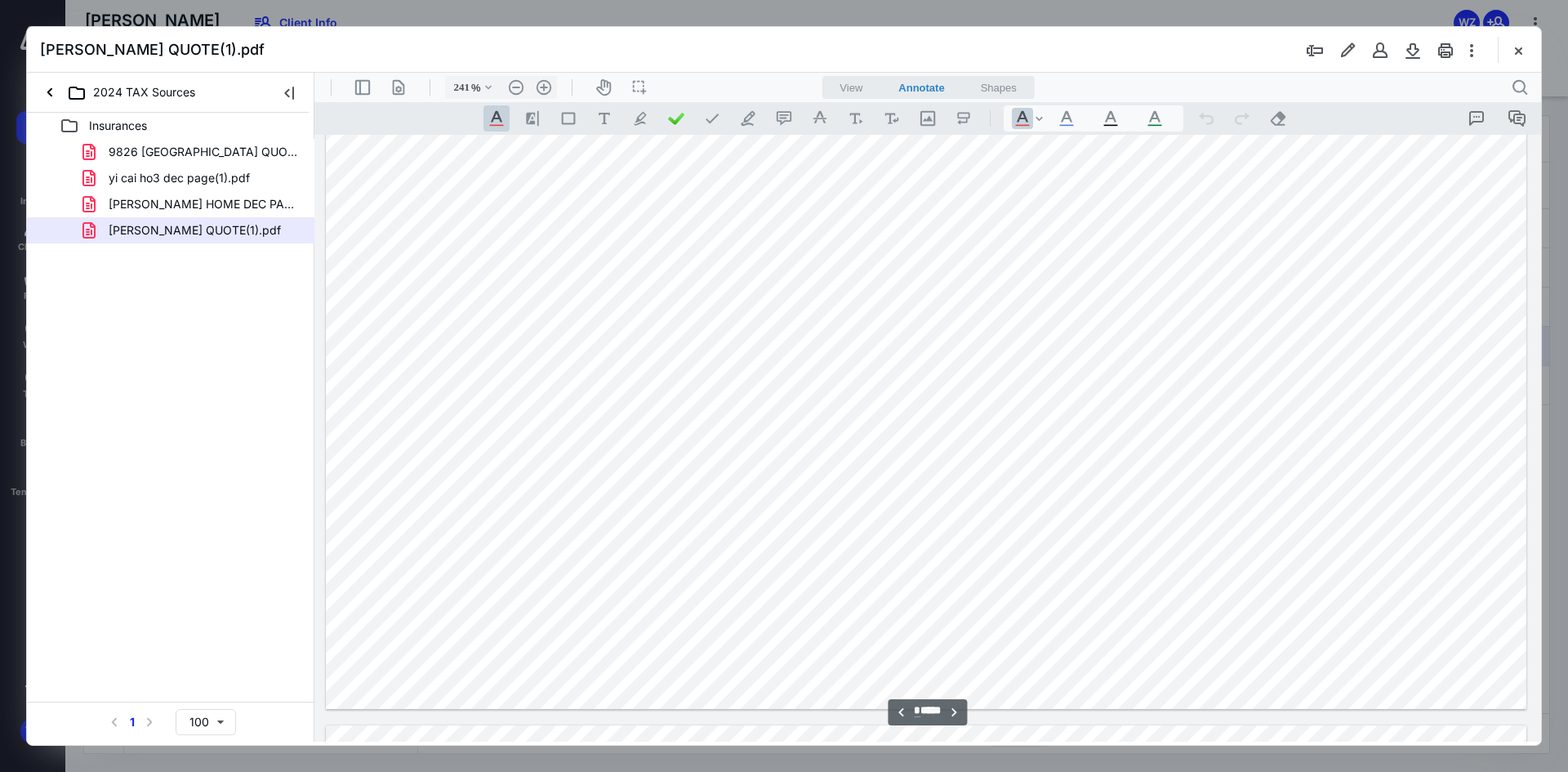 type on "*" 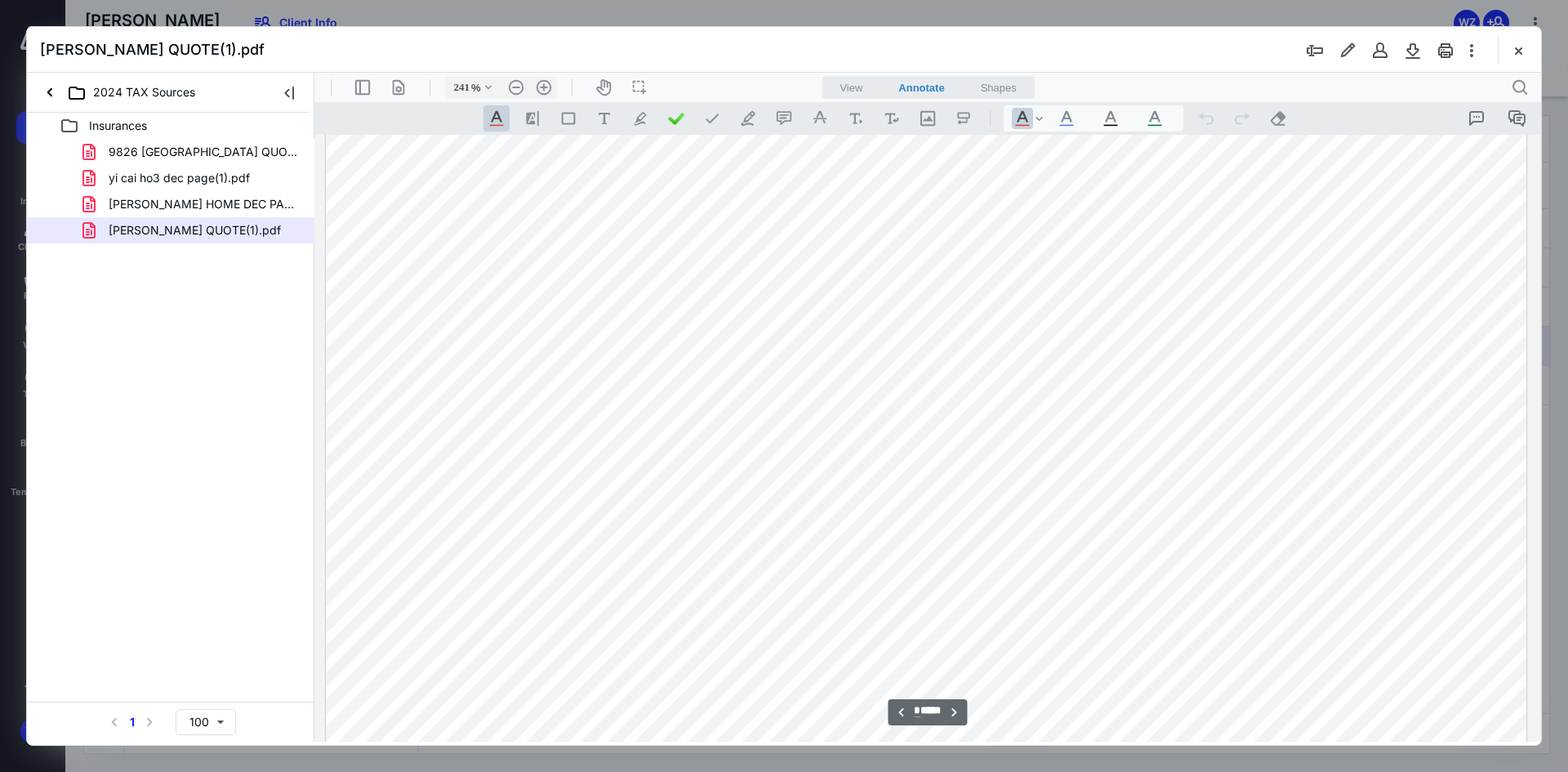 scroll, scrollTop: 4085, scrollLeft: 0, axis: vertical 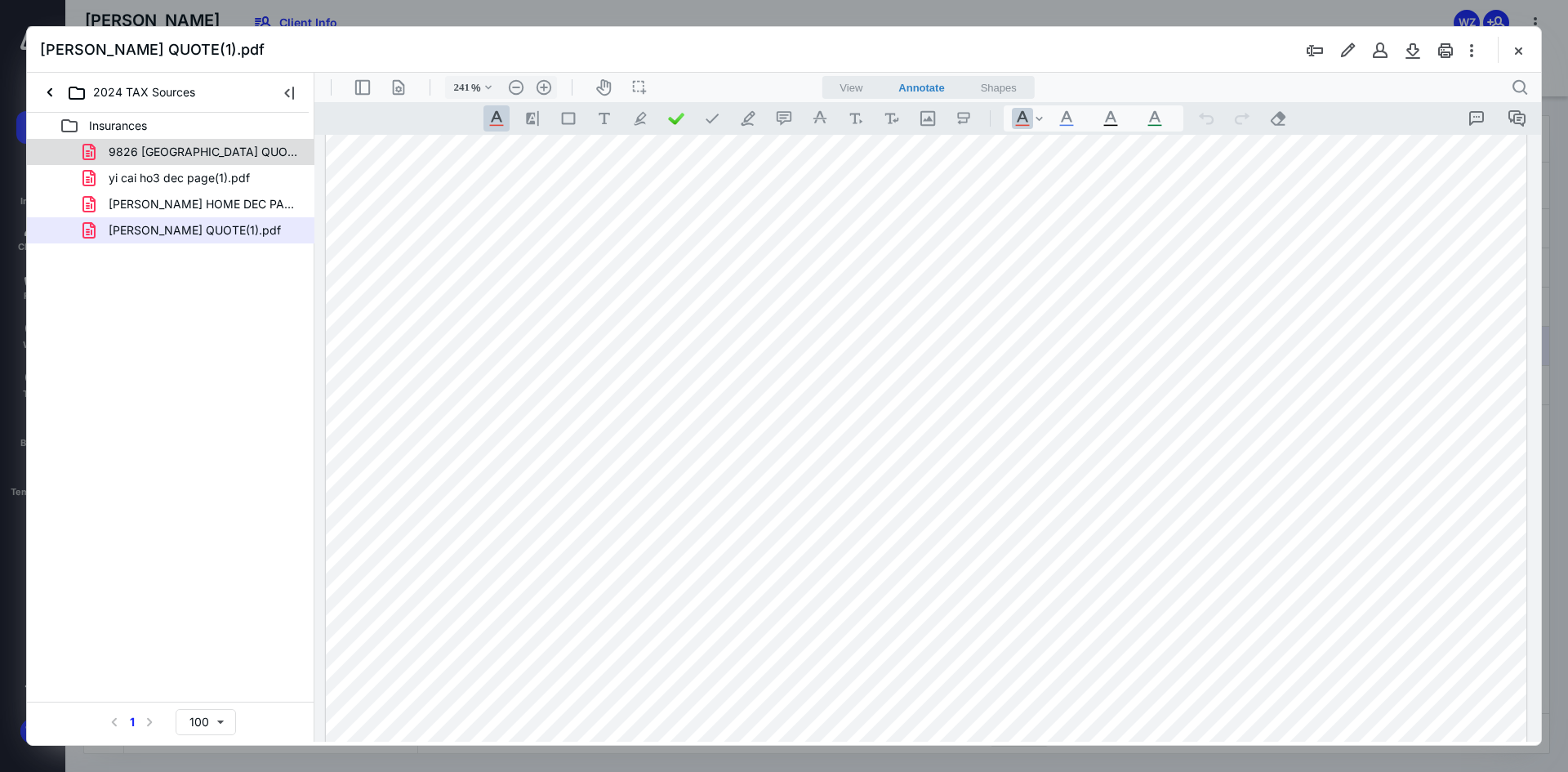 click on "9826 [GEOGRAPHIC_DATA] QUOTE.pdf" at bounding box center [203, 152] 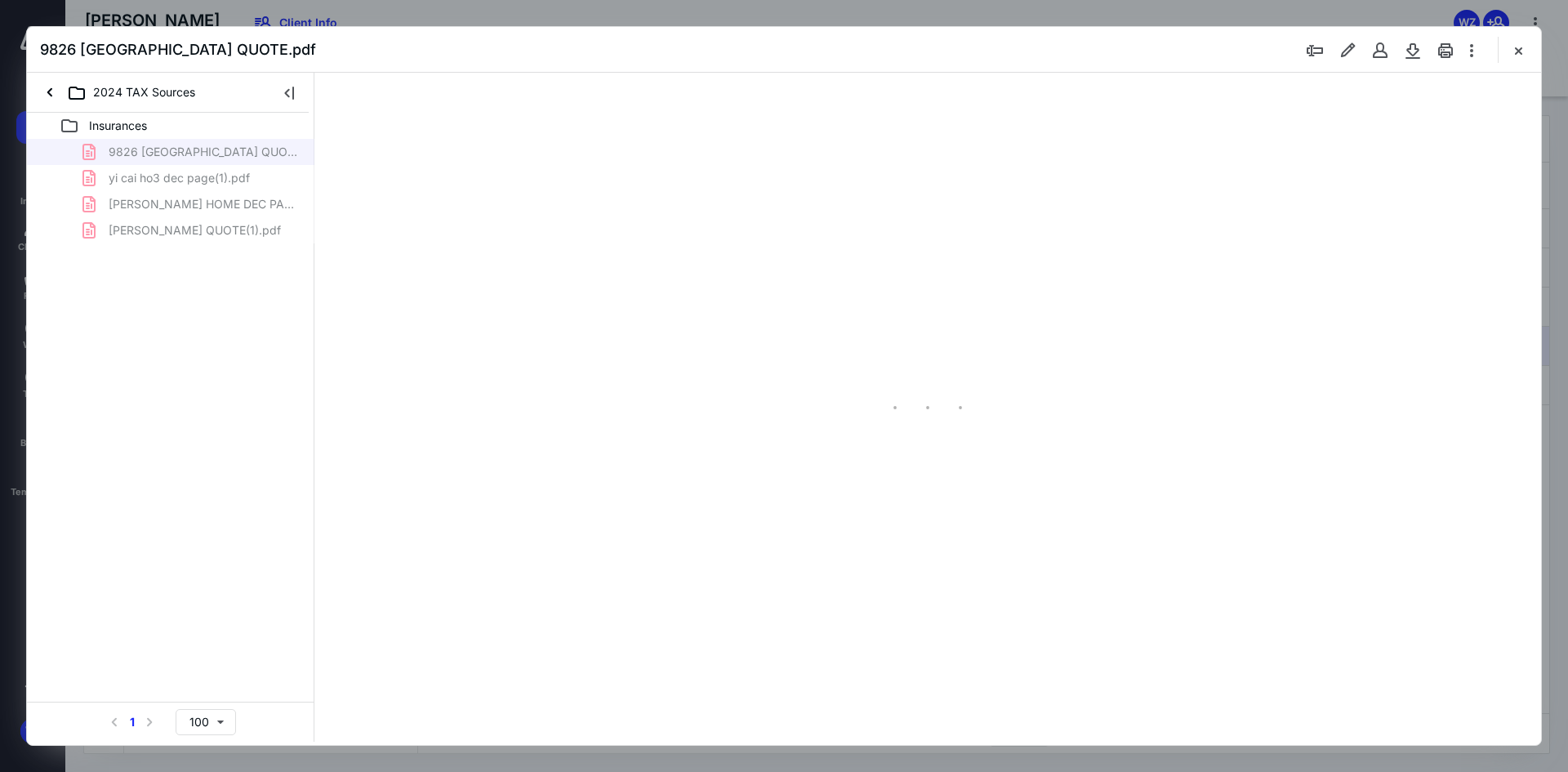 type on "241" 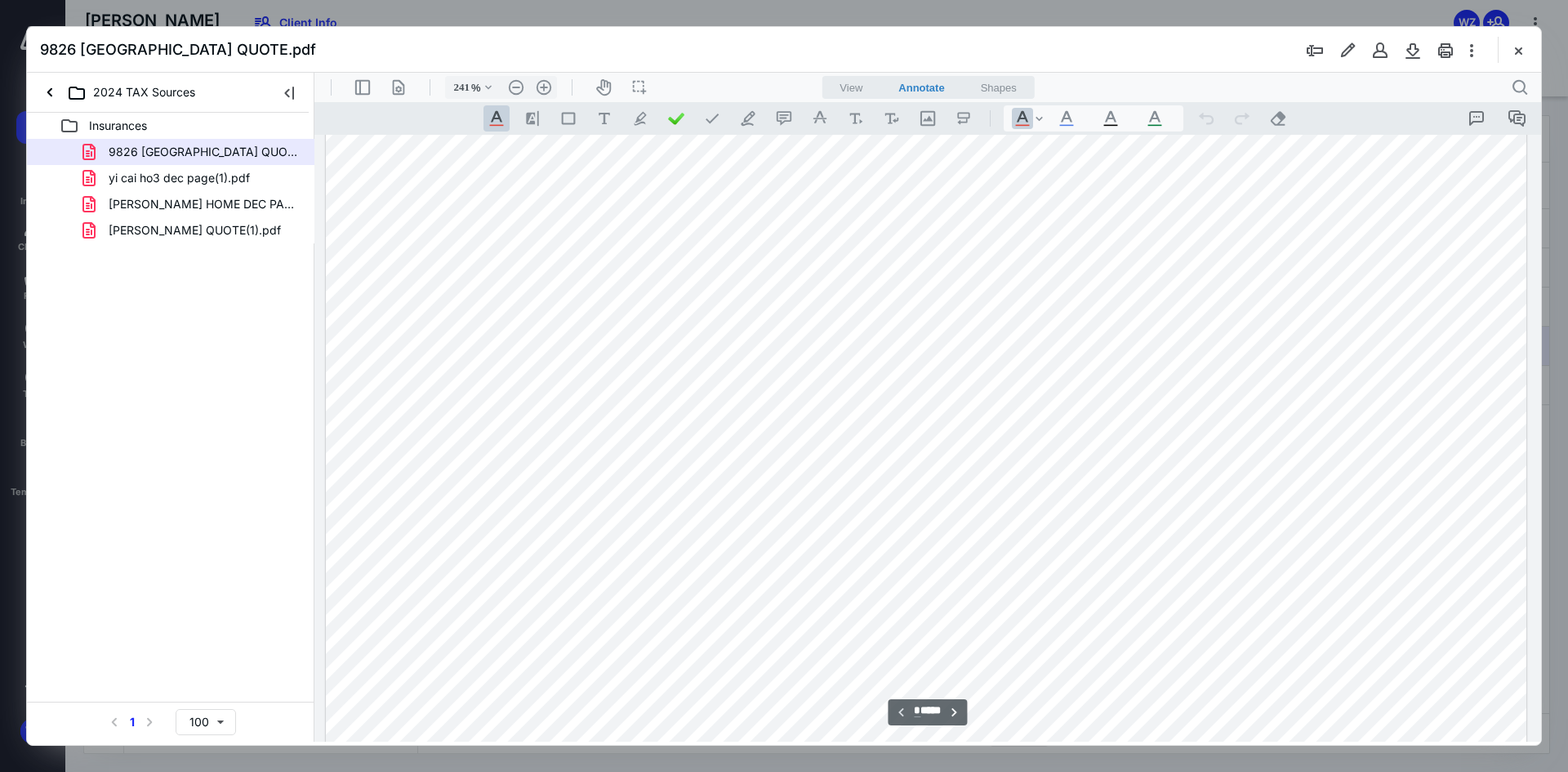 scroll, scrollTop: 1144, scrollLeft: 0, axis: vertical 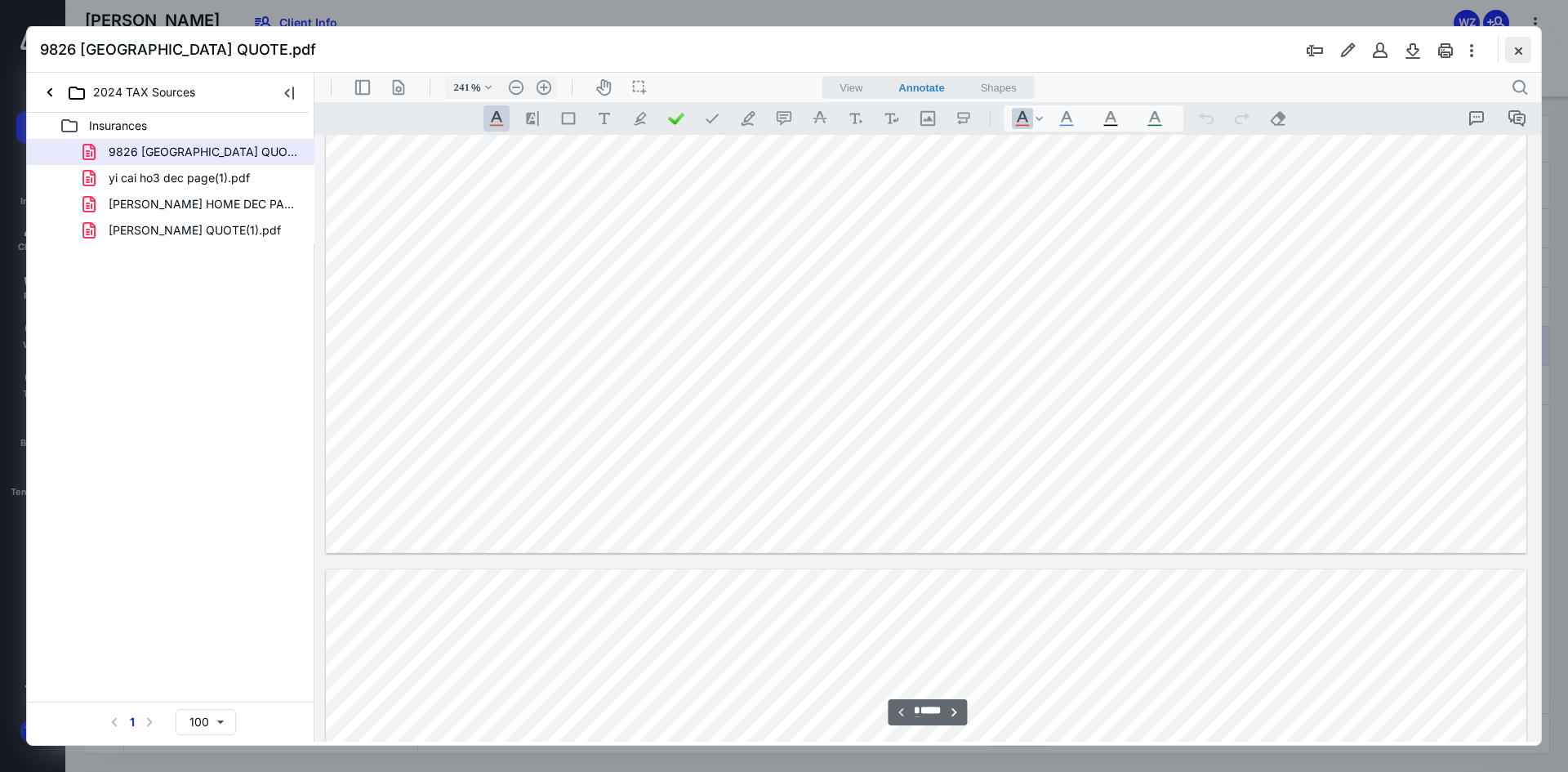 click at bounding box center (1518, 50) 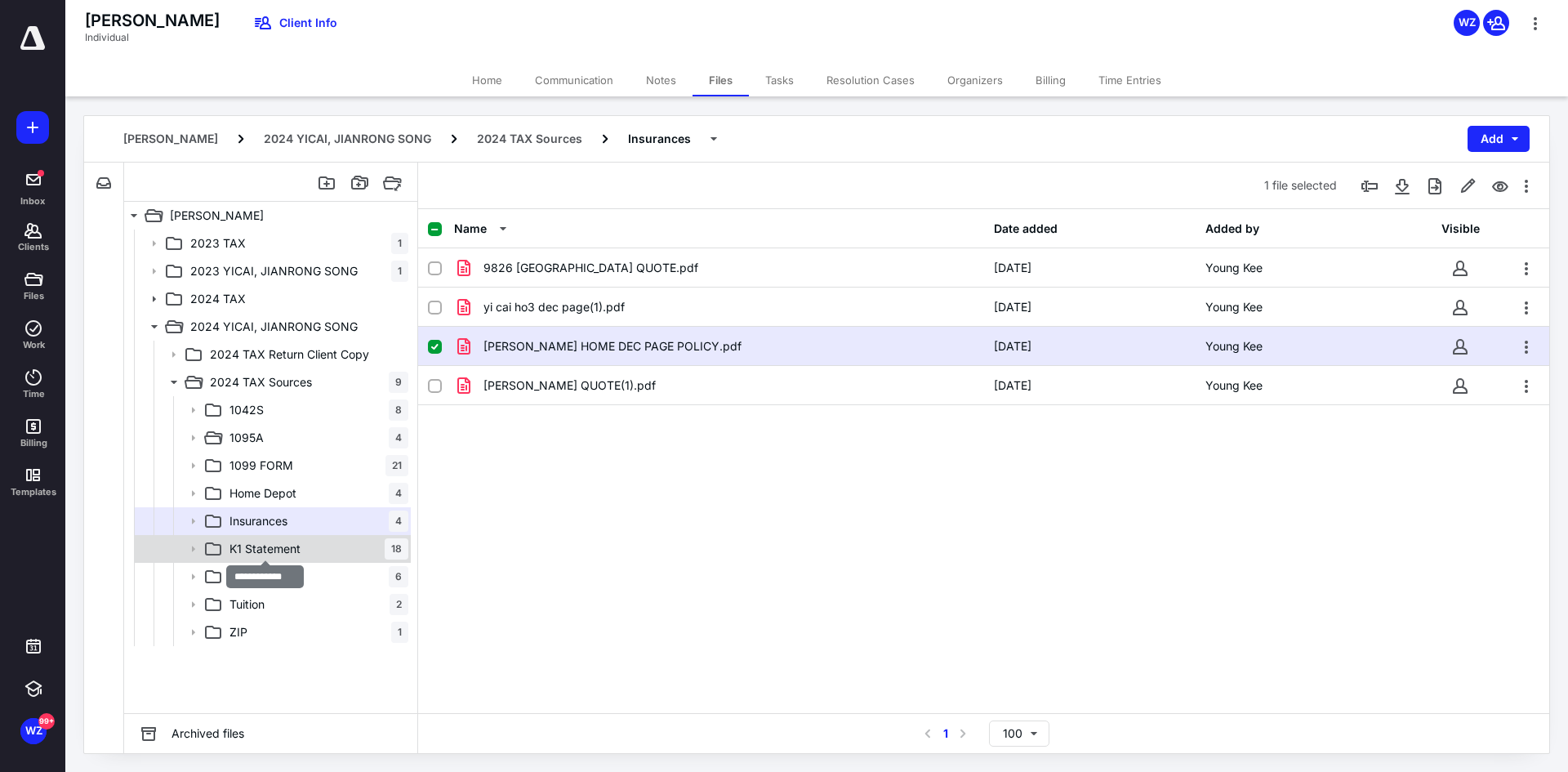 click on "K1 Statement" at bounding box center (265, 549) 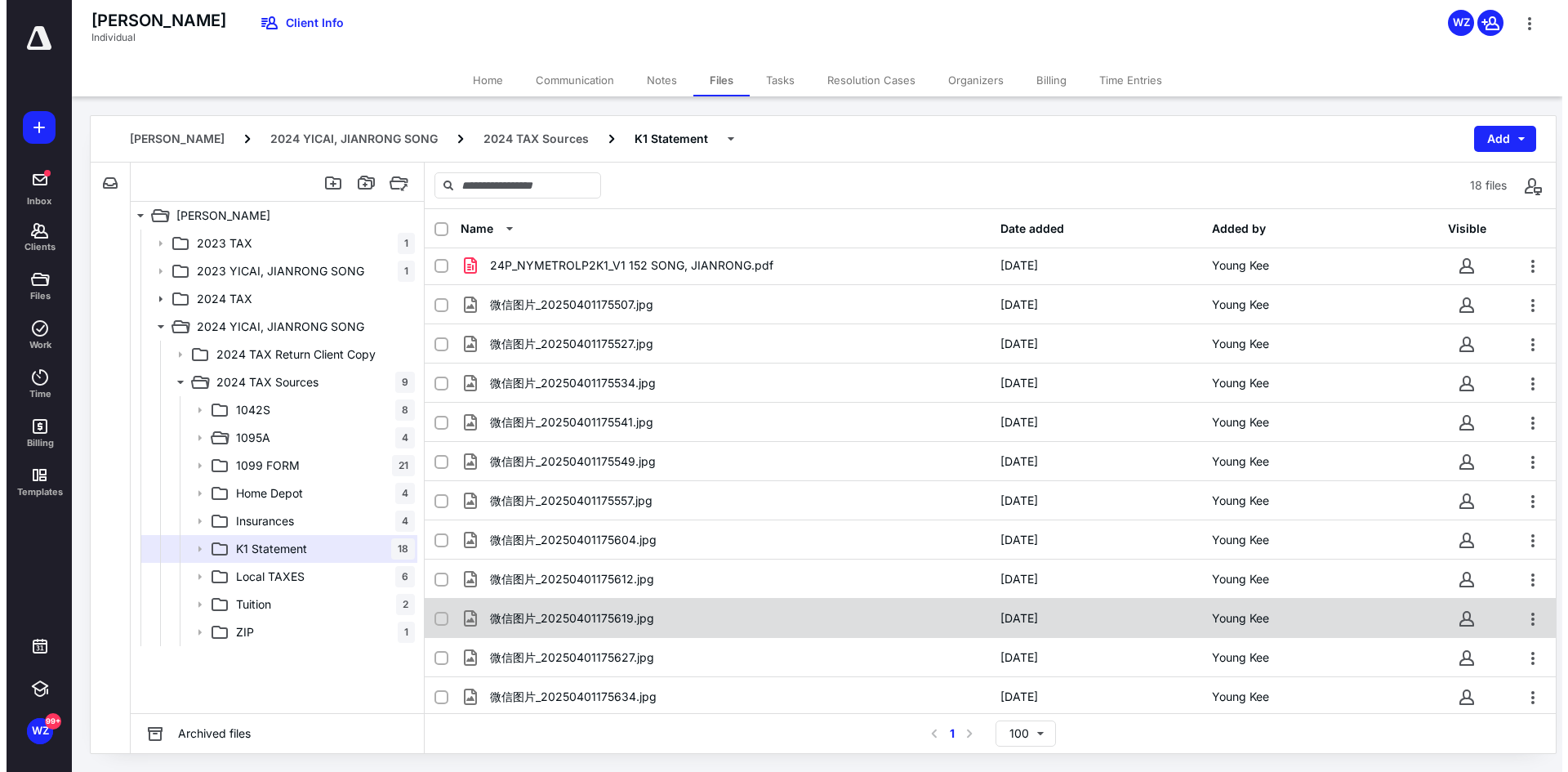 scroll, scrollTop: 0, scrollLeft: 0, axis: both 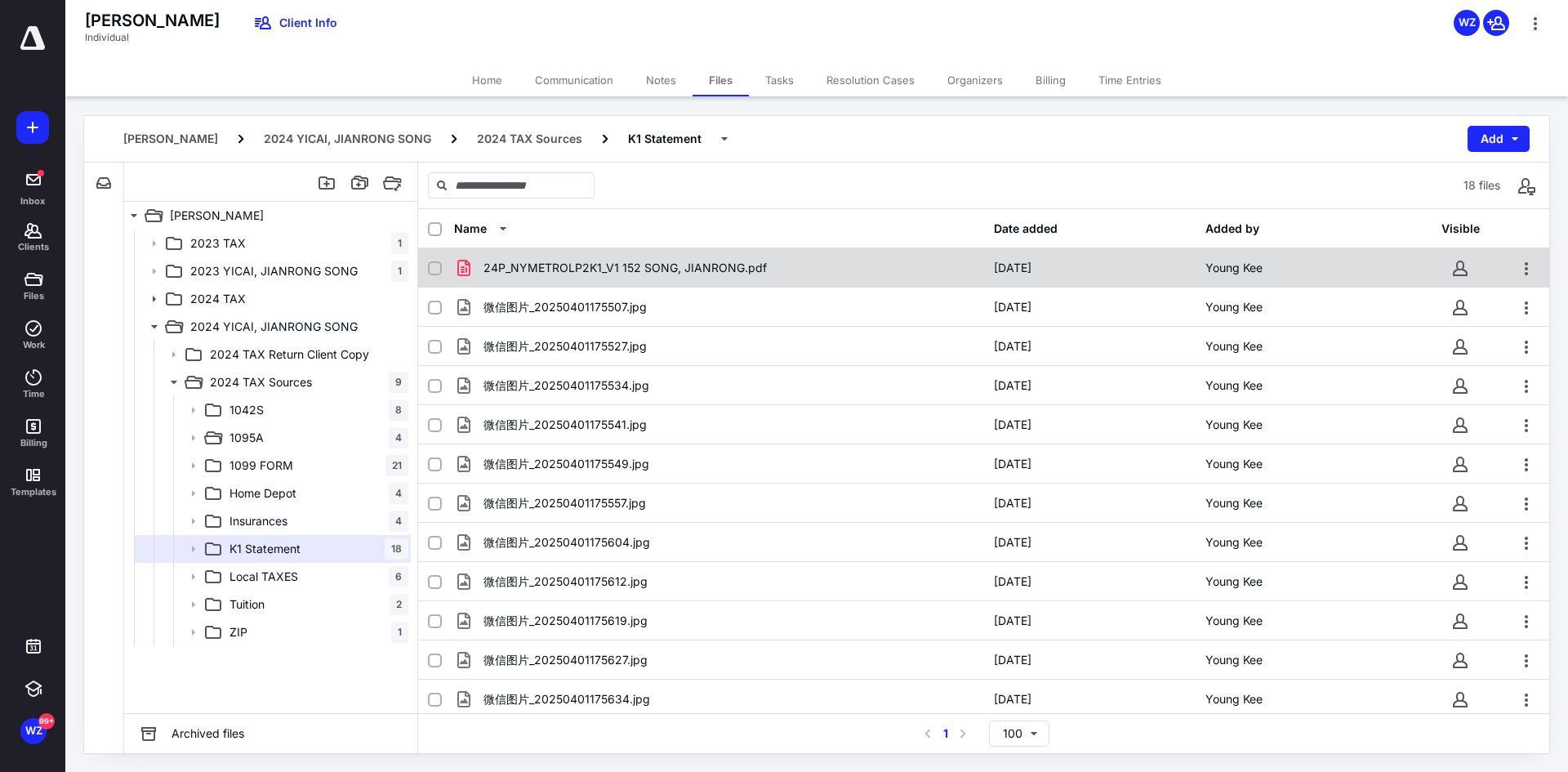 click on "24P_NYMETROLP2K1_V1 152 SONG, JIANRONG.pdf [DATE] Young Kee" at bounding box center [983, 268] 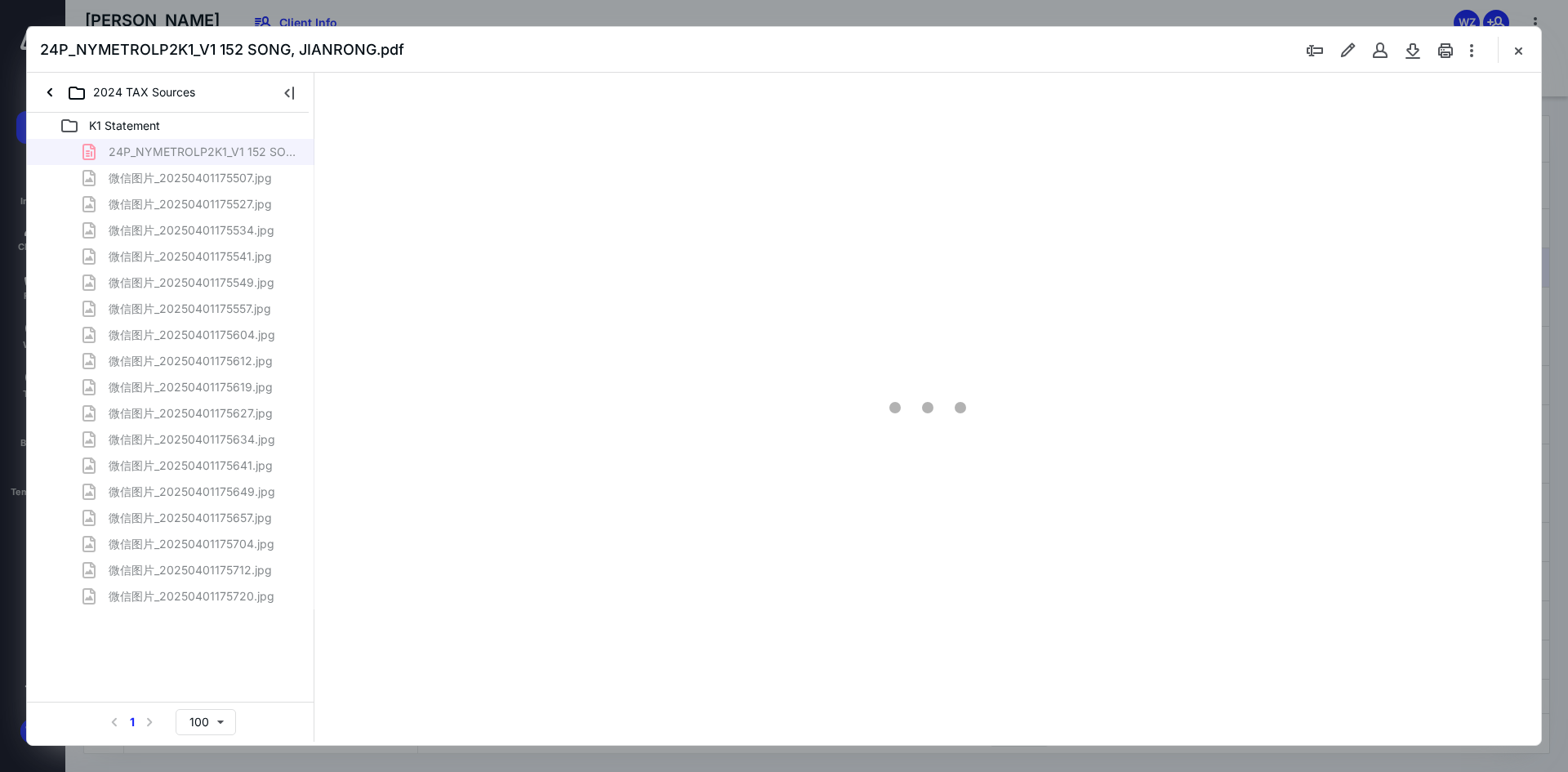scroll, scrollTop: 0, scrollLeft: 0, axis: both 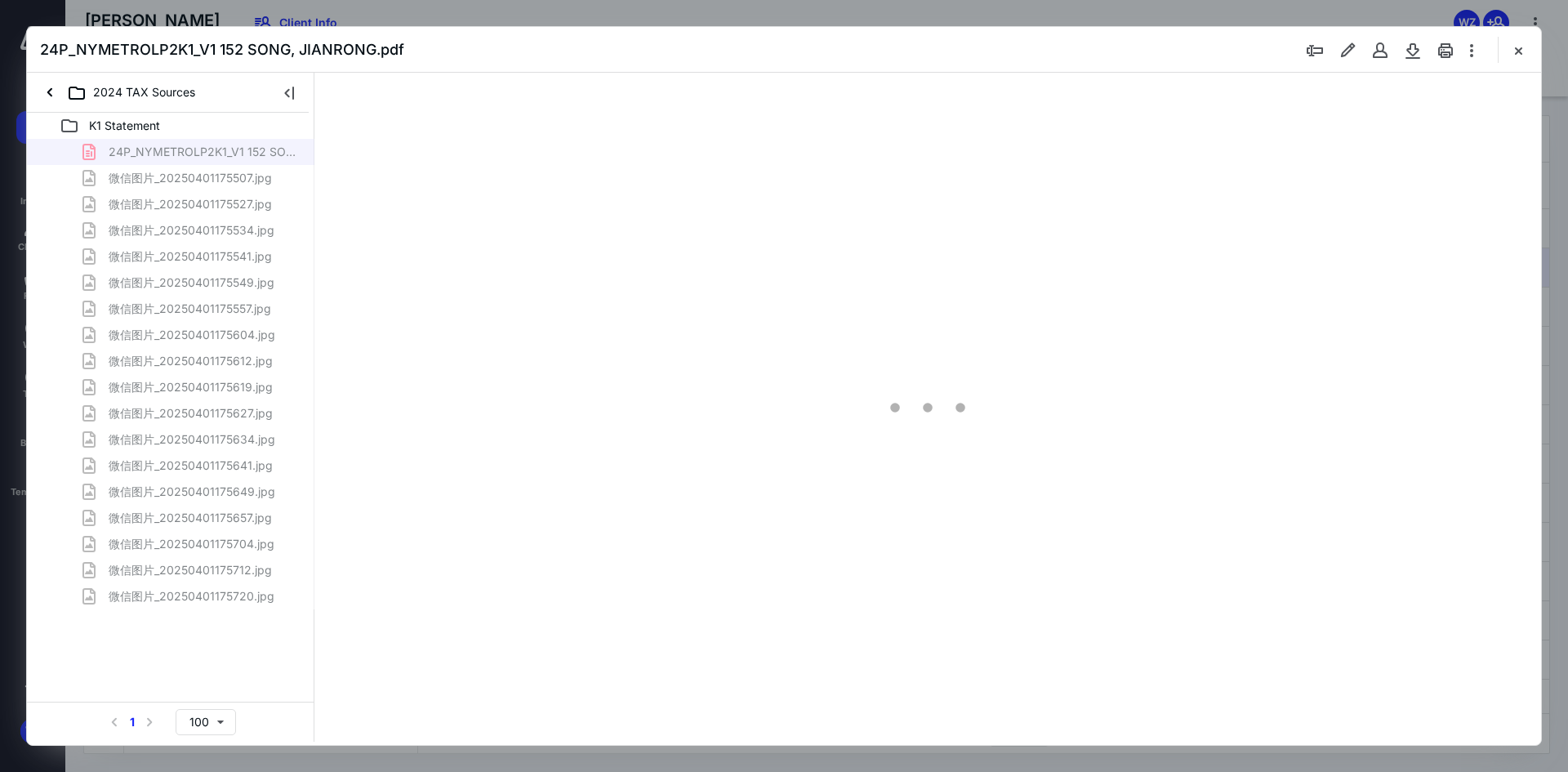 type on "241" 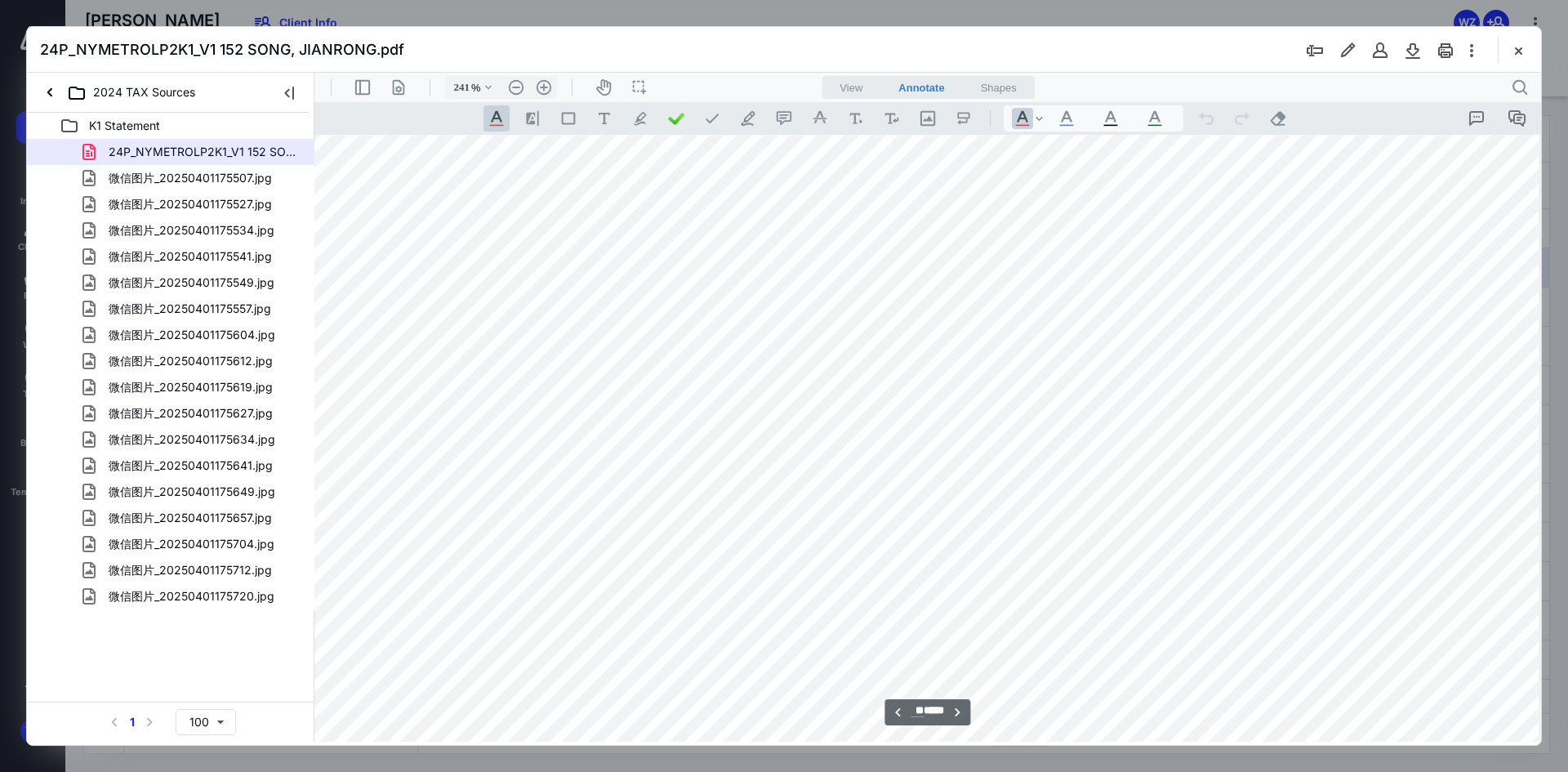 scroll, scrollTop: 13550, scrollLeft: 183, axis: both 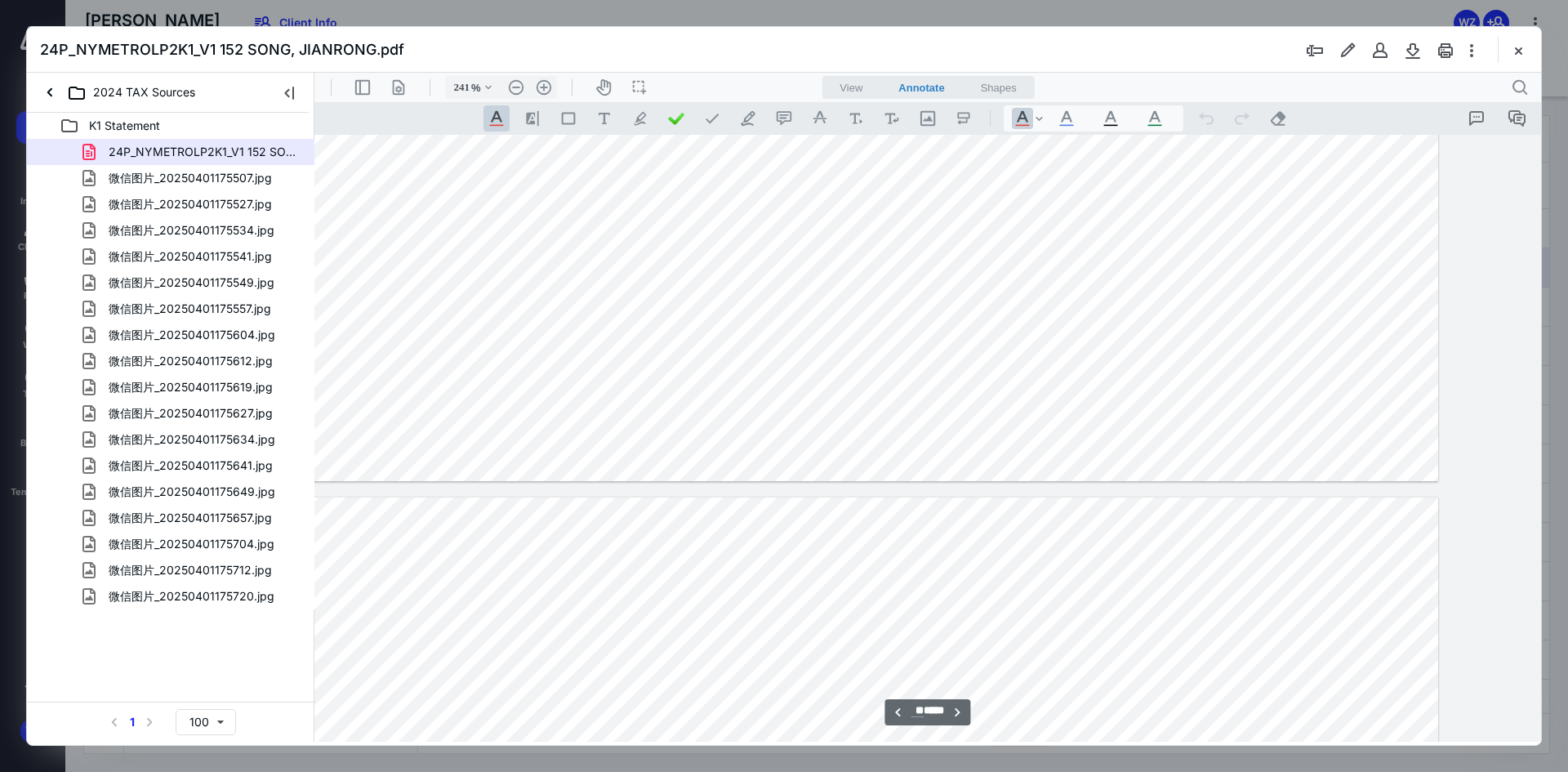 type on "**" 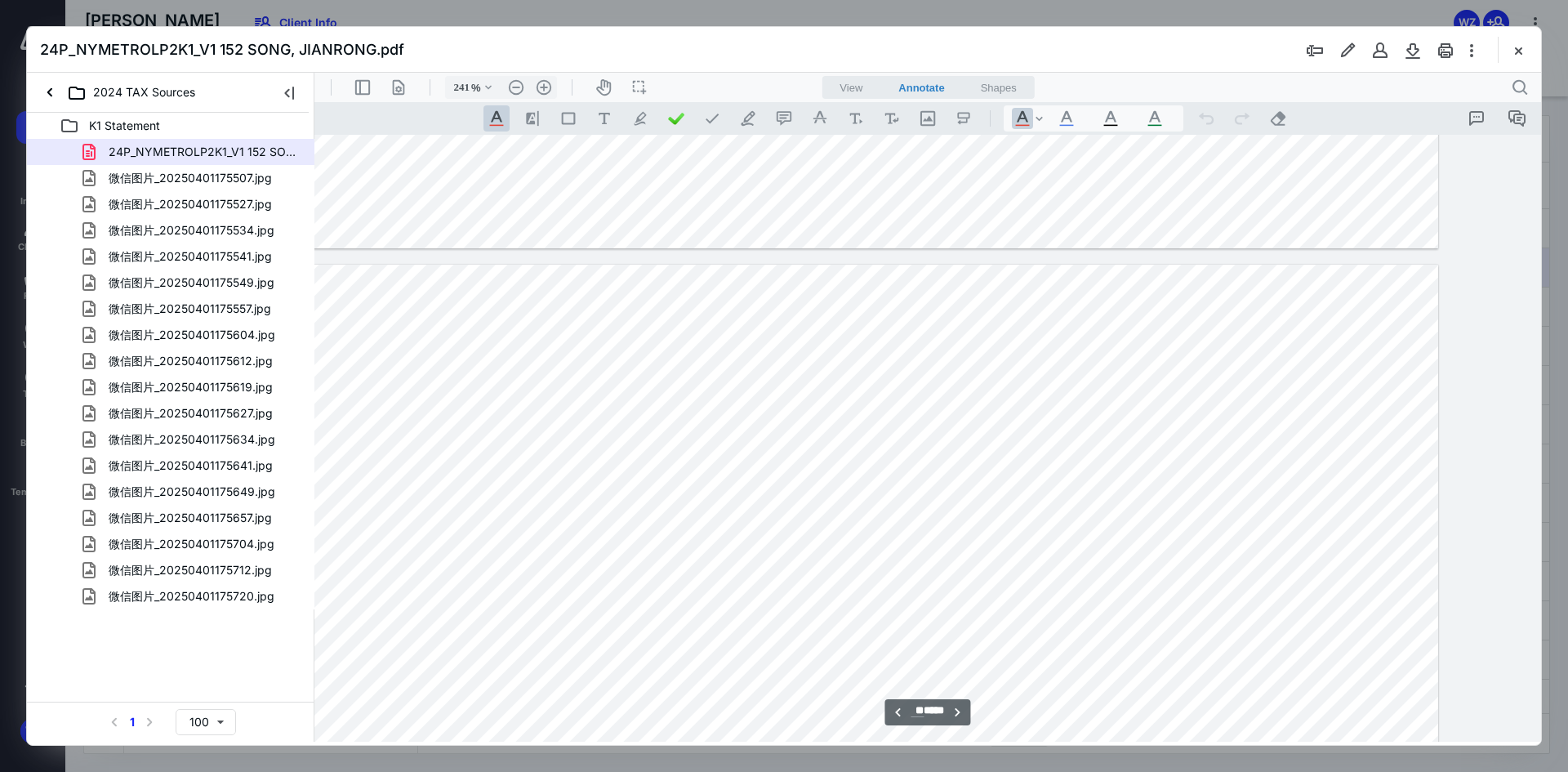 scroll, scrollTop: 22536, scrollLeft: 270, axis: both 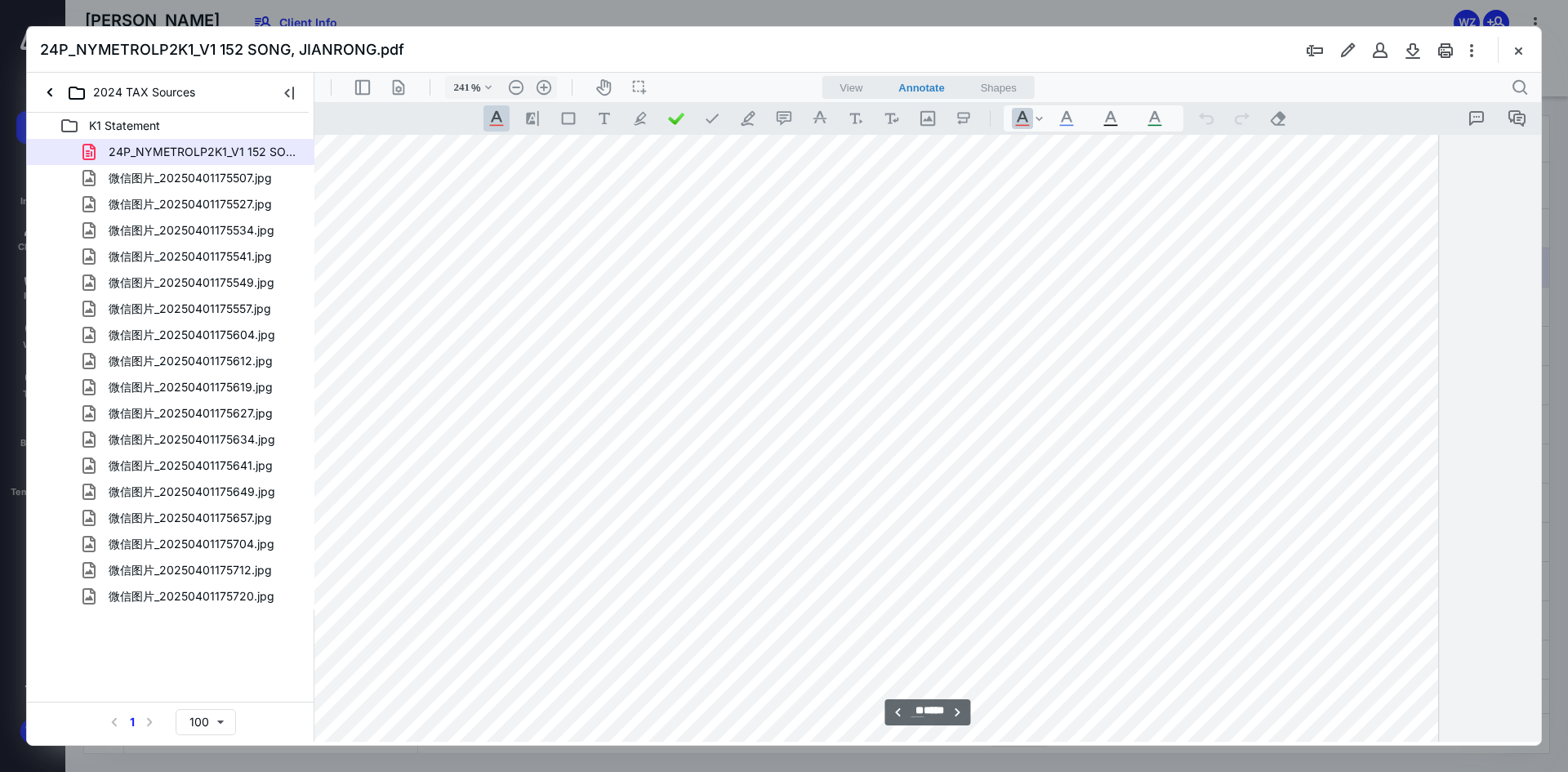 click on "24P_NYMETROLP2K1_V1 152 SONG, JIANRONG.pdf 2024 TAX Sources K1 Statement 24P_NYMETROLP2K1_V1 152 SONG, JIANRONG.pdf 微信图片_20250401175507.jpg 微信图片_20250401175527.jpg 微信图片_20250401175534.jpg 微信图片_20250401175541.jpg 微信图片_20250401175549.jpg 微信图片_20250401175557.jpg 微信图片_20250401175604.jpg 微信图片_20250401175612.jpg 微信图片_20250401175619.jpg 微信图片_20250401175627.jpg 微信图片_20250401175634.jpg 微信图片_20250401175641.jpg 微信图片_20250401175649.jpg 微信图片_20250401175657.jpg 微信图片_20250401175704.jpg 微信图片_20250401175712.jpg 微信图片_20250401175720.jpg Select a page number for more results 1 100" at bounding box center [784, 386] 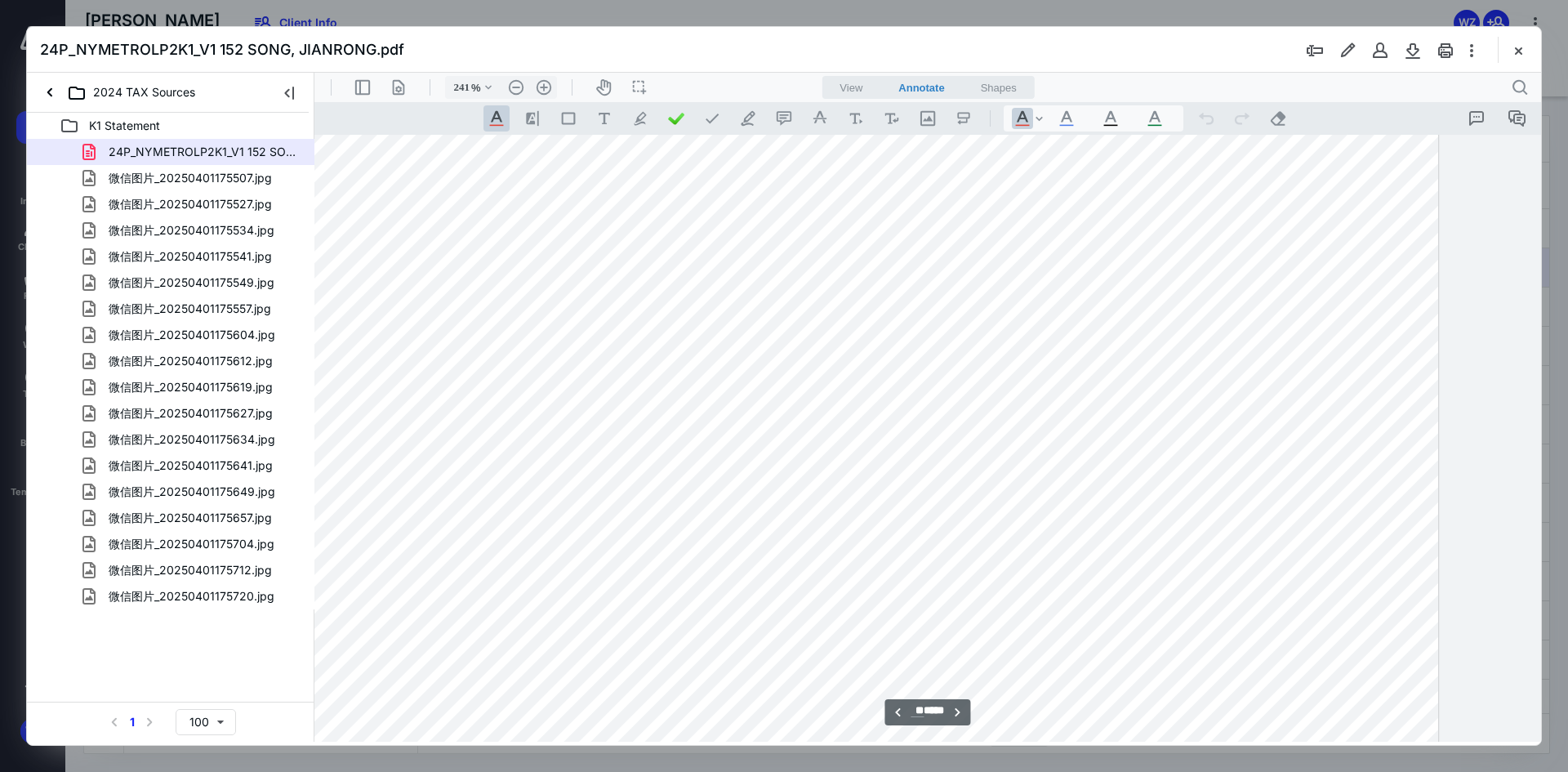 scroll, scrollTop: 23271, scrollLeft: 270, axis: both 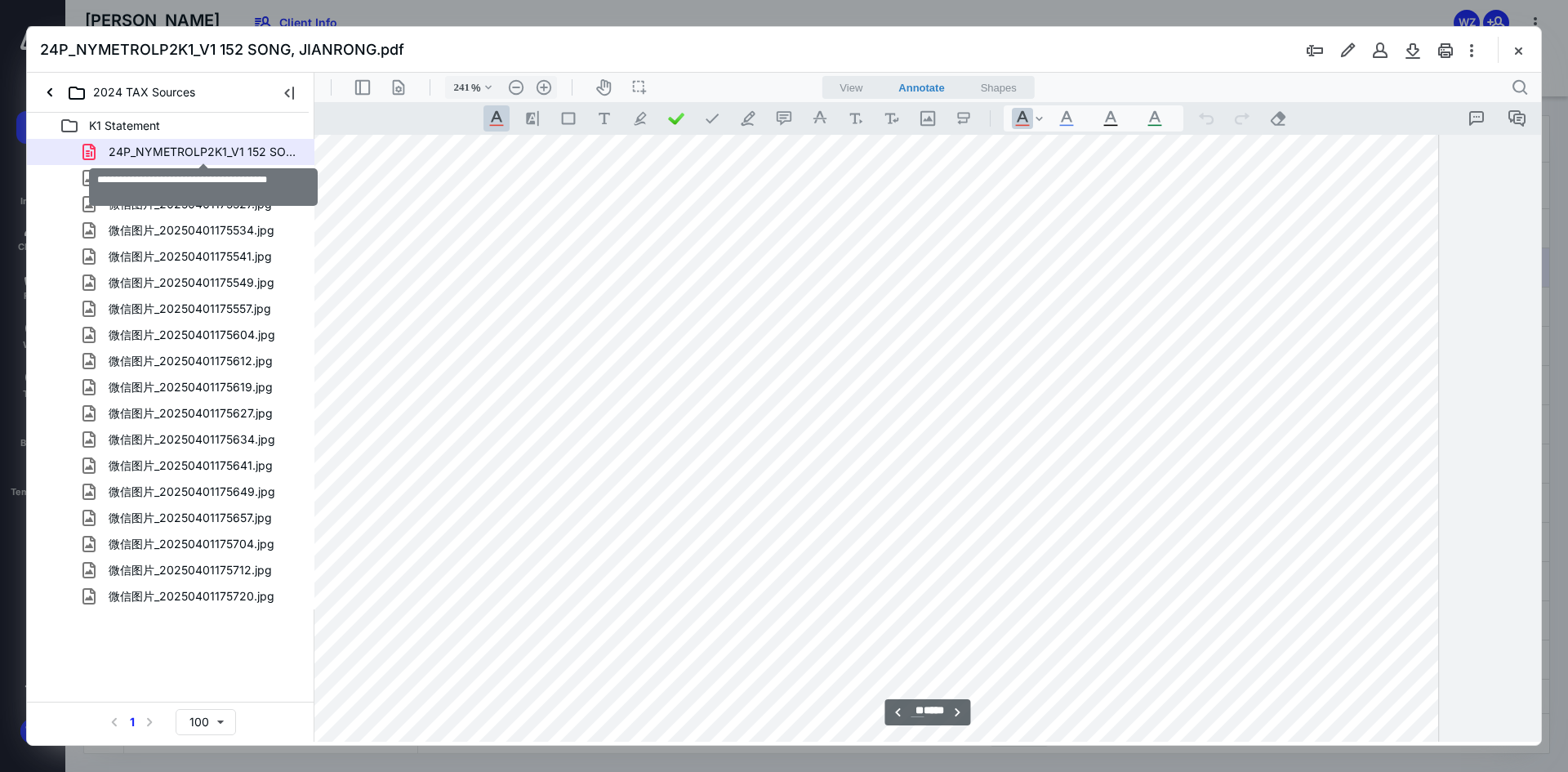 click on "24P_NYMETROLP2K1_V1 152 SONG, JIANRONG.pdf" at bounding box center [203, 152] 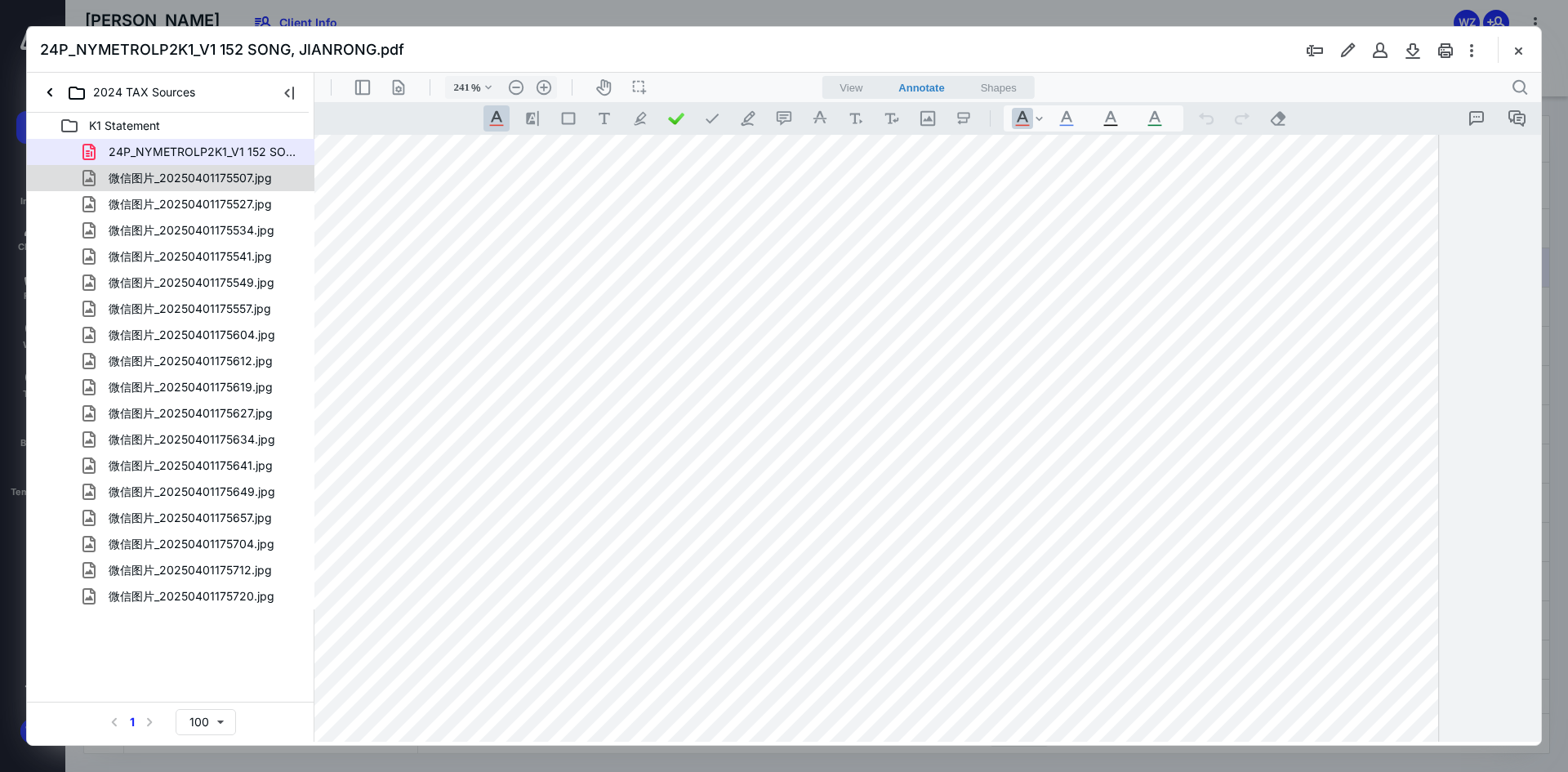 click on "微信图片_20250401175507.jpg" at bounding box center [190, 178] 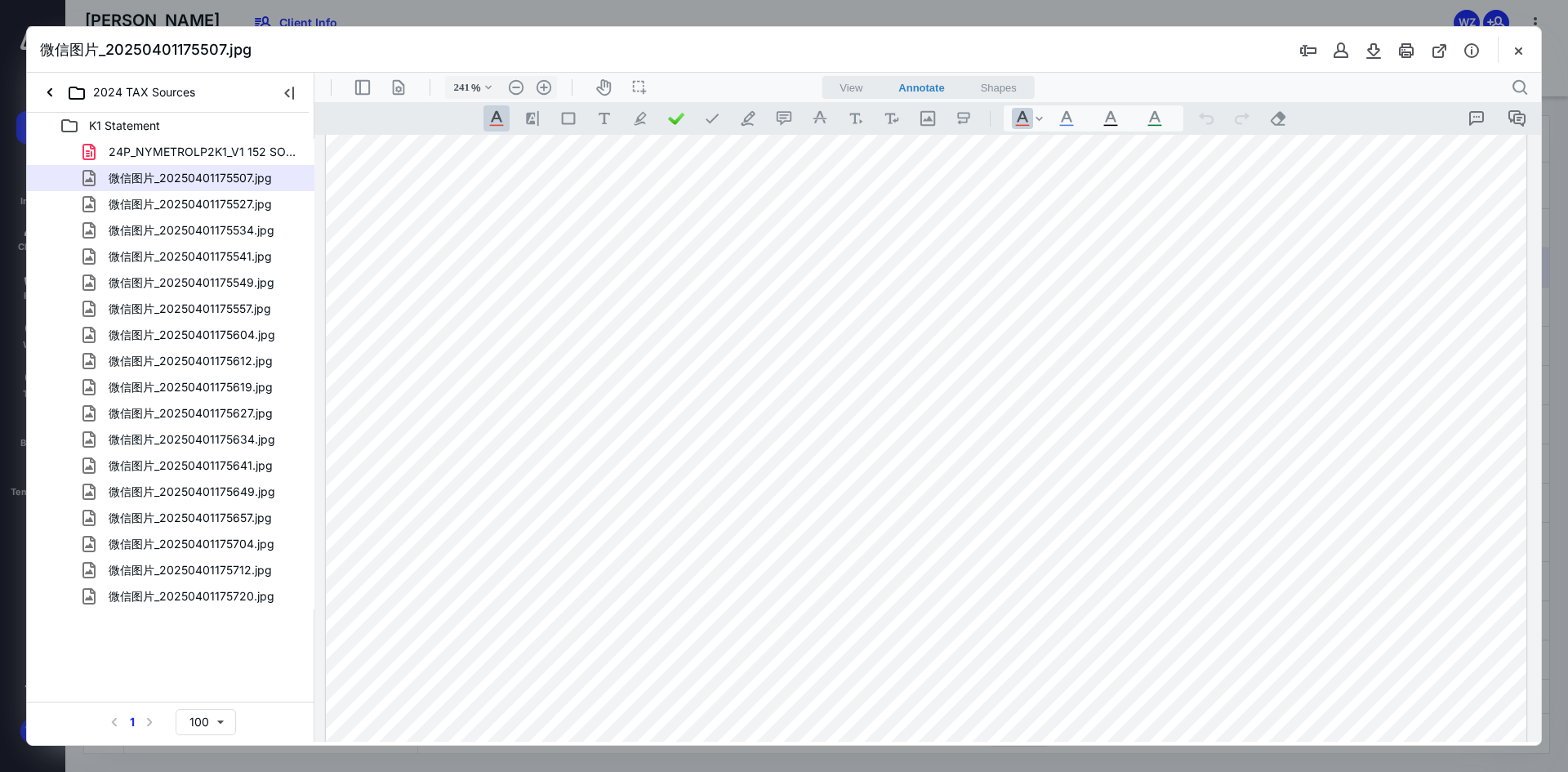 scroll, scrollTop: 846, scrollLeft: 0, axis: vertical 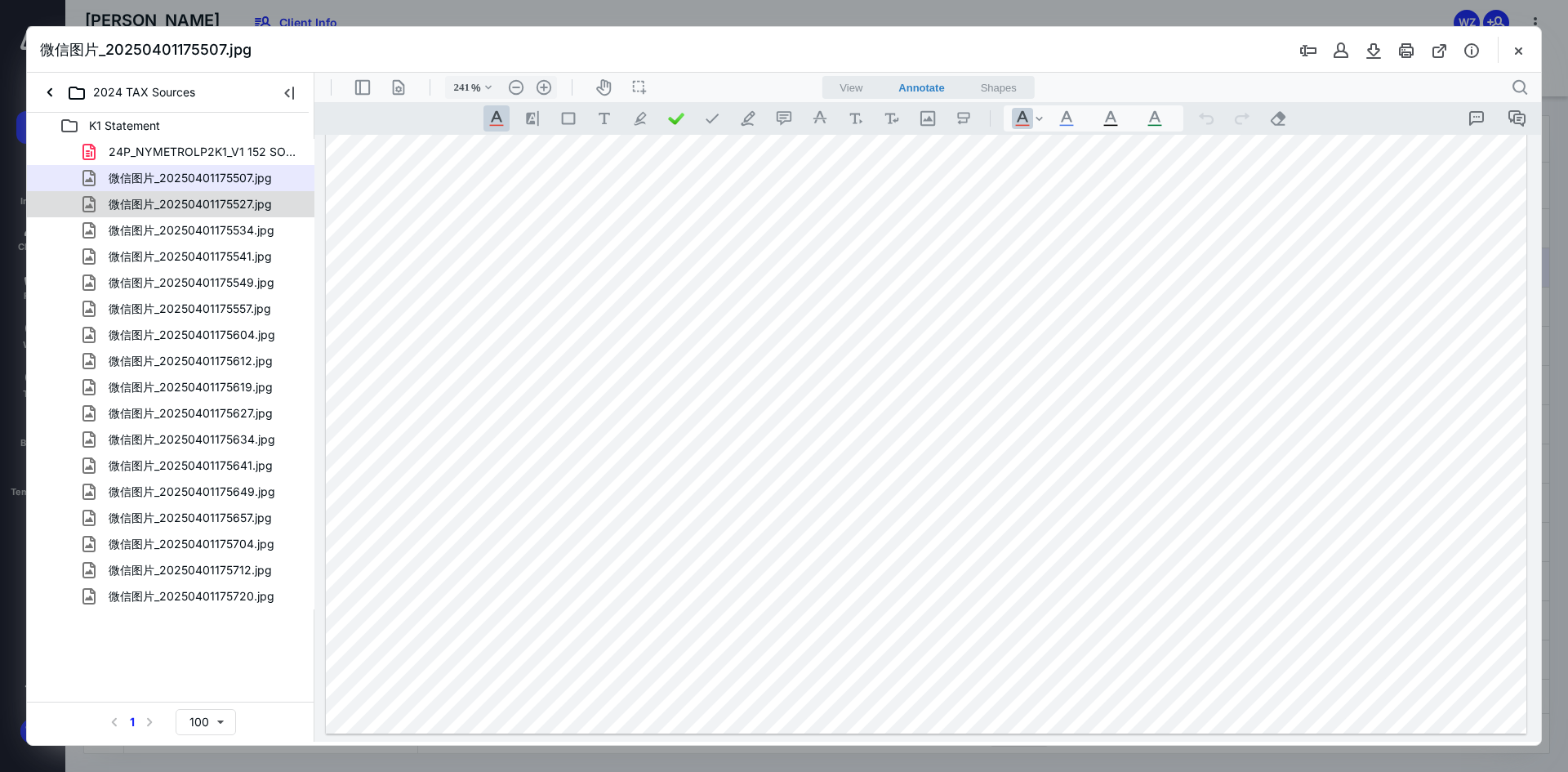 click on "微信图片_20250401175527.jpg" at bounding box center [190, 204] 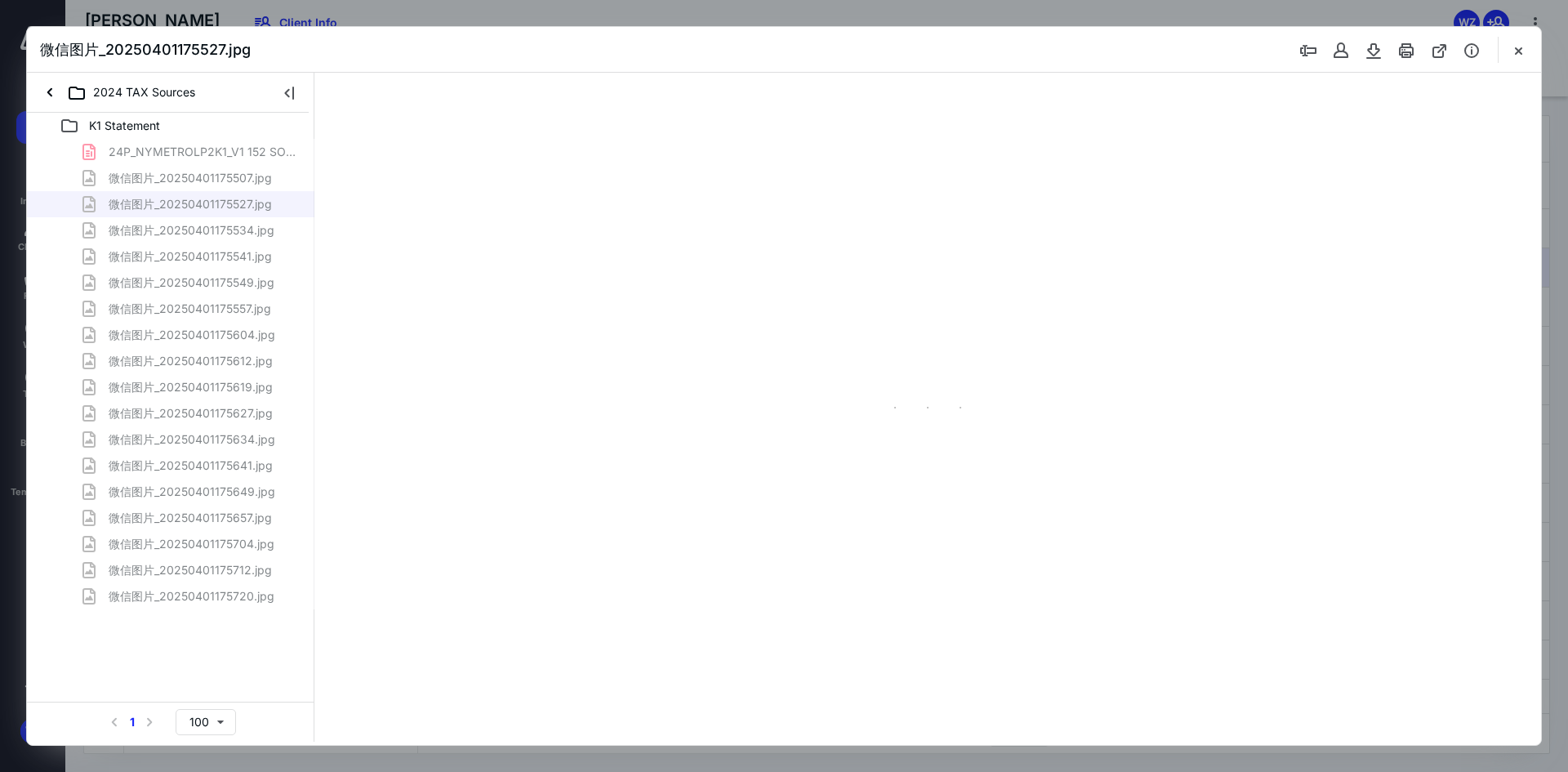 scroll, scrollTop: 0, scrollLeft: 0, axis: both 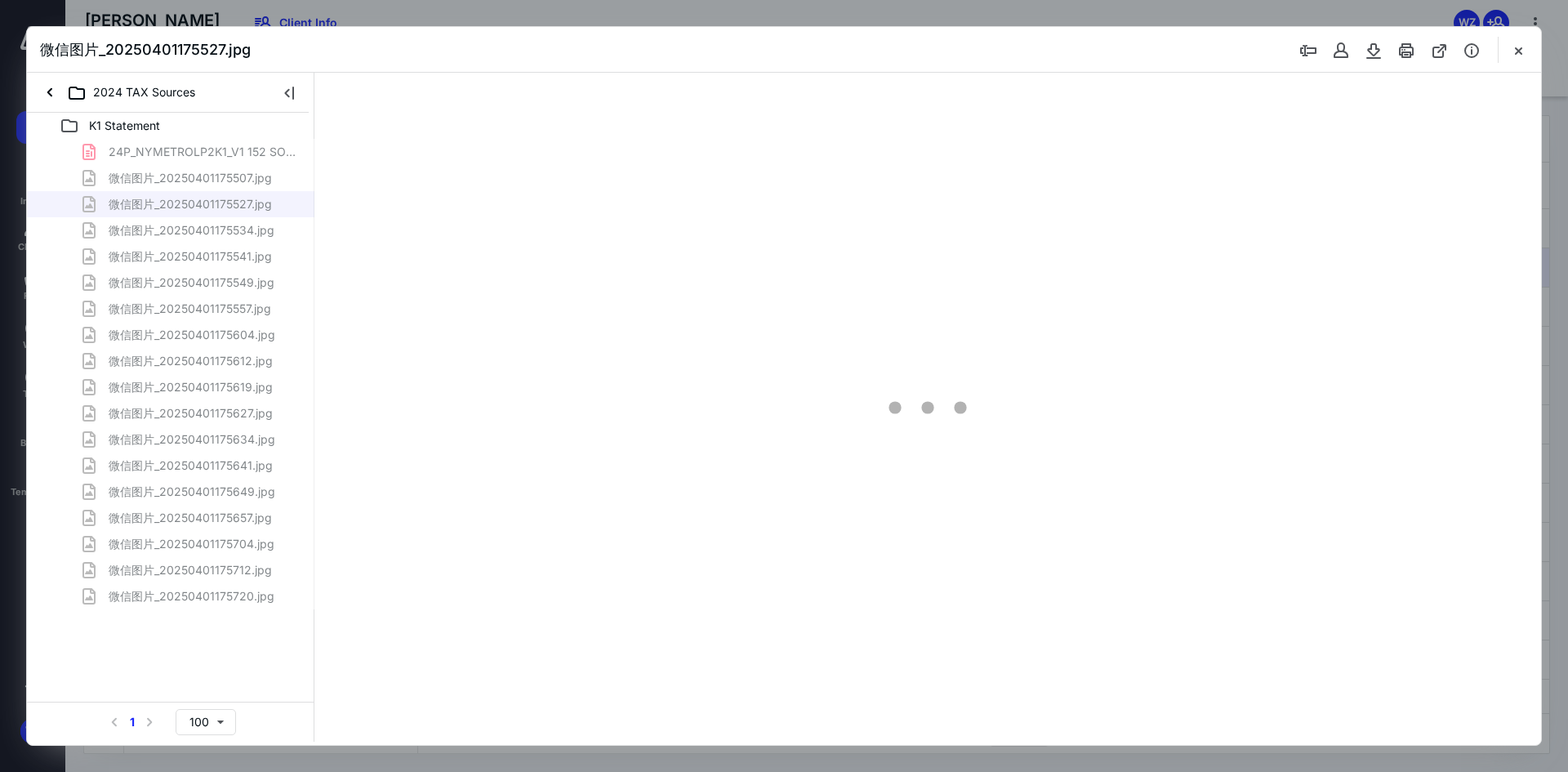 type on "241" 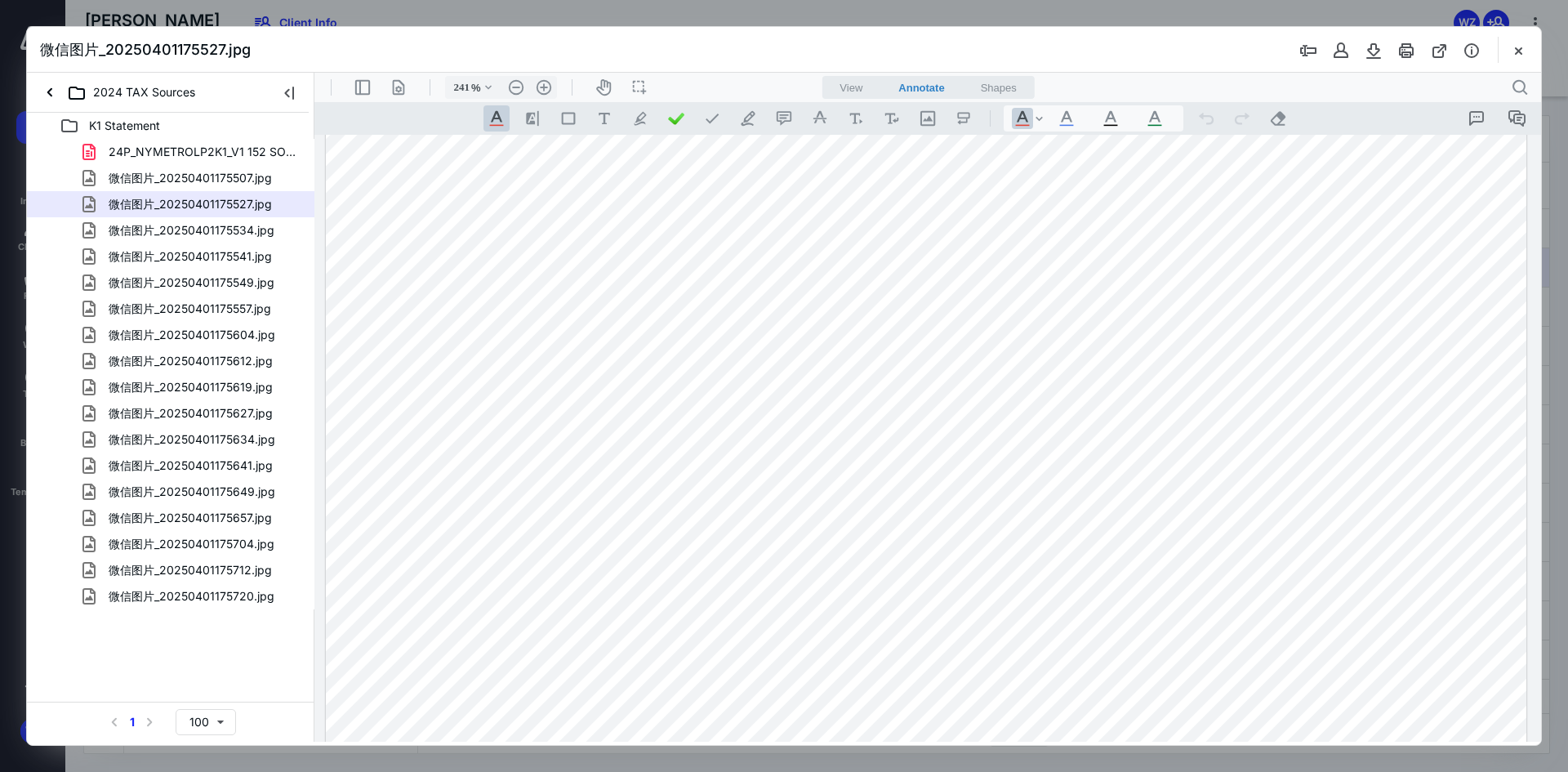 scroll, scrollTop: 490, scrollLeft: 0, axis: vertical 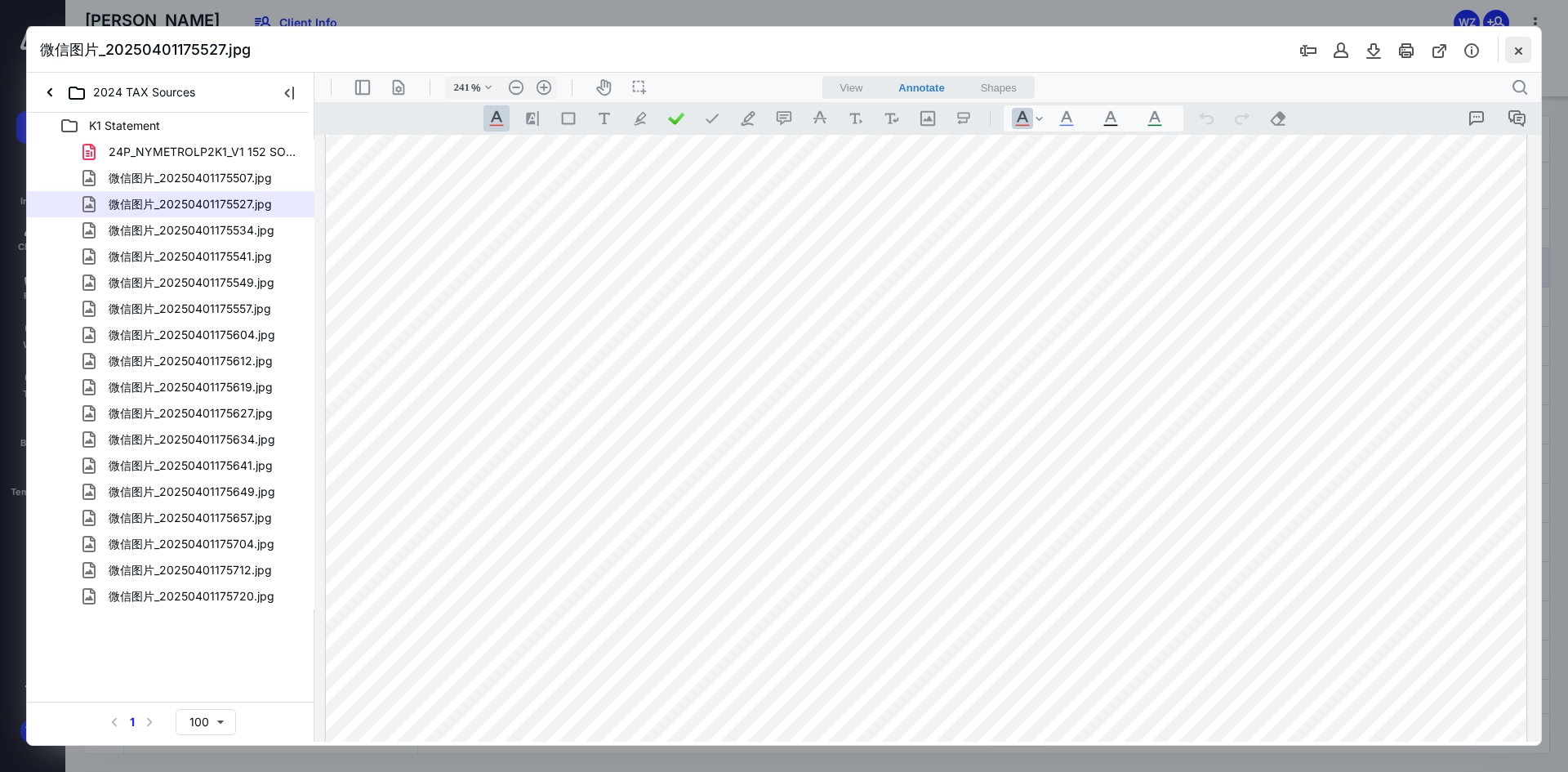 click at bounding box center [1518, 50] 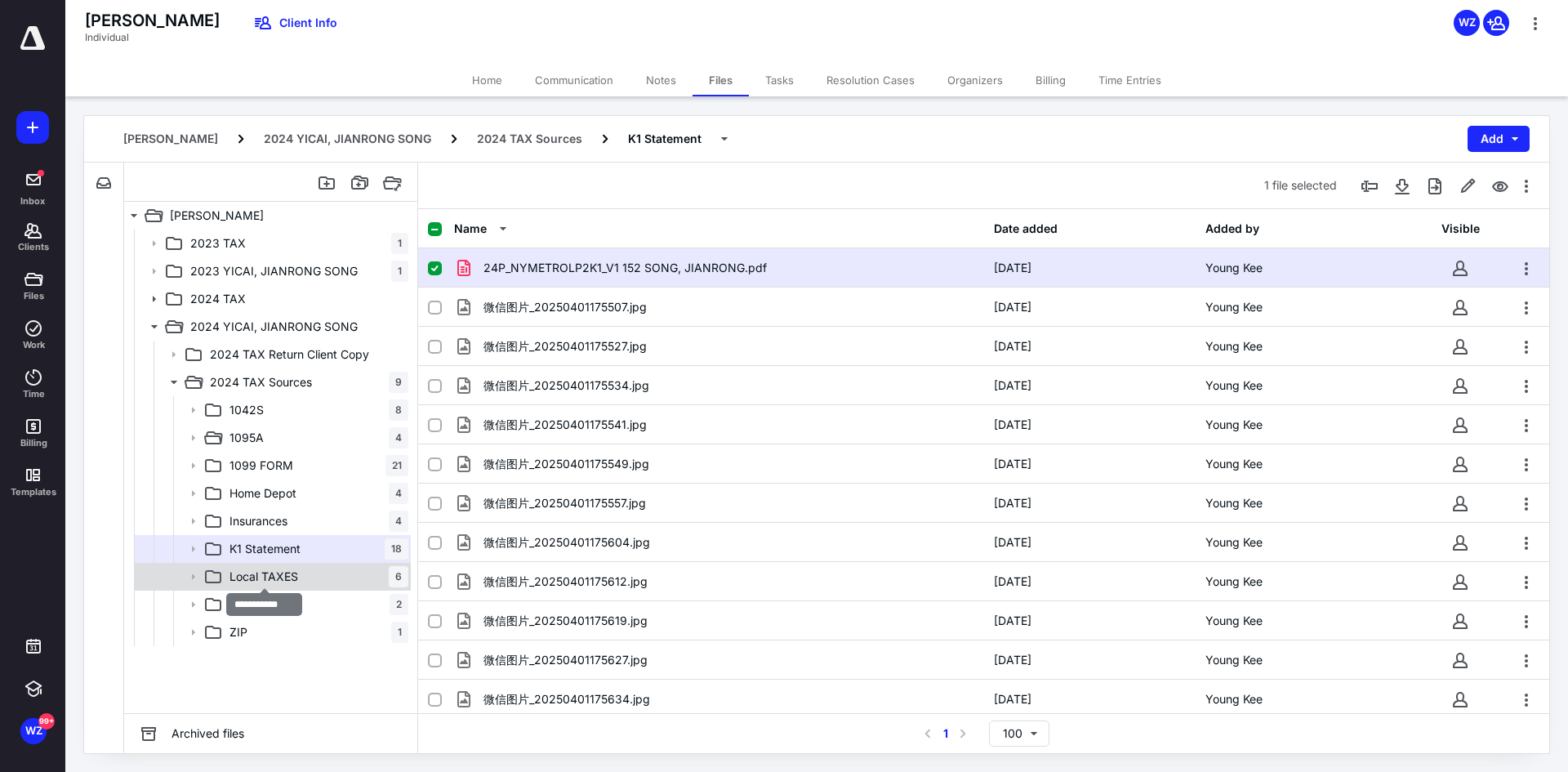 click on "Local TAXES" at bounding box center (264, 577) 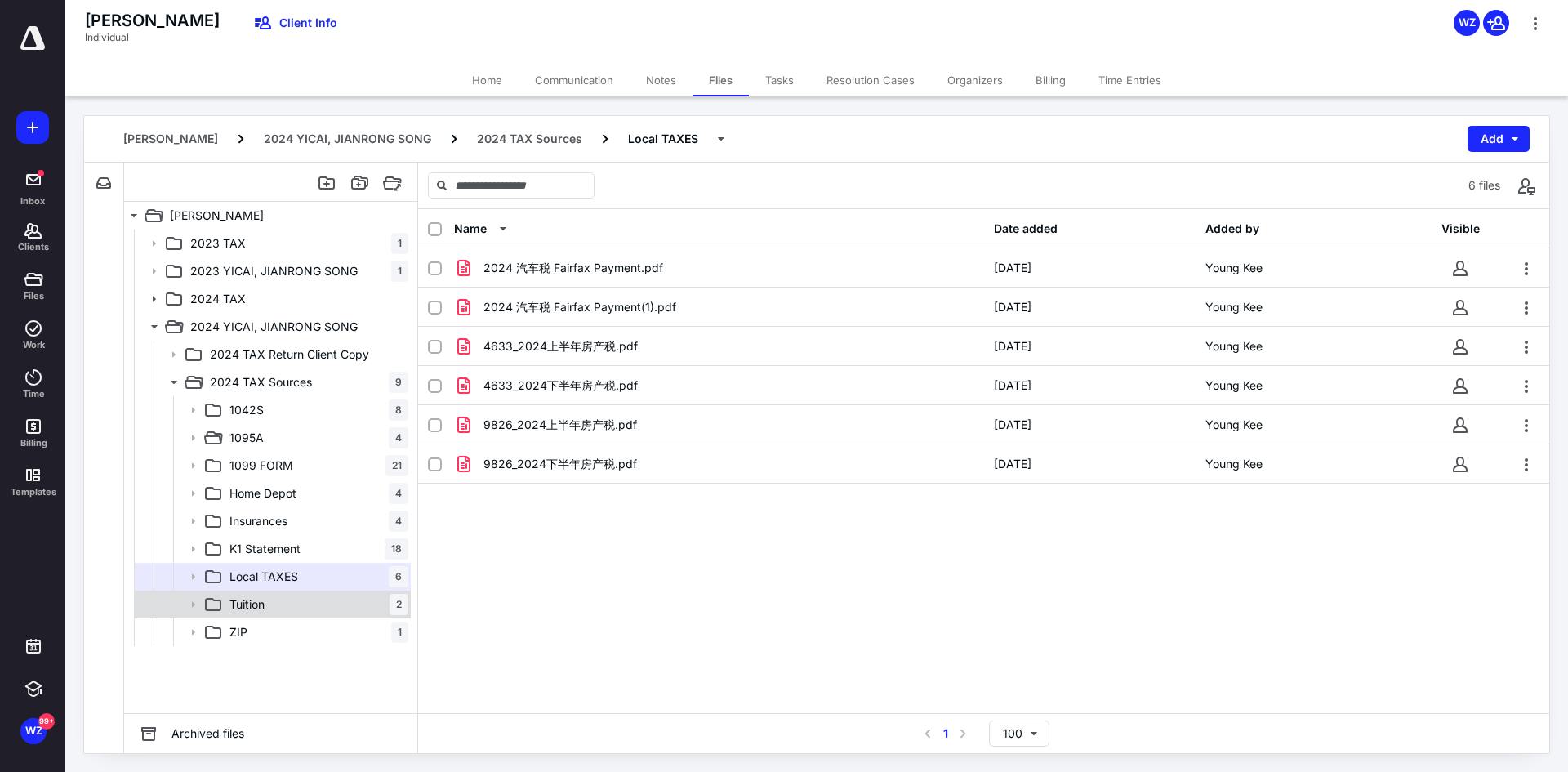 click on "Tuition 2" at bounding box center [315, 605] 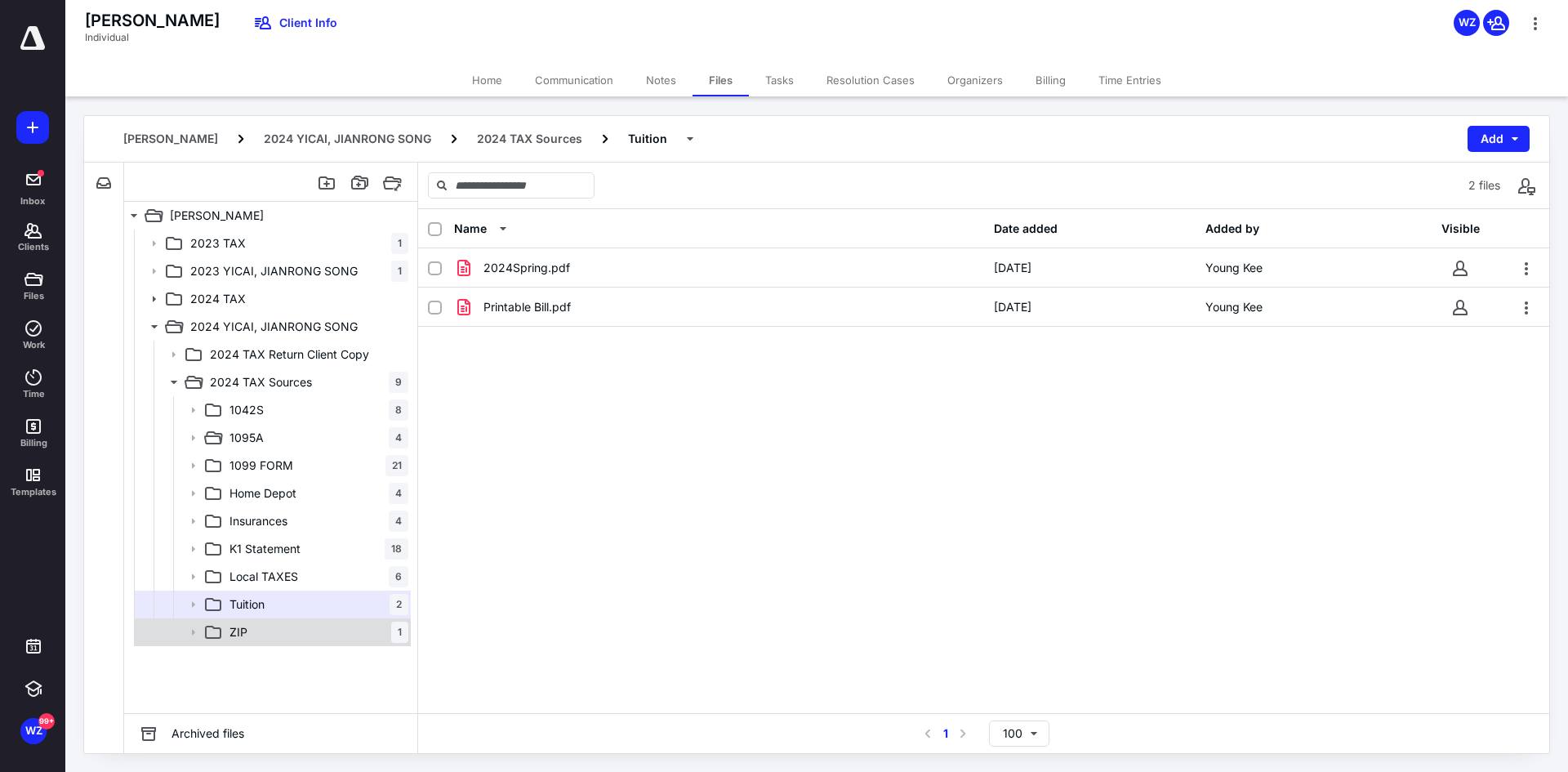 click on "ZIP" at bounding box center (238, 632) 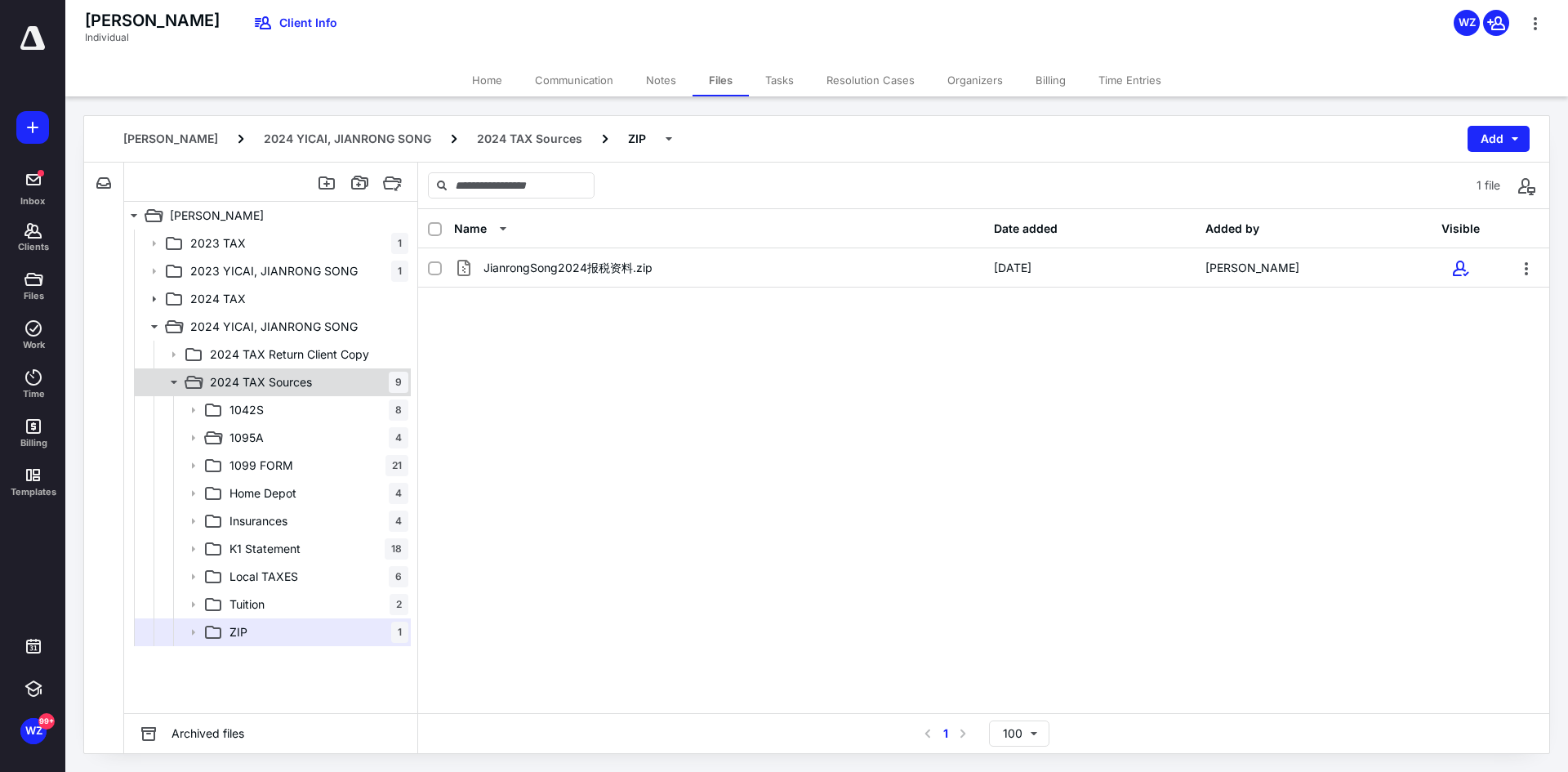 click on "2024 TAX Sources" at bounding box center (261, 382) 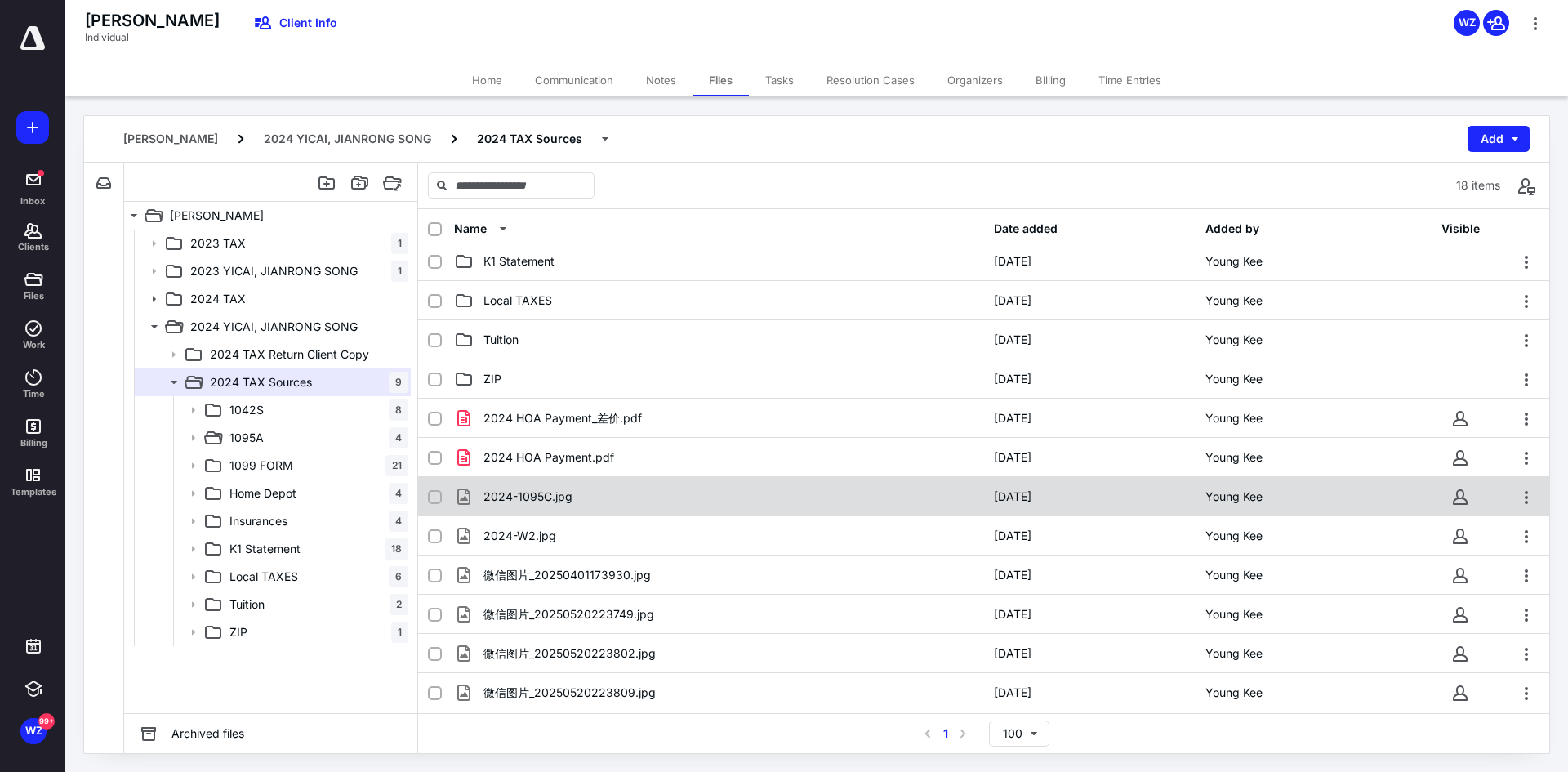 scroll, scrollTop: 241, scrollLeft: 0, axis: vertical 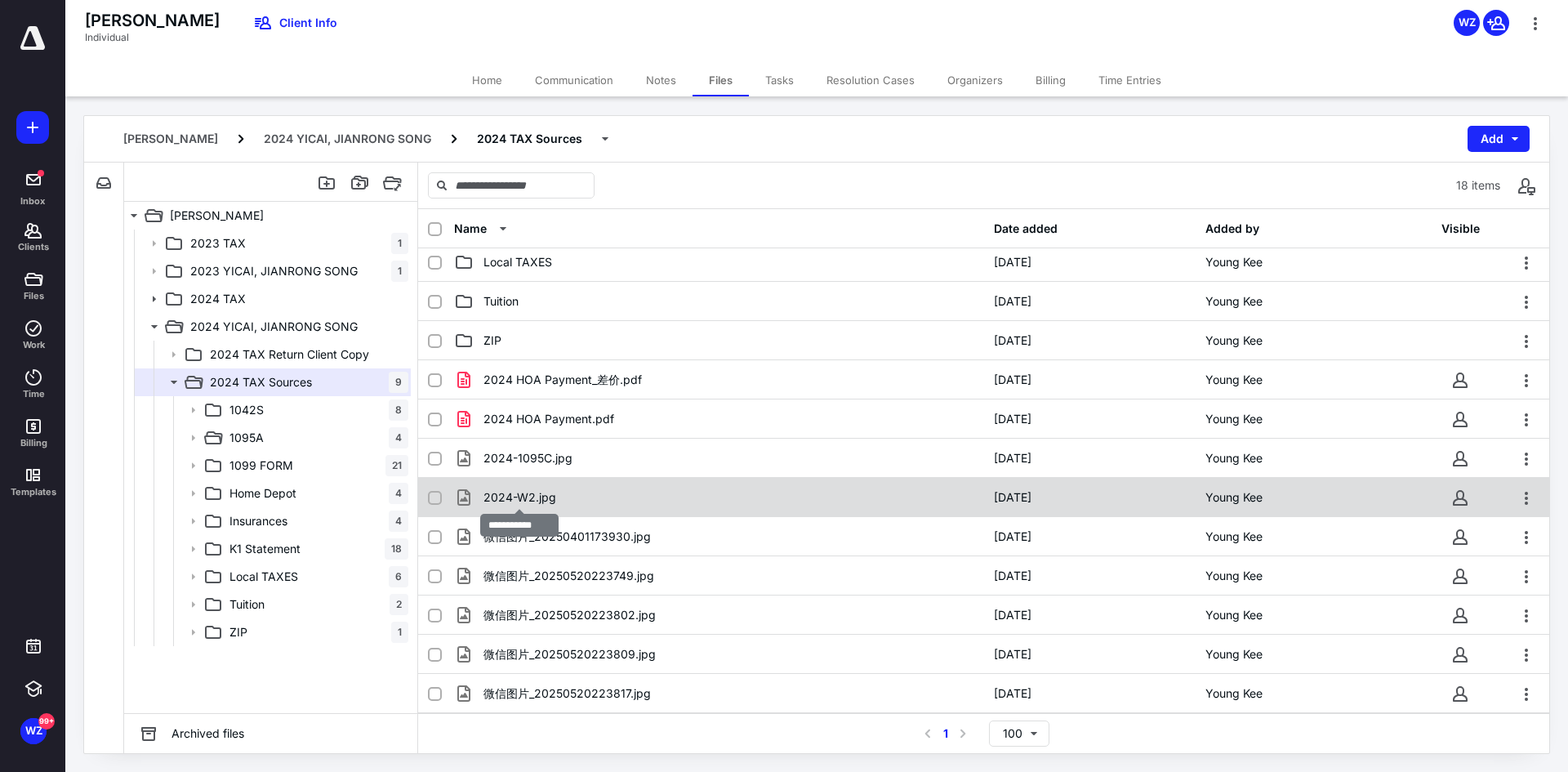 click on "2024-W2.jpg" at bounding box center [519, 498] 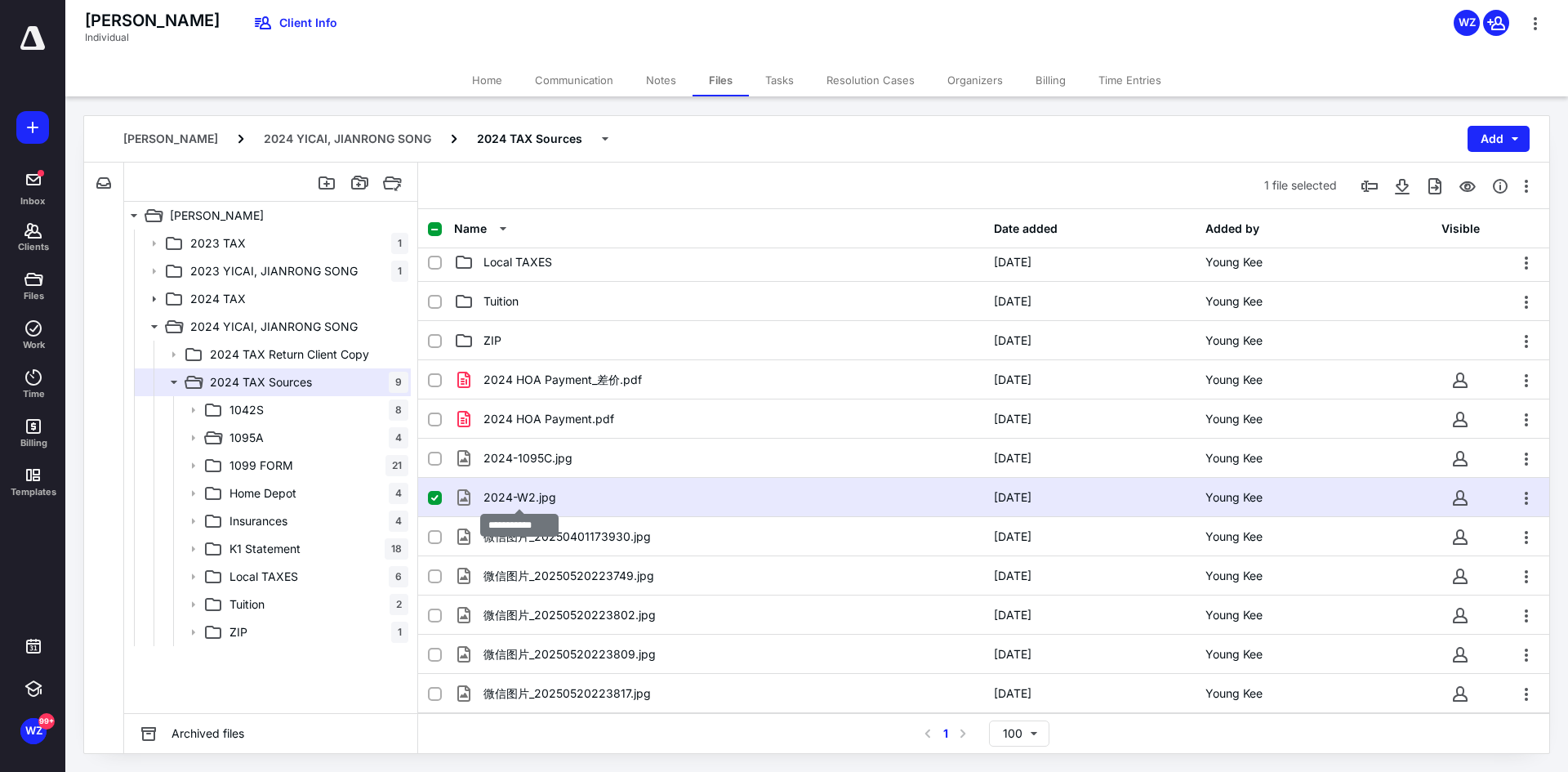 checkbox on "true" 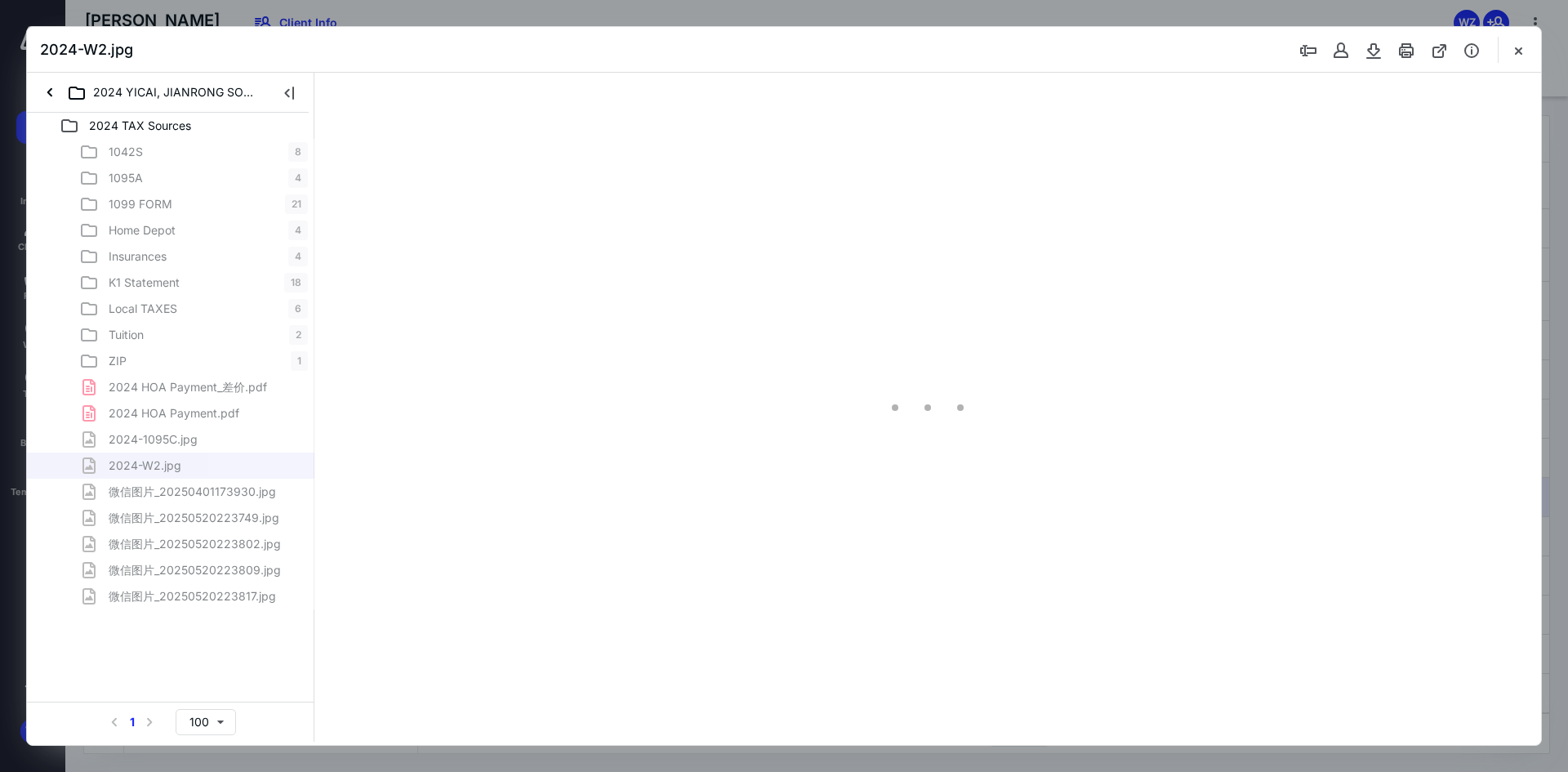 scroll, scrollTop: 0, scrollLeft: 0, axis: both 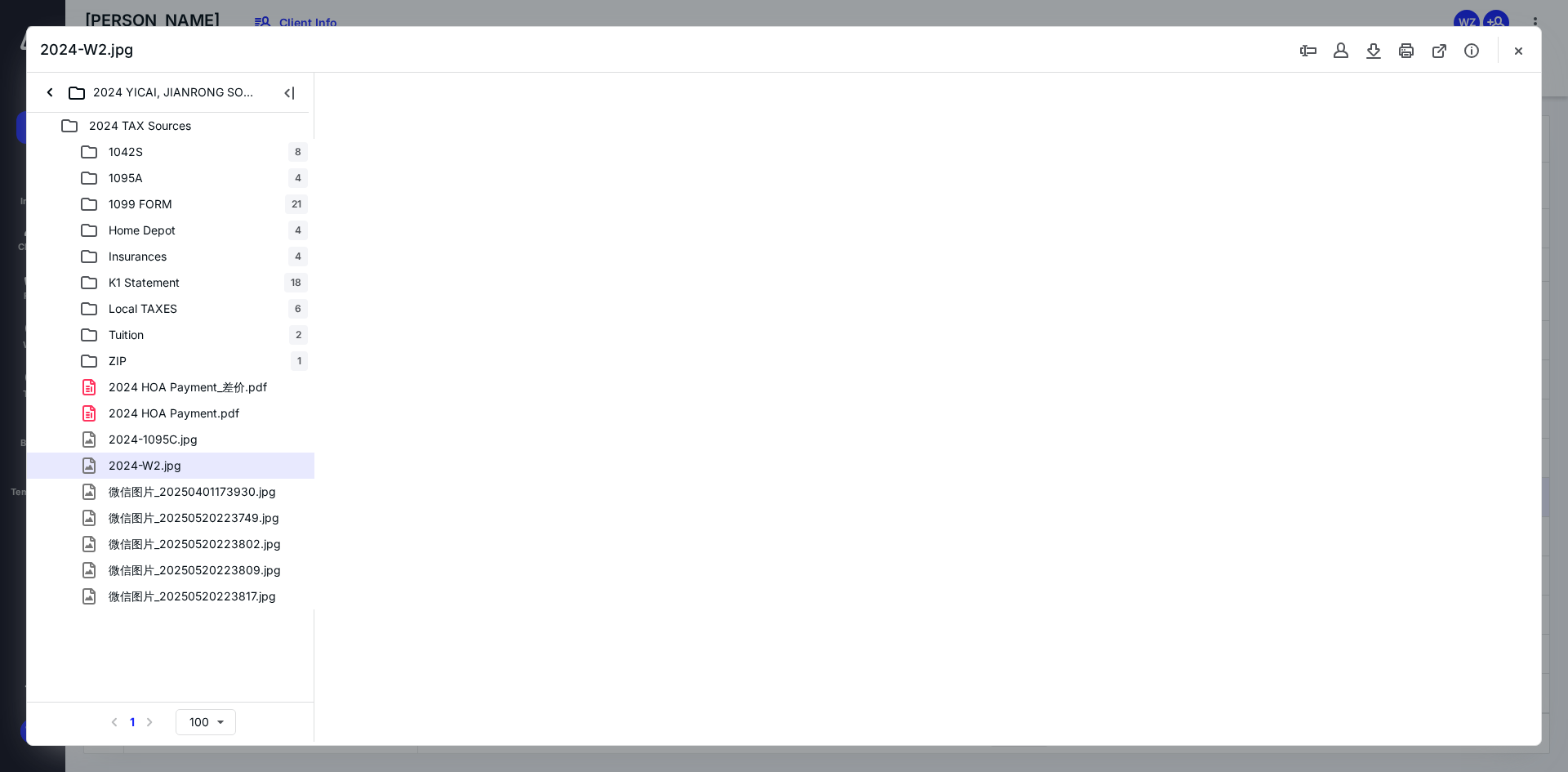 type on "249" 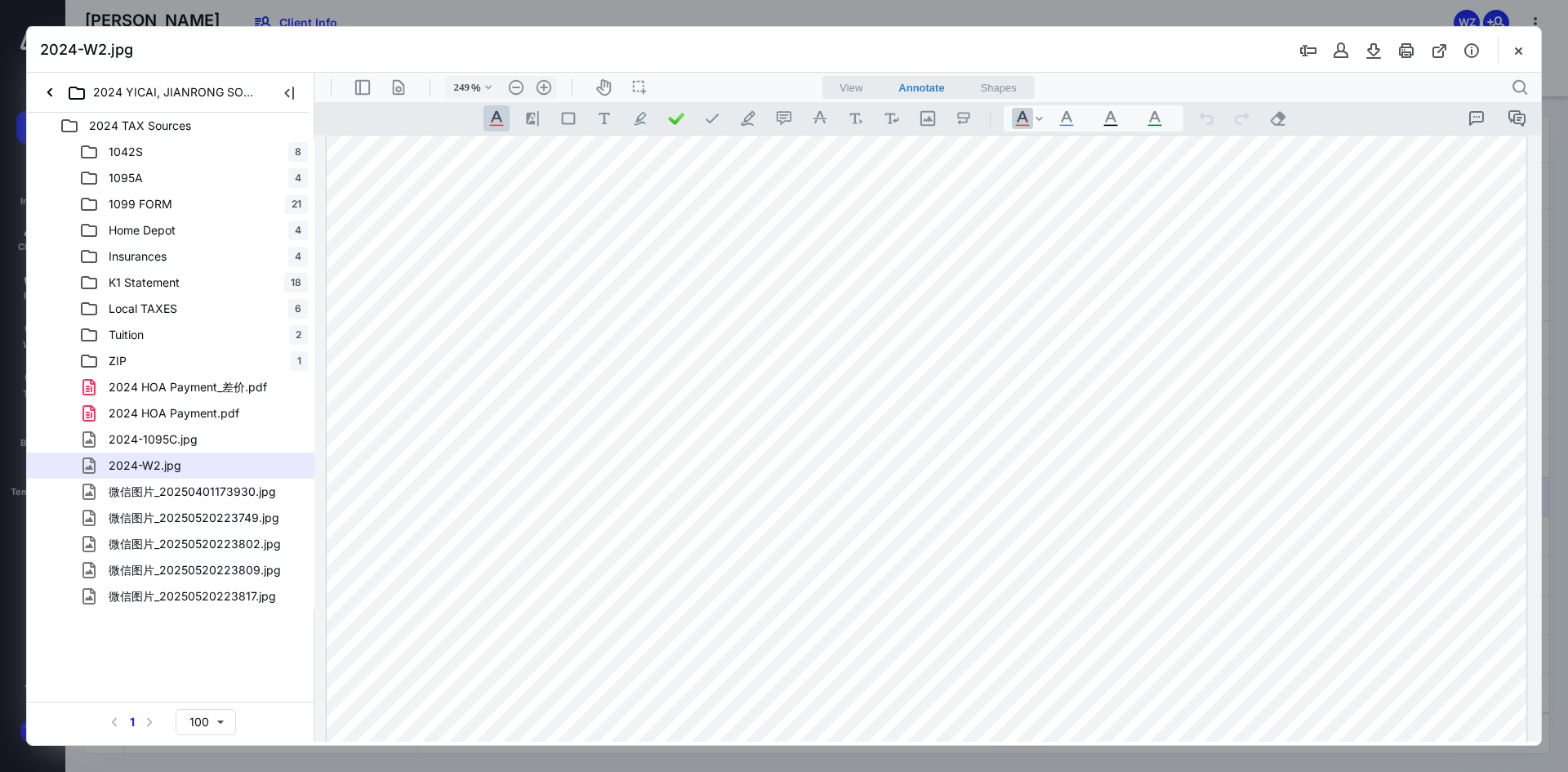 scroll, scrollTop: 0, scrollLeft: 0, axis: both 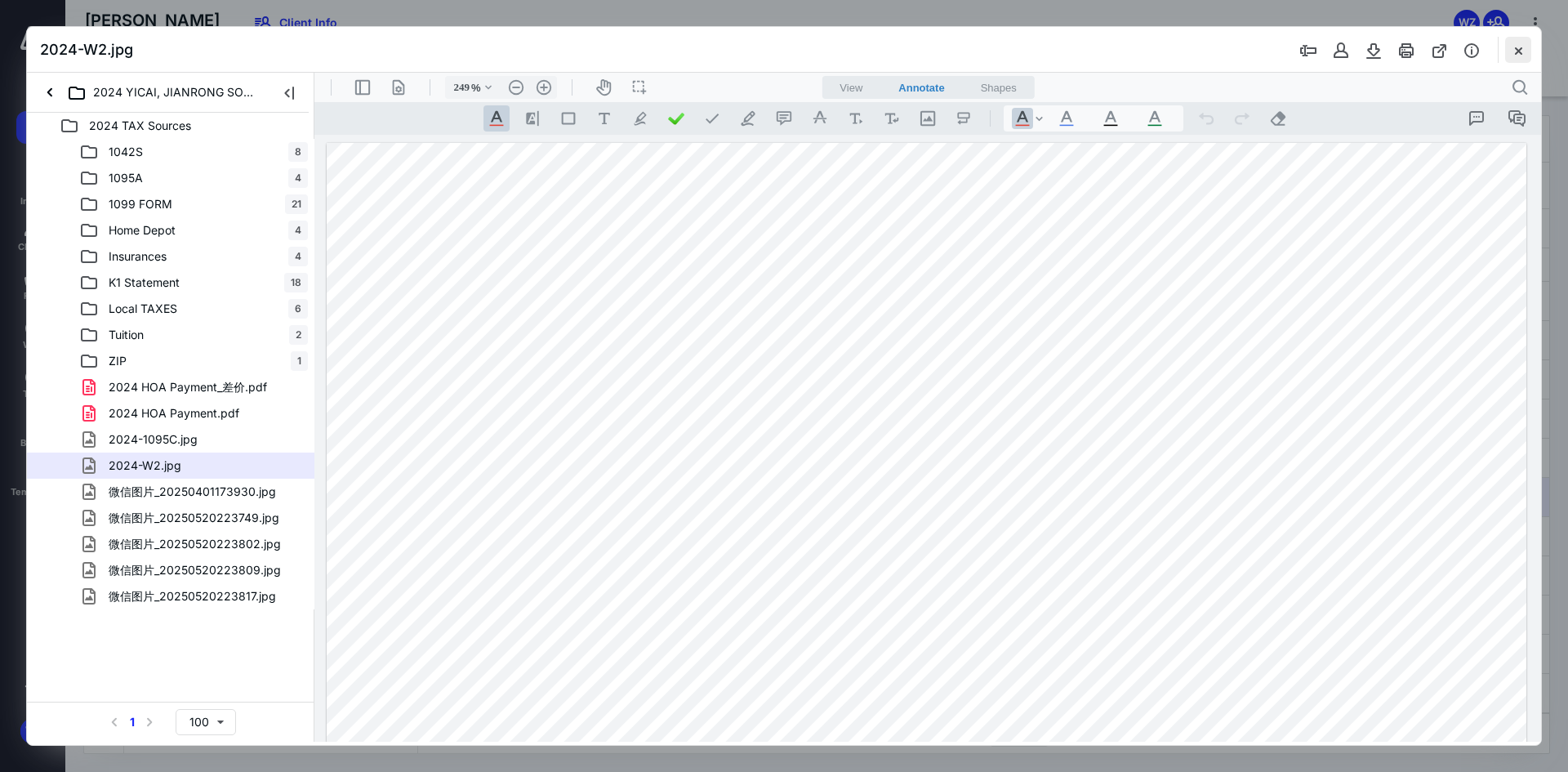 click at bounding box center [1518, 50] 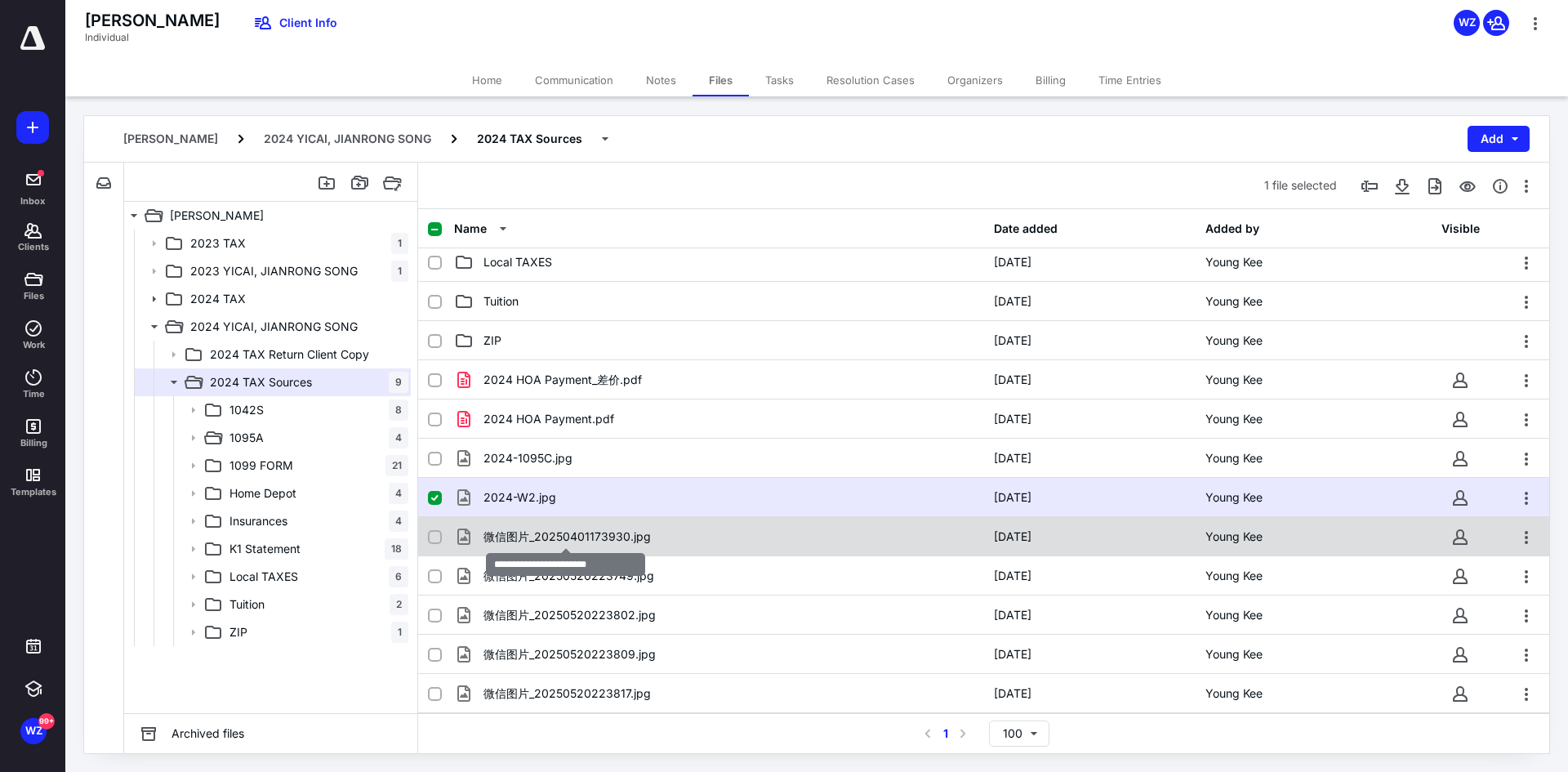 click on "微信图片_20250401173930.jpg" at bounding box center [567, 537] 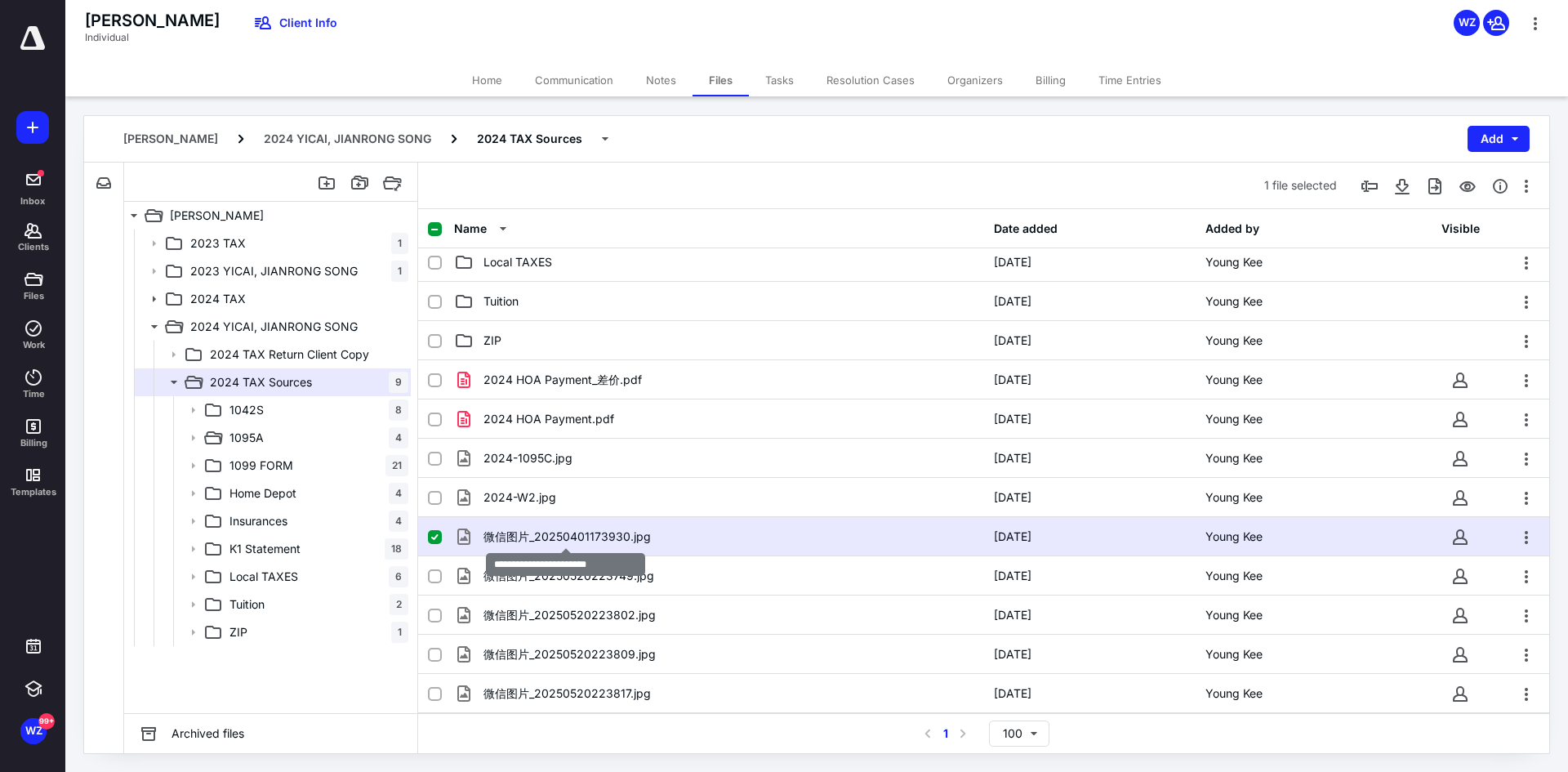 click on "微信图片_20250401173930.jpg" at bounding box center [567, 537] 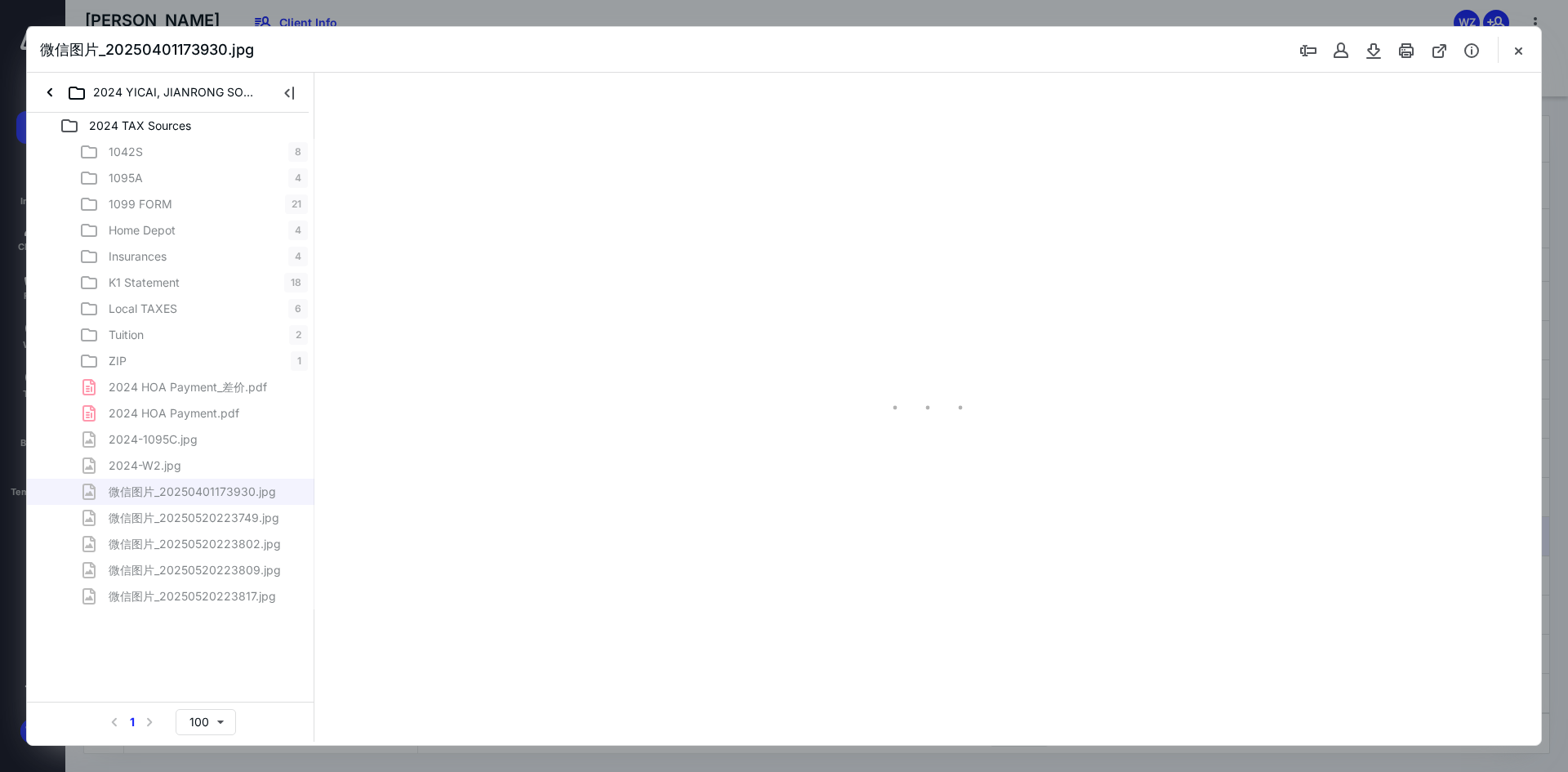 scroll, scrollTop: 0, scrollLeft: 0, axis: both 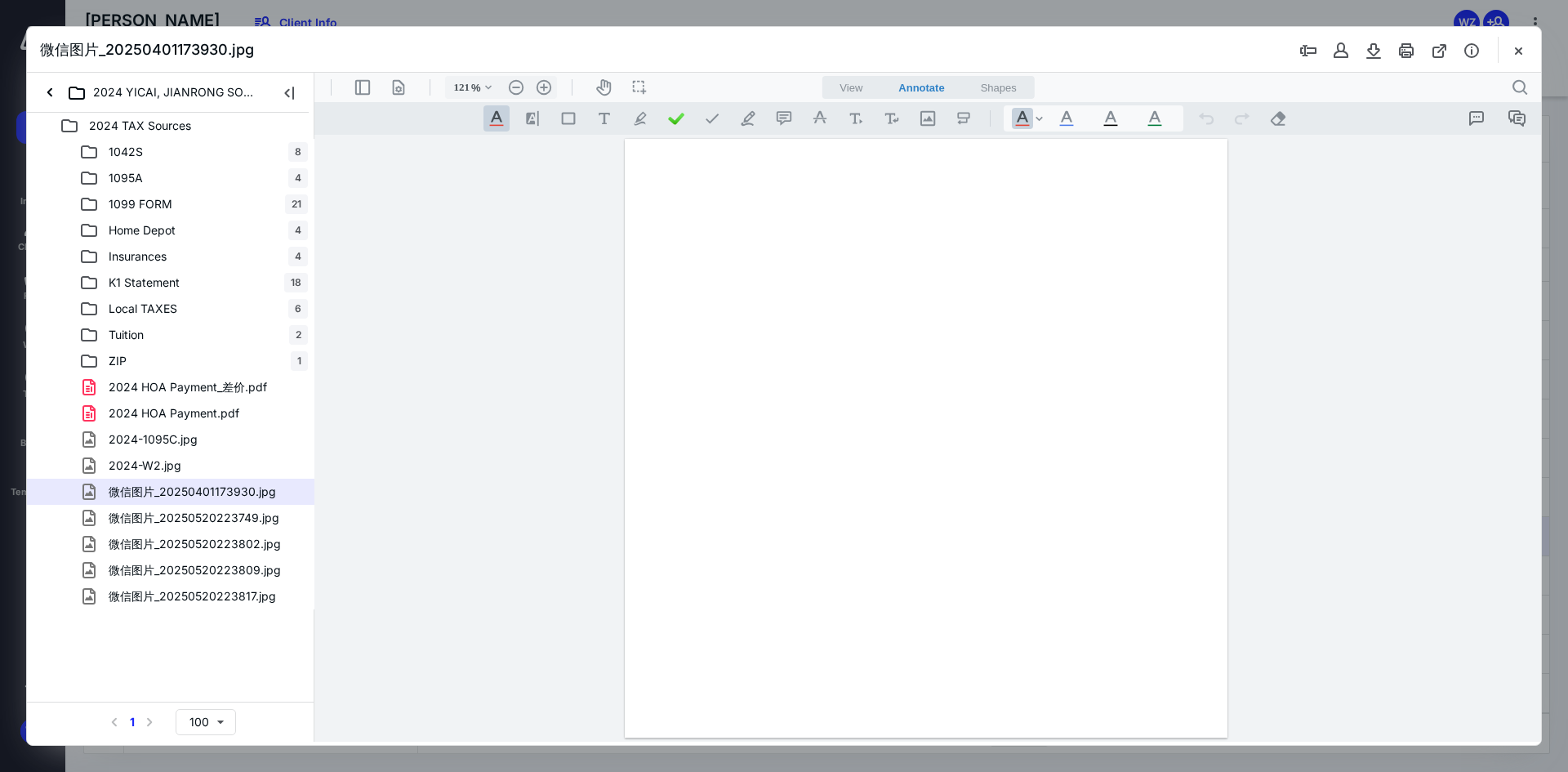 type on "241" 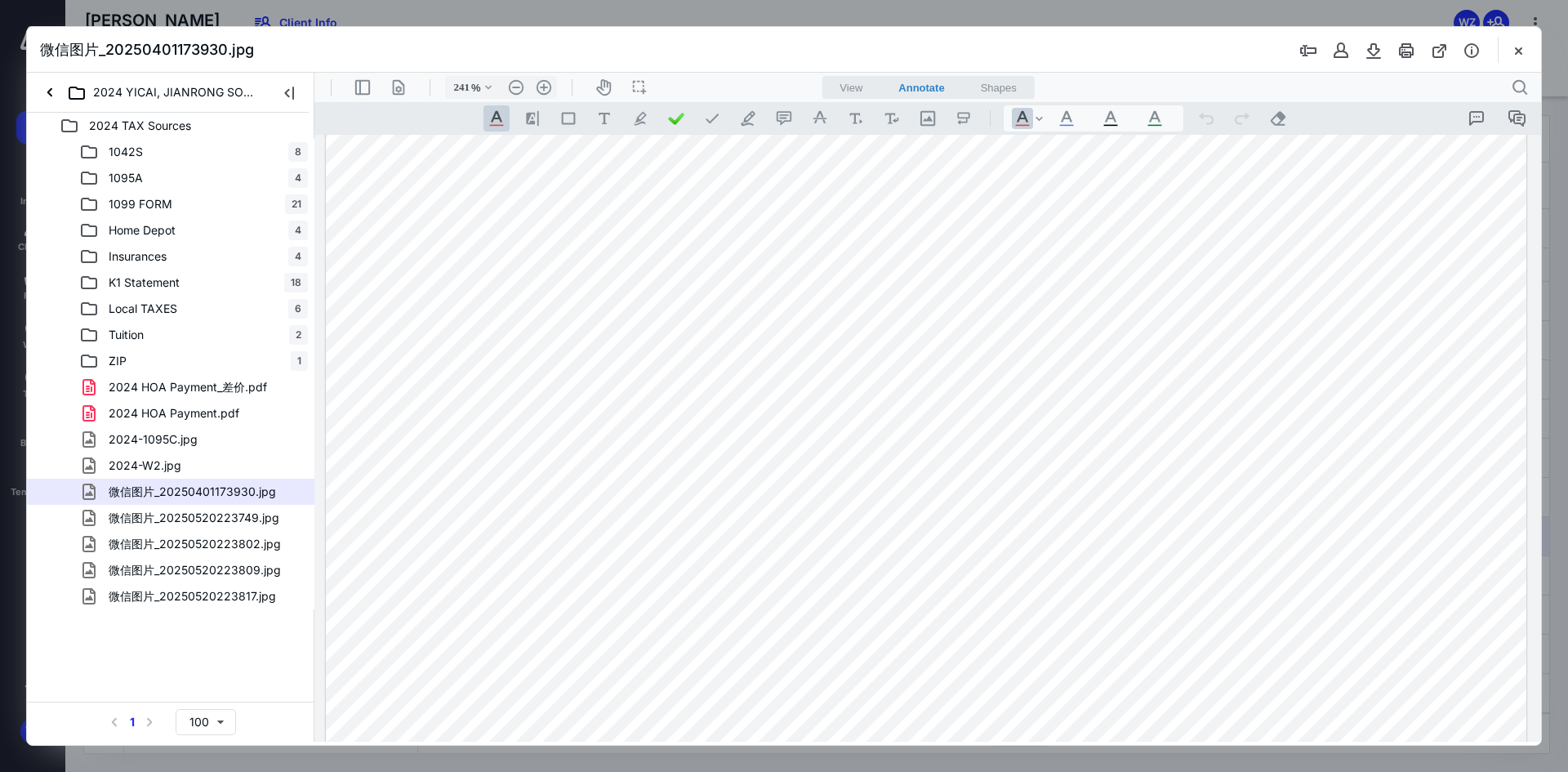 scroll, scrollTop: 602, scrollLeft: 0, axis: vertical 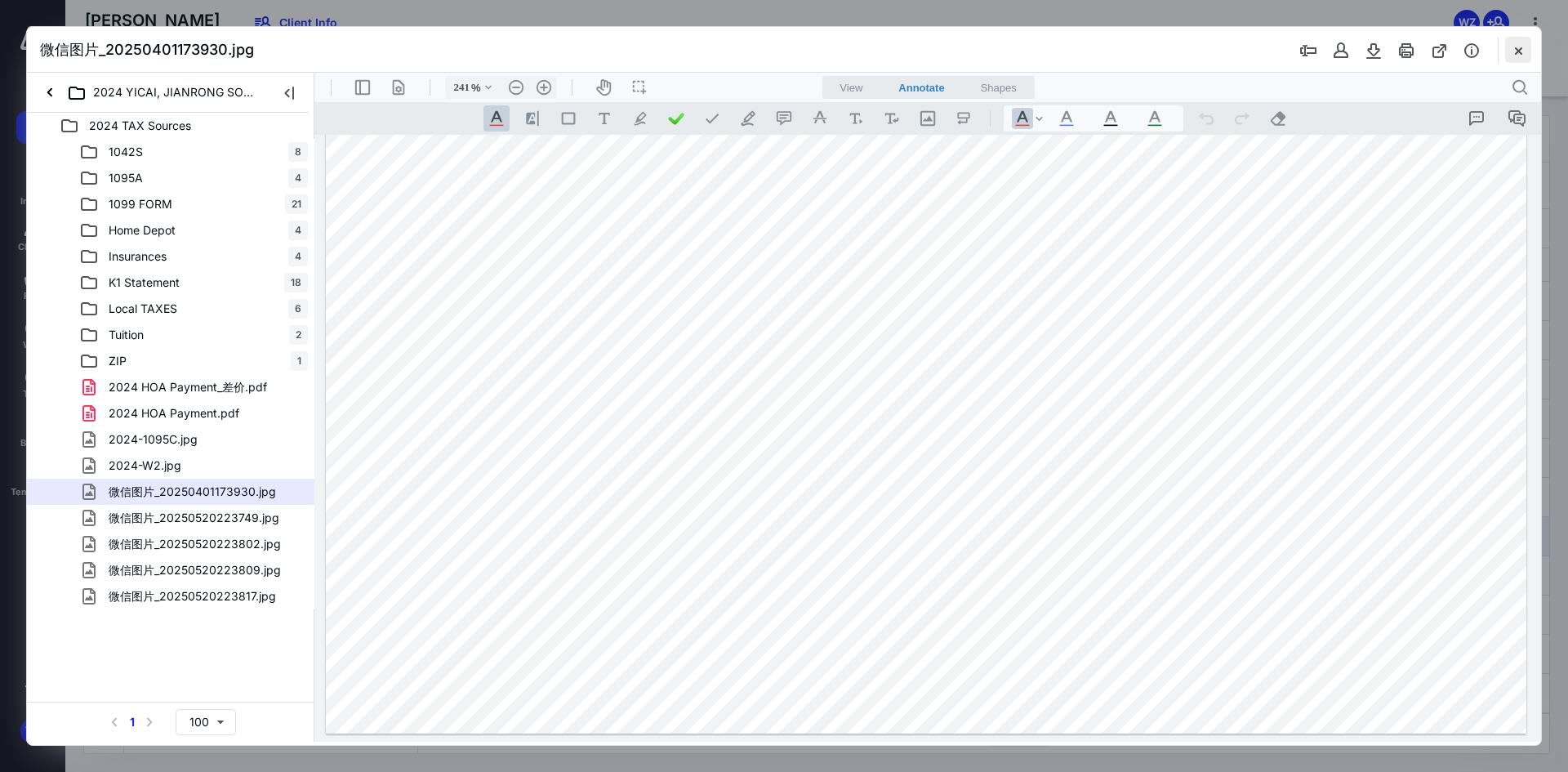 click at bounding box center (1518, 50) 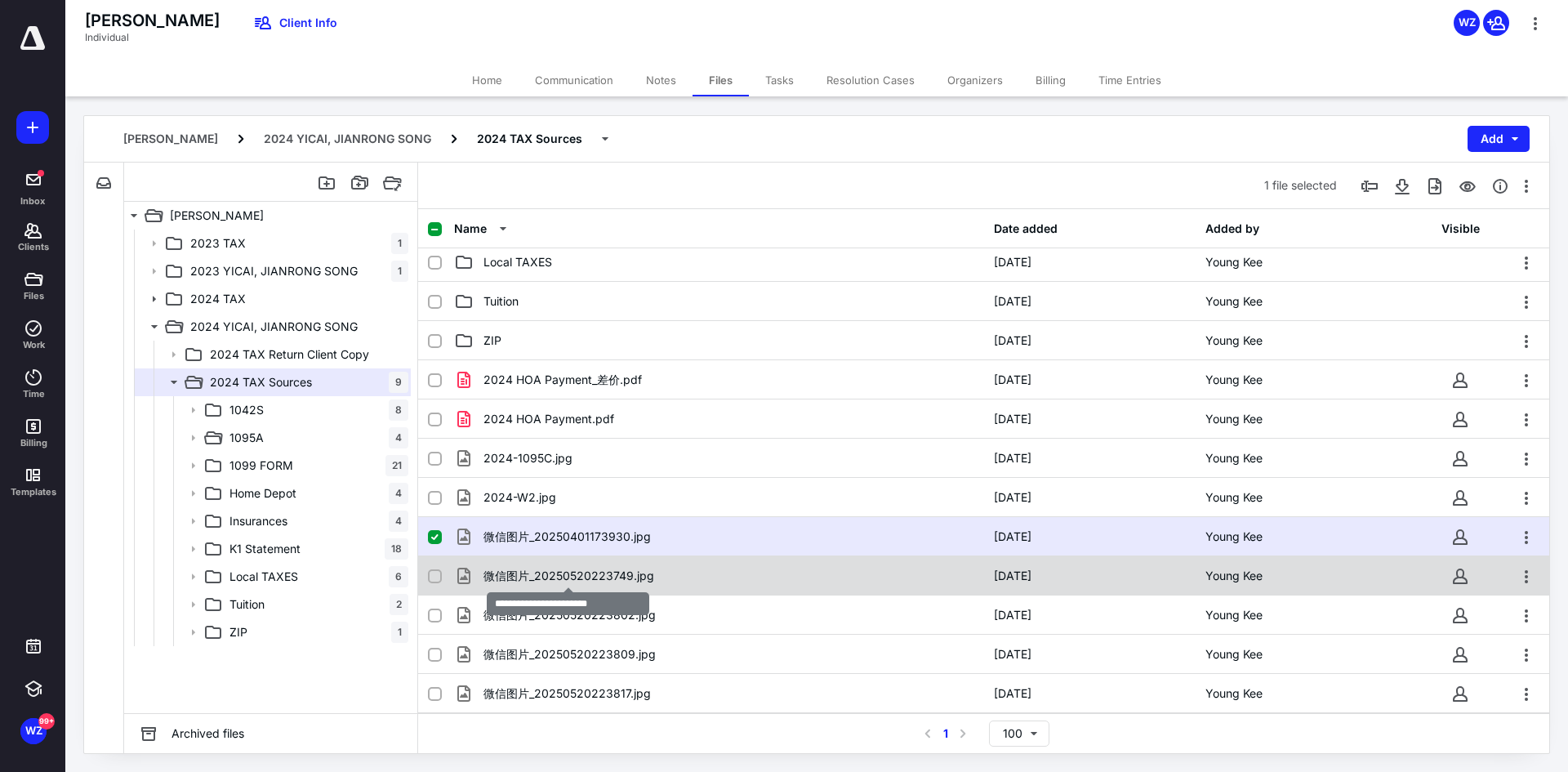click on "微信图片_20250520223749.jpg" at bounding box center (568, 576) 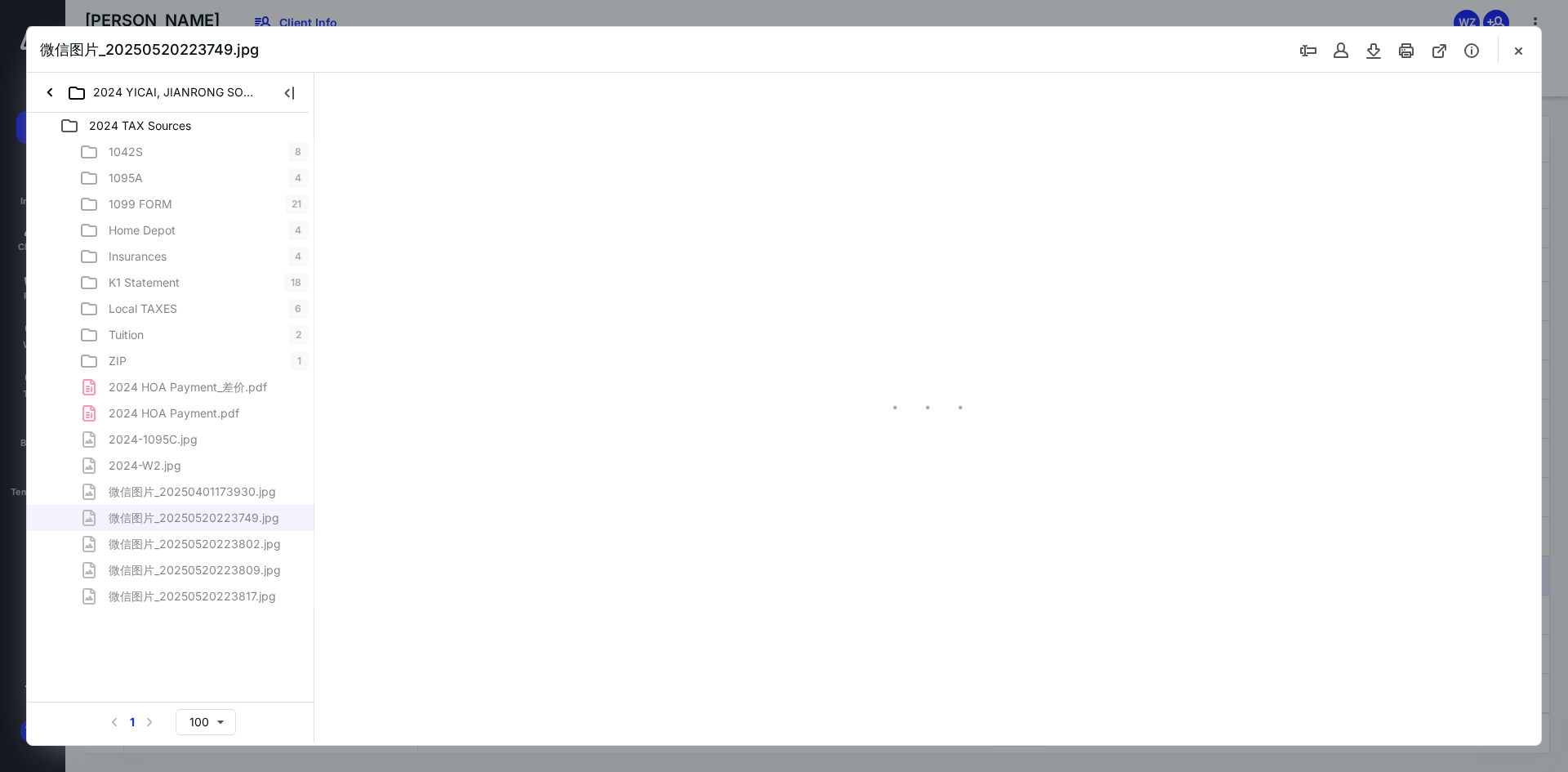 scroll, scrollTop: 0, scrollLeft: 0, axis: both 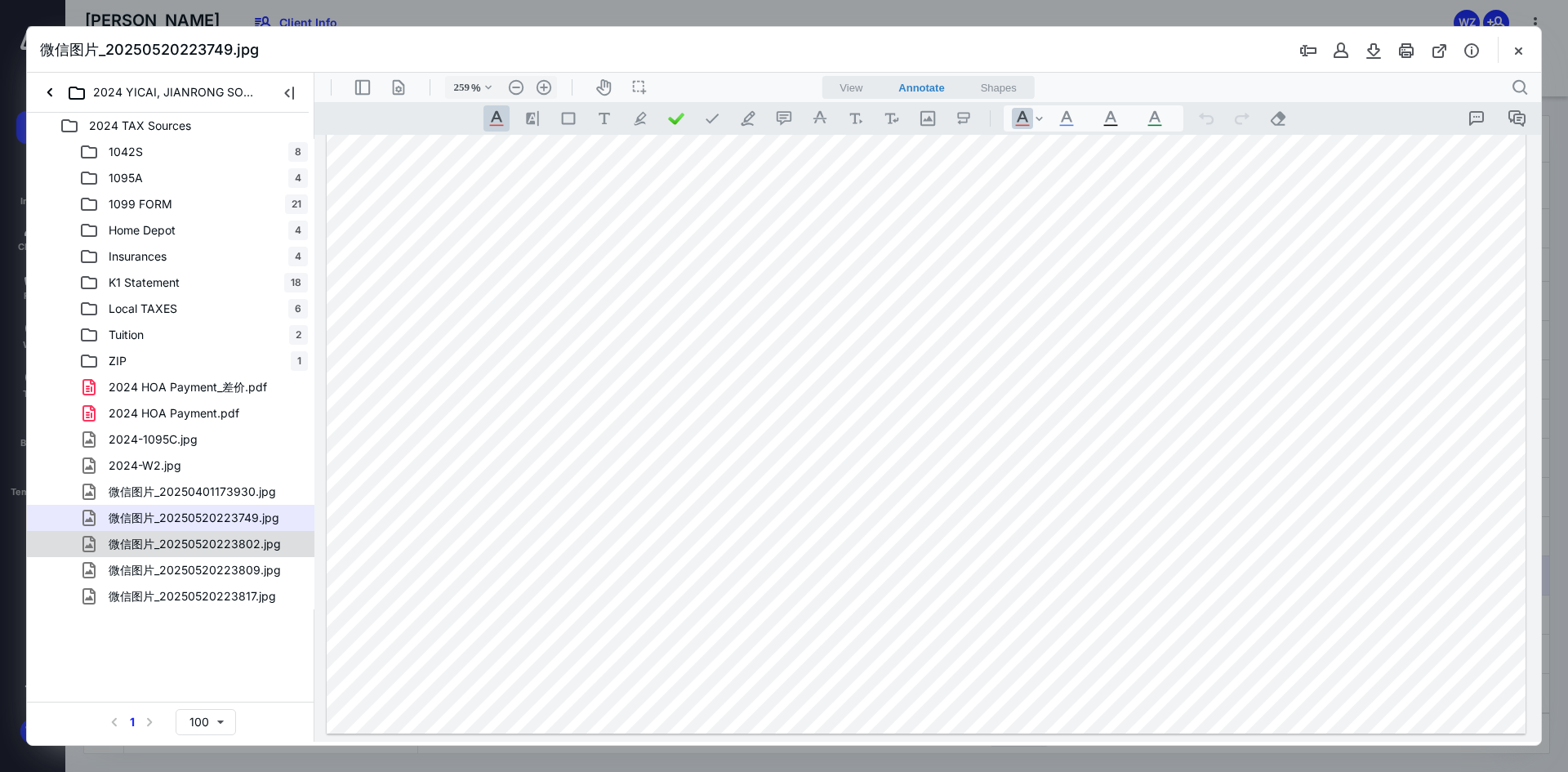 click on "微信图片_20250520223802.jpg" at bounding box center [194, 544] 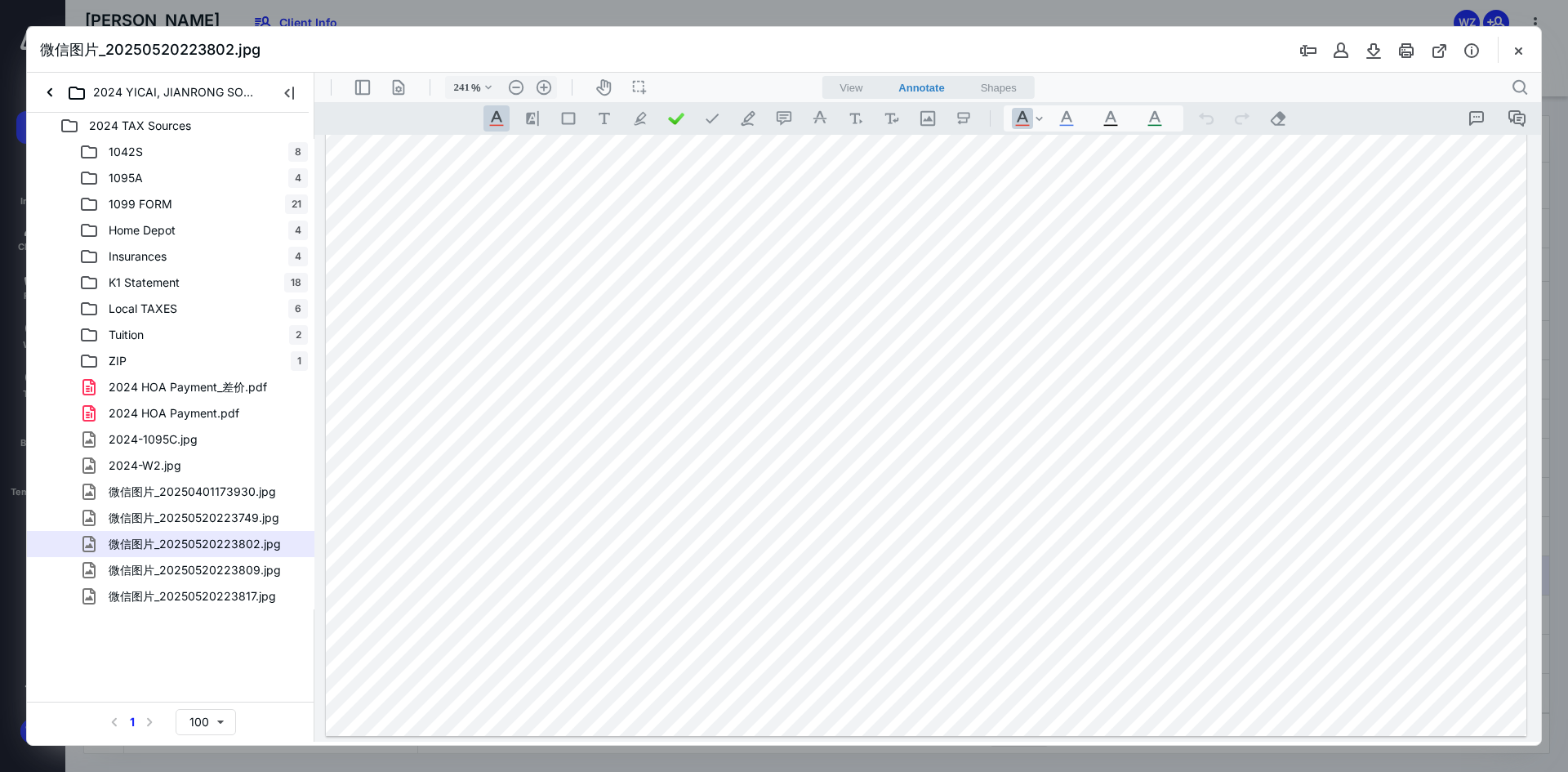 scroll, scrollTop: 329, scrollLeft: 0, axis: vertical 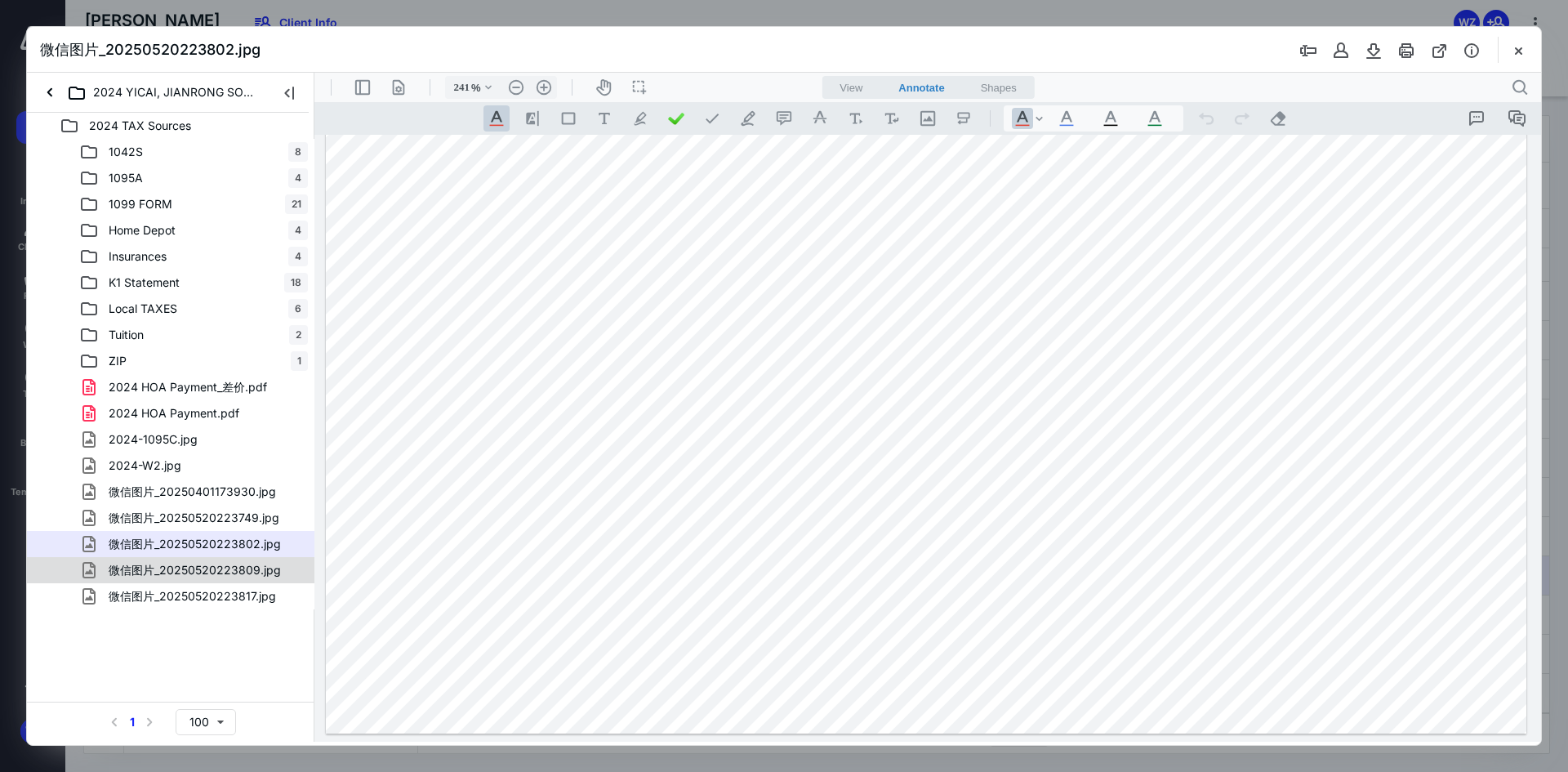 click on "微信图片_20250520223809.jpg" at bounding box center (194, 570) 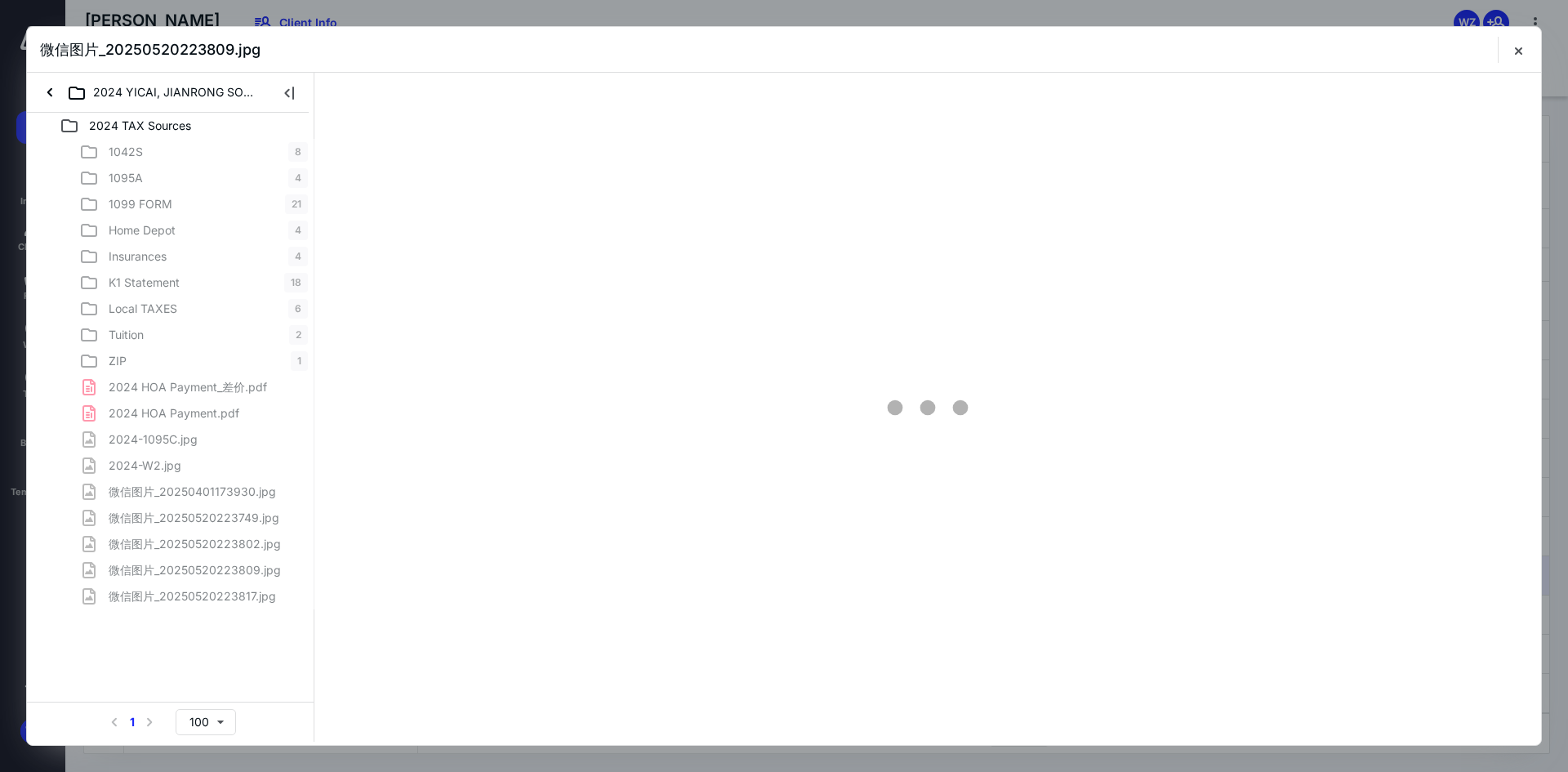 click on "1042S 8 1095A 4 1099 FORM 21 Home Depot 4 Insurances 4 K1 Statement 18 Local TAXES 6 Tuition 2 ZIP 1 2024 HOA Payment_差价.pdf 2024 HOA Payment.pdf 2024-1095C.jpg 2024-W2.jpg 微信图片_20250401173930.jpg 微信图片_20250520223749.jpg 微信图片_20250520223802.jpg 微信图片_20250520223809.jpg 微信图片_20250520223817.jpg" at bounding box center [171, 374] 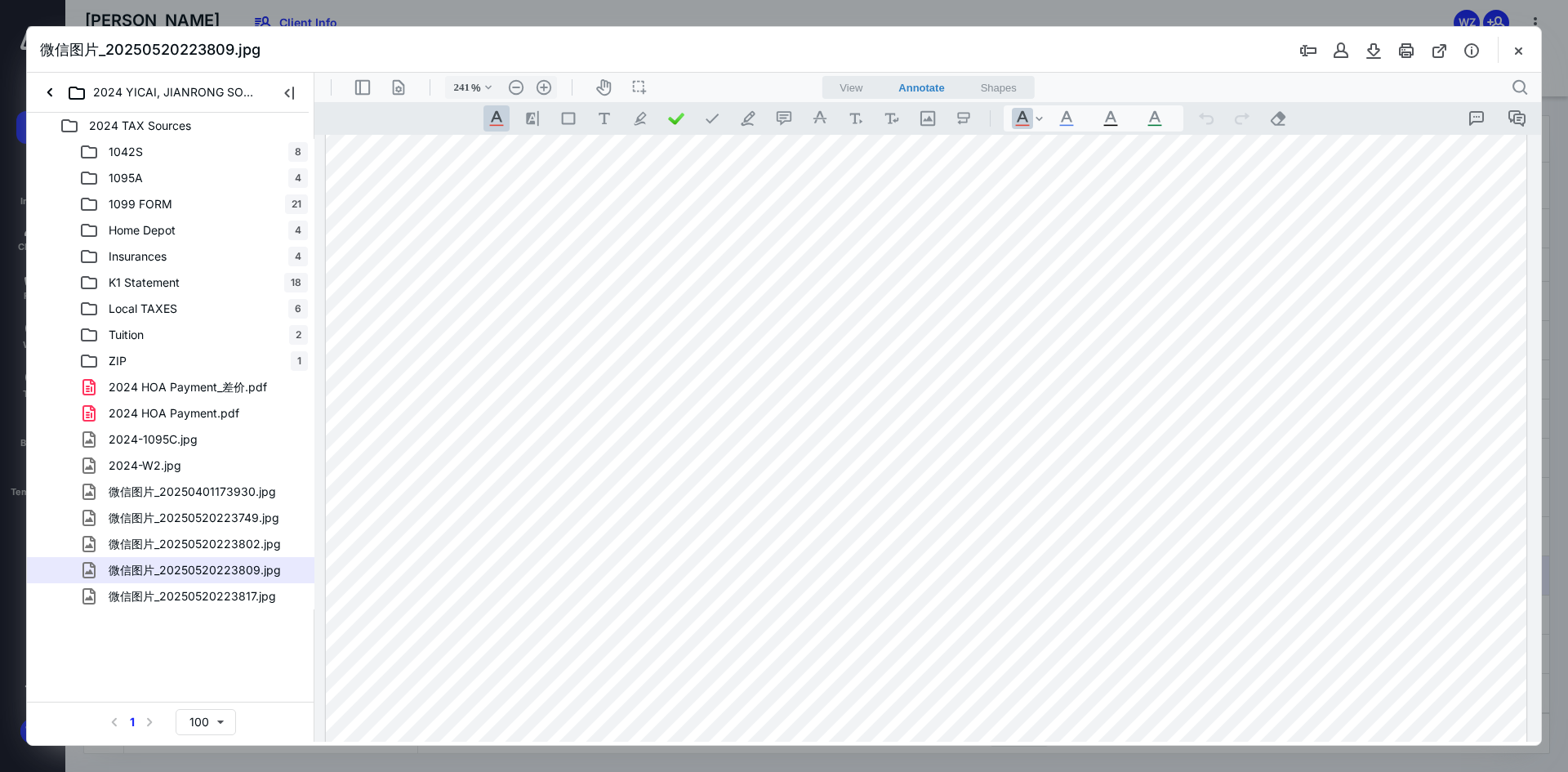 scroll, scrollTop: 315, scrollLeft: 0, axis: vertical 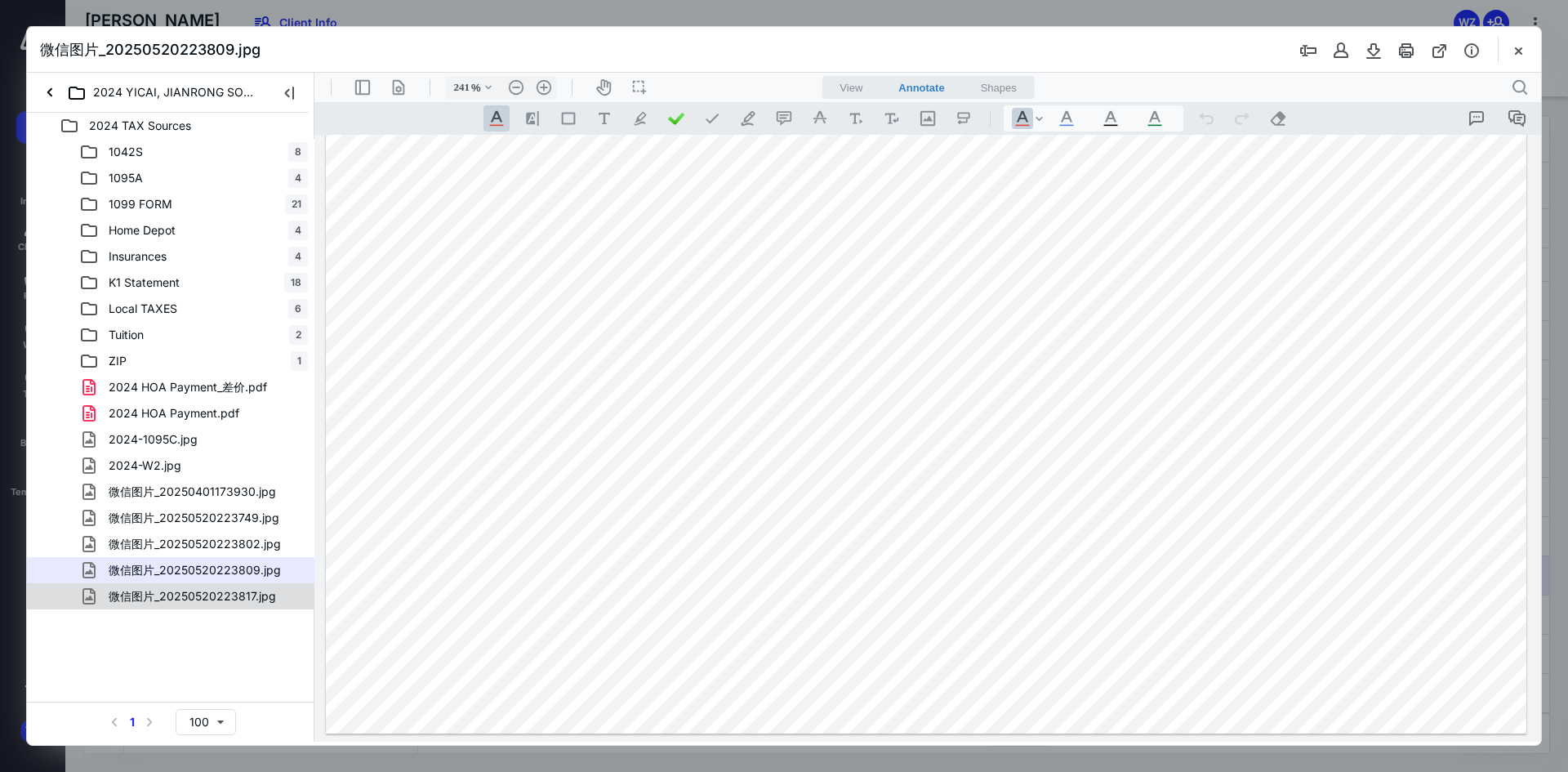click on "微信图片_20250520223817.jpg" at bounding box center (192, 596) 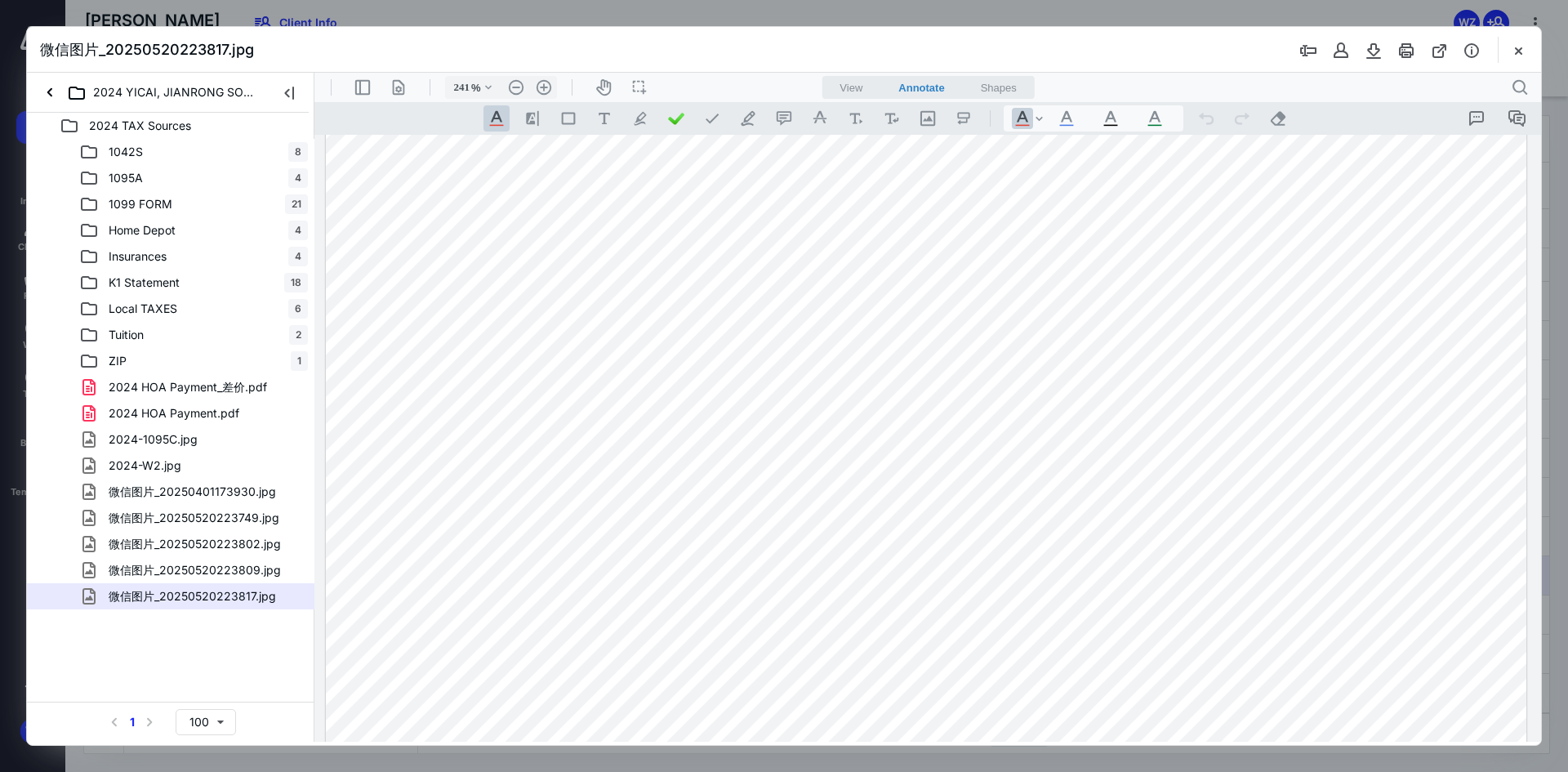 scroll, scrollTop: 398, scrollLeft: 0, axis: vertical 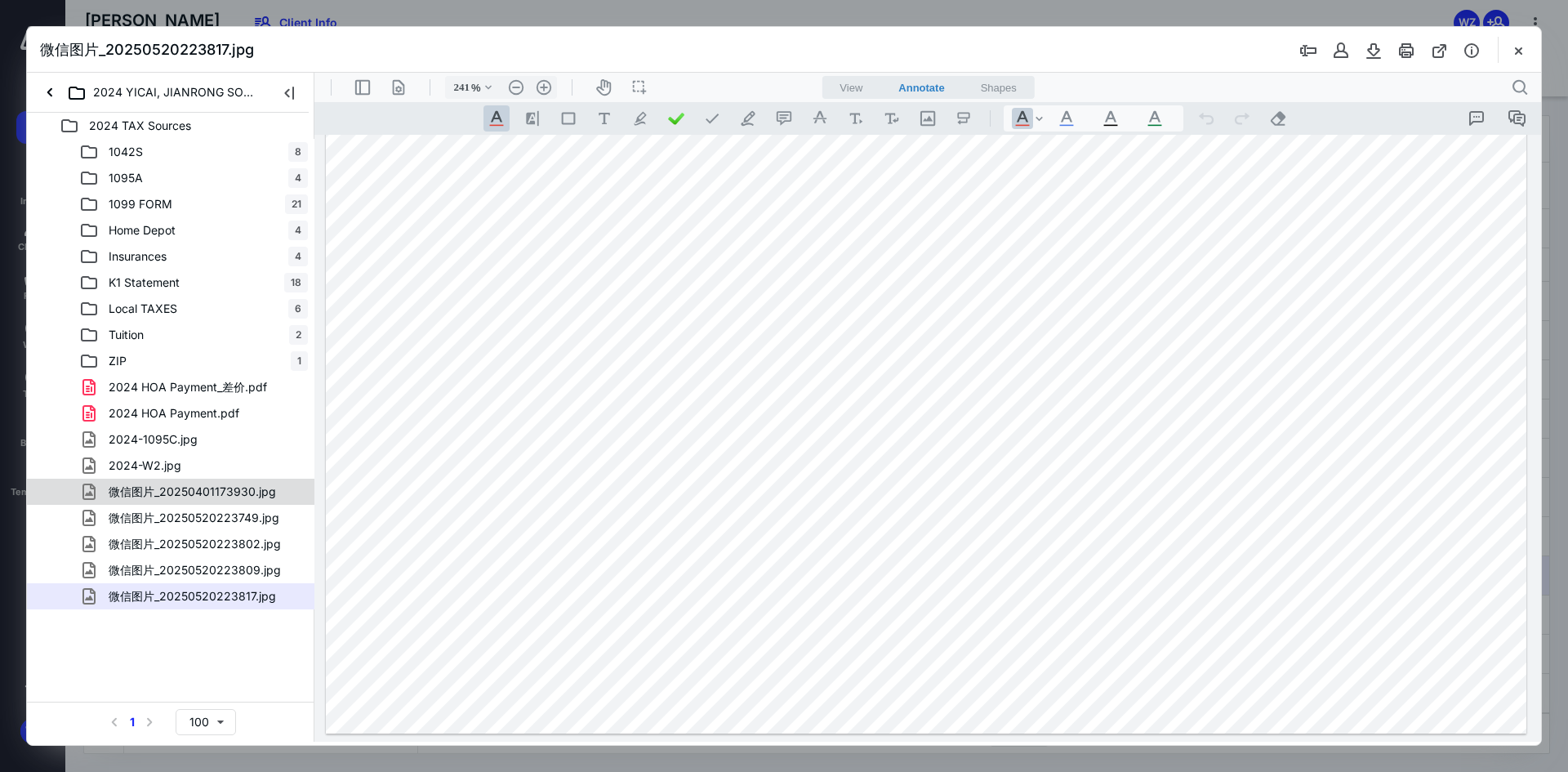 click on "微信图片_20250401173930.jpg" at bounding box center (192, 492) 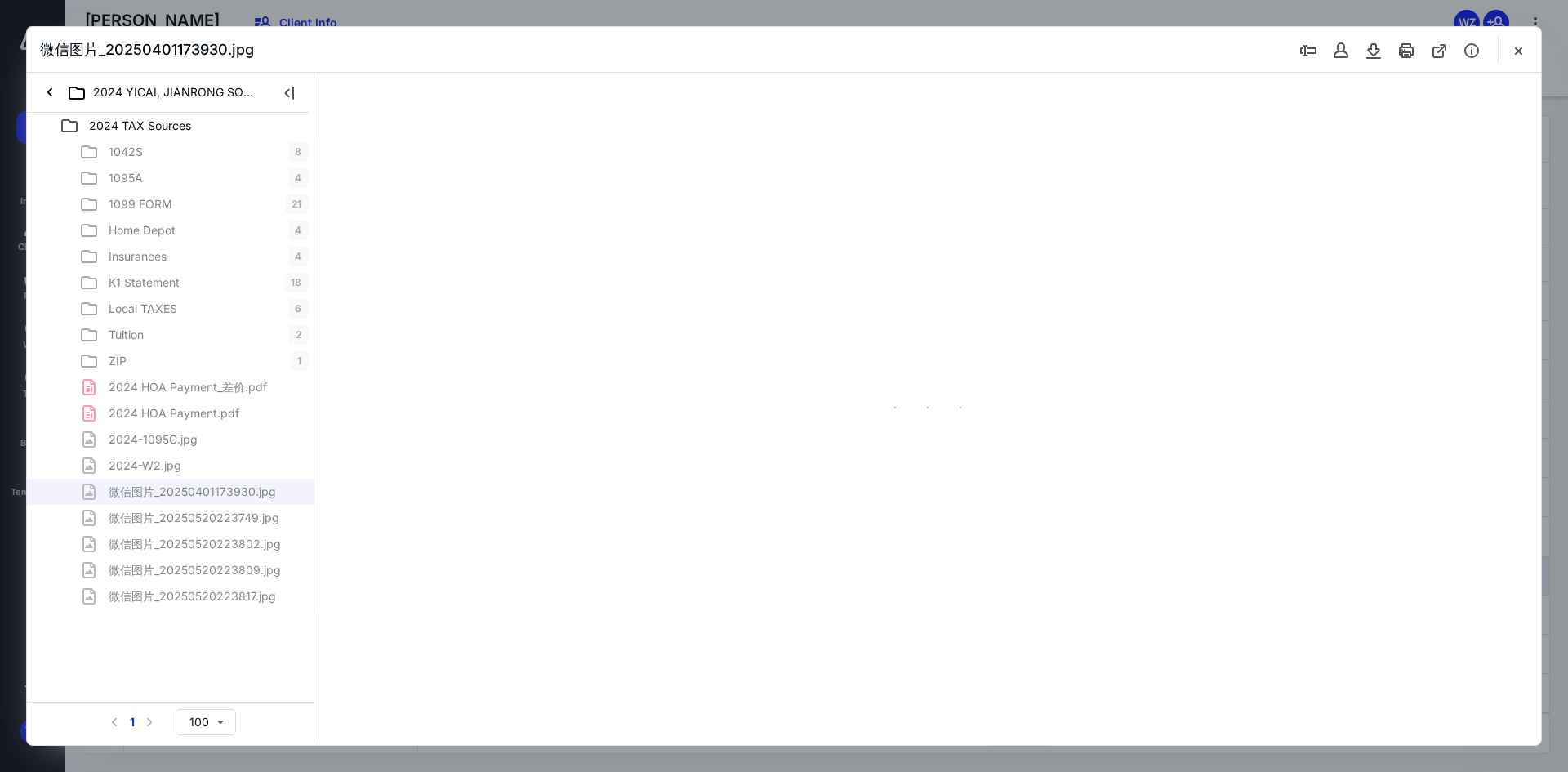 scroll, scrollTop: 0, scrollLeft: 0, axis: both 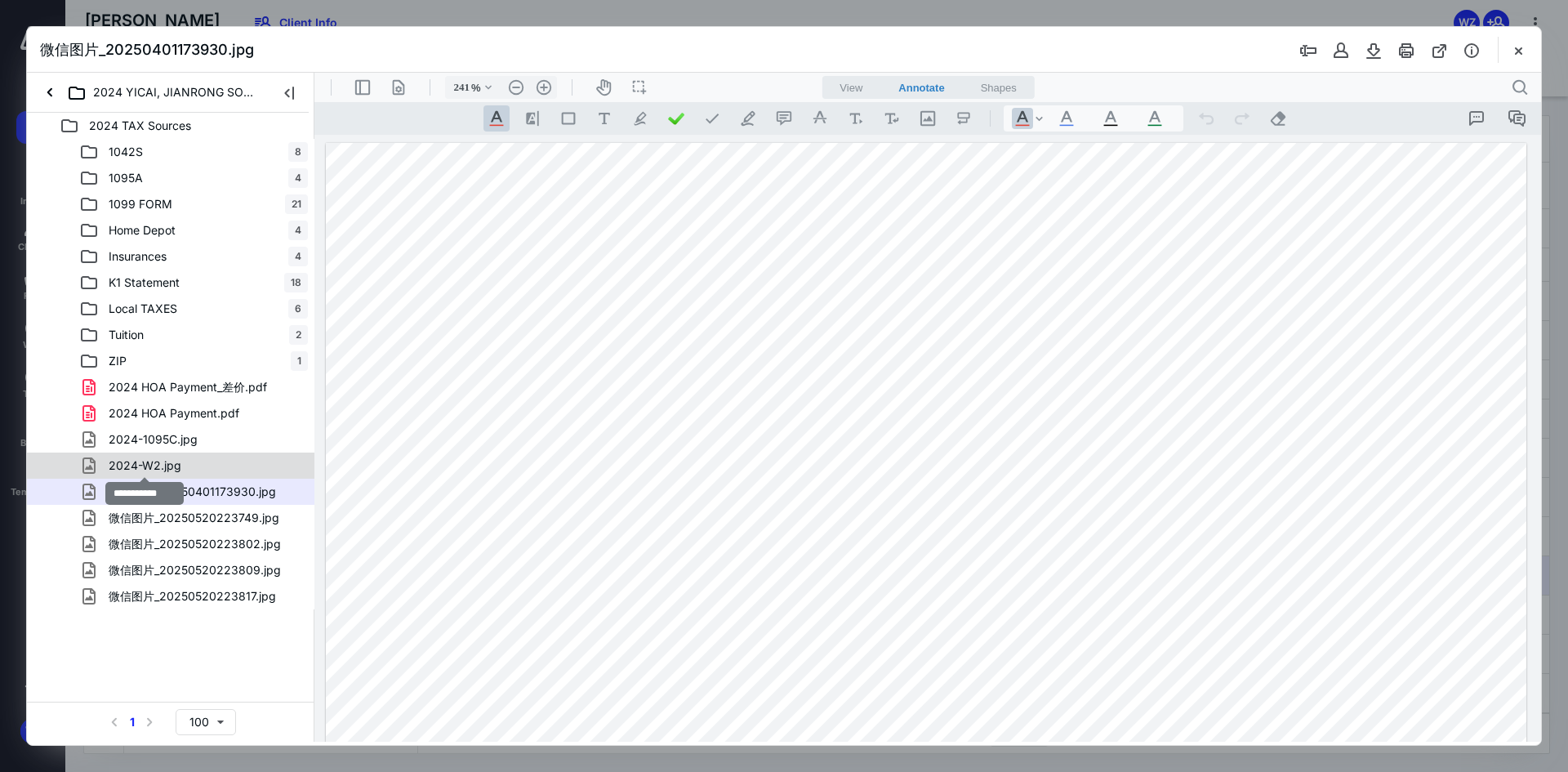 click on "2024-W2.jpg" at bounding box center [145, 466] 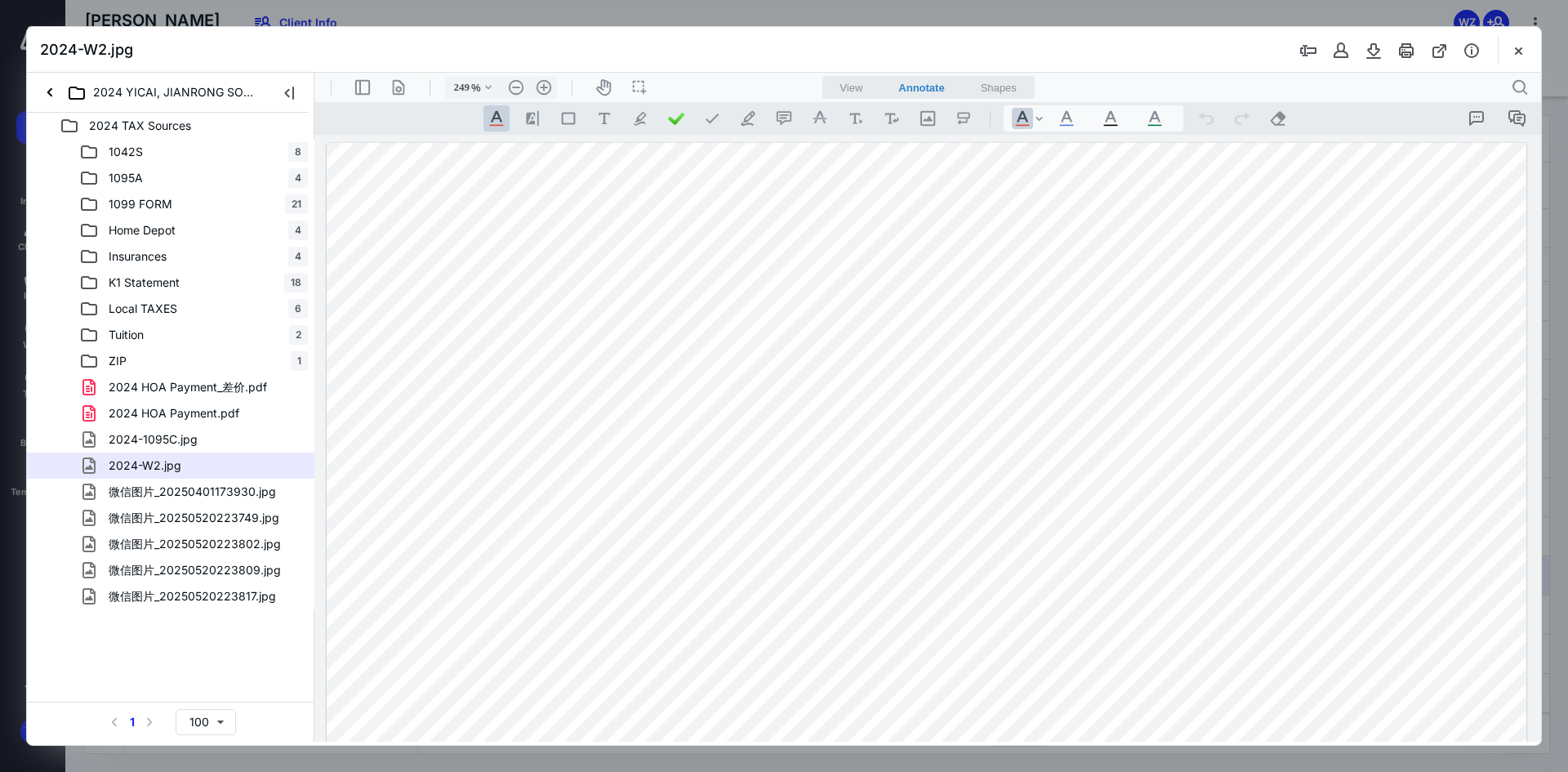 drag, startPoint x: 168, startPoint y: 383, endPoint x: 197, endPoint y: 376, distance: 29.832868 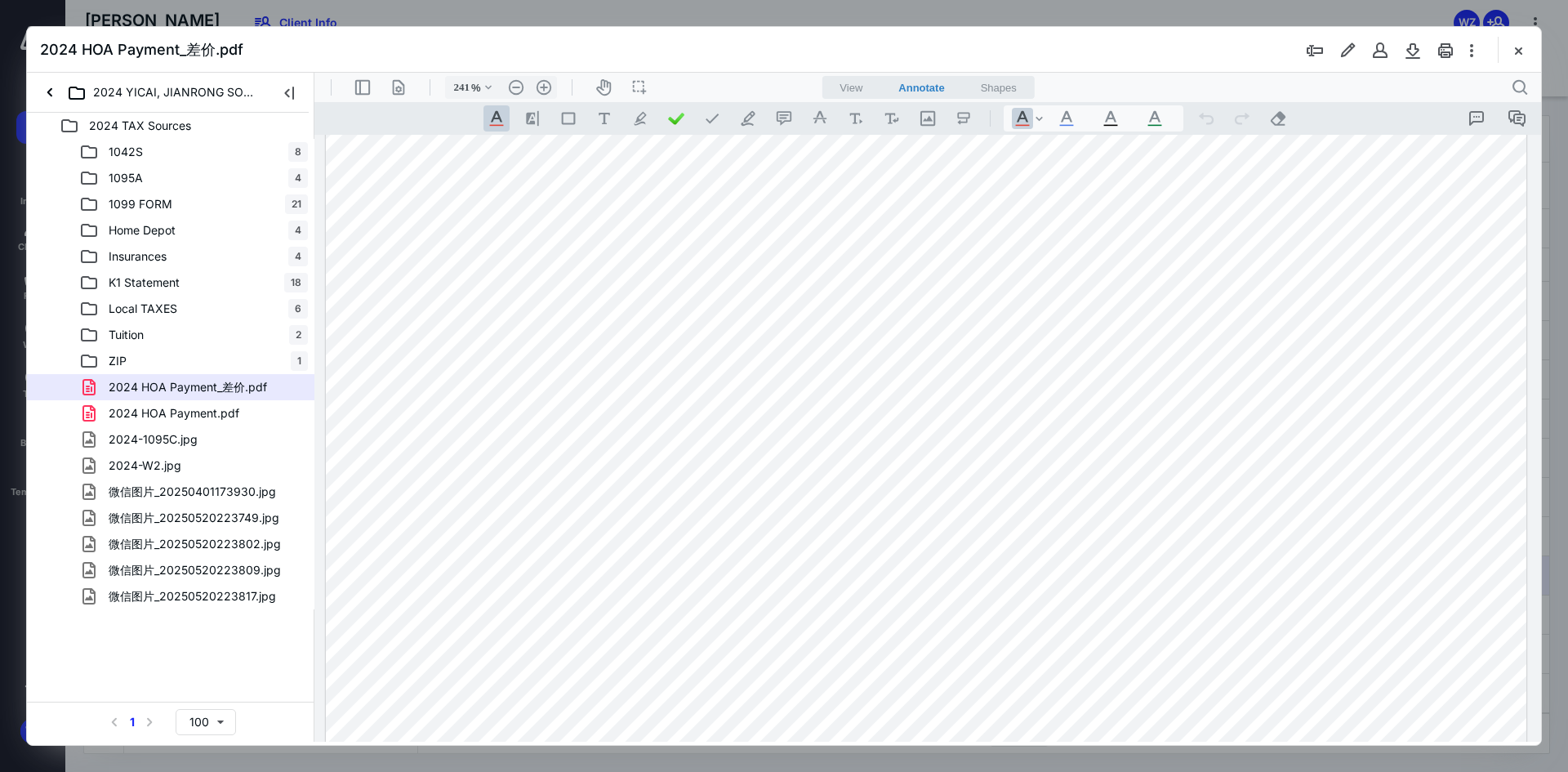 scroll, scrollTop: 654, scrollLeft: 0, axis: vertical 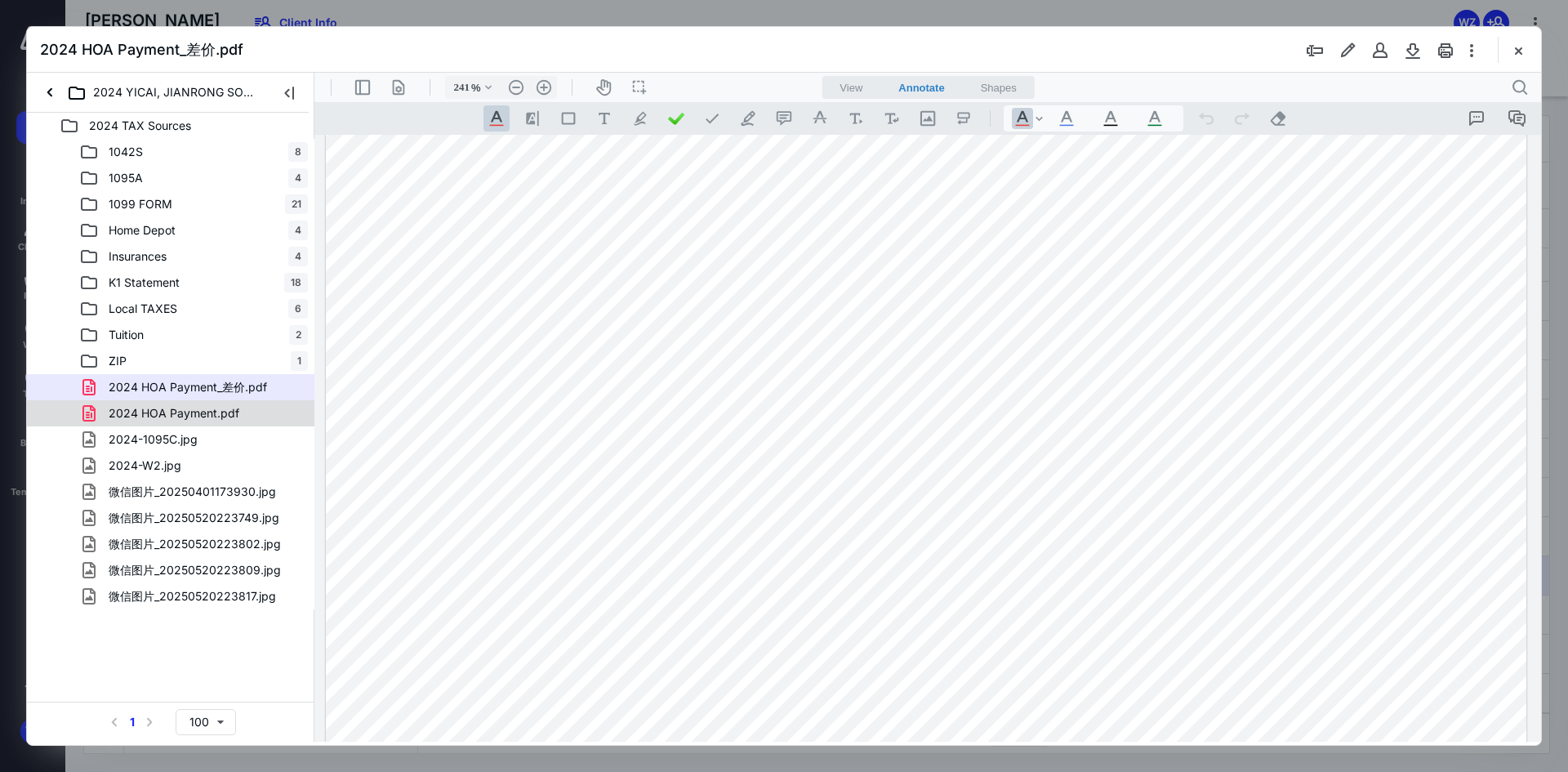 click on "2024 HOA Payment.pdf" at bounding box center (174, 413) 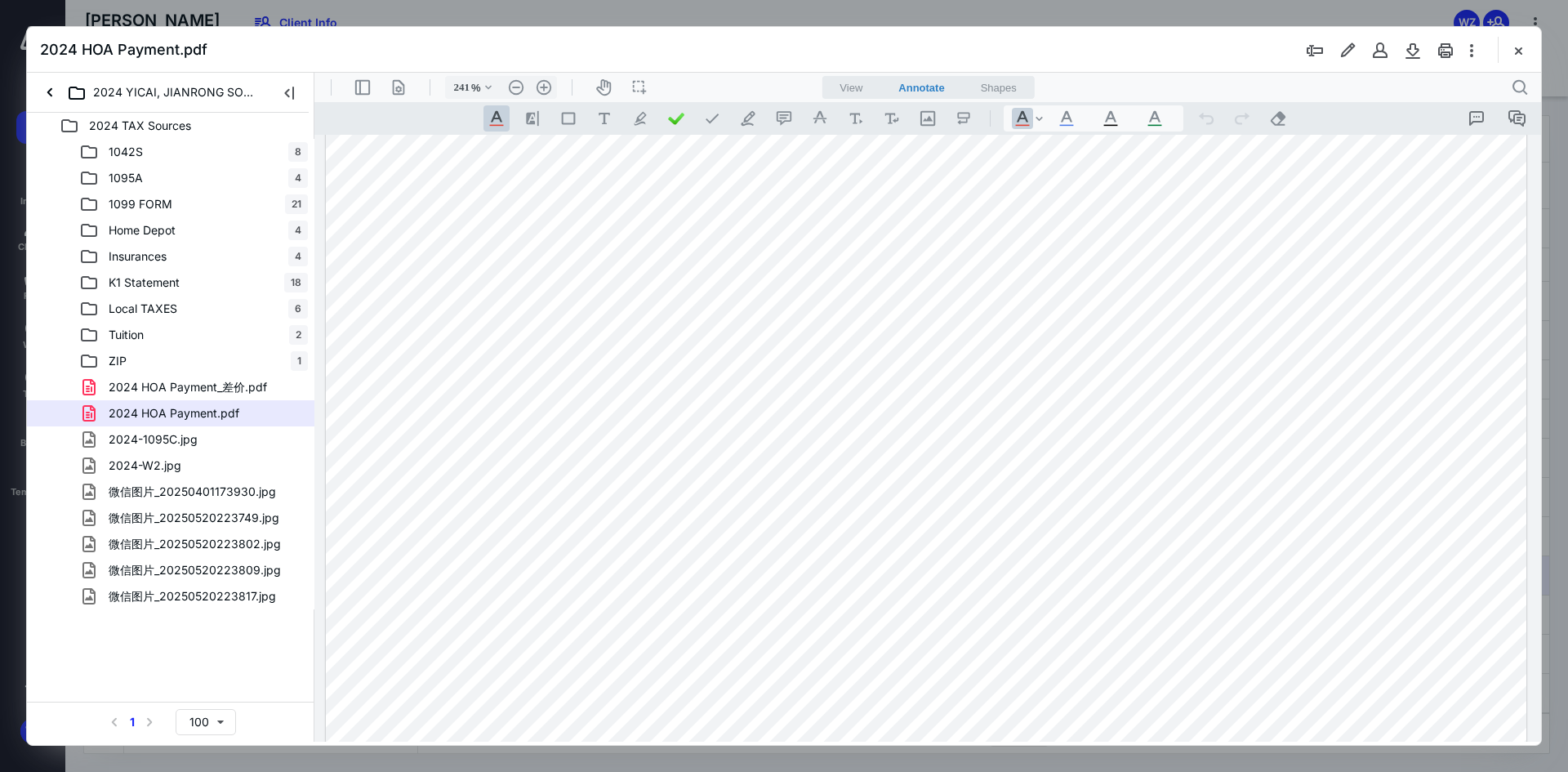 scroll, scrollTop: 654, scrollLeft: 0, axis: vertical 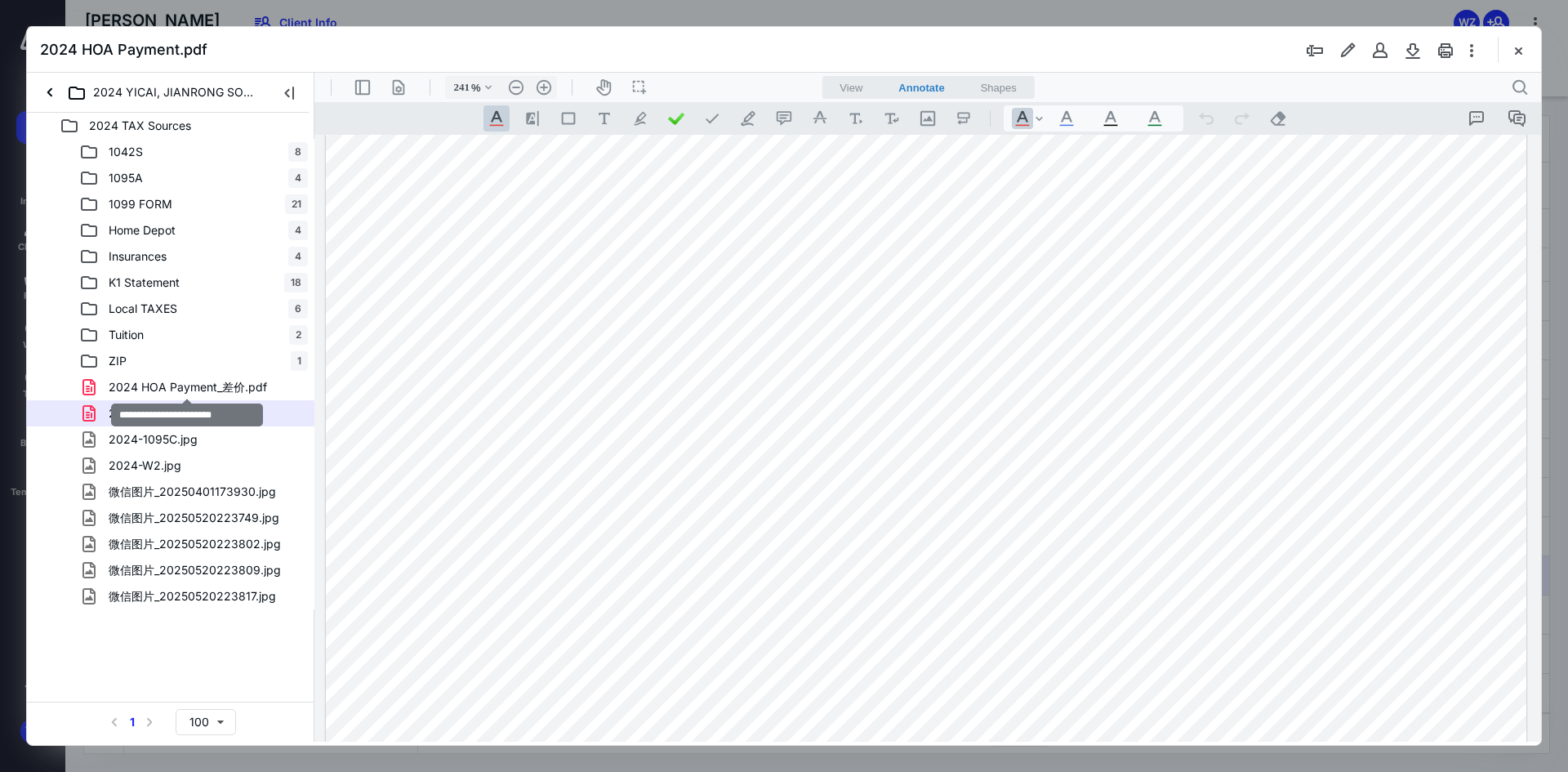 drag, startPoint x: 205, startPoint y: 386, endPoint x: 287, endPoint y: 381, distance: 82.1523 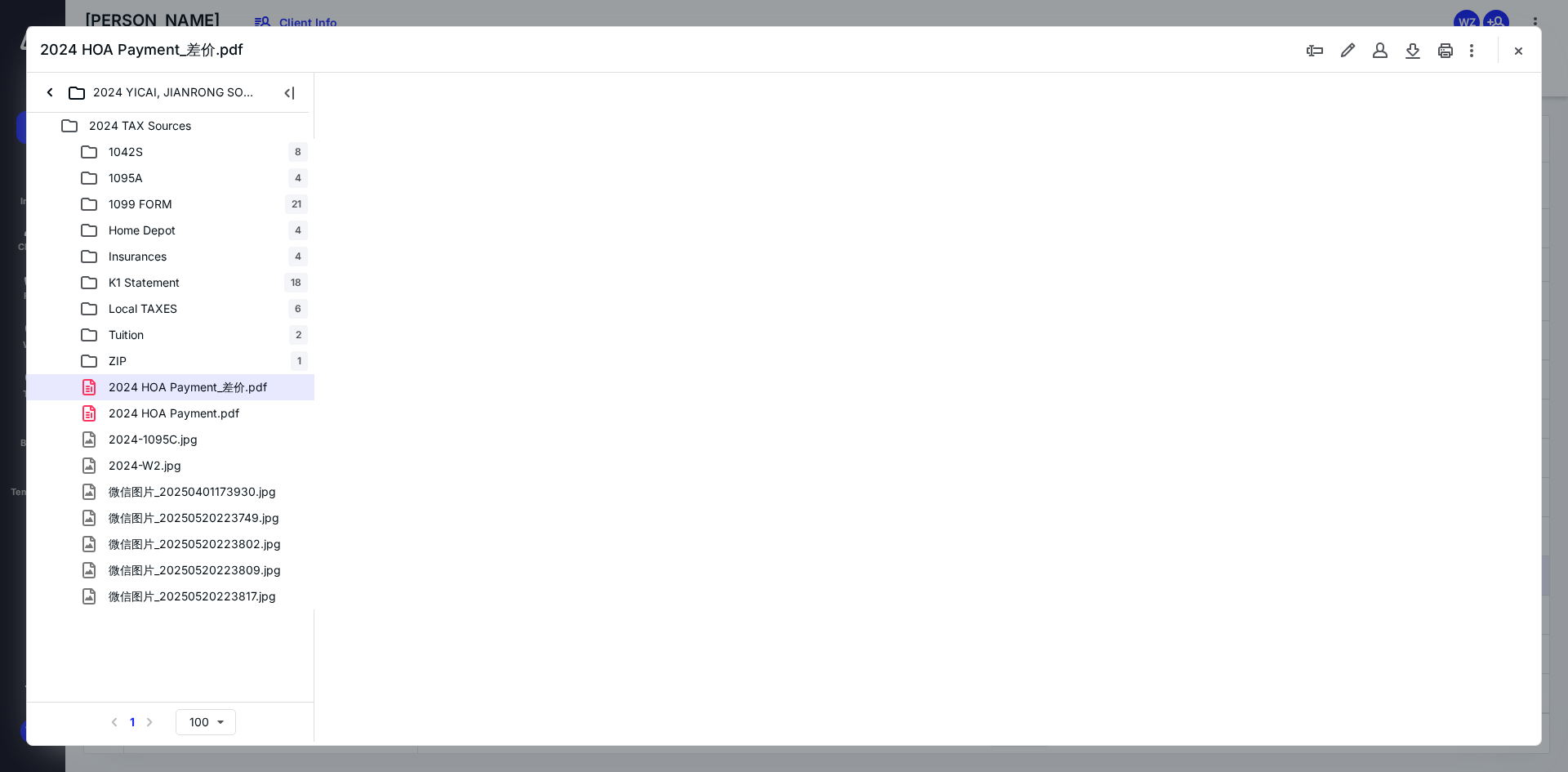 scroll, scrollTop: 0, scrollLeft: 0, axis: both 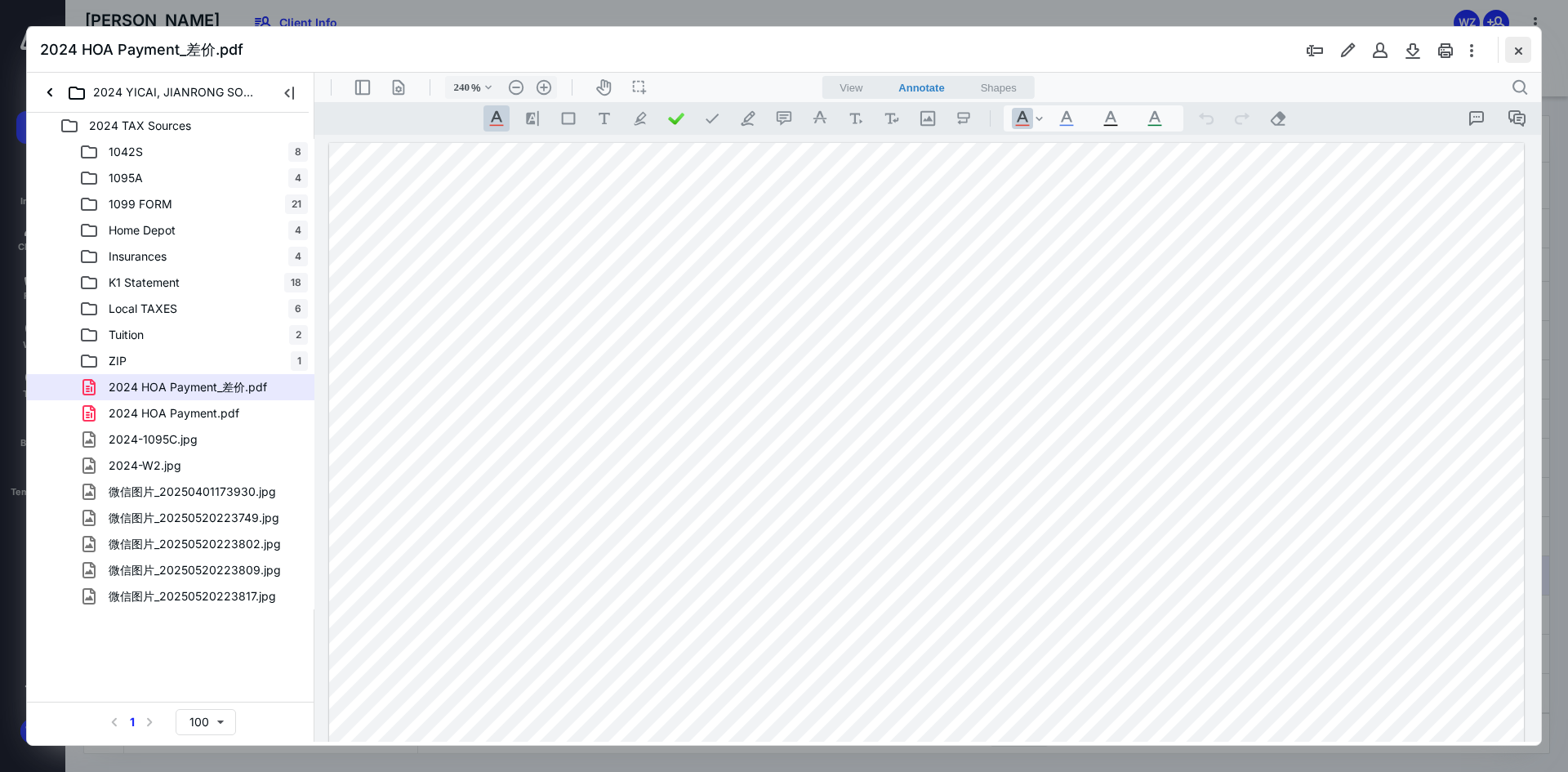click at bounding box center [1518, 50] 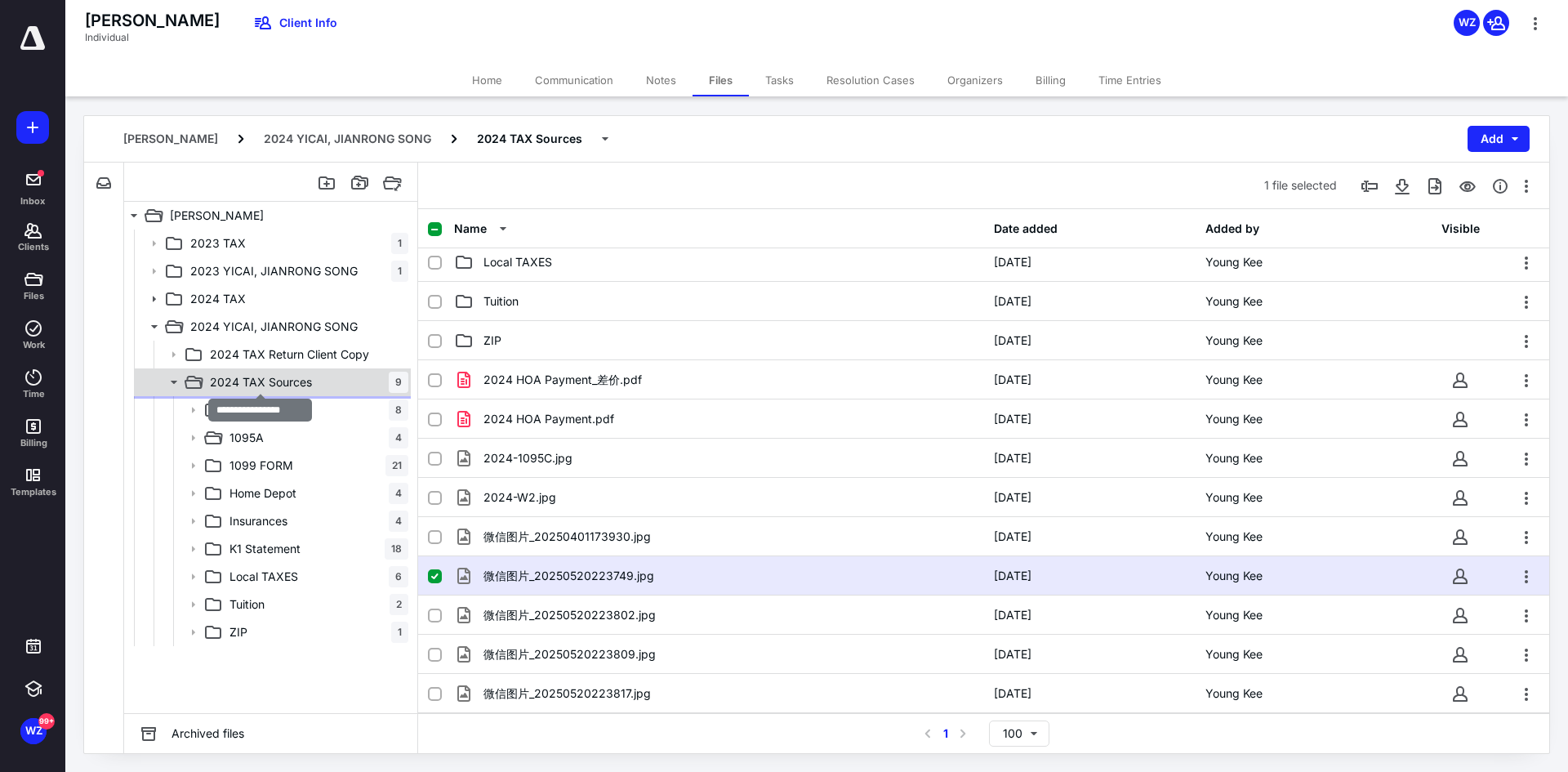 click on "2024 TAX Sources" at bounding box center (261, 382) 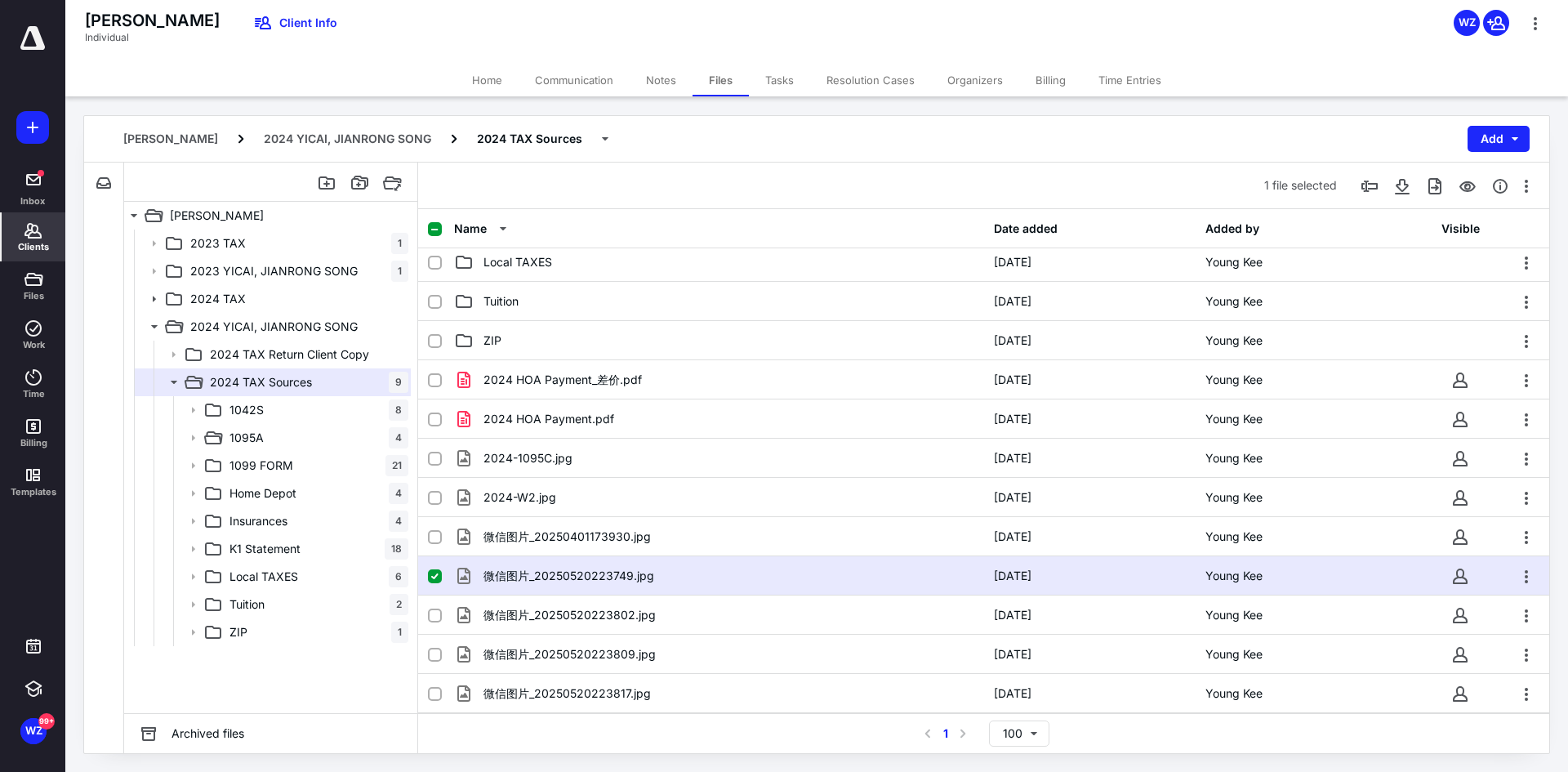 click on "Clients" at bounding box center [33, 247] 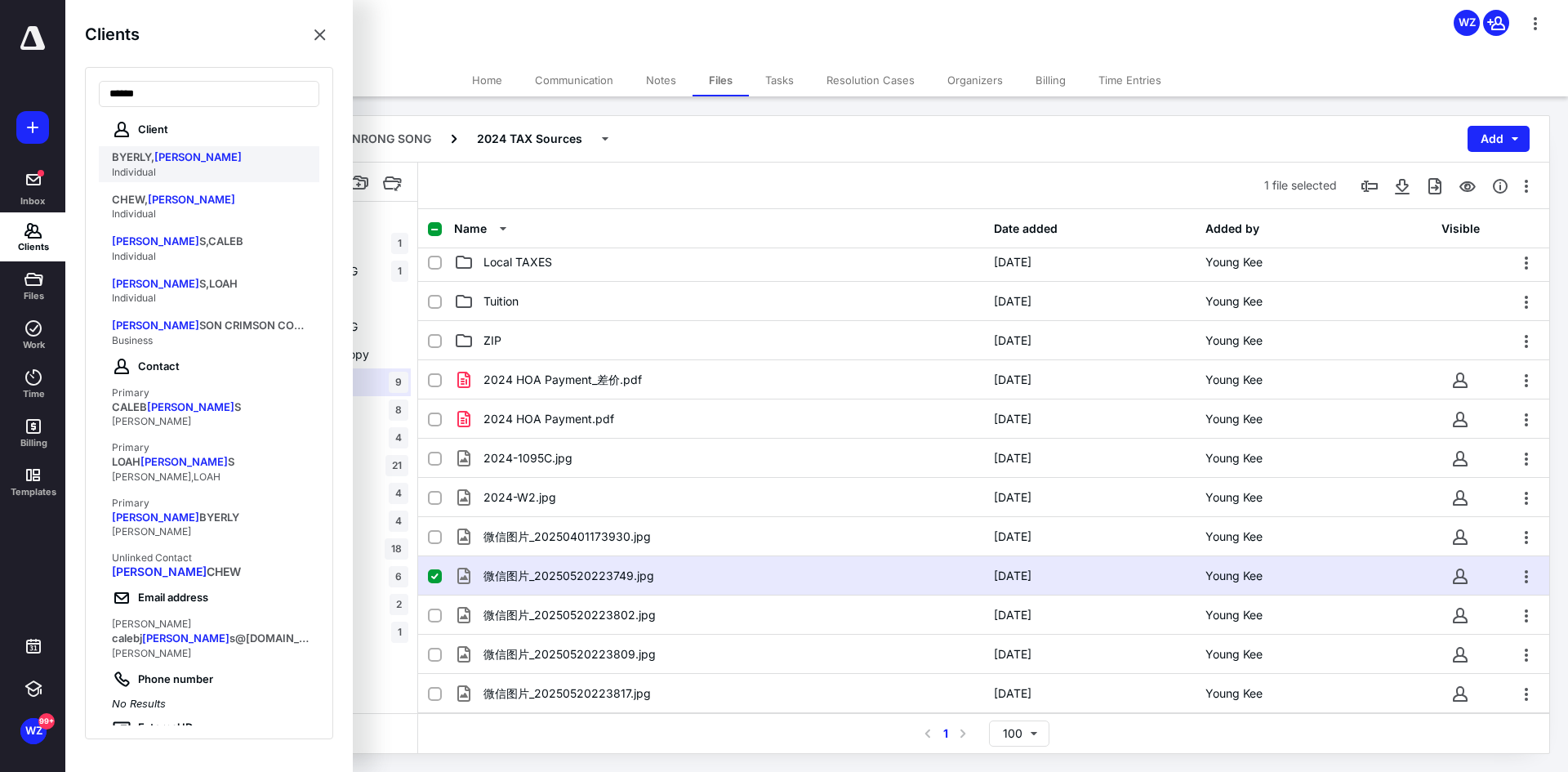 type on "******" 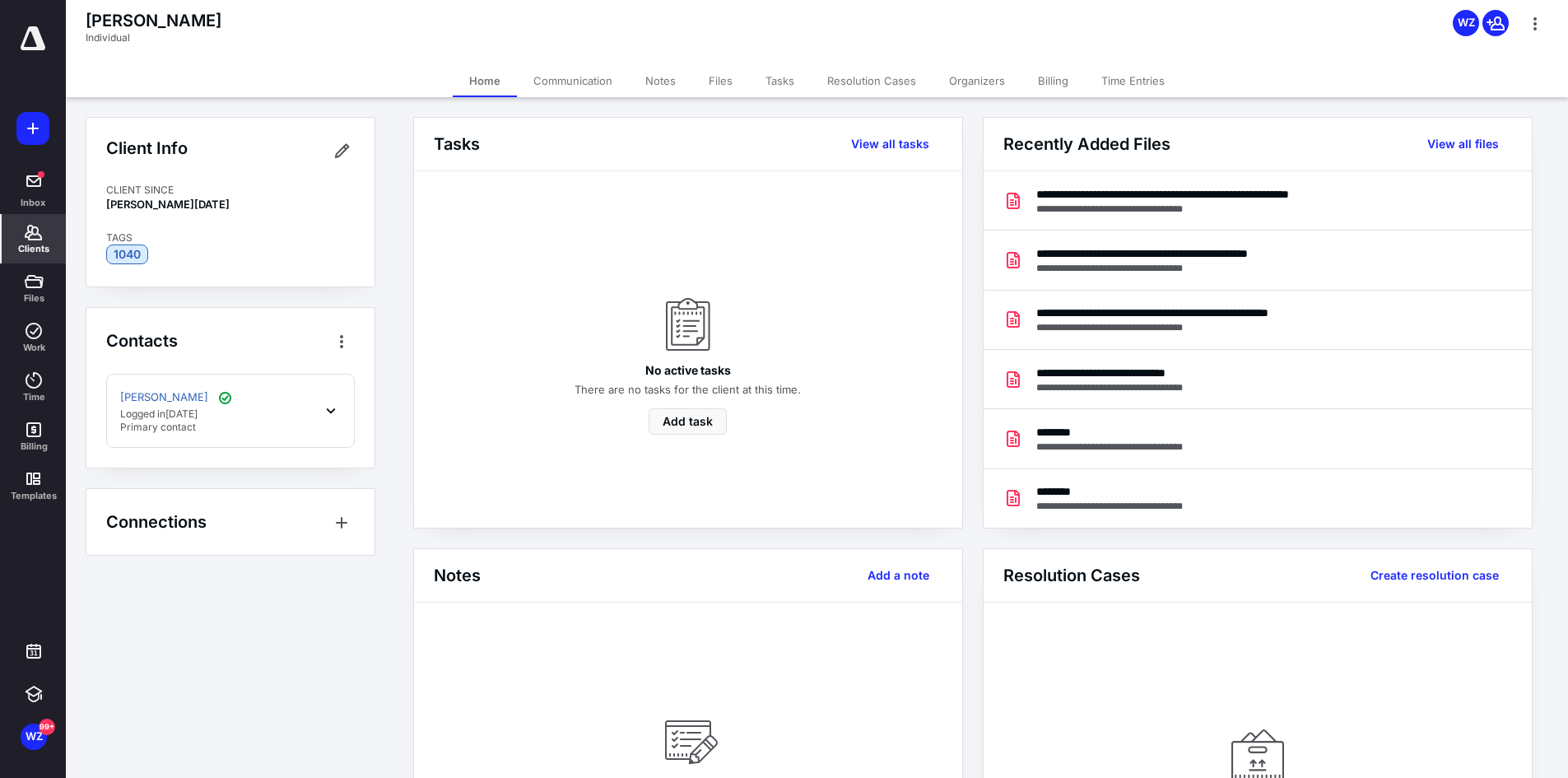 click on "Files" at bounding box center (720, 81) 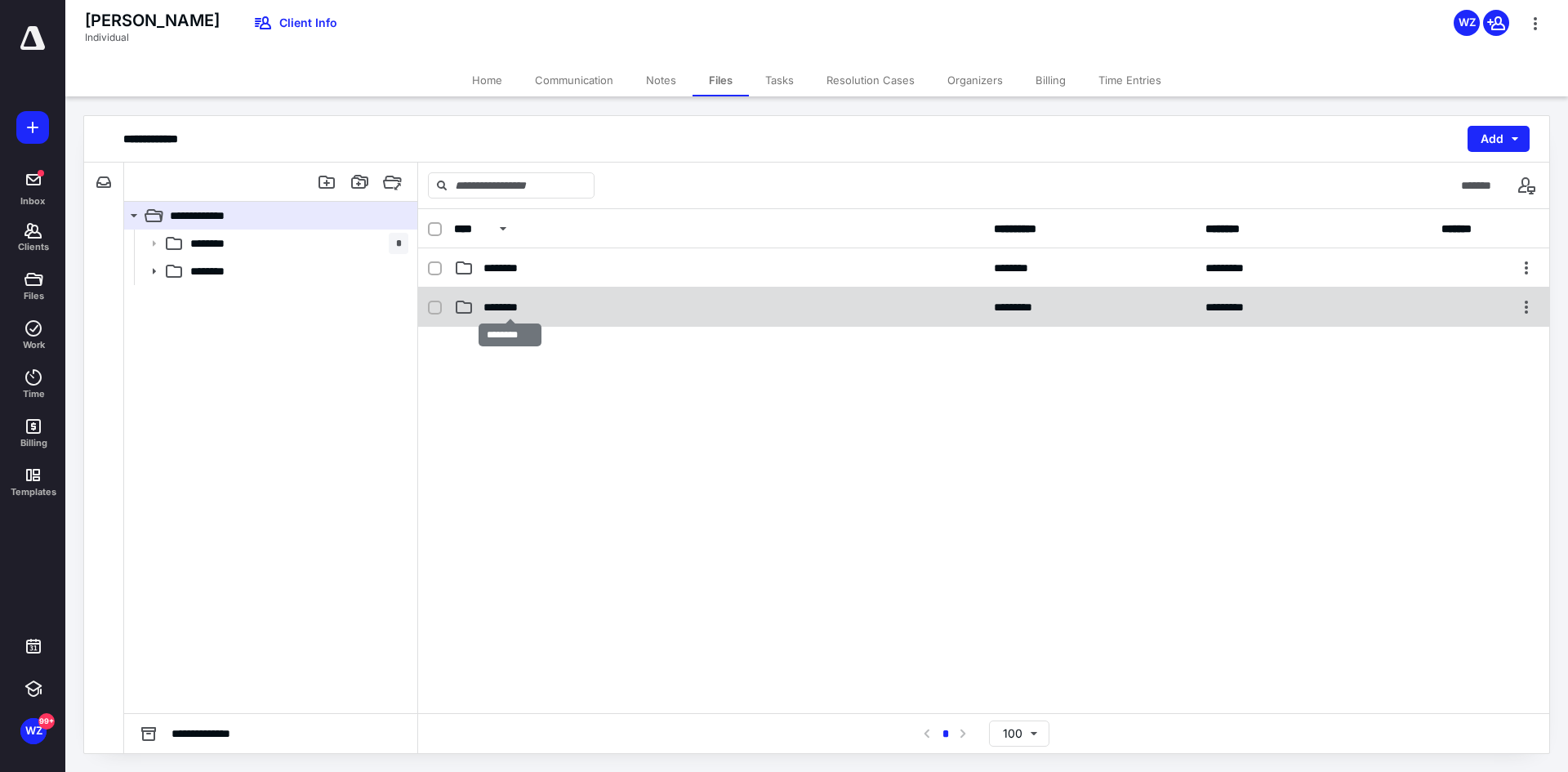 click on "********" at bounding box center [510, 307] 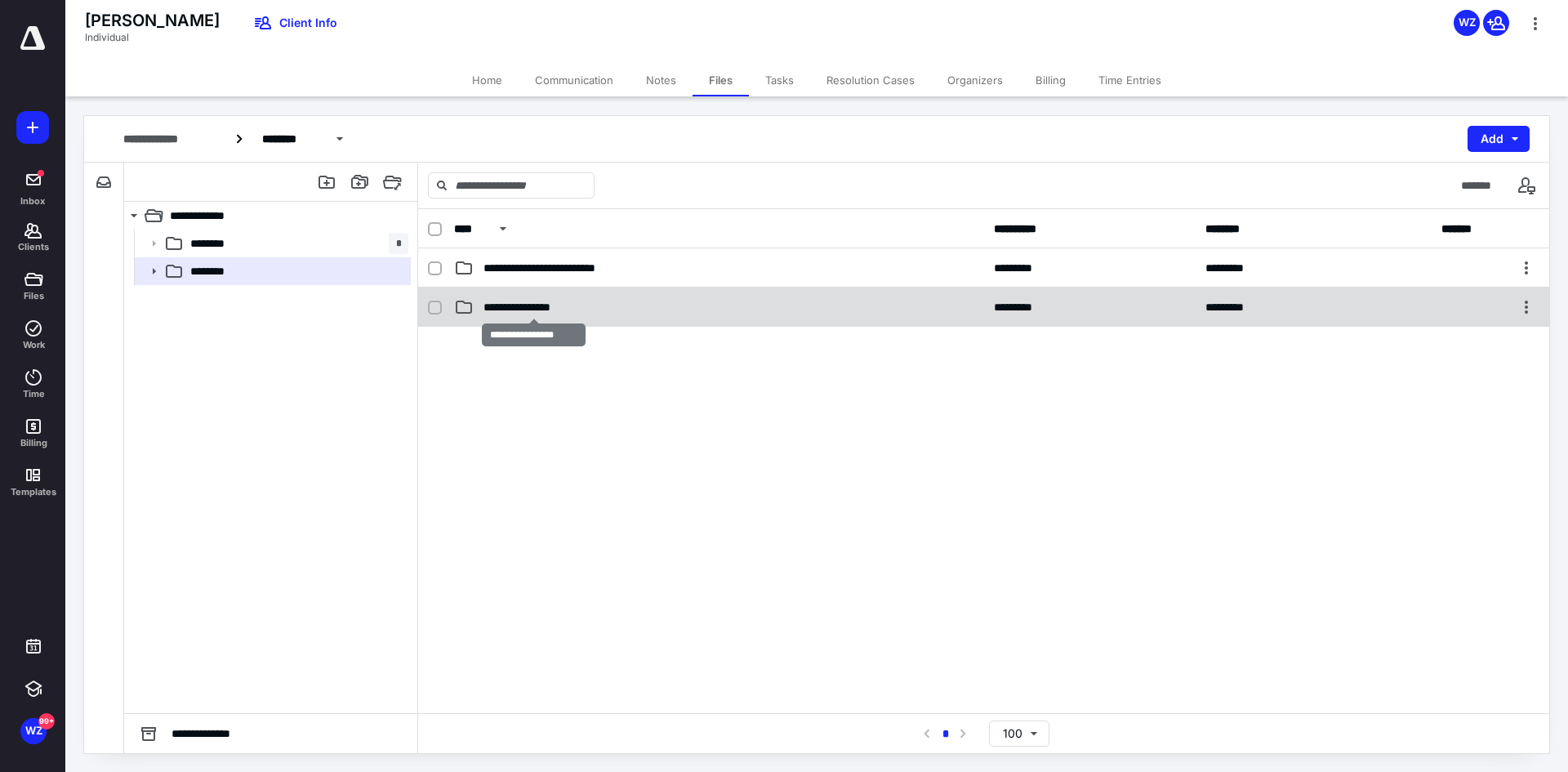 click on "**********" at bounding box center (534, 307) 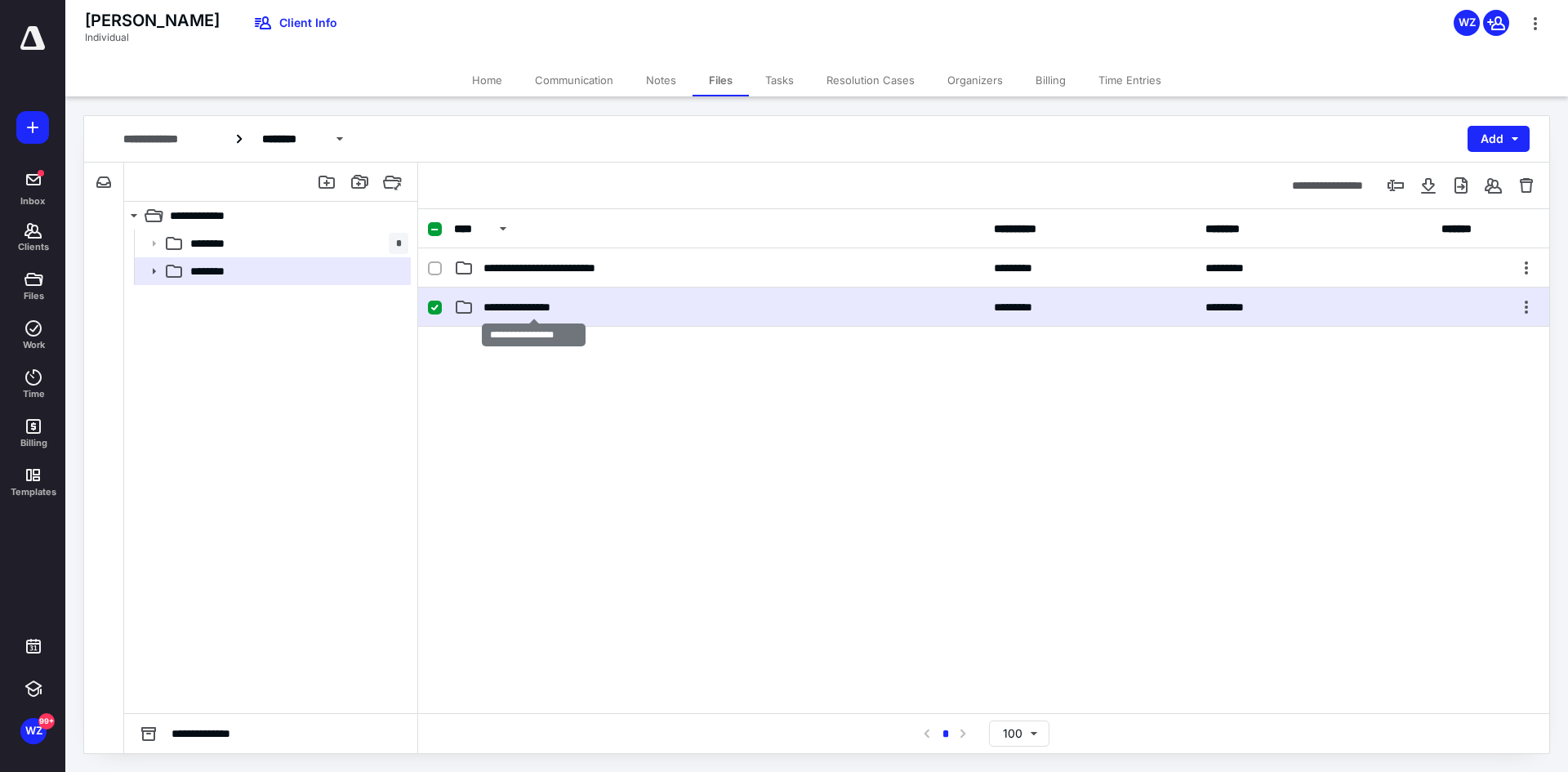 click on "**********" at bounding box center [534, 307] 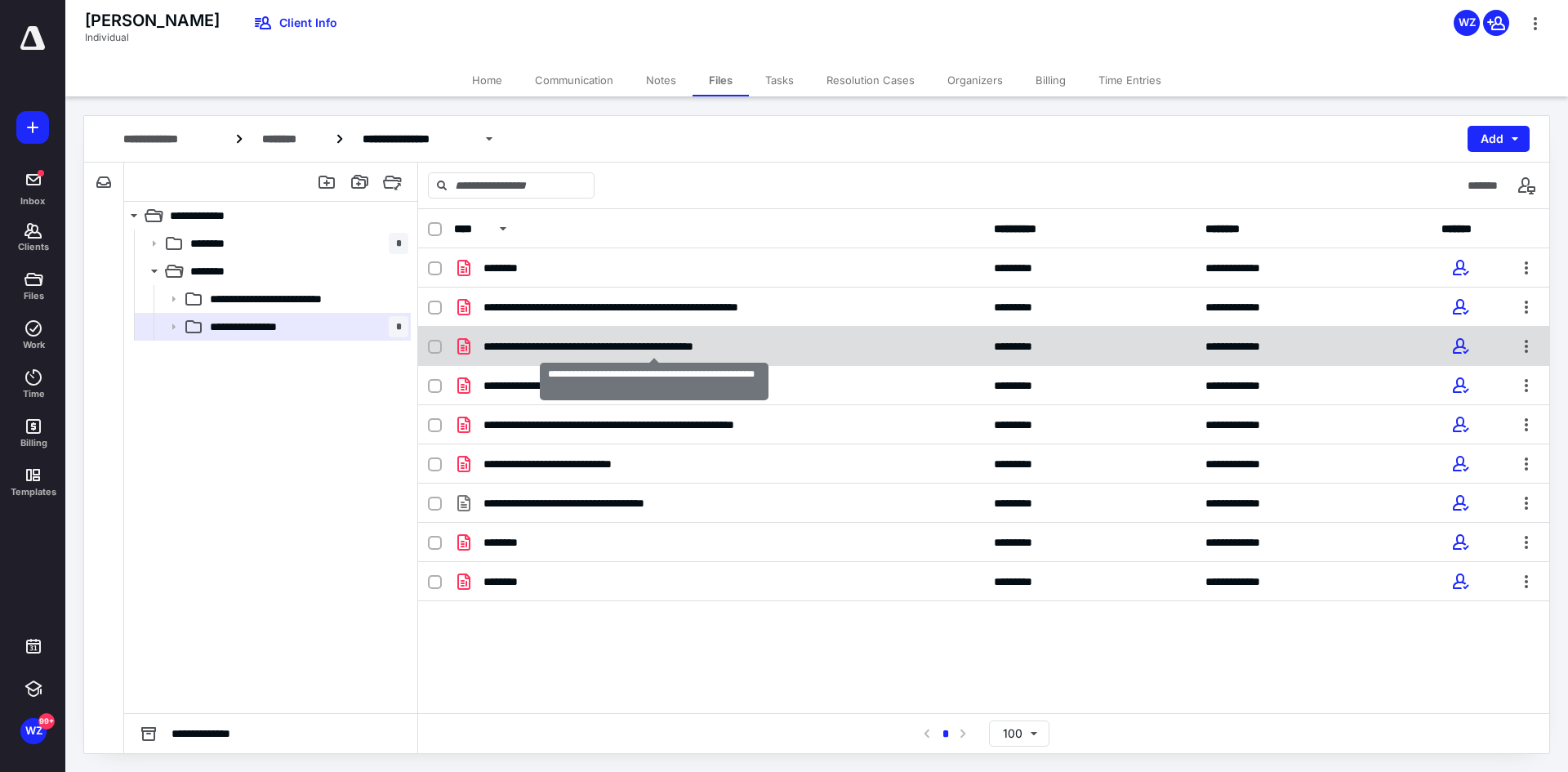 click on "**********" at bounding box center (654, 346) 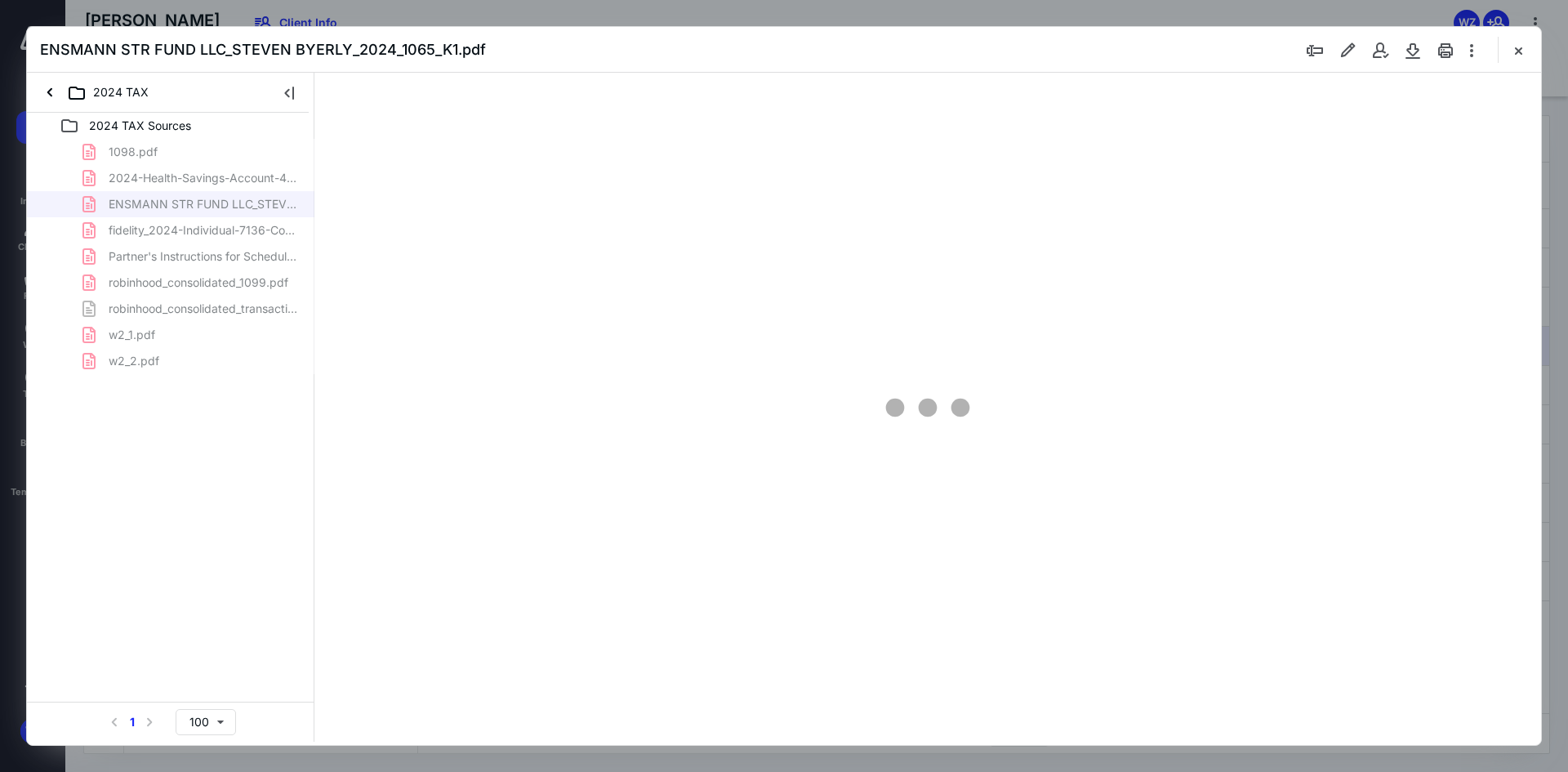 scroll, scrollTop: 0, scrollLeft: 0, axis: both 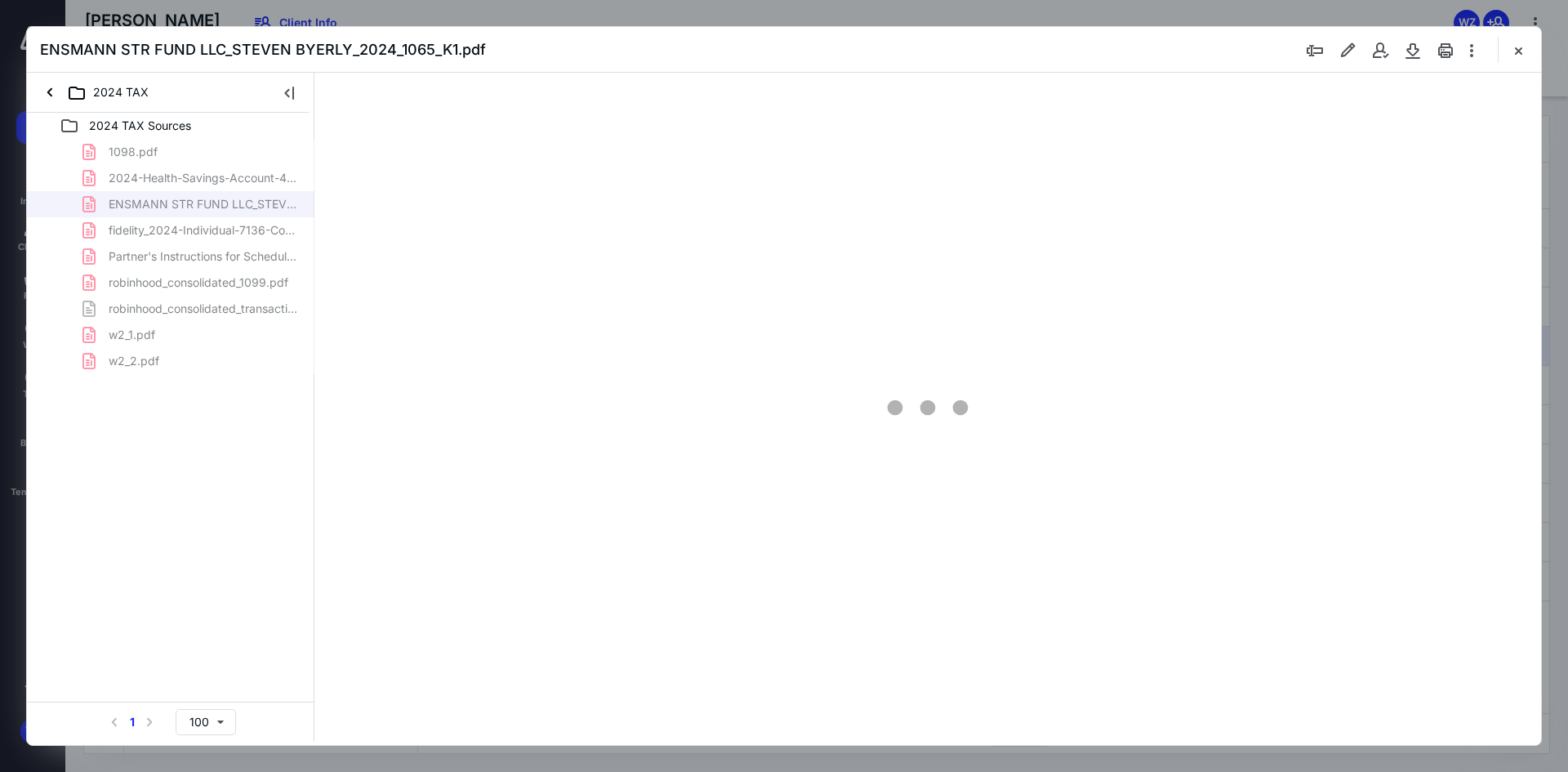 type on "241" 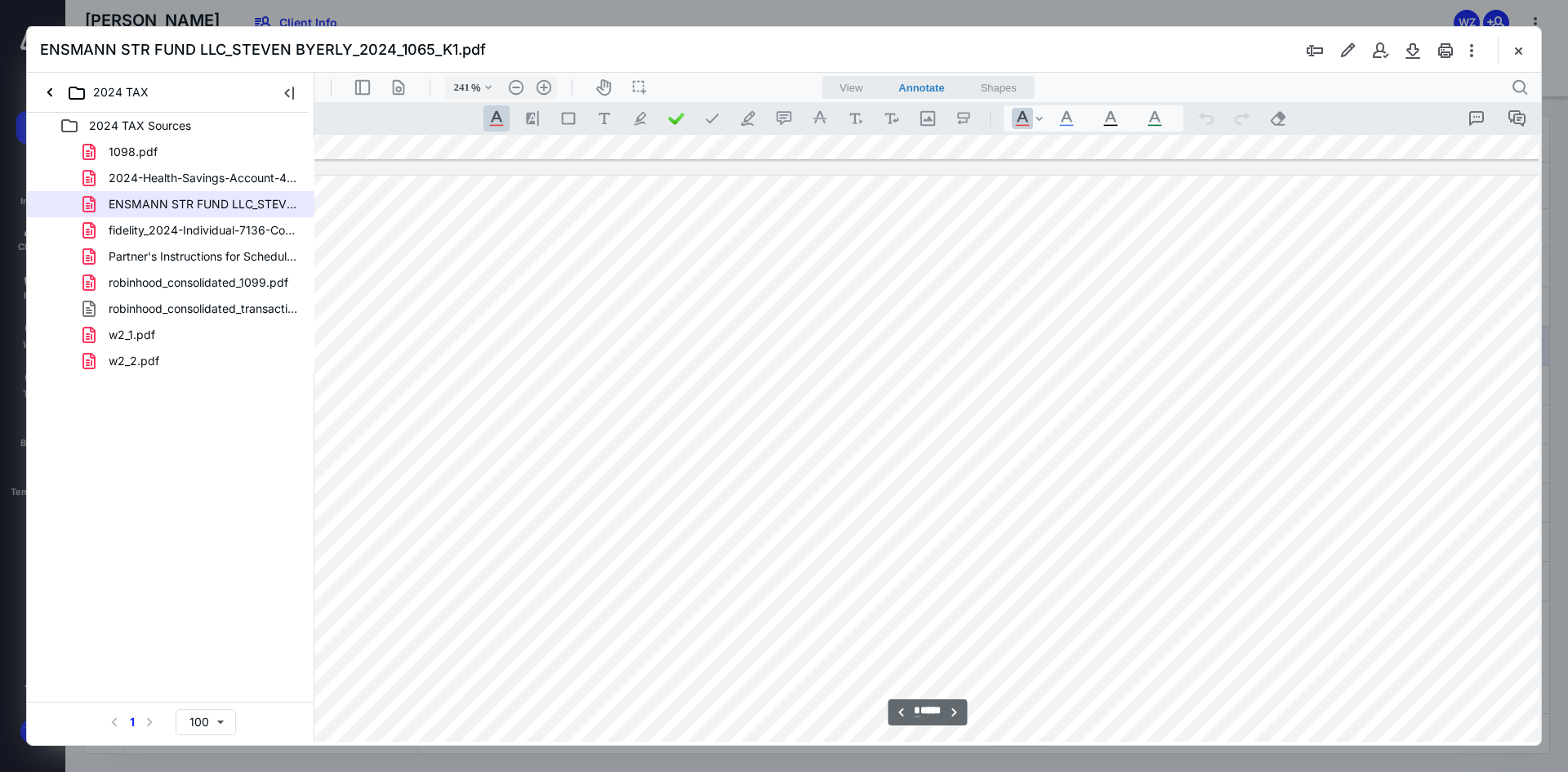 scroll, scrollTop: 9873, scrollLeft: 175, axis: both 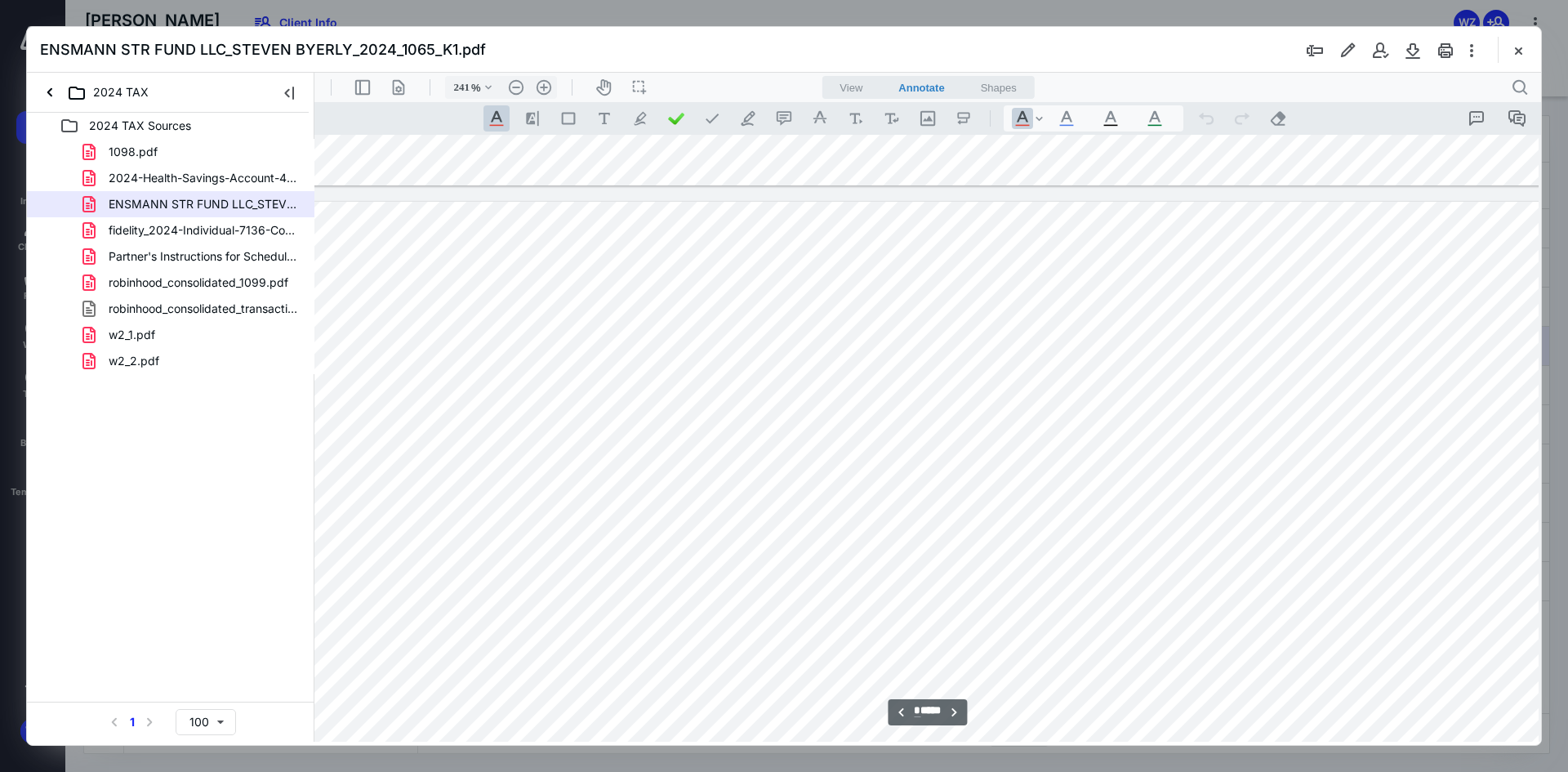 drag, startPoint x: 708, startPoint y: 739, endPoint x: 1022, endPoint y: 815, distance: 323.0666 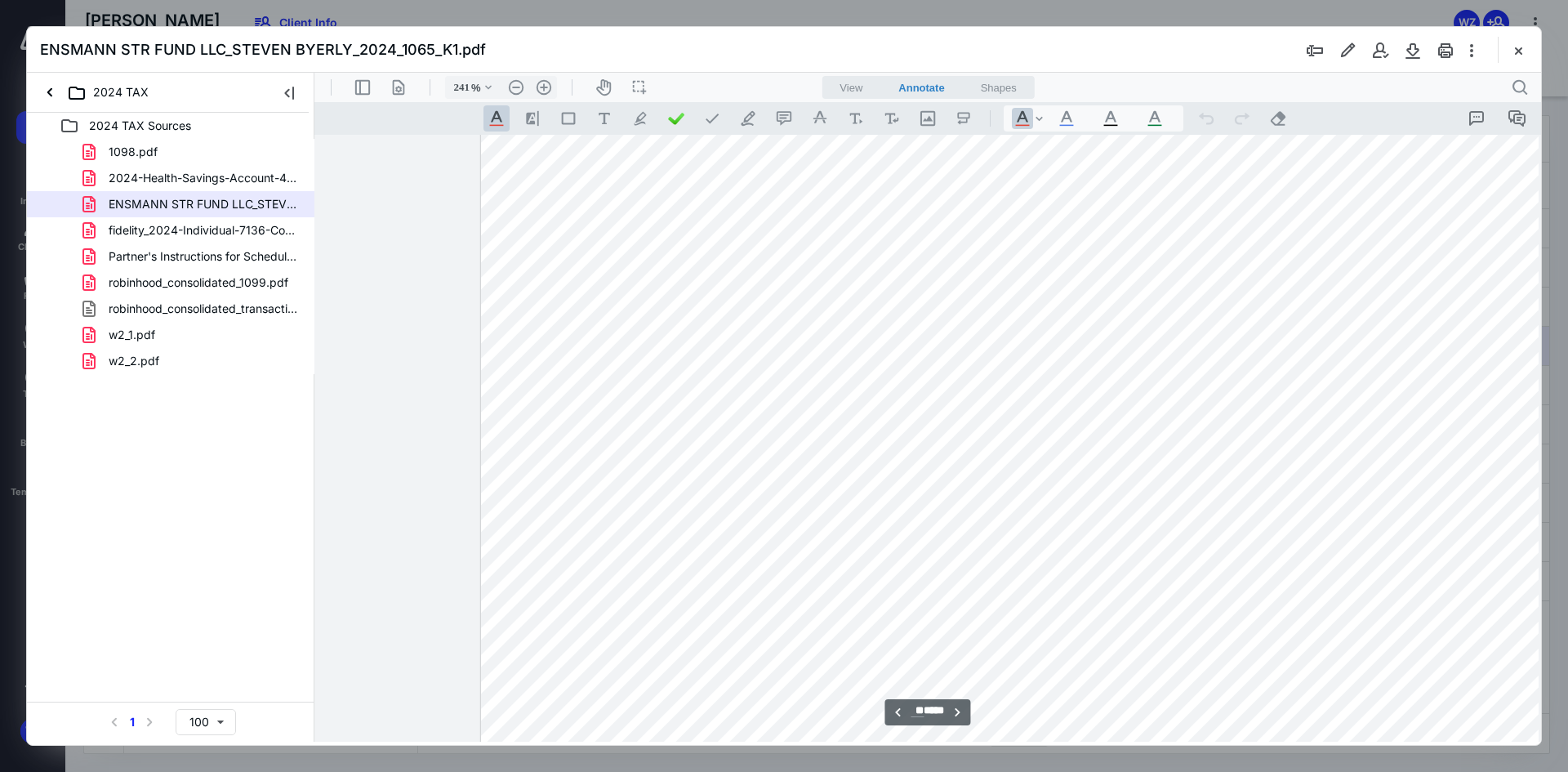 scroll, scrollTop: 21065, scrollLeft: 18, axis: both 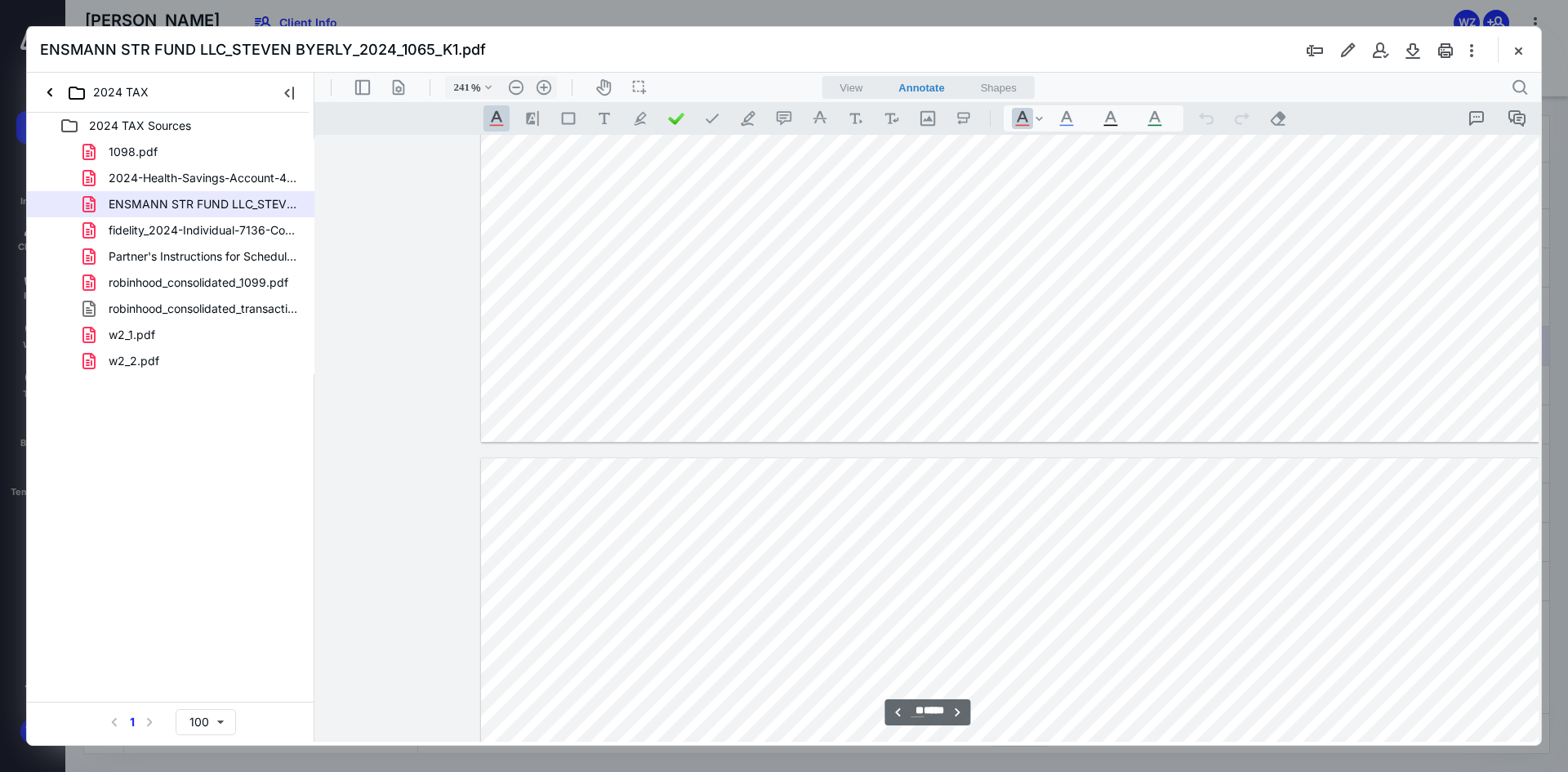 type on "**" 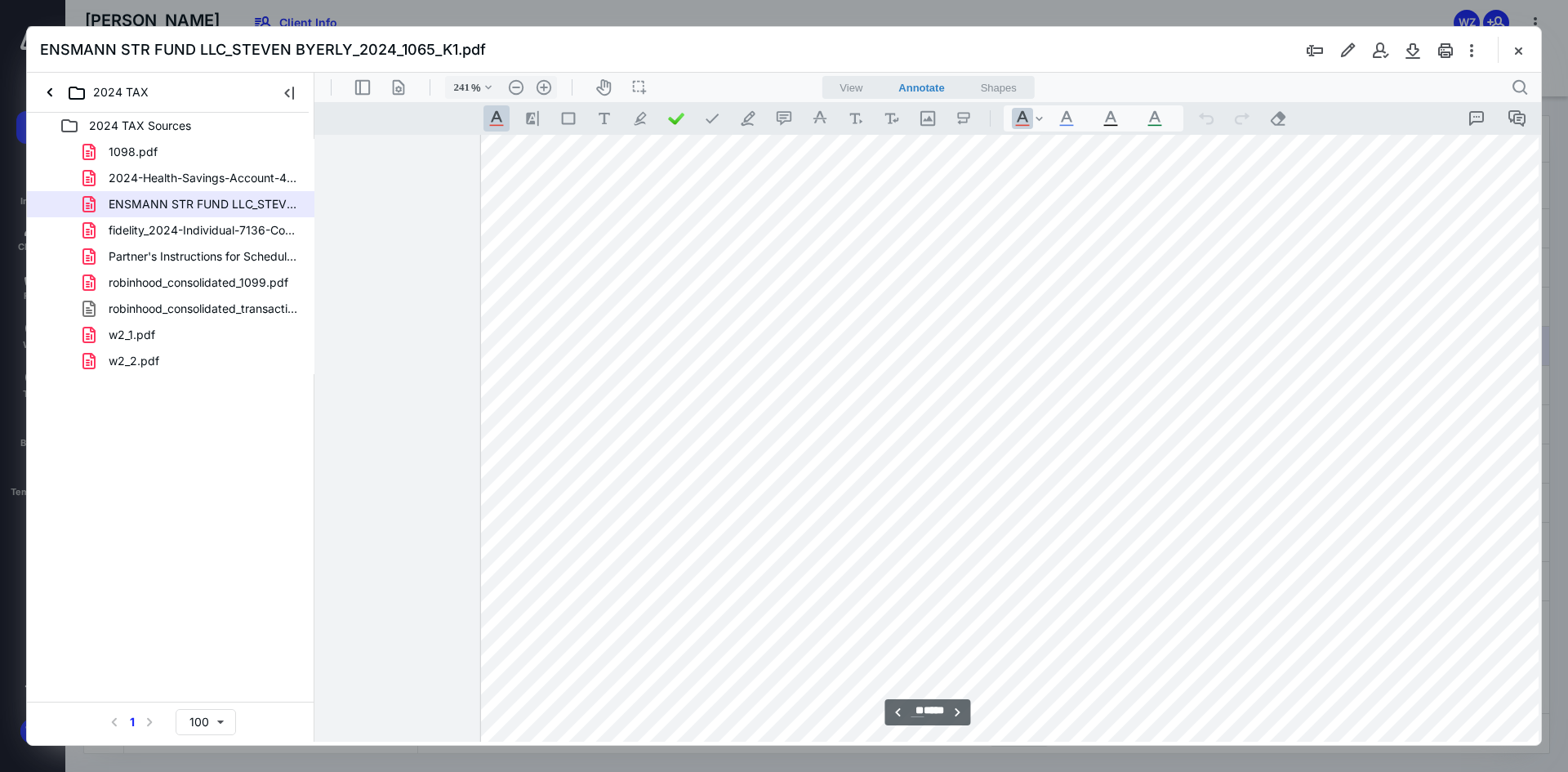 scroll, scrollTop: 21310, scrollLeft: 18, axis: both 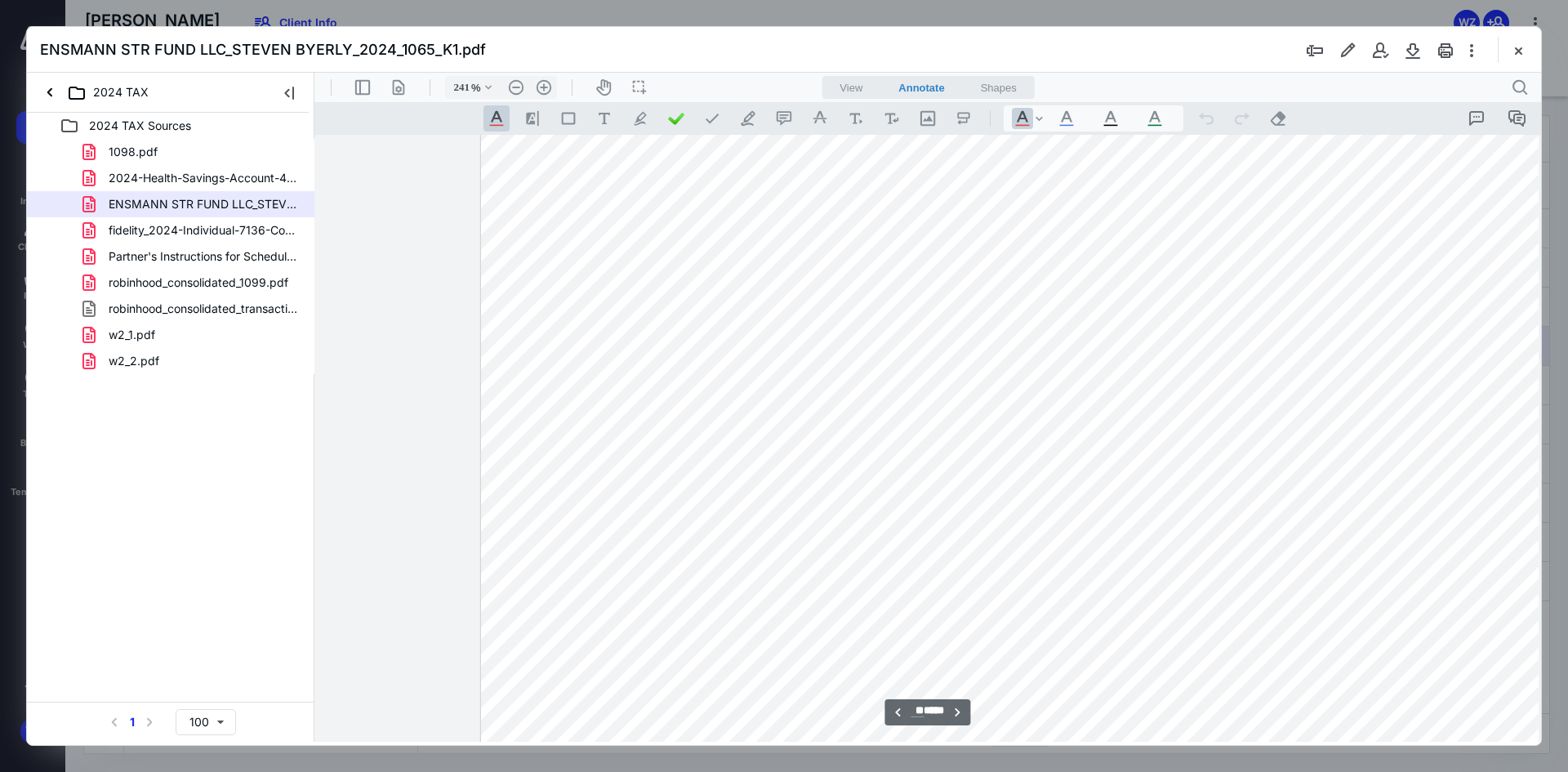 click at bounding box center [1081, 850] 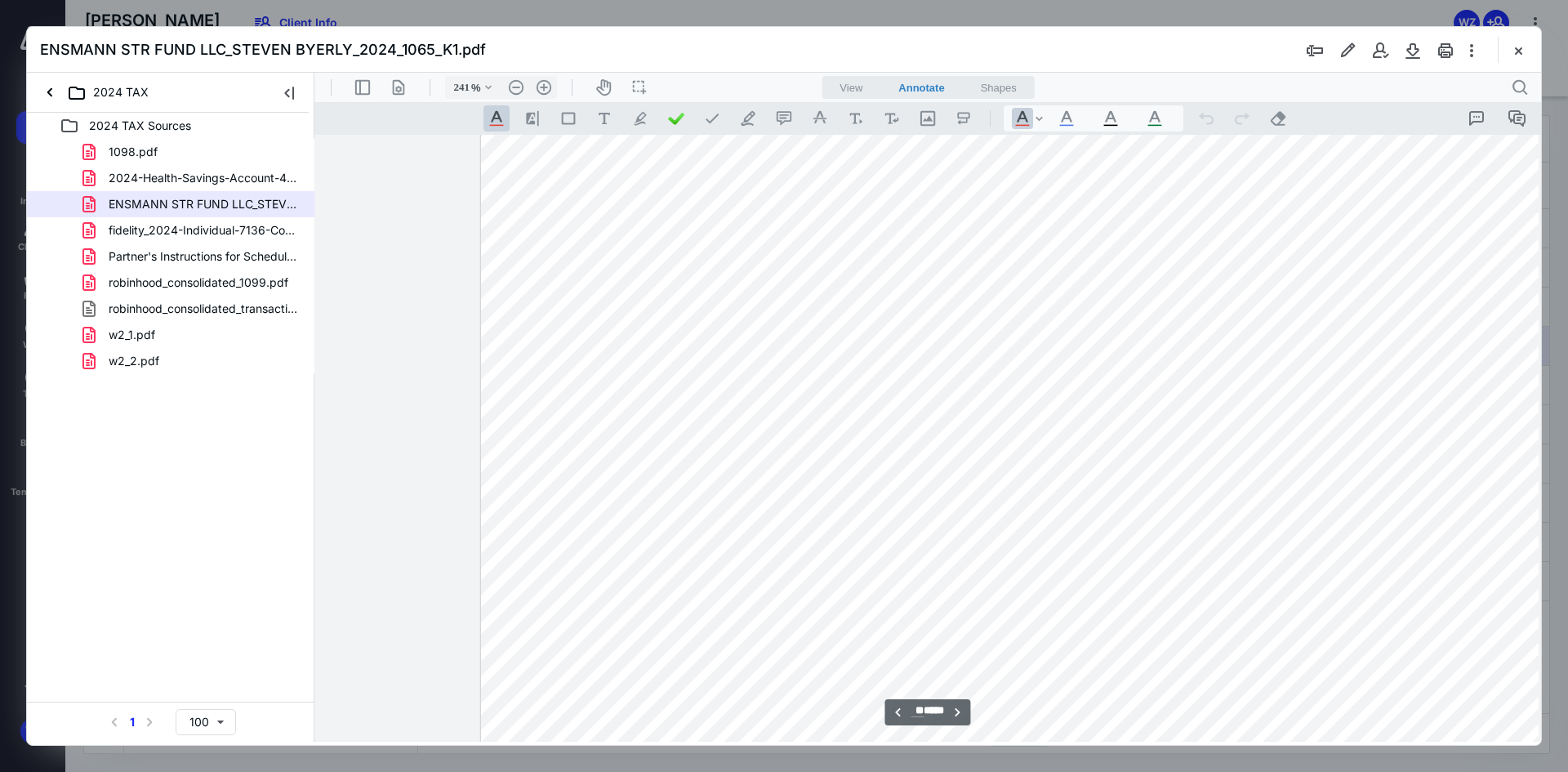 scroll, scrollTop: 21964, scrollLeft: 18, axis: both 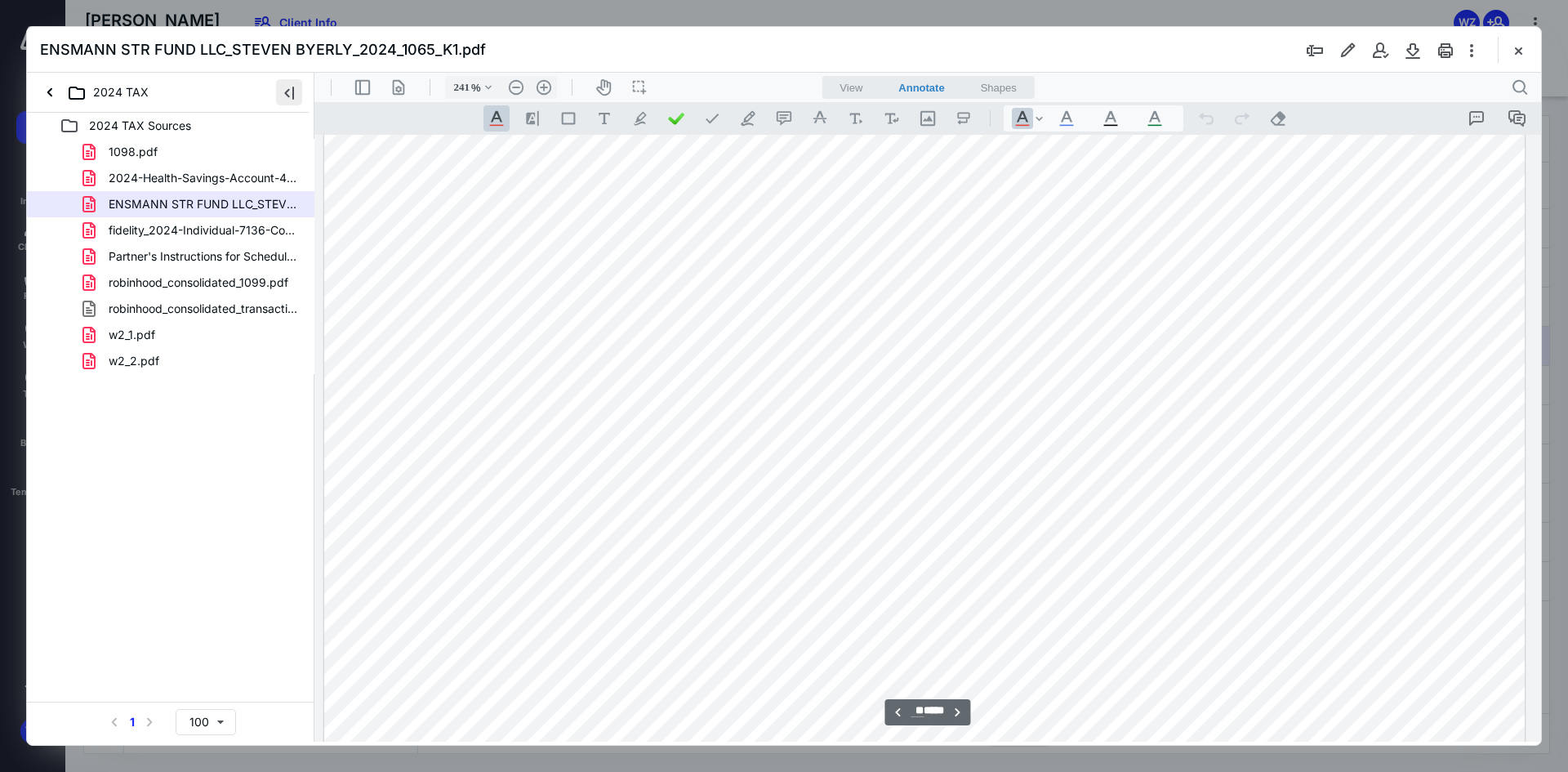 click at bounding box center [289, 92] 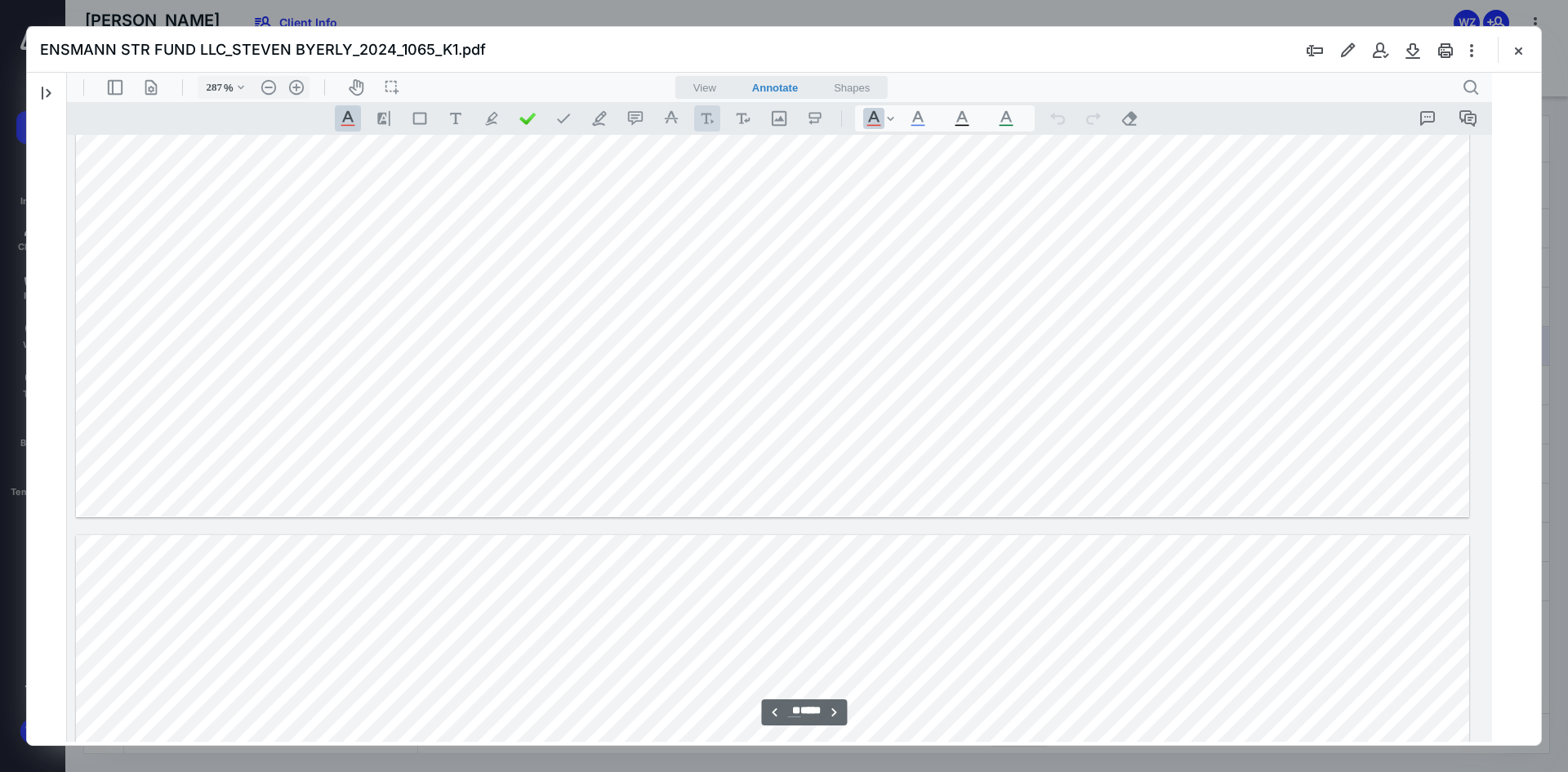 type on "288" 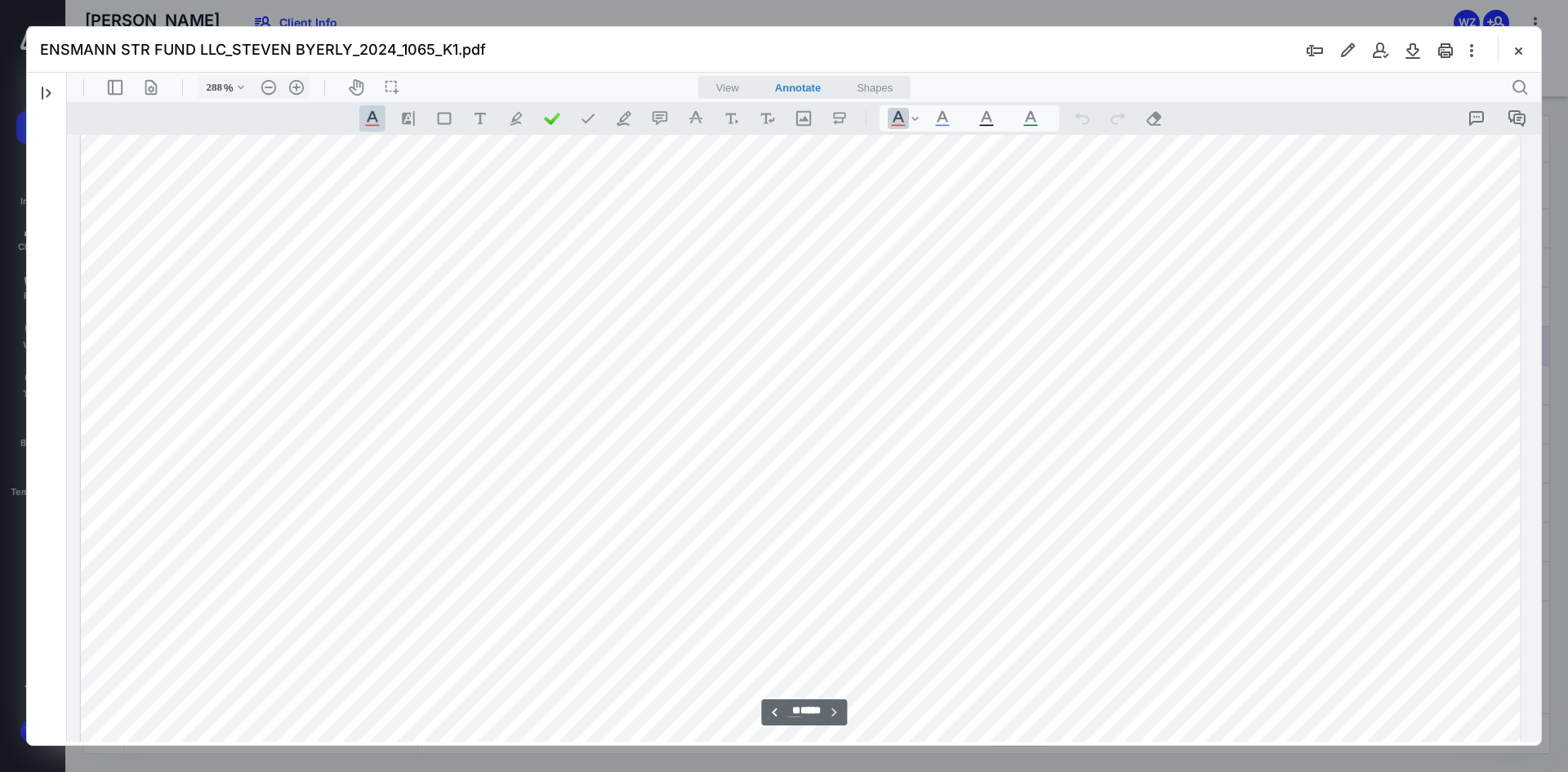 scroll, scrollTop: 50148, scrollLeft: 207, axis: both 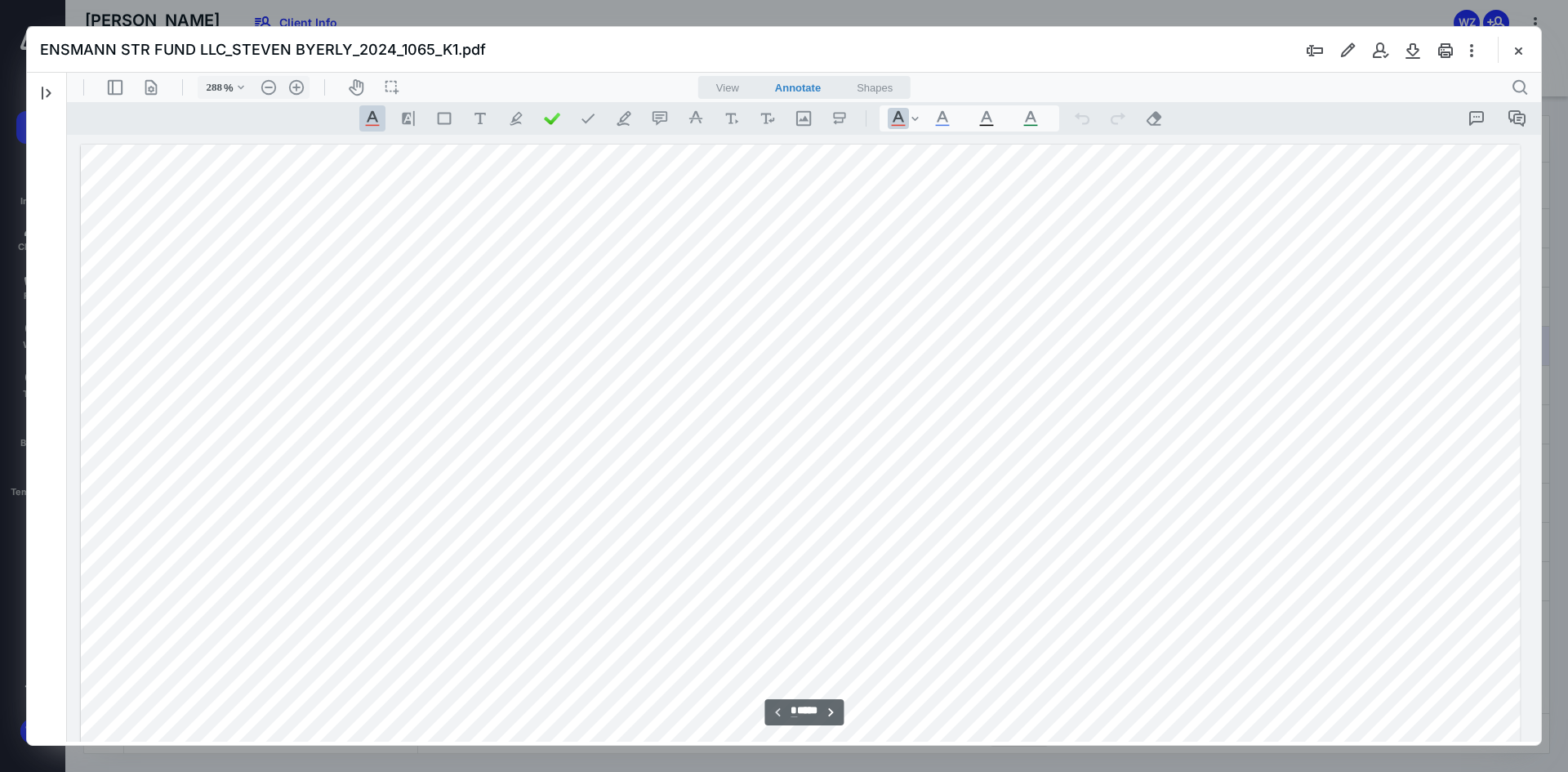 drag, startPoint x: 1535, startPoint y: 717, endPoint x: 1591, endPoint y: 116, distance: 603.60335 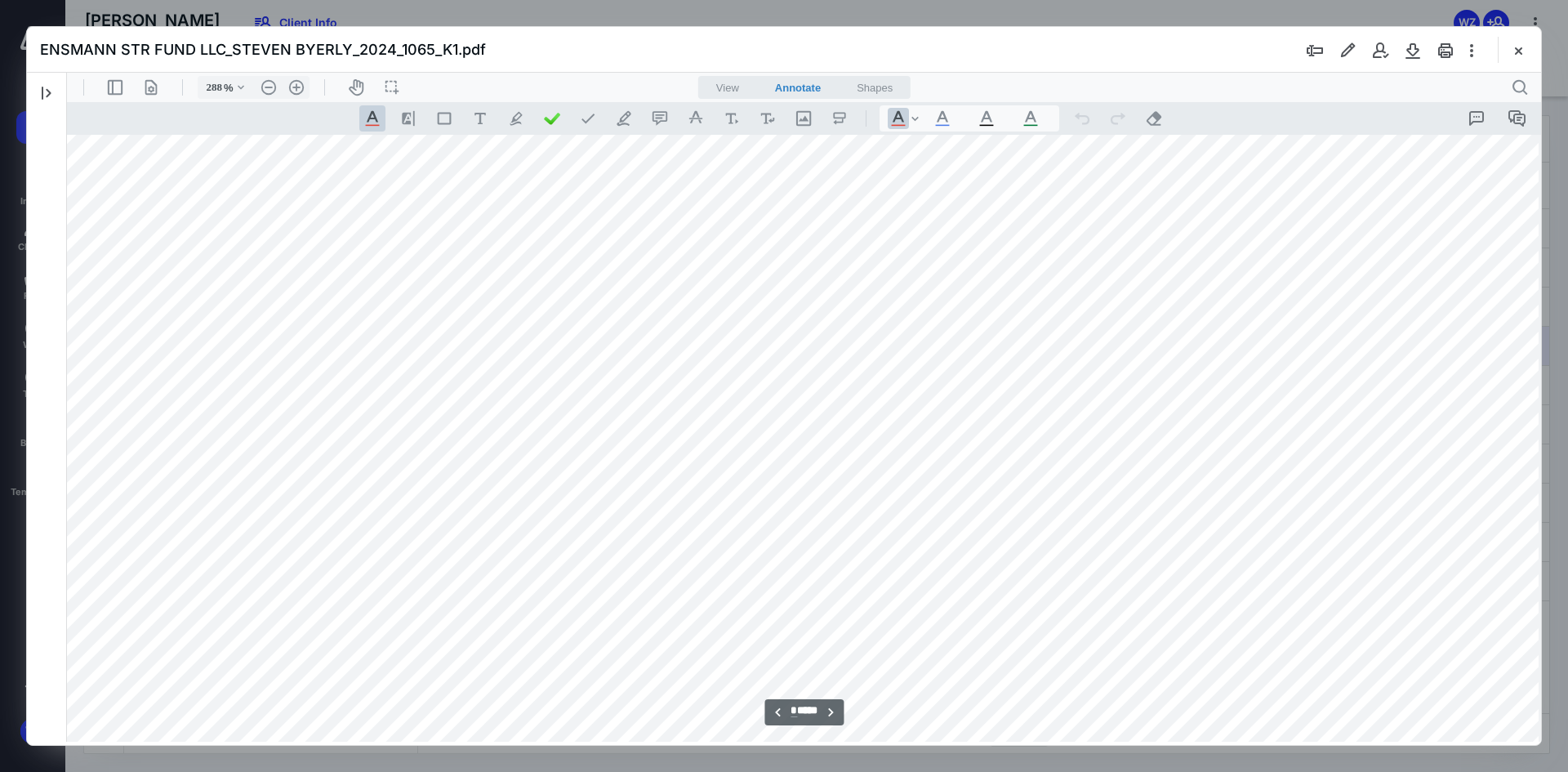 scroll, scrollTop: 7843, scrollLeft: 207, axis: both 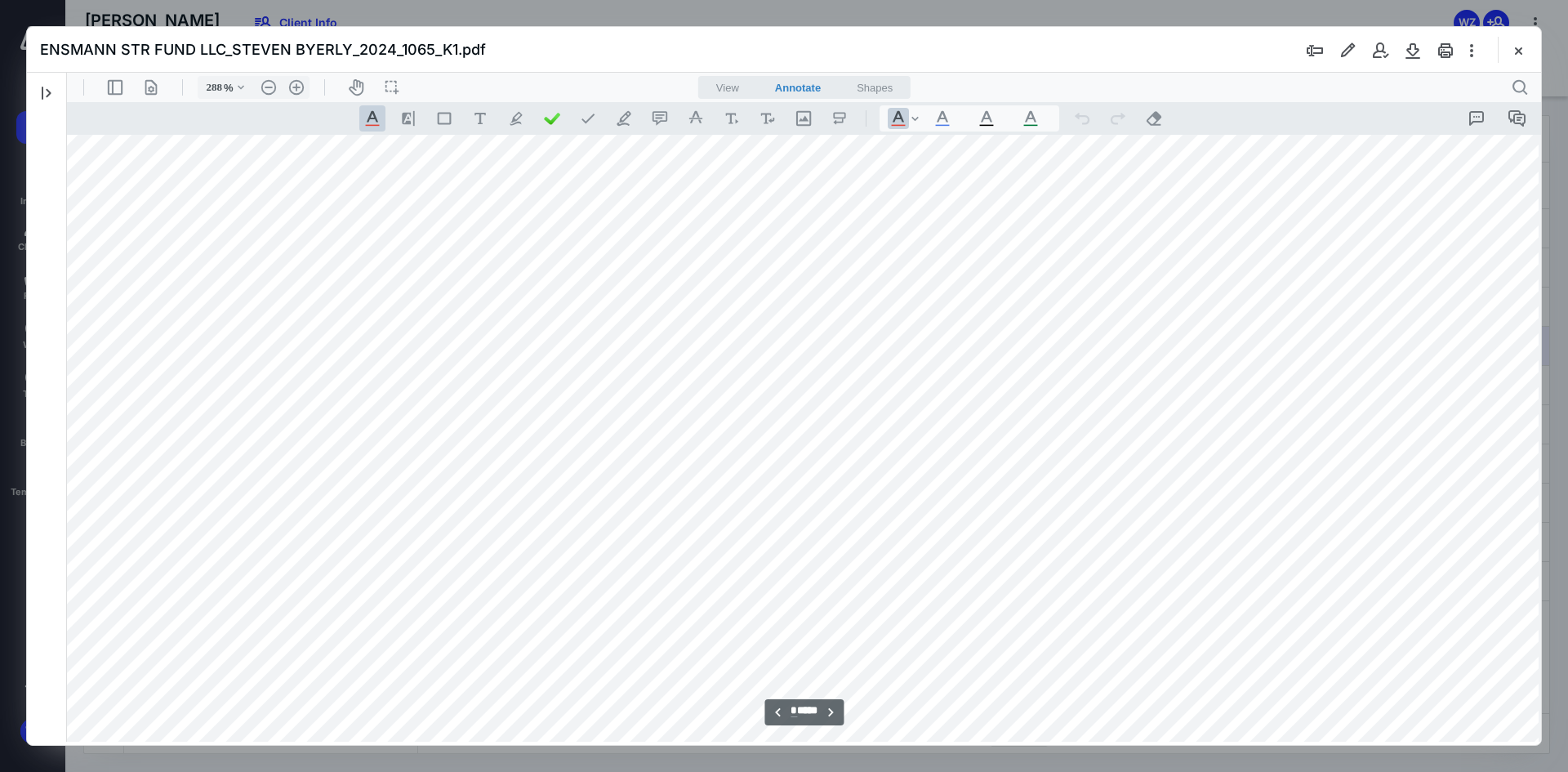 click at bounding box center [800, 551] 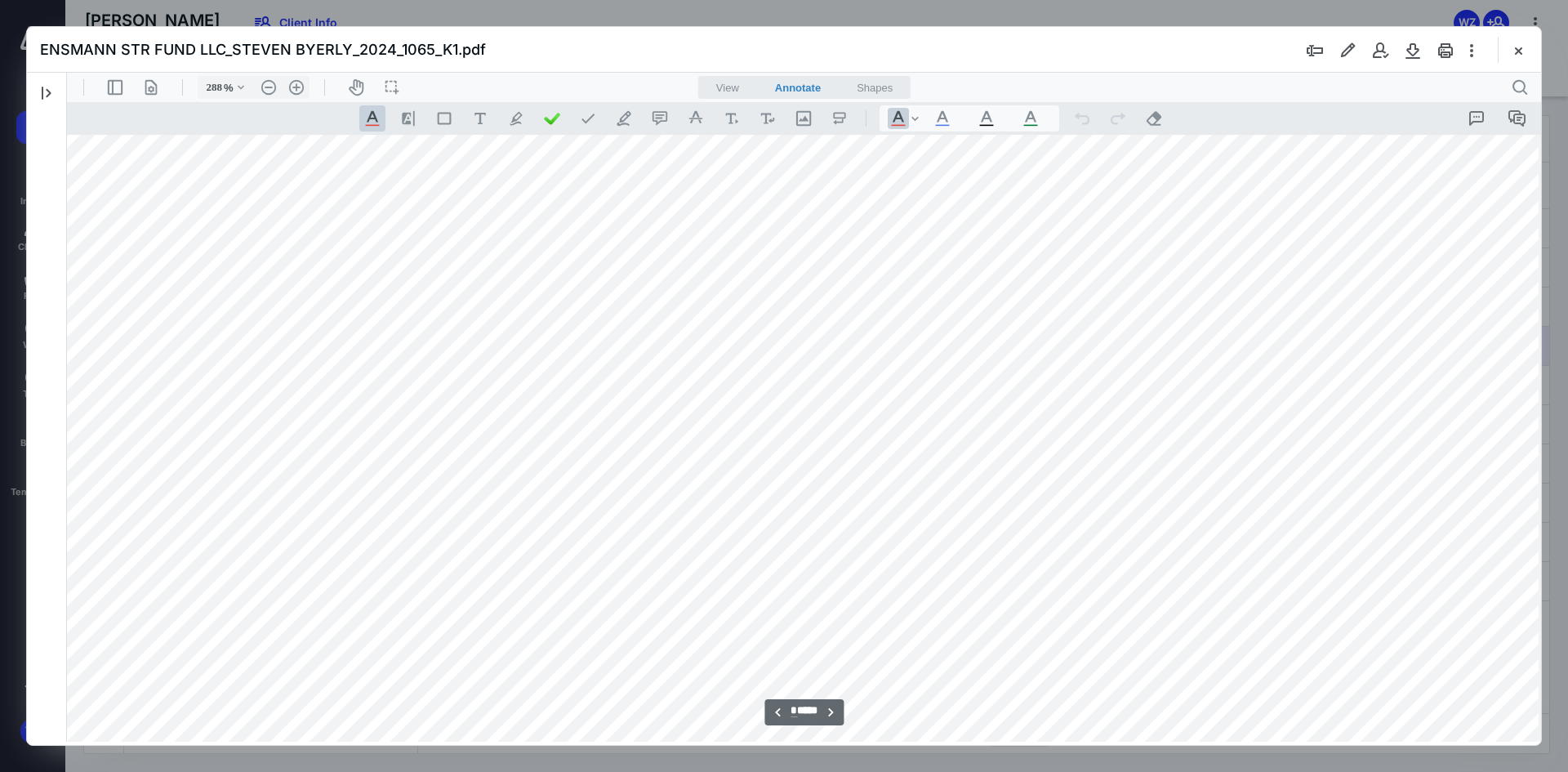scroll, scrollTop: 7843, scrollLeft: 9, axis: both 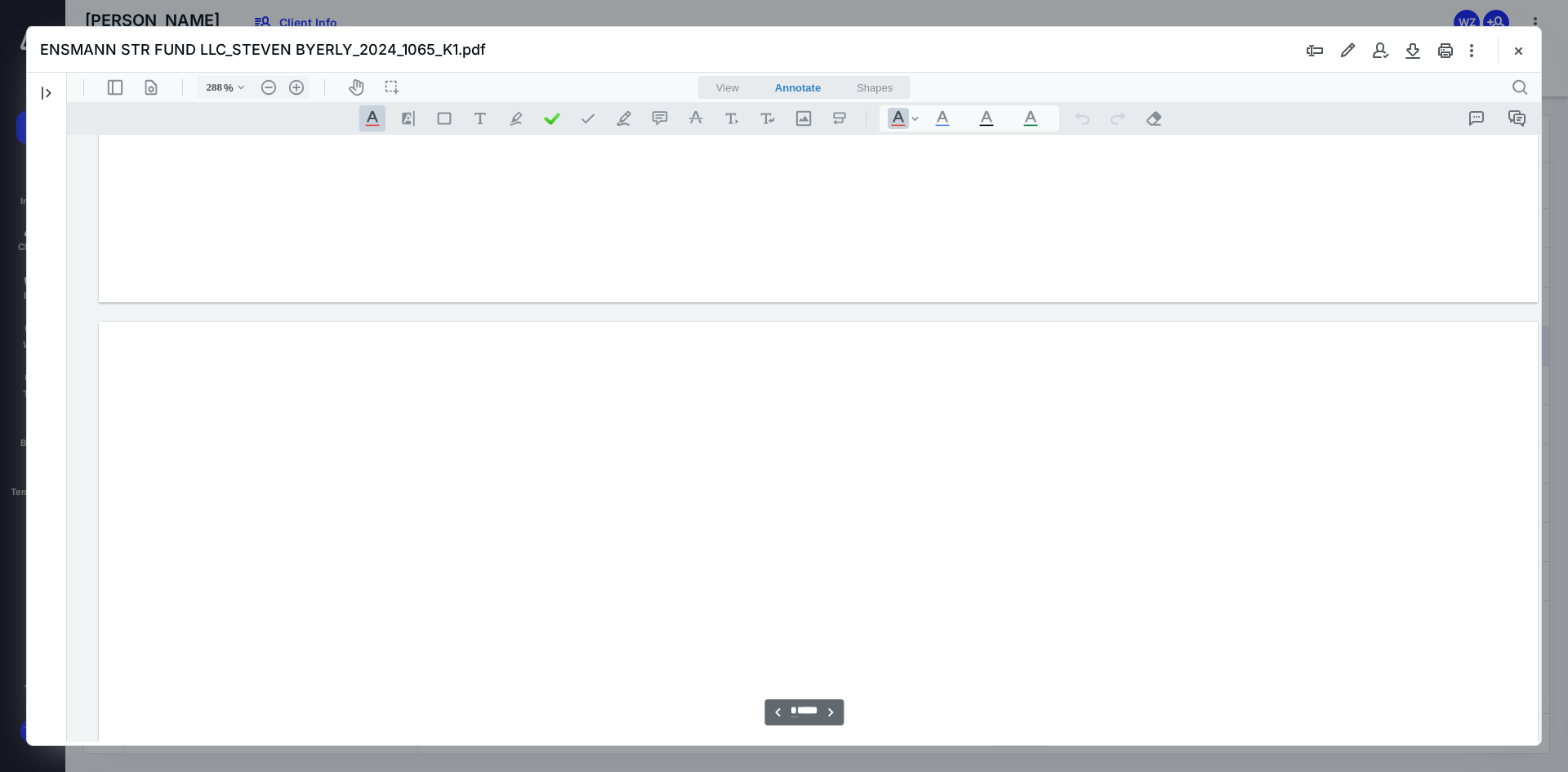 type on "*" 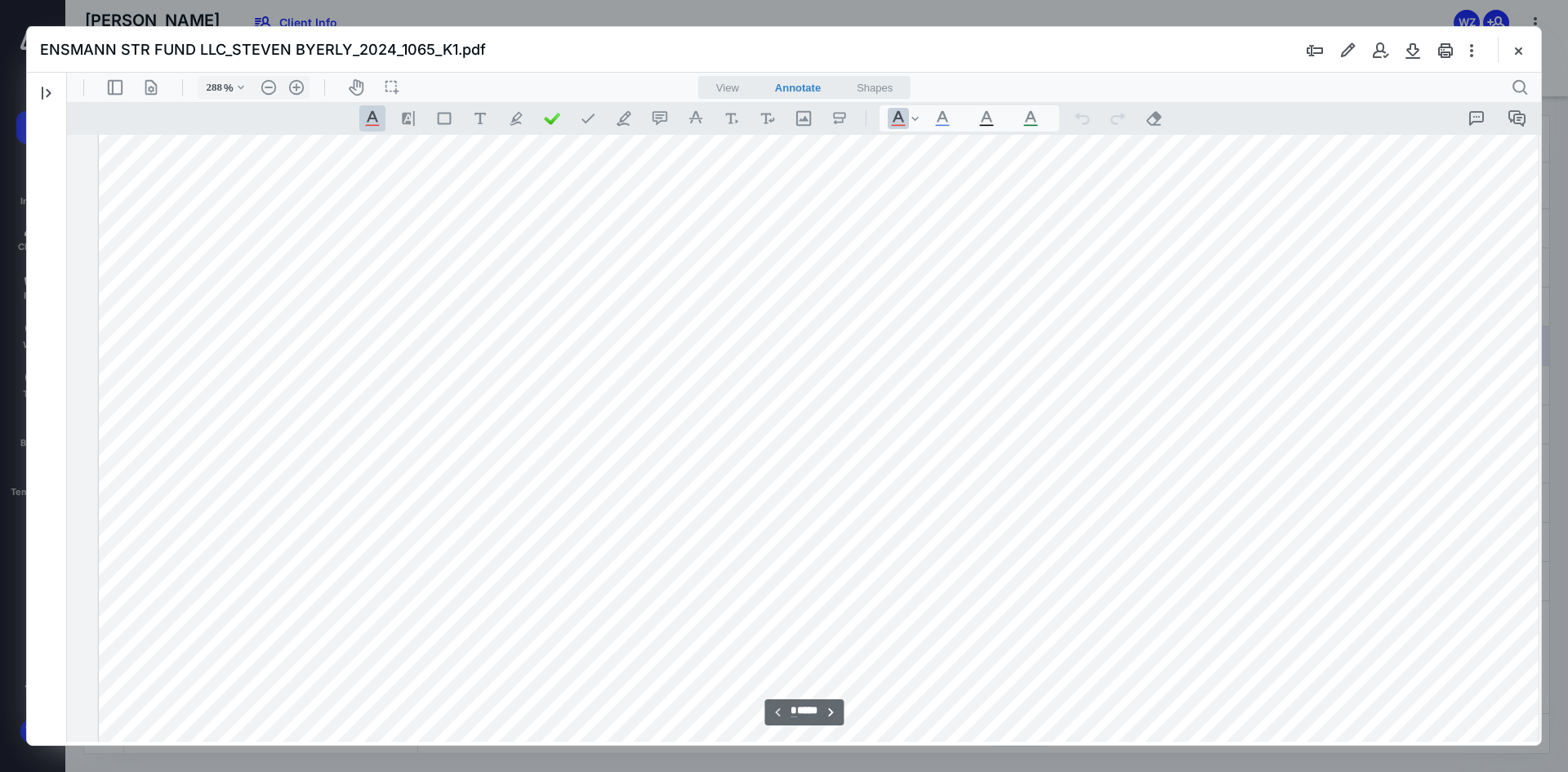 scroll, scrollTop: 18, scrollLeft: 189, axis: both 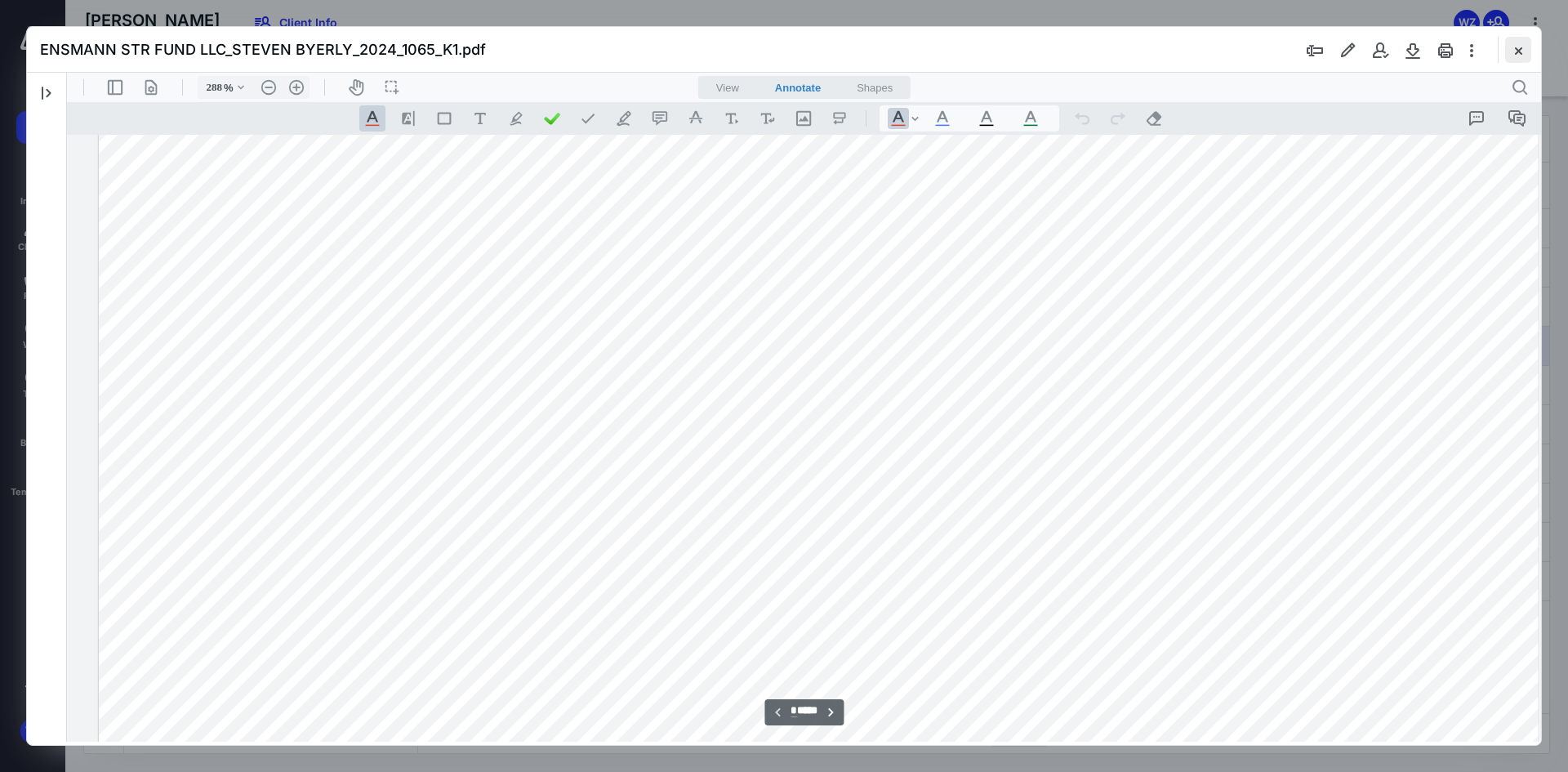 click at bounding box center (1518, 50) 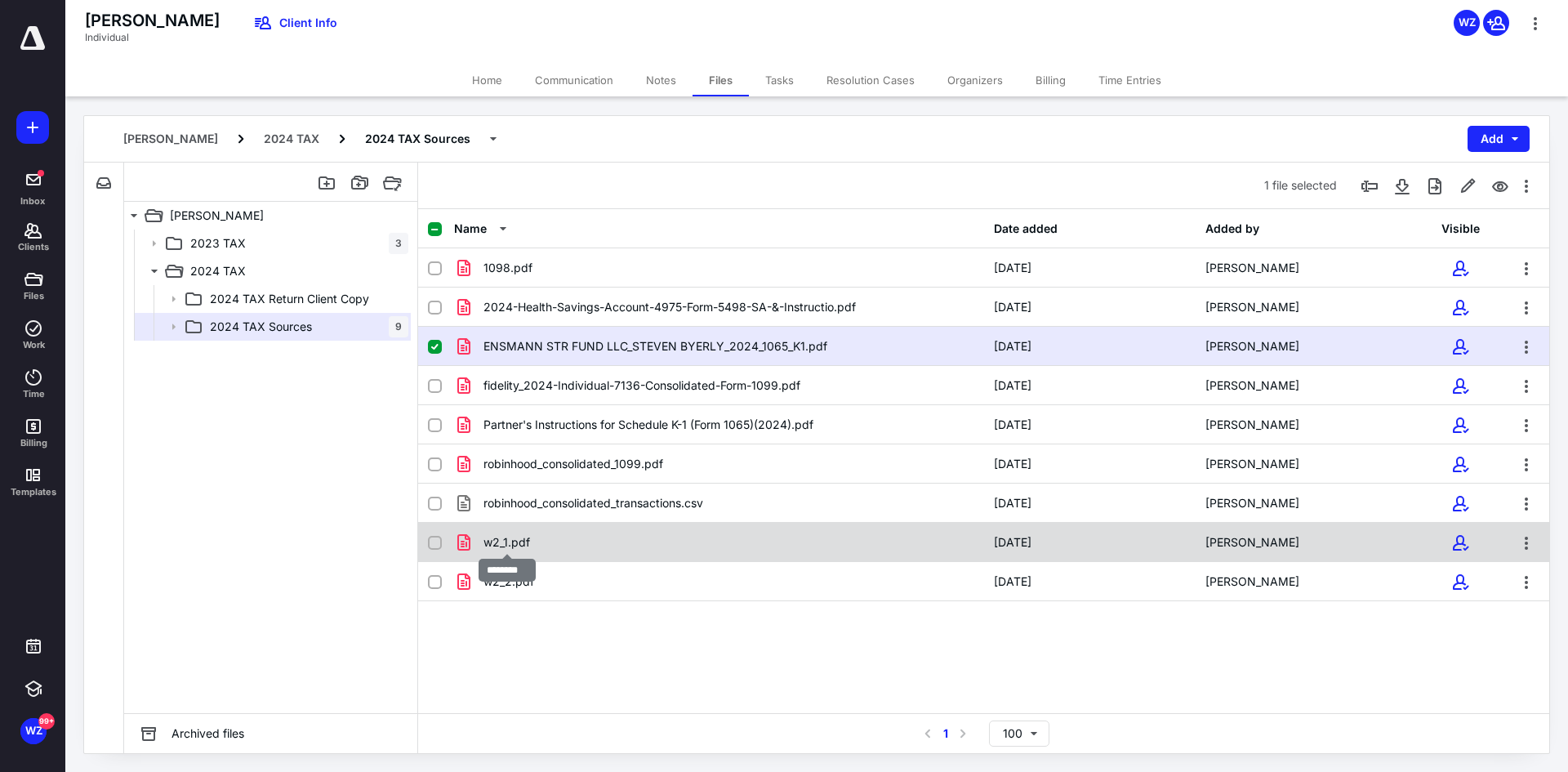 click on "w2_1.pdf" at bounding box center [506, 542] 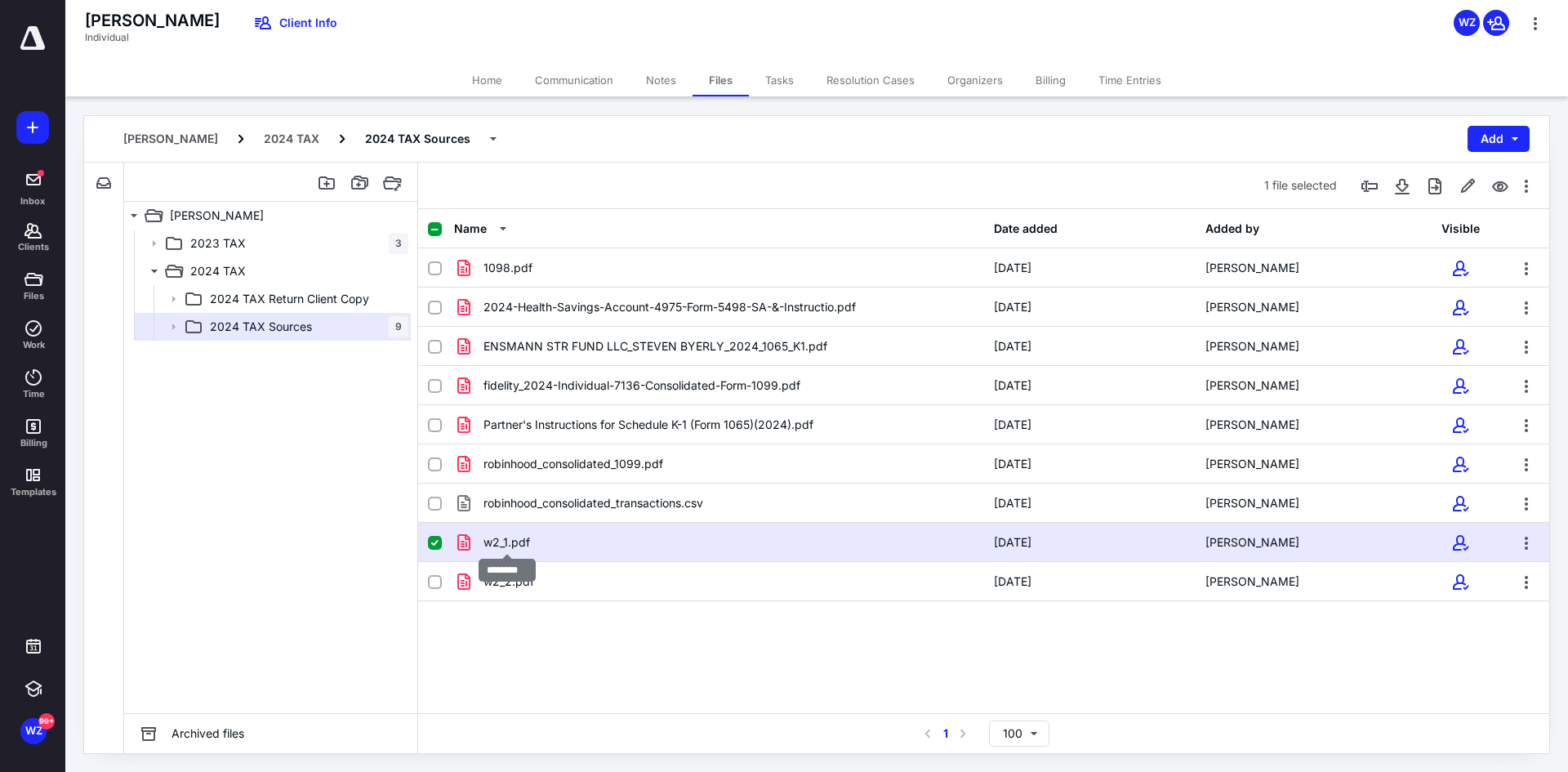 click on "w2_1.pdf" at bounding box center [506, 542] 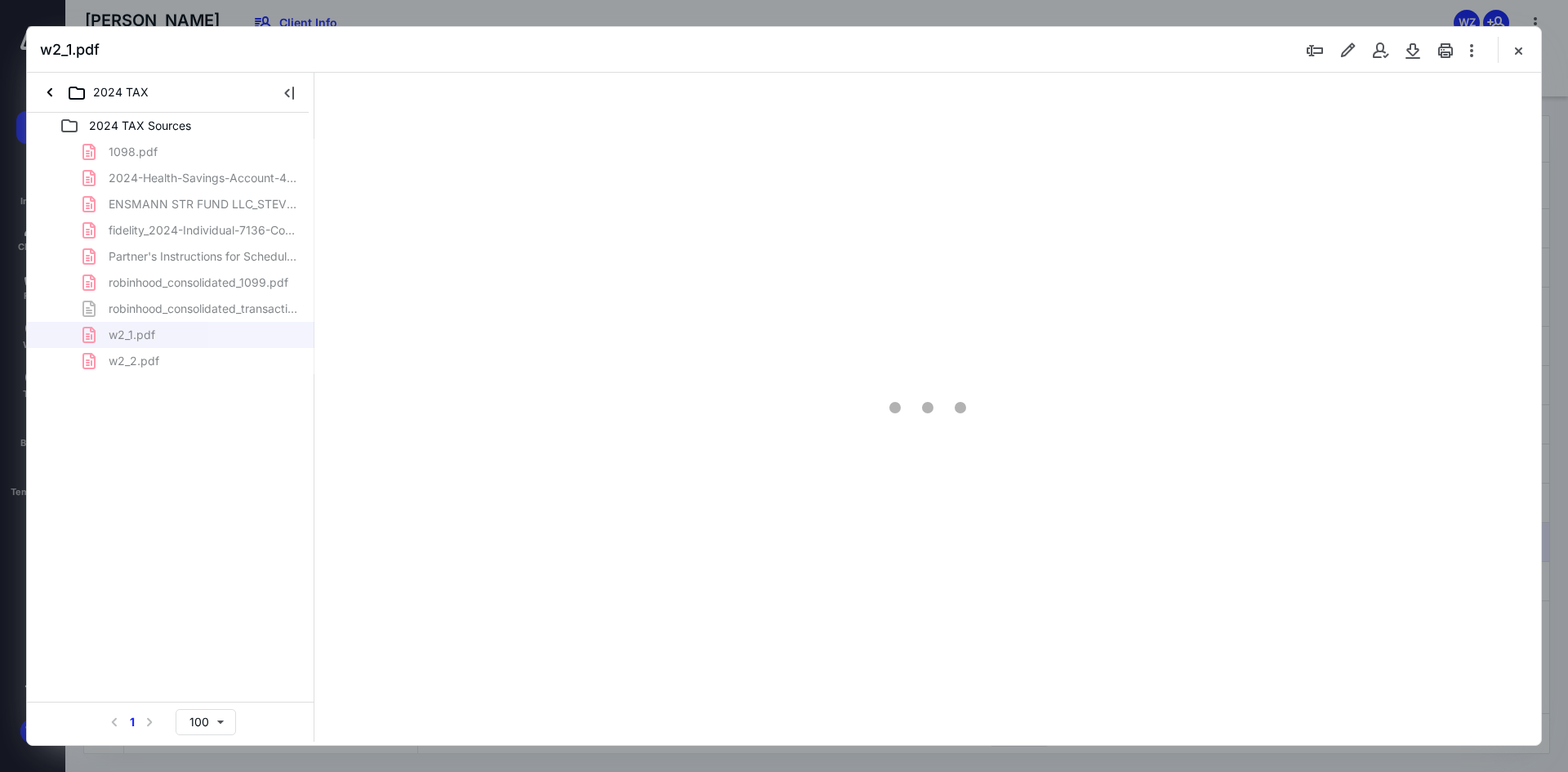 scroll, scrollTop: 0, scrollLeft: 0, axis: both 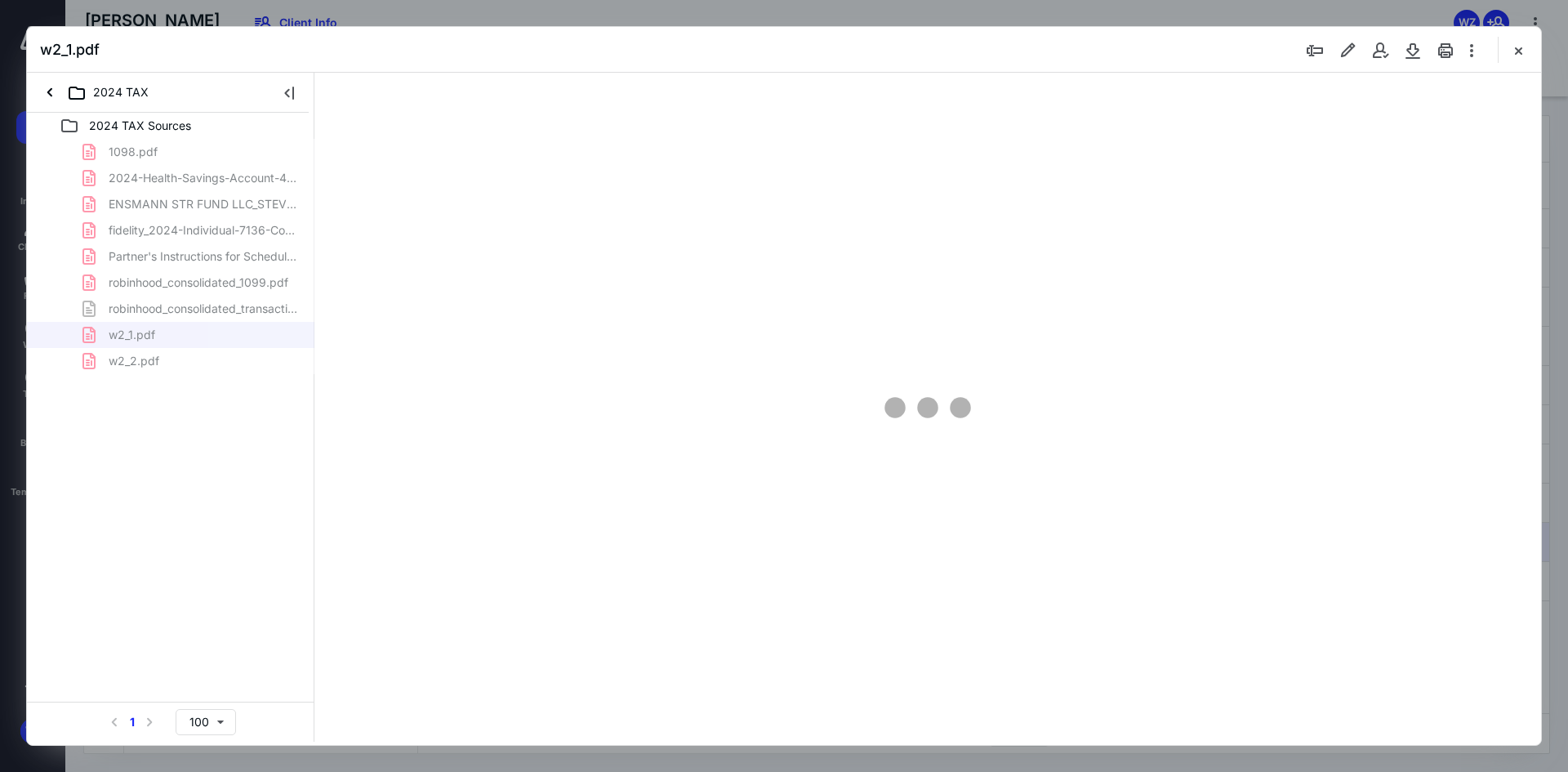 type on "240" 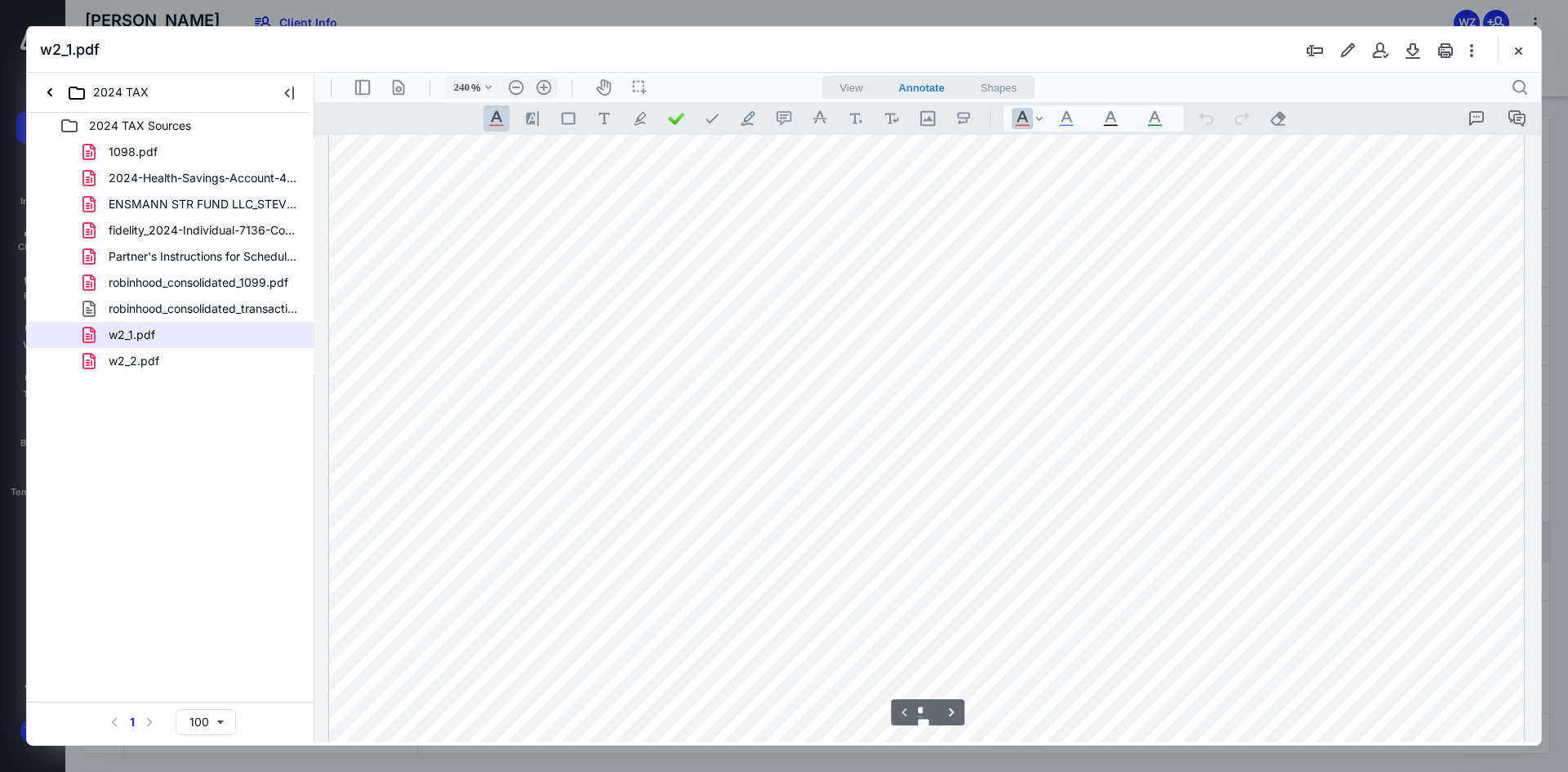 scroll, scrollTop: 980, scrollLeft: 0, axis: vertical 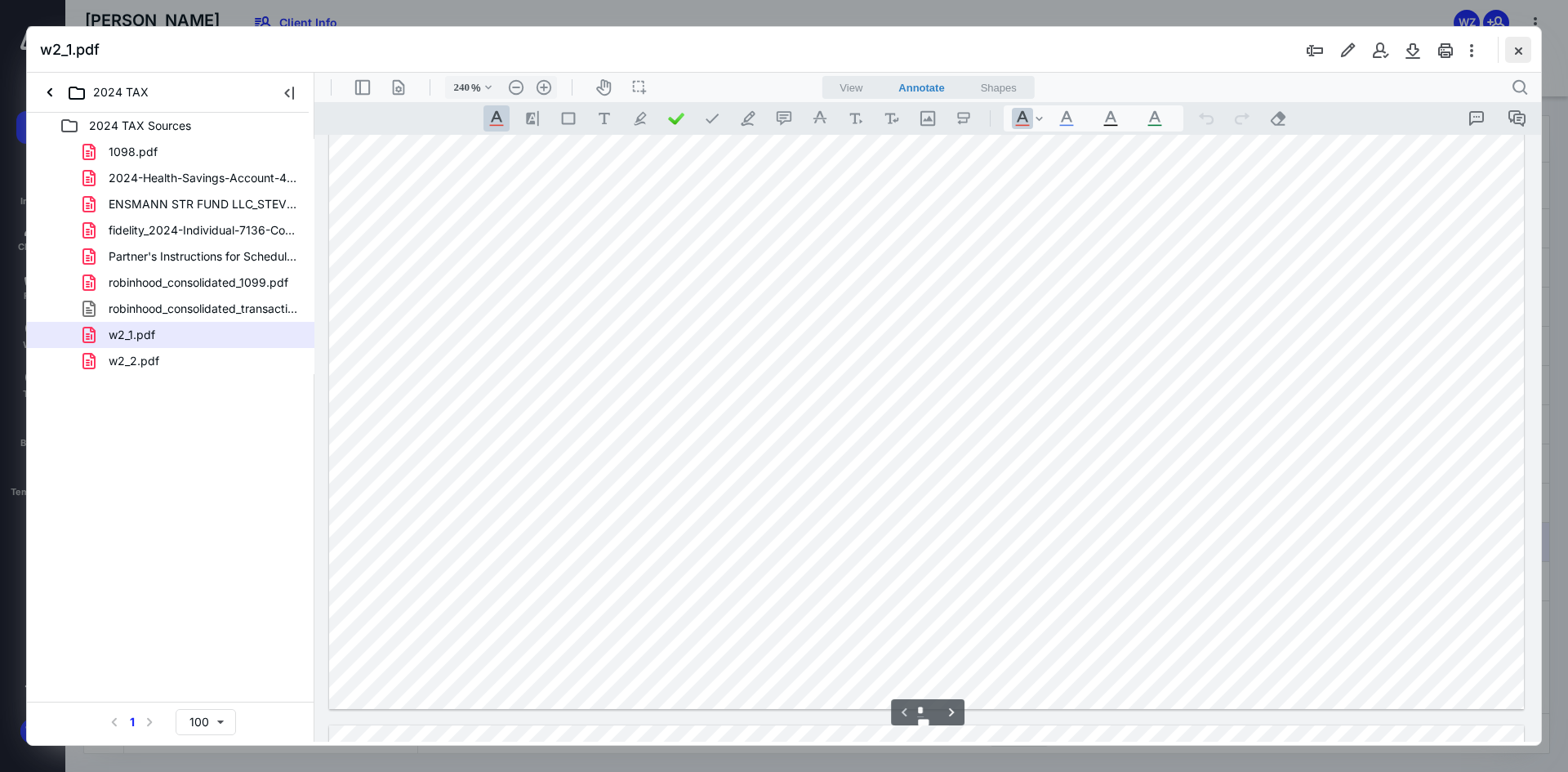 click at bounding box center (1518, 50) 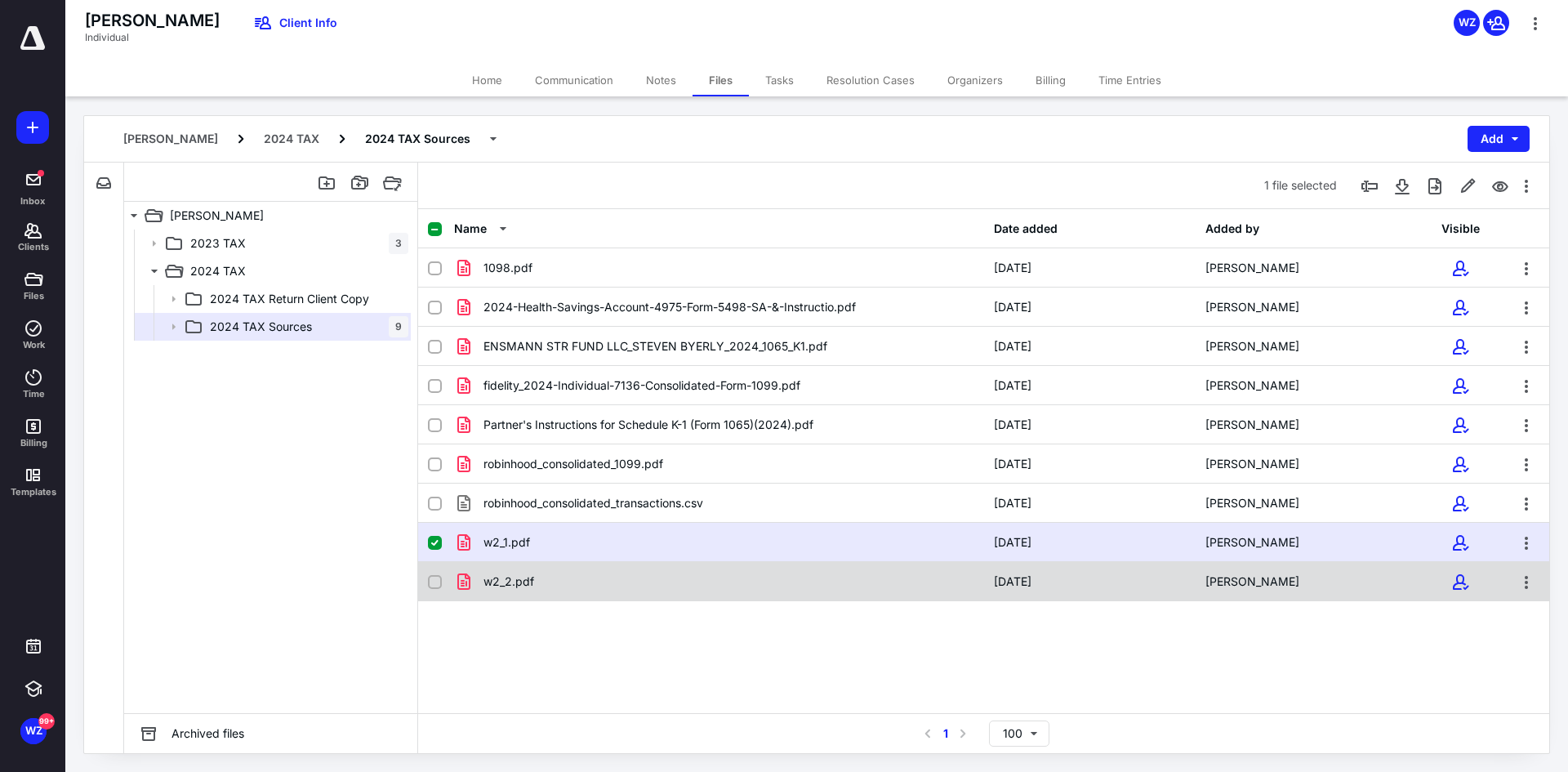 click on "w2_2.pdf" at bounding box center [509, 582] 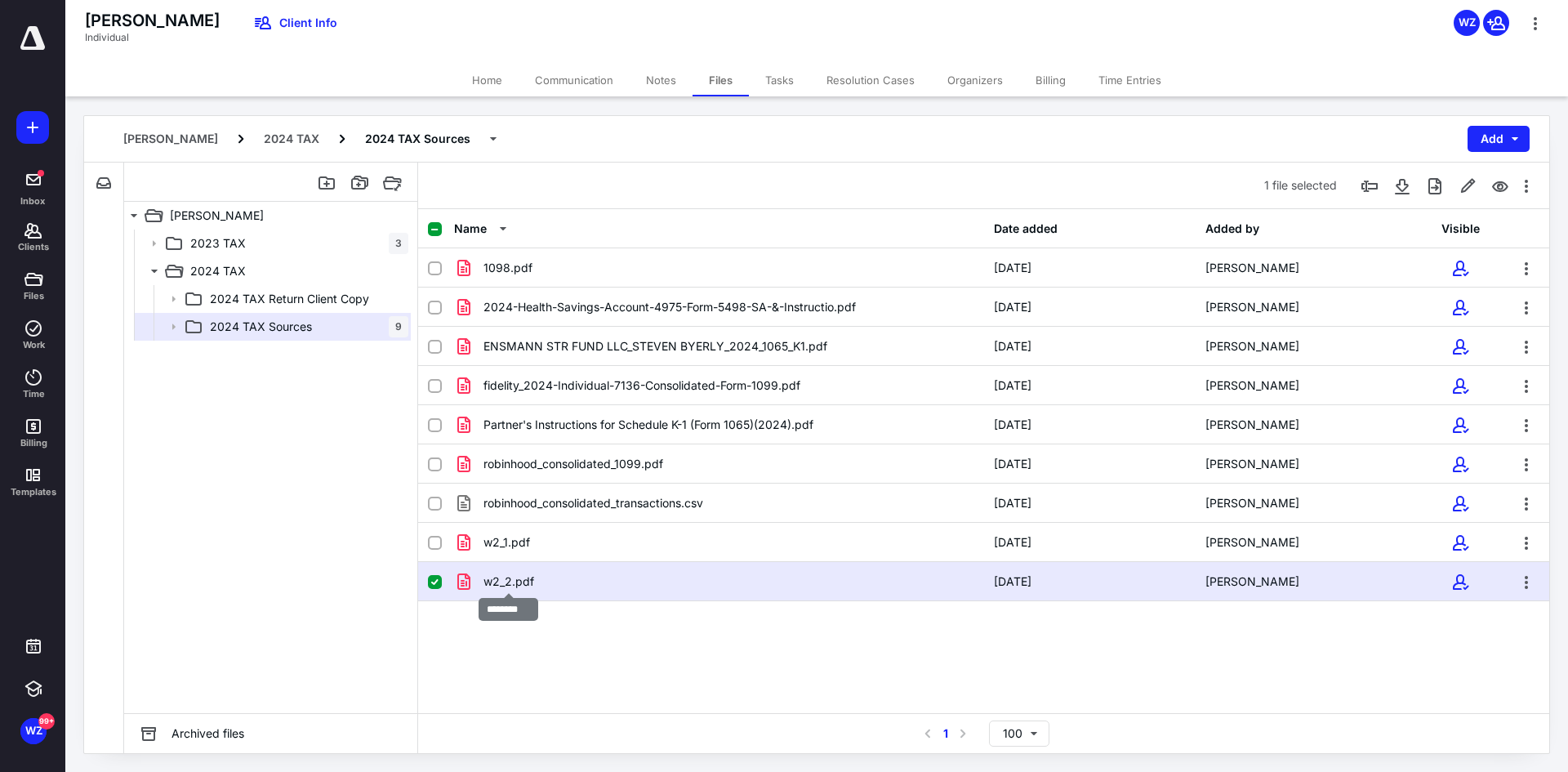 click on "w2_2.pdf" at bounding box center (509, 582) 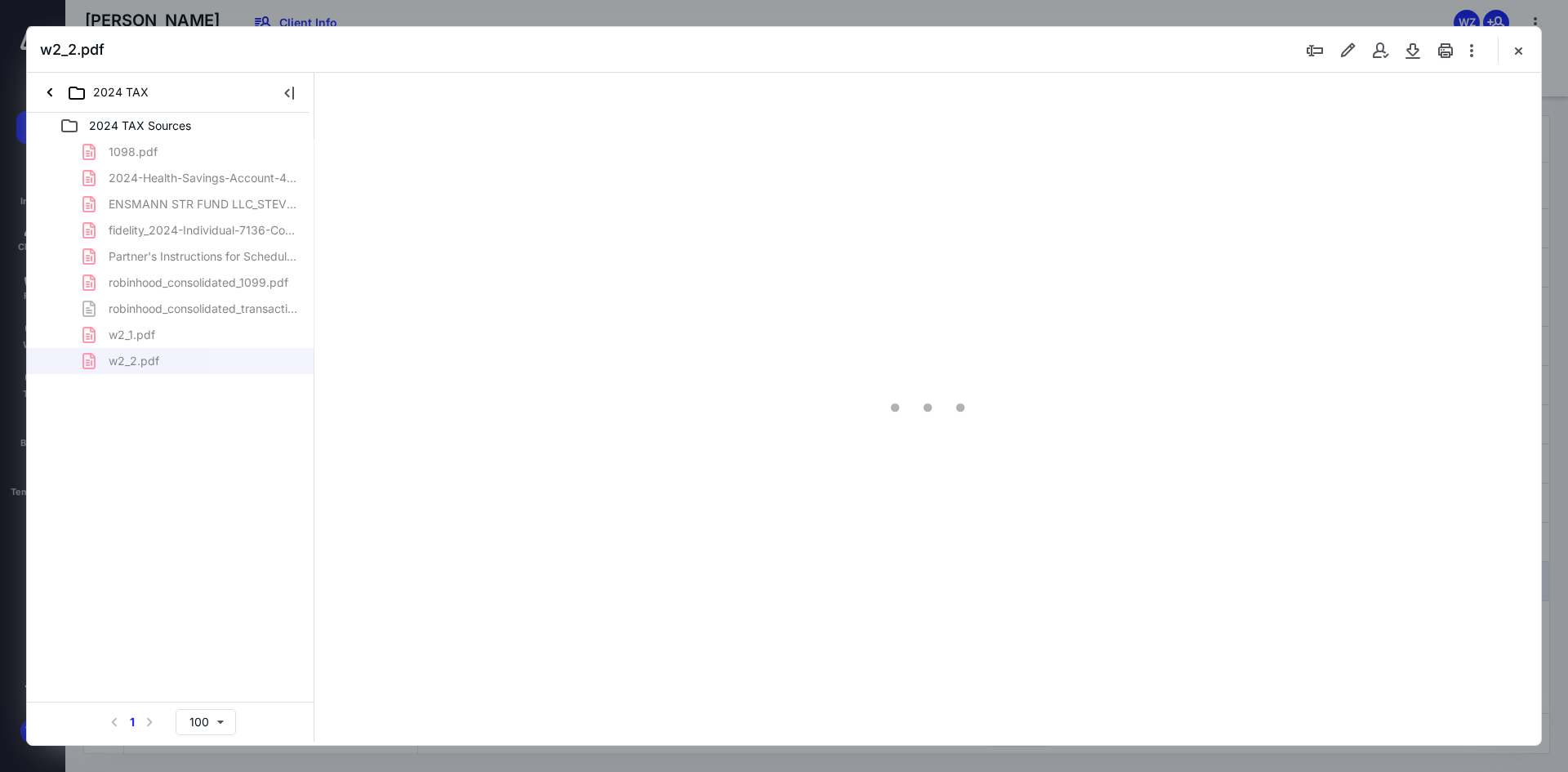 scroll, scrollTop: 0, scrollLeft: 0, axis: both 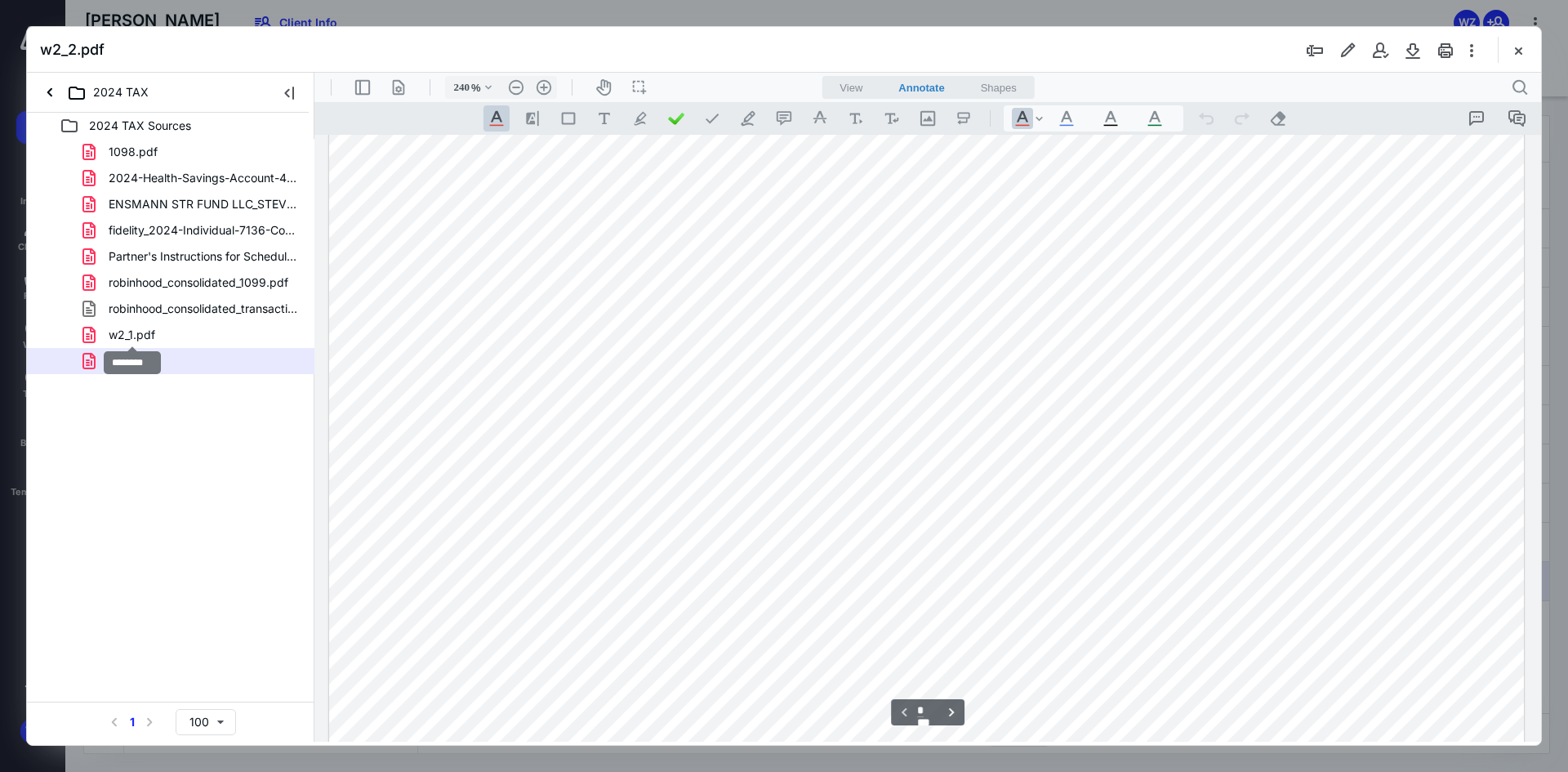 drag, startPoint x: 136, startPoint y: 337, endPoint x: 149, endPoint y: 333, distance: 13.601471 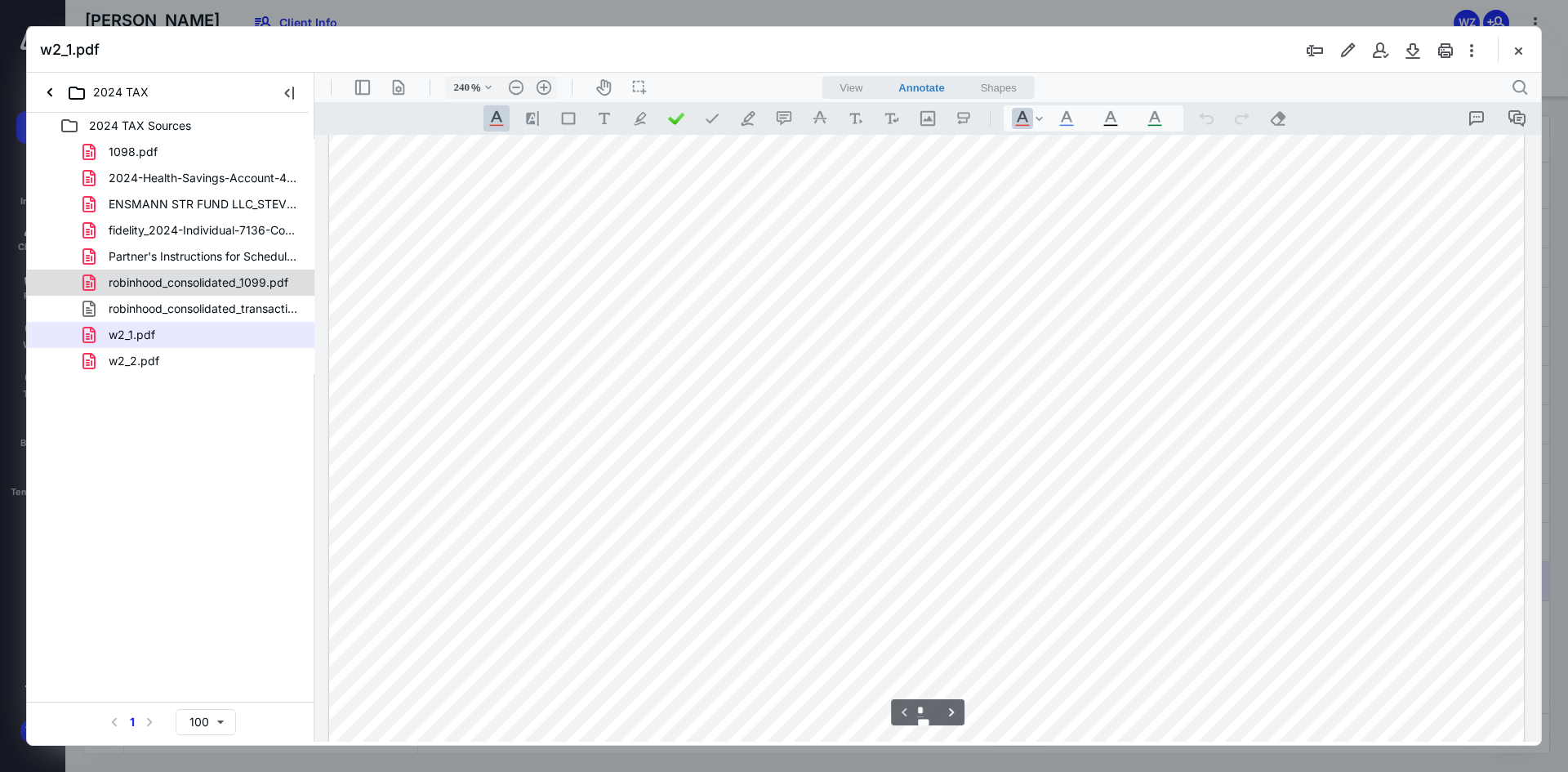 scroll, scrollTop: 654, scrollLeft: 0, axis: vertical 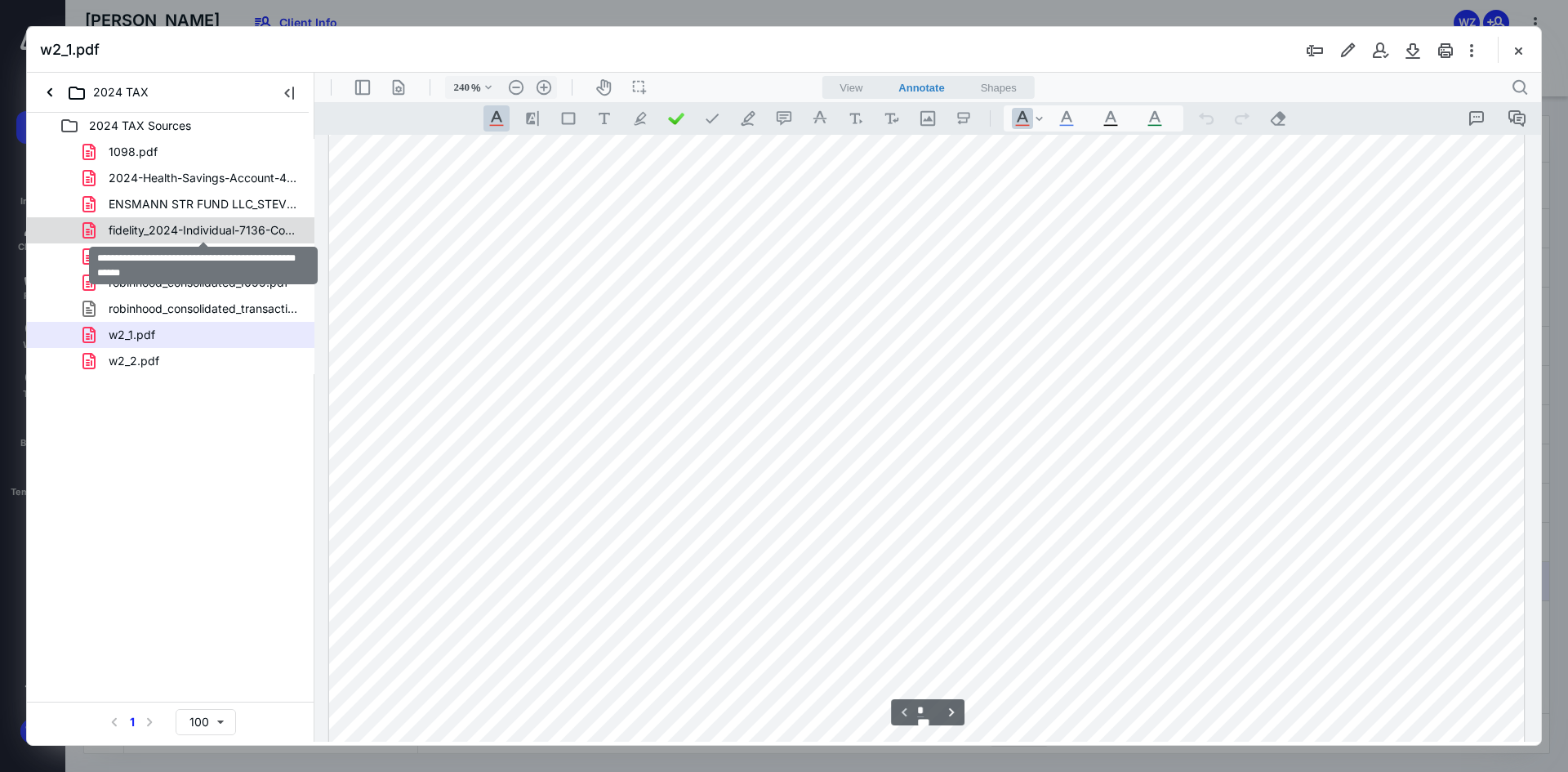 click on "fidelity_2024-Individual-7136-Consolidated-Form-1099.pdf" at bounding box center (203, 230) 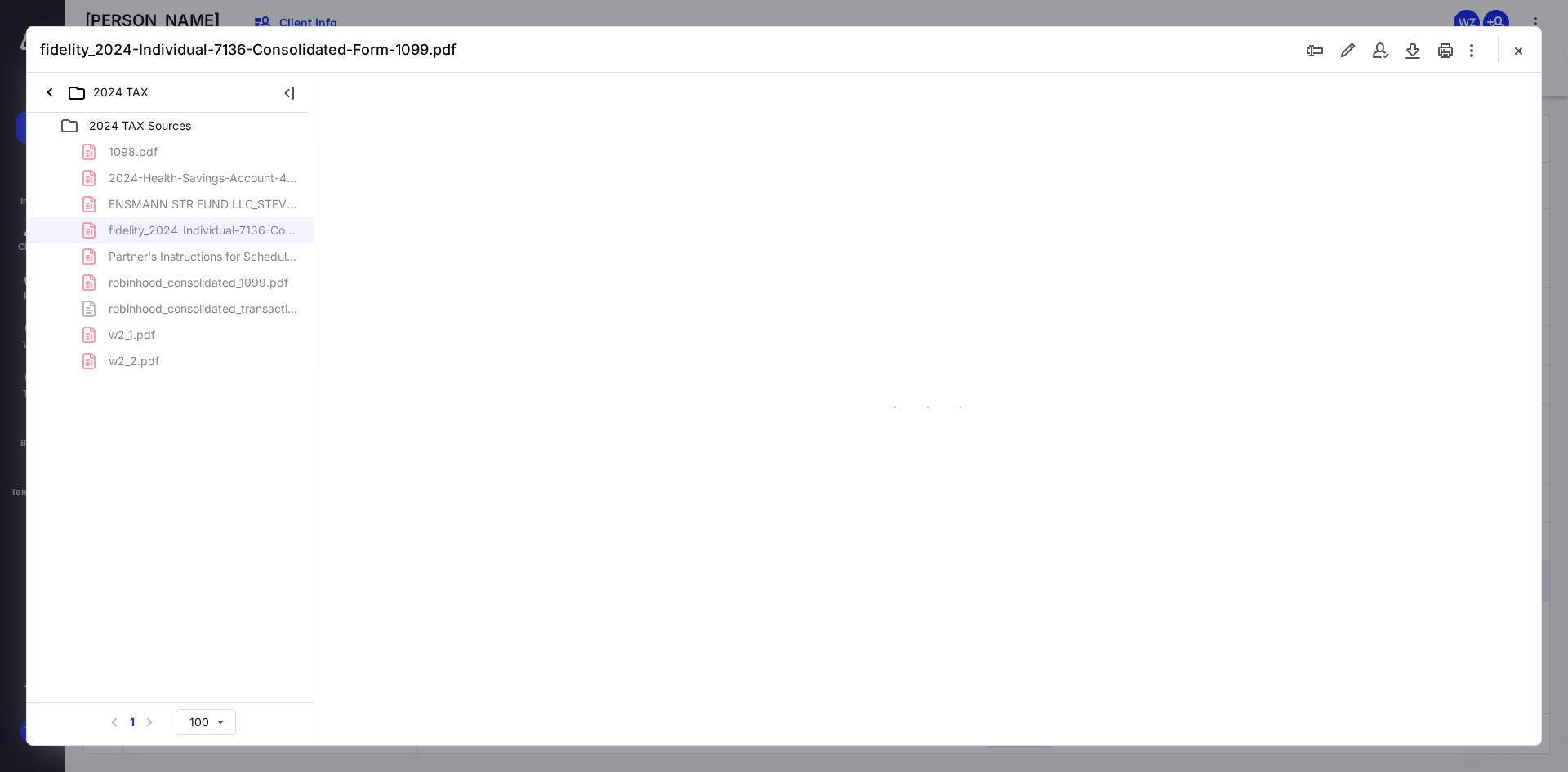 type on "196" 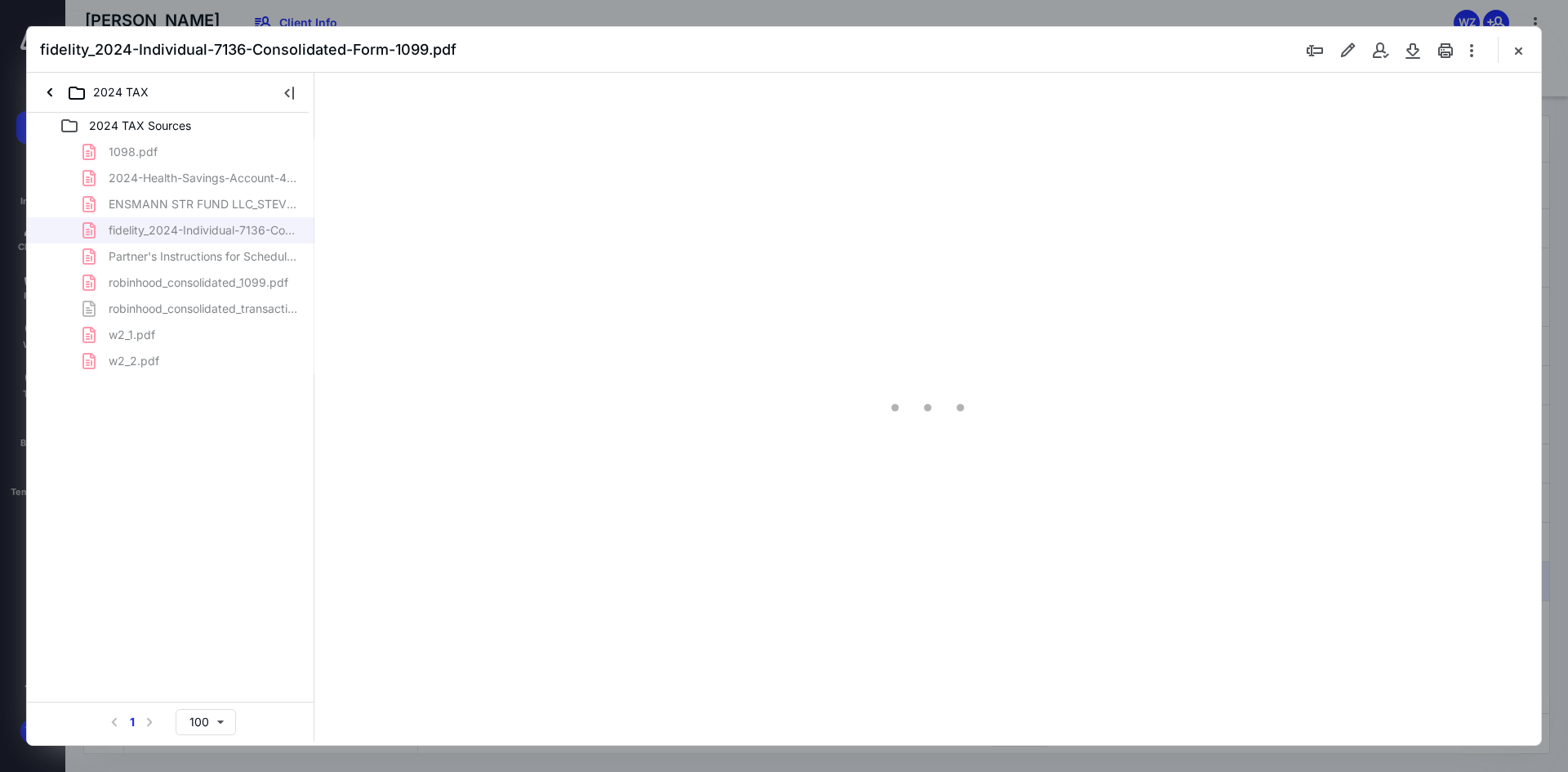 scroll, scrollTop: 69, scrollLeft: 0, axis: vertical 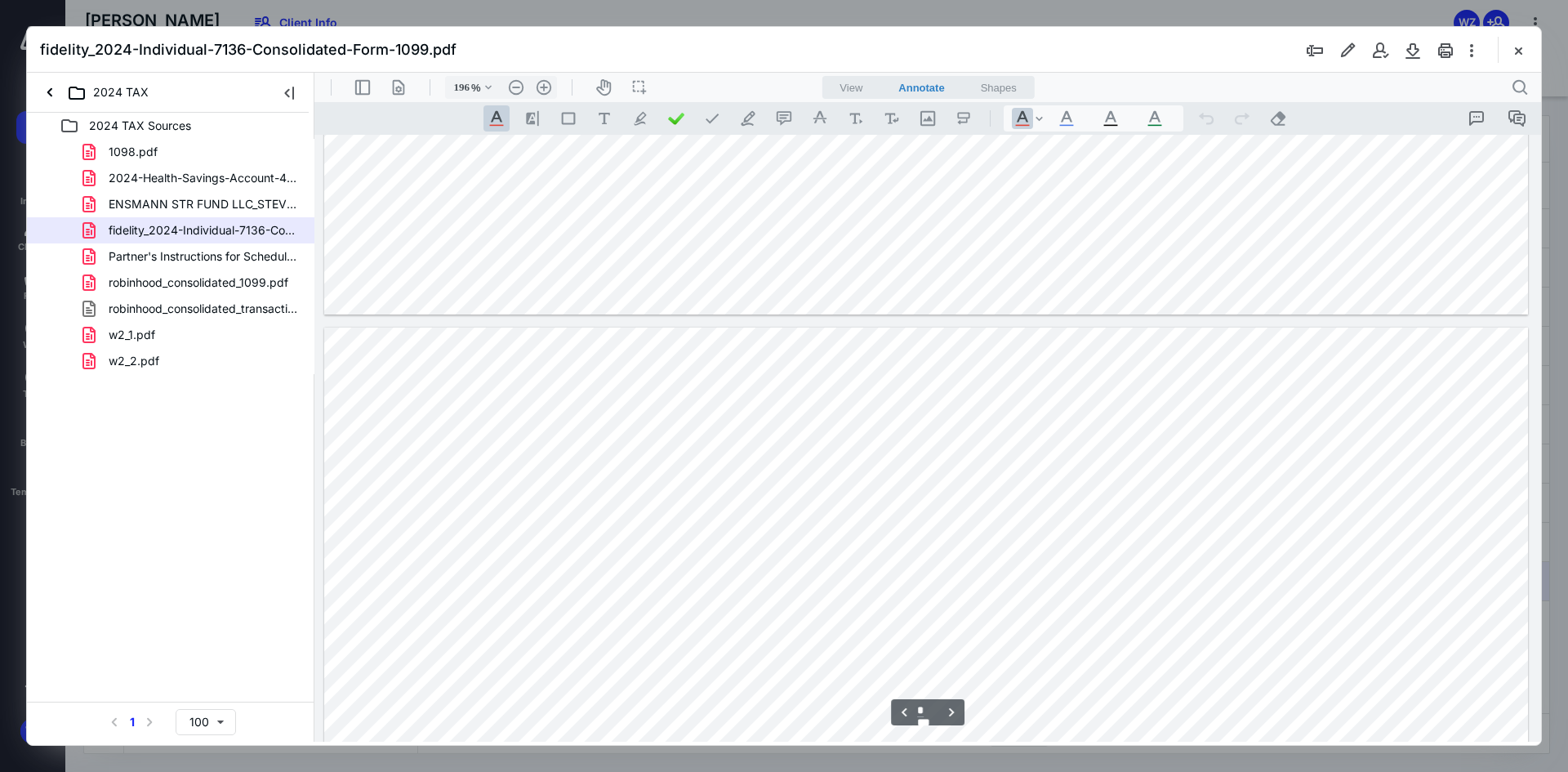 type on "*" 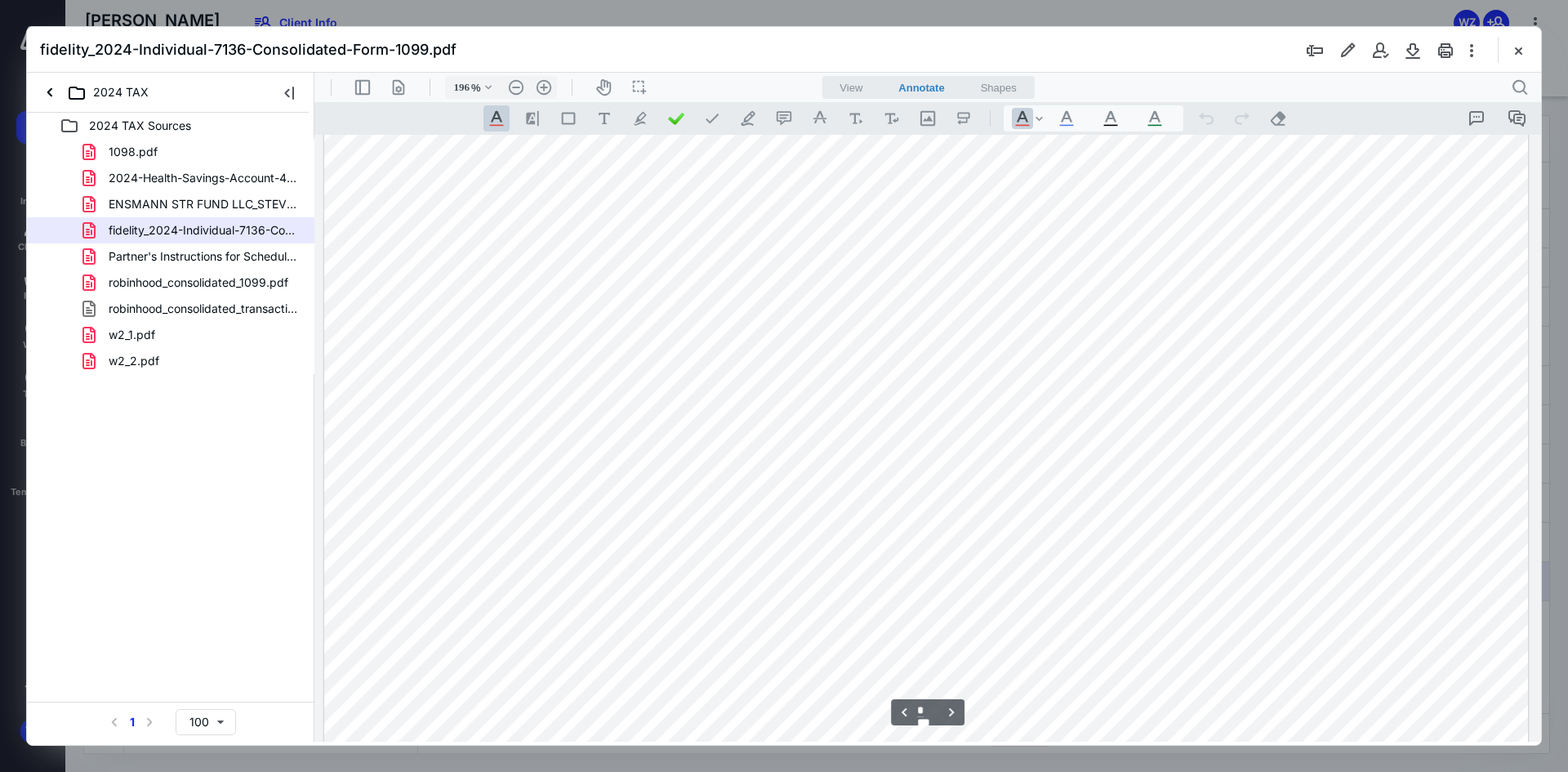 scroll, scrollTop: 2438, scrollLeft: 0, axis: vertical 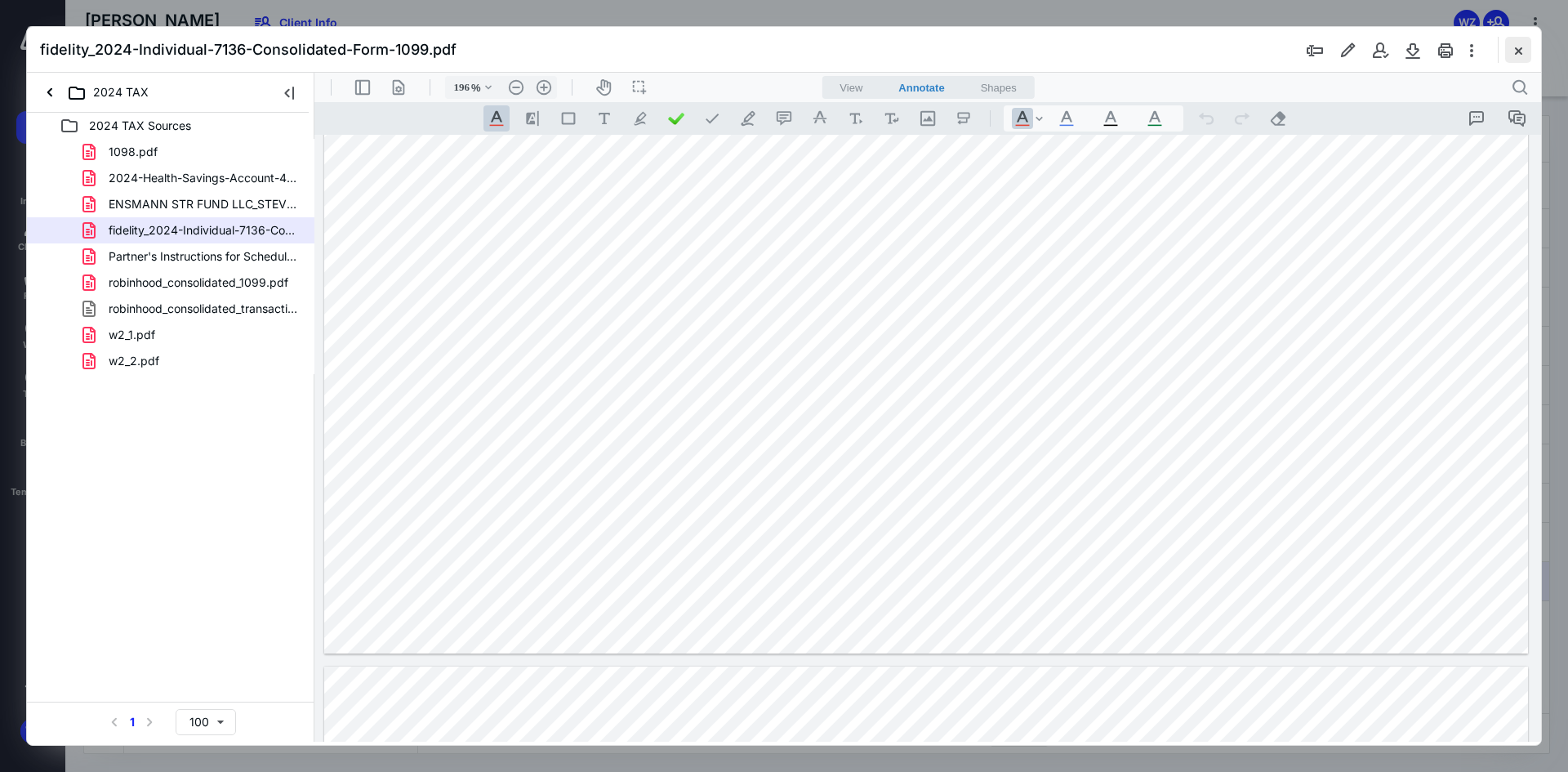 click at bounding box center (1518, 50) 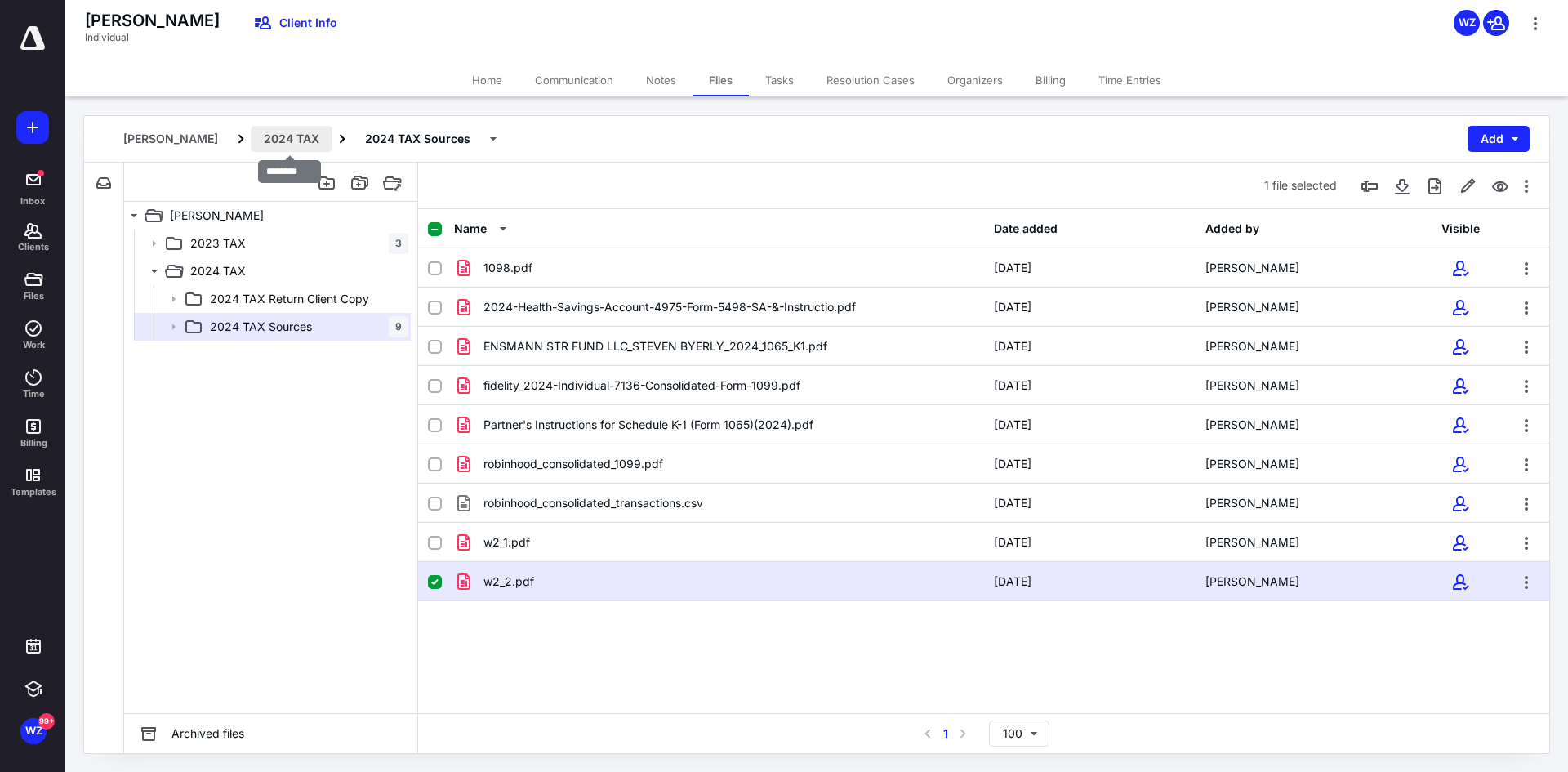 click on "2024 TAX" at bounding box center (292, 139) 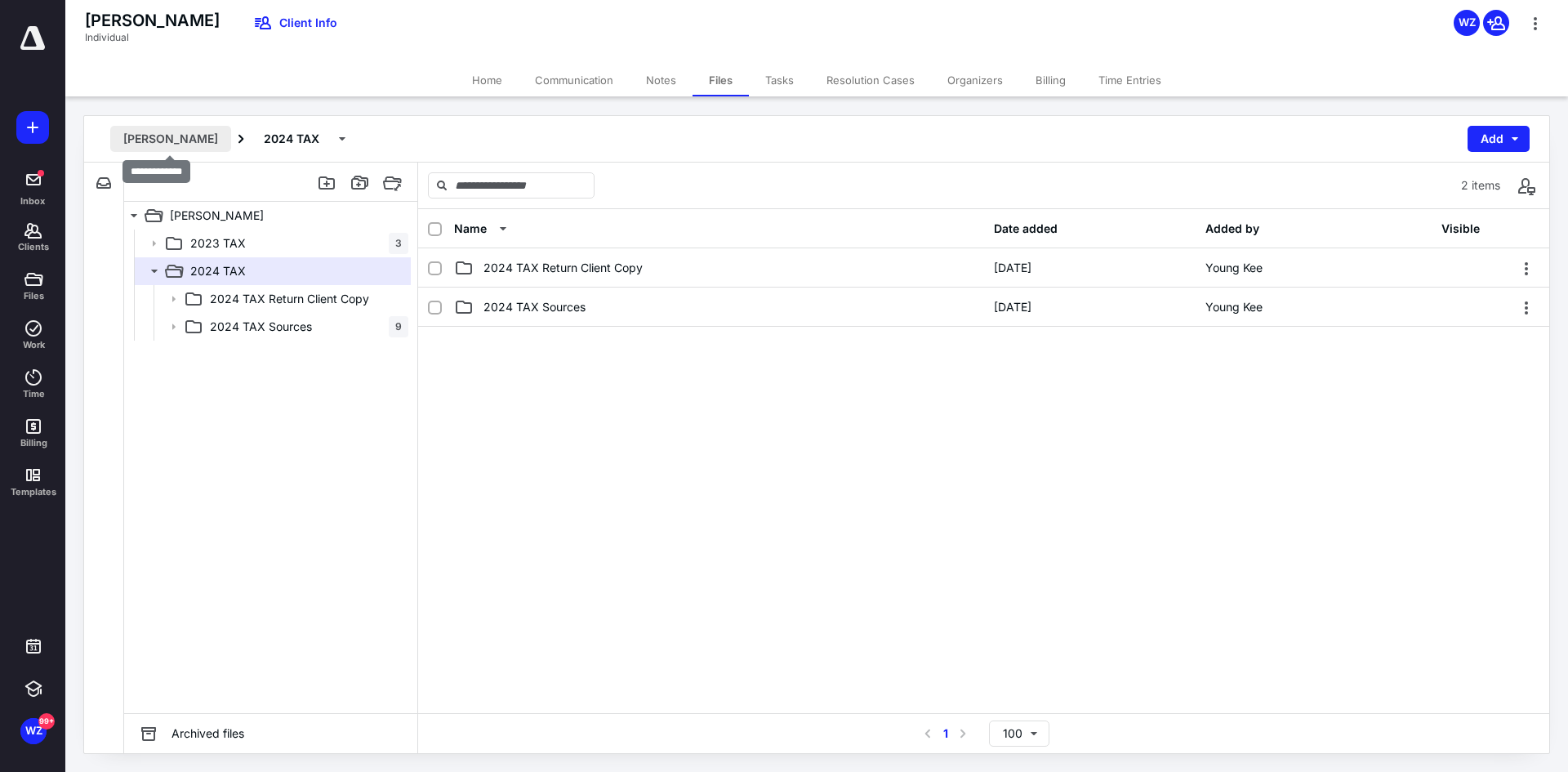 click on "[PERSON_NAME]" at bounding box center [171, 139] 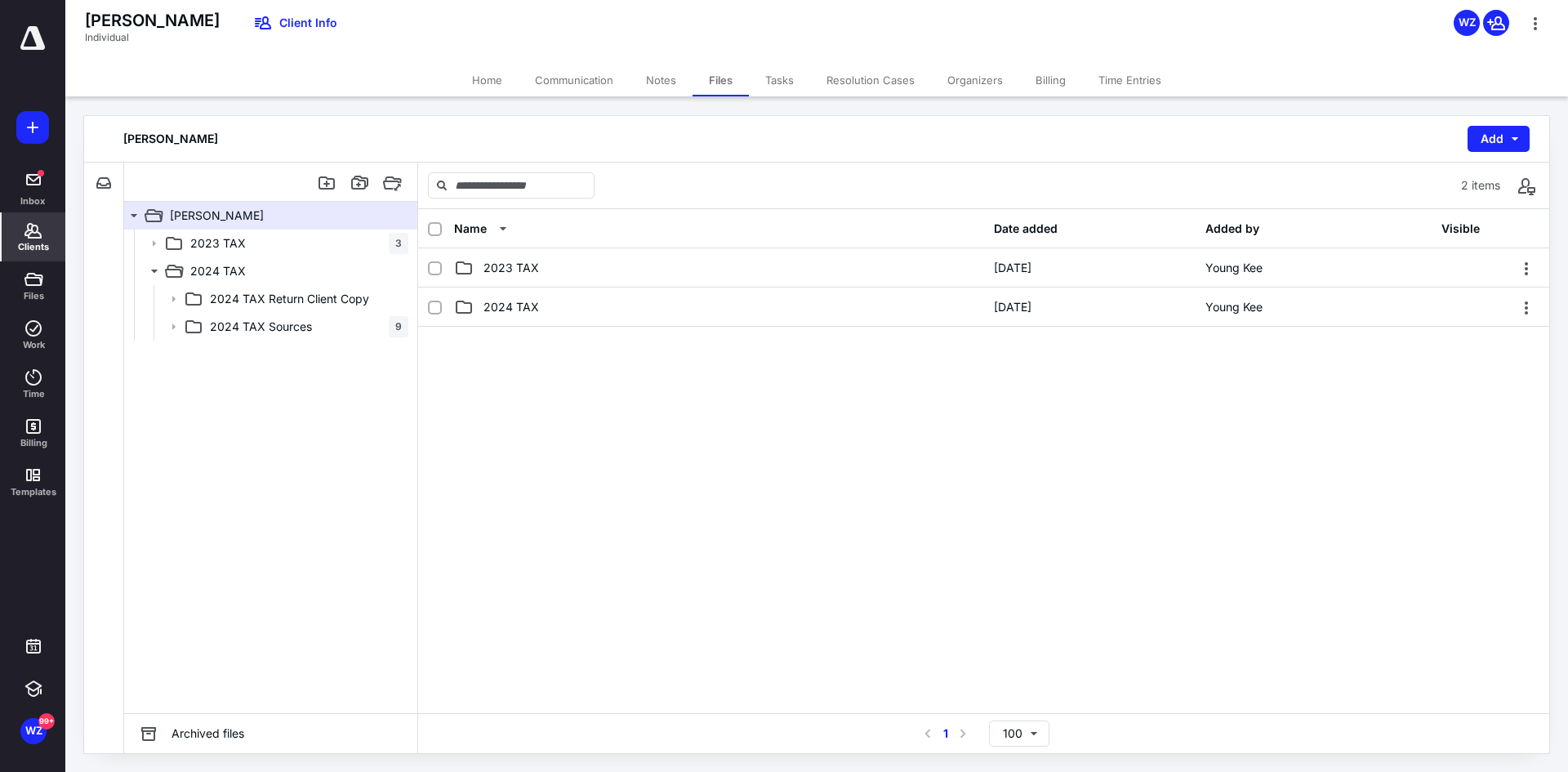 click 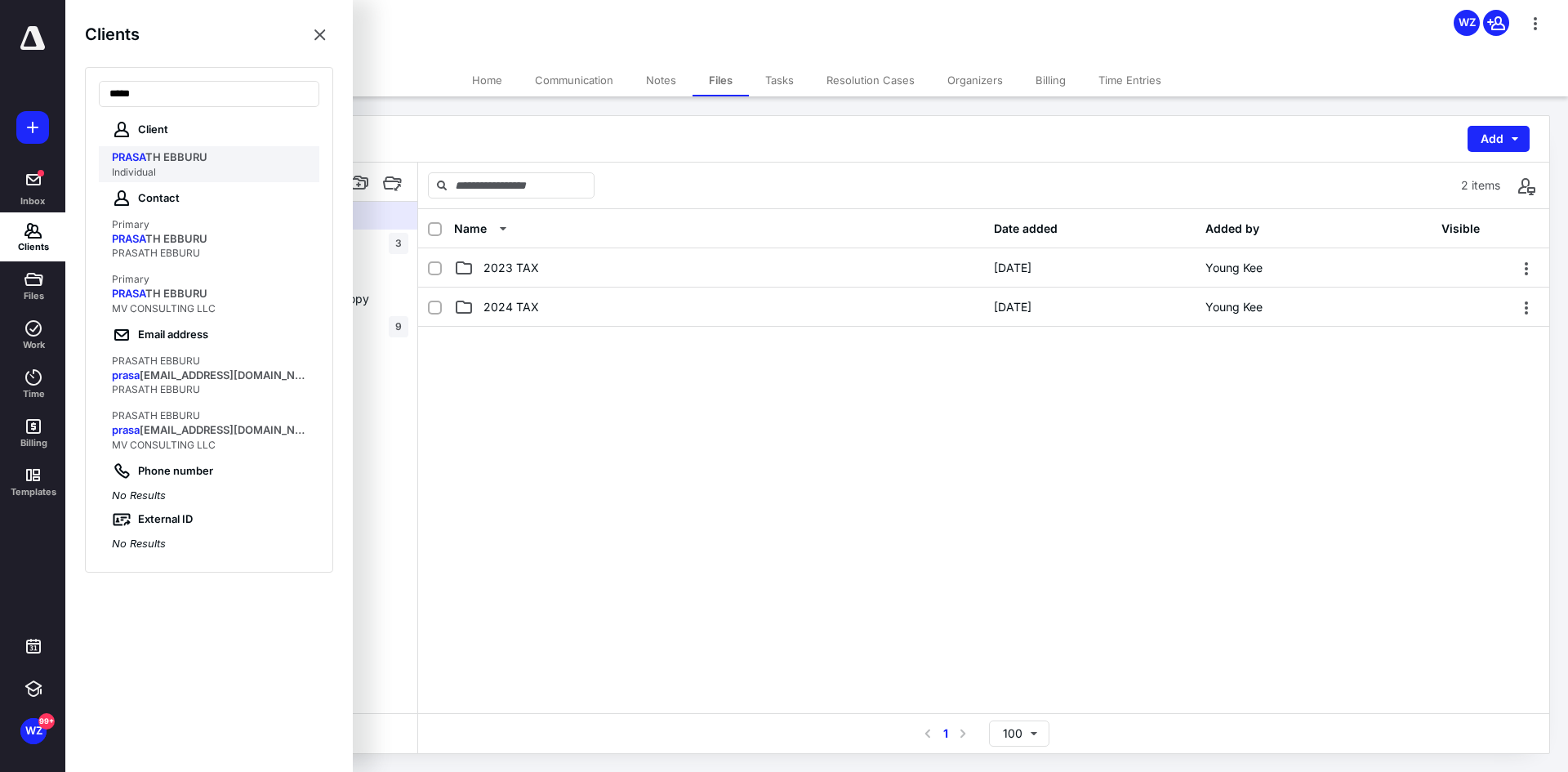 type on "*****" 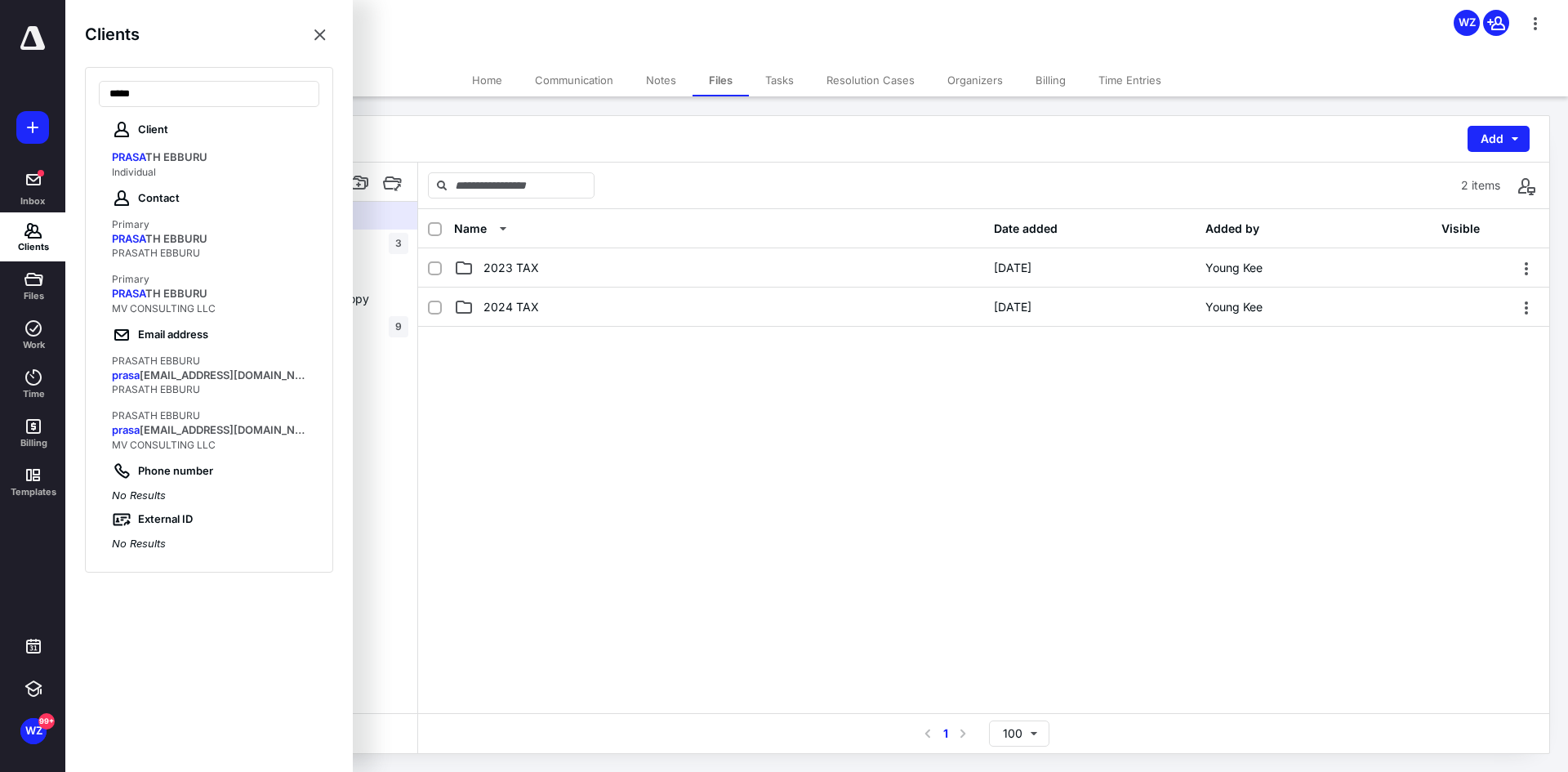 drag, startPoint x: 144, startPoint y: 167, endPoint x: 313, endPoint y: 129, distance: 173.21951 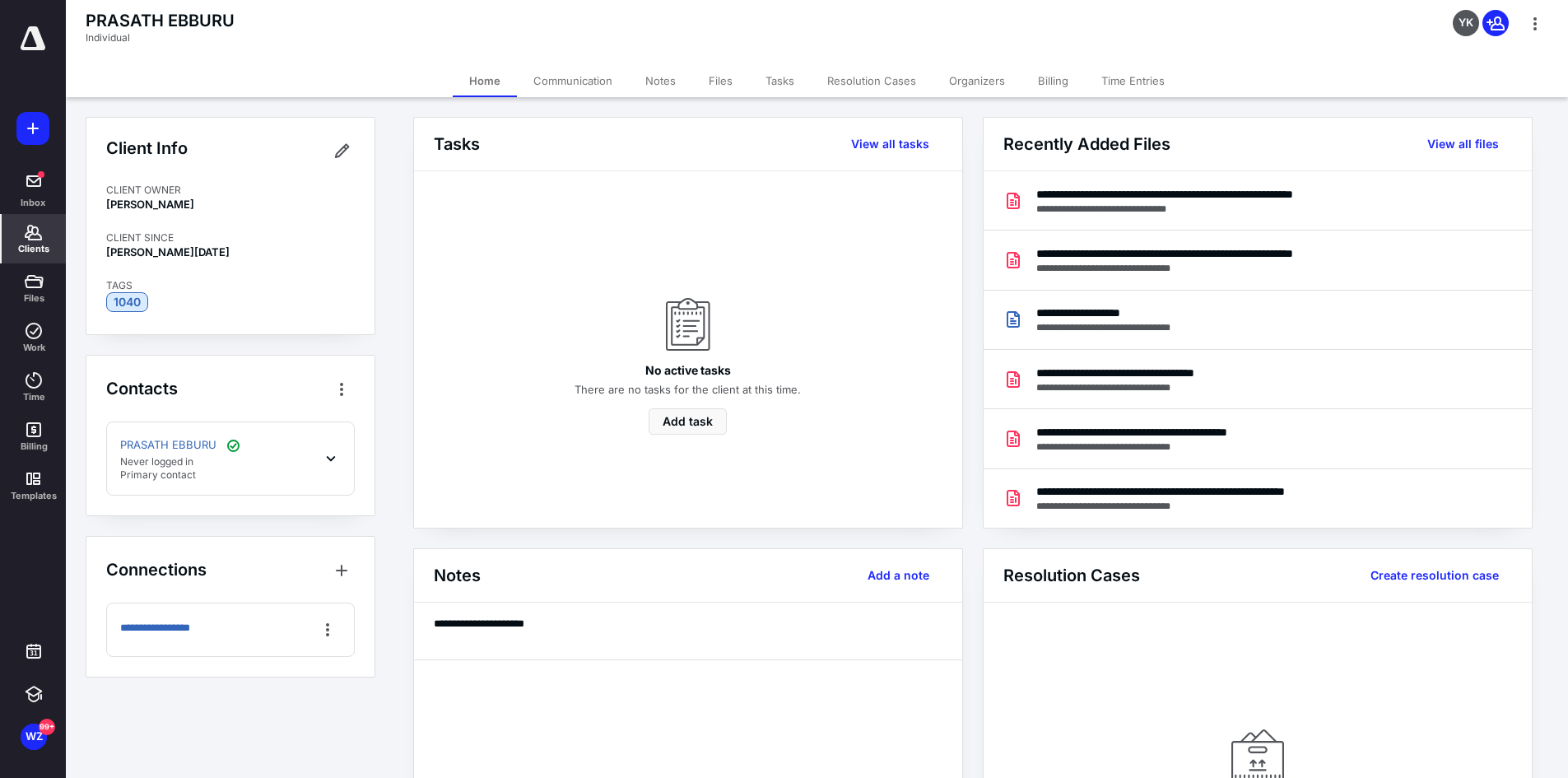 click on "Files" at bounding box center [720, 81] 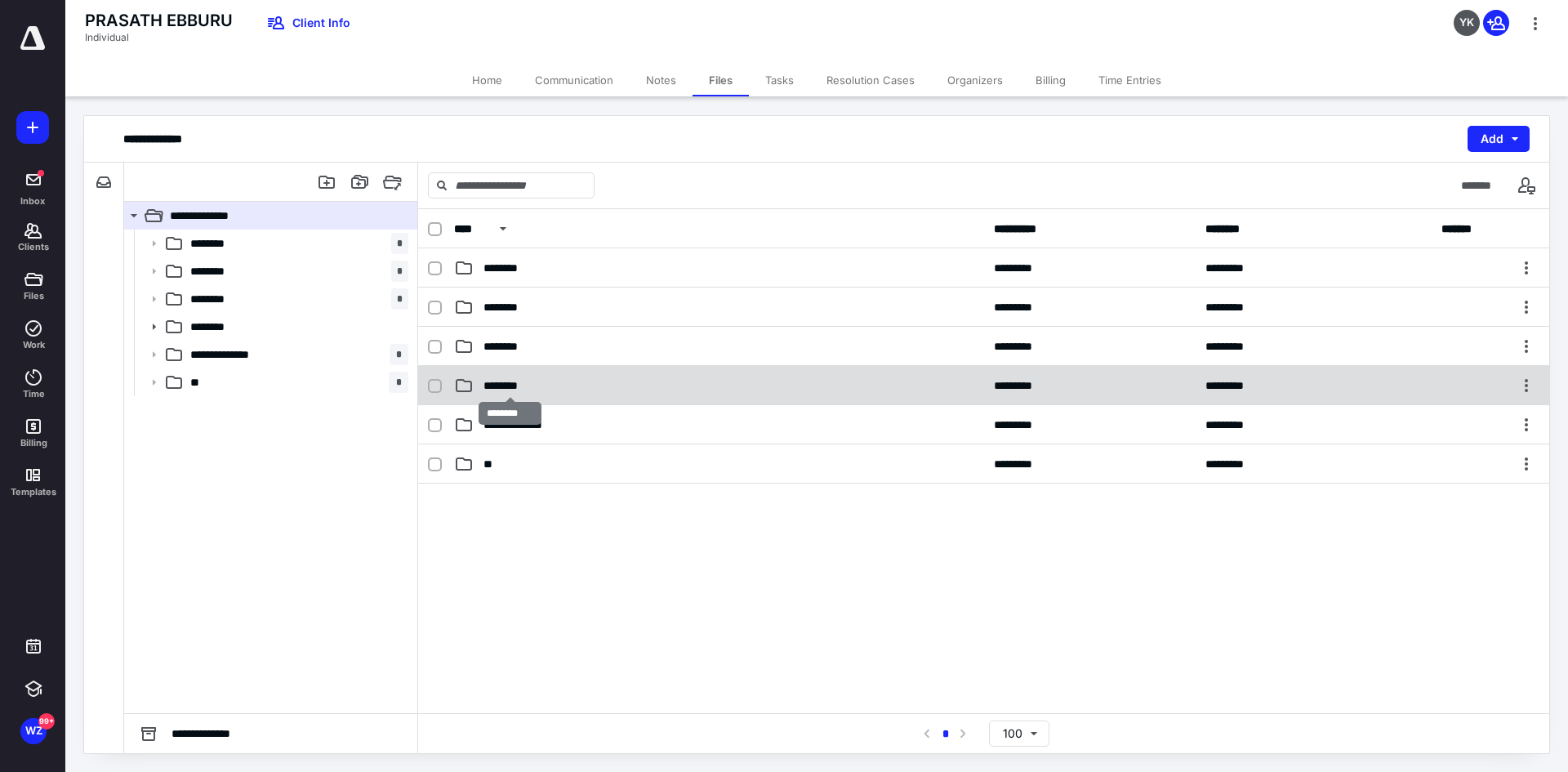 click on "********" at bounding box center [510, 386] 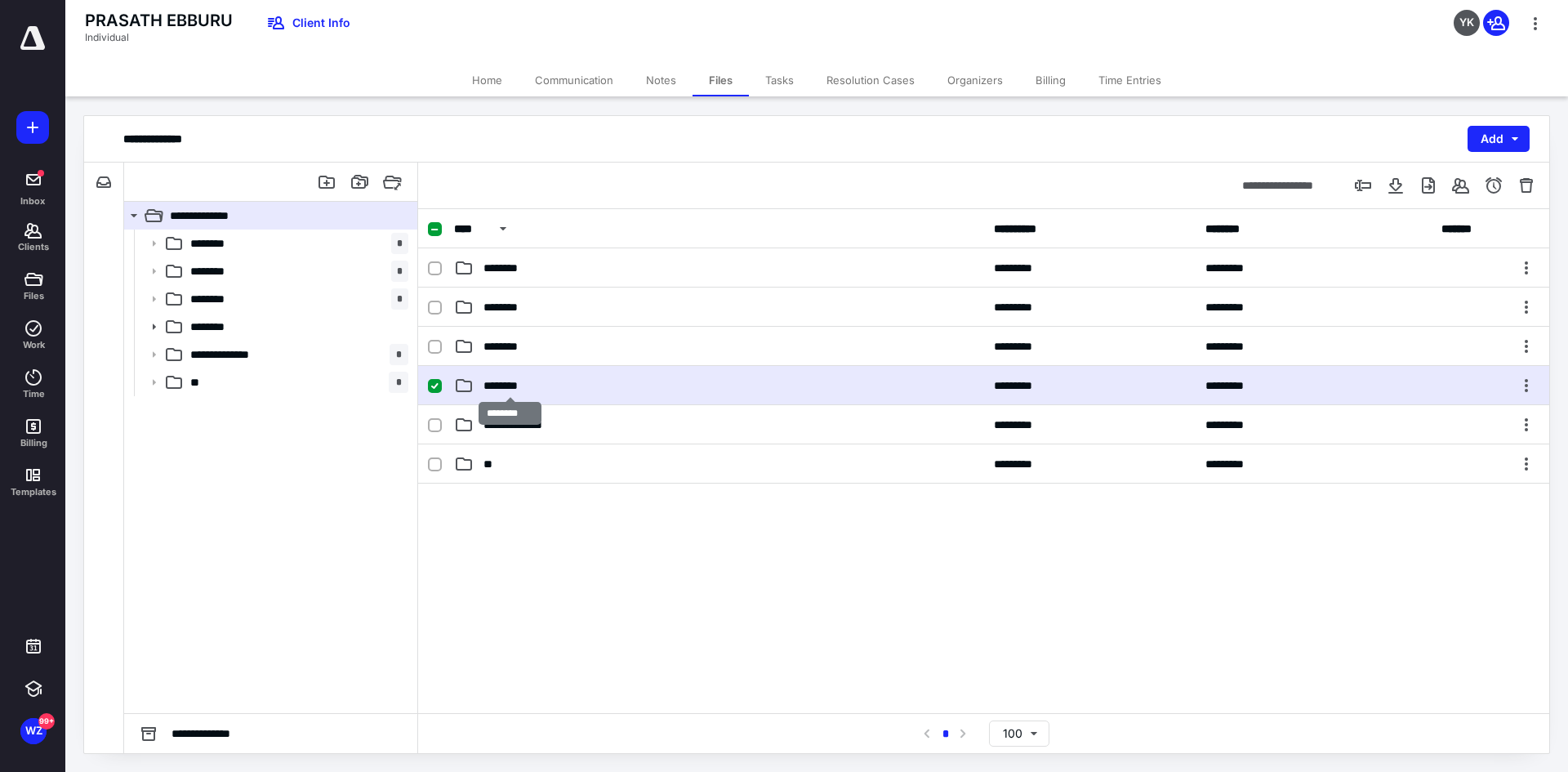 click on "********" at bounding box center [510, 386] 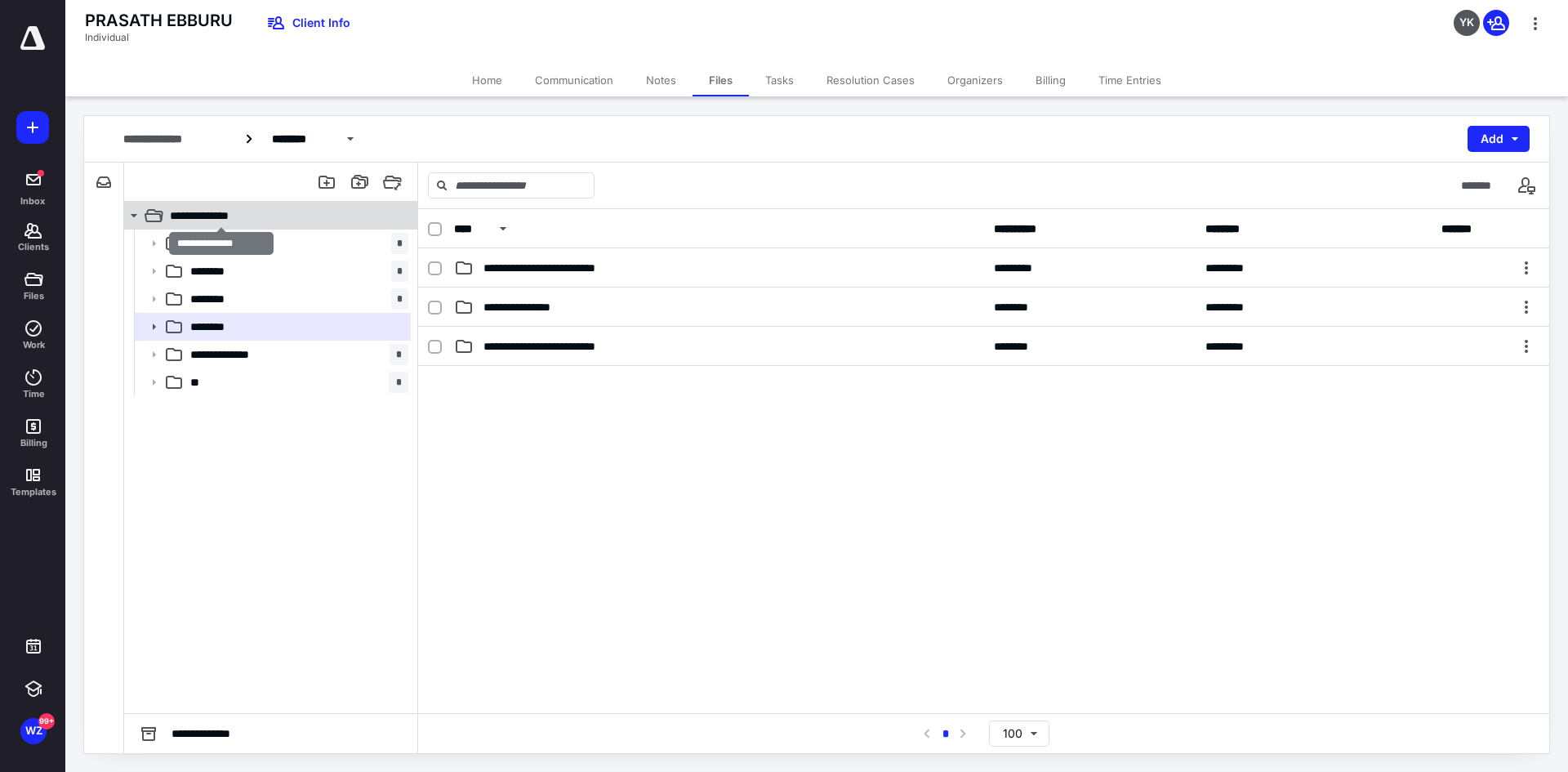 click on "**********" at bounding box center (220, 216) 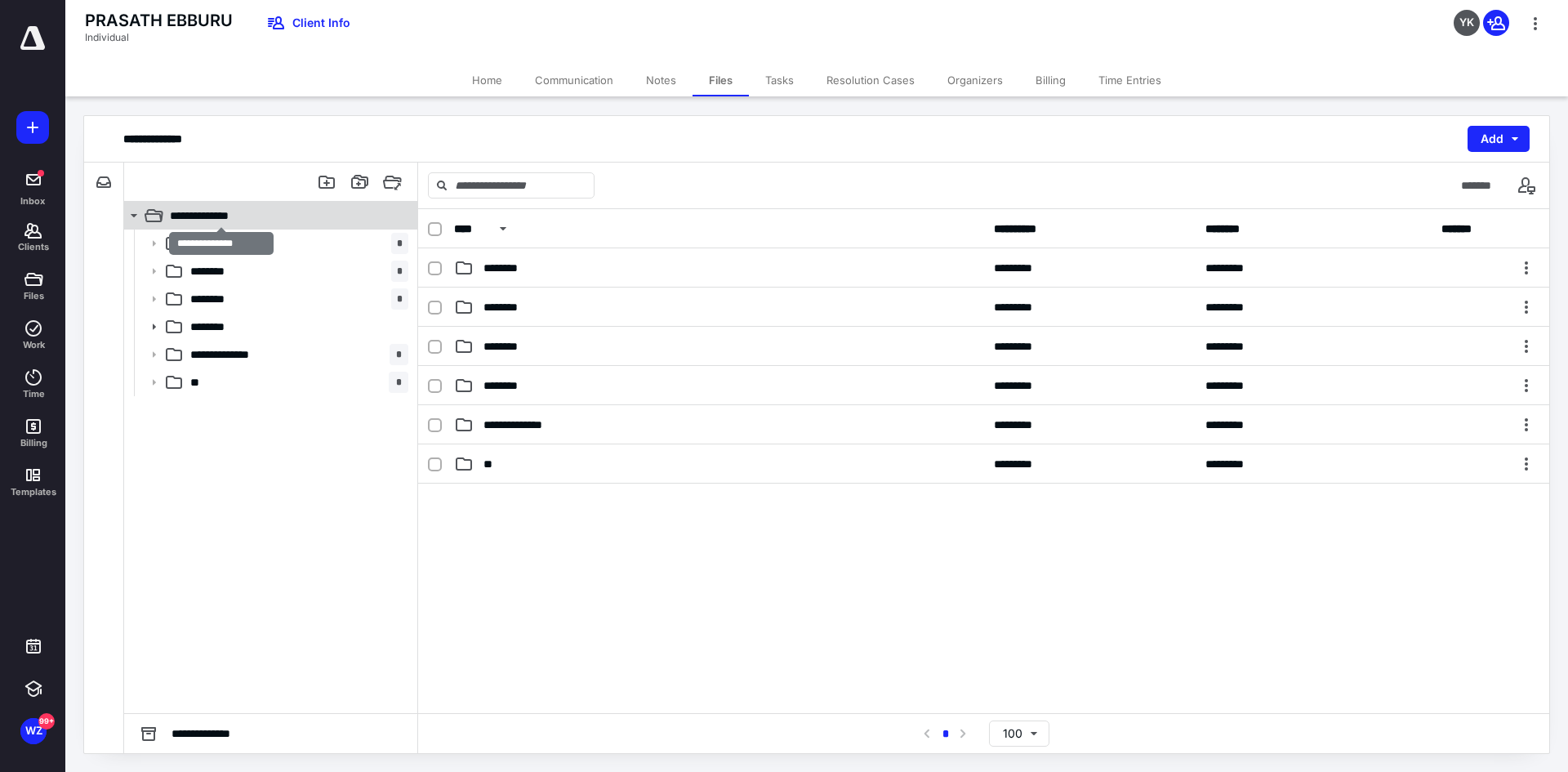 click on "**********" at bounding box center [220, 216] 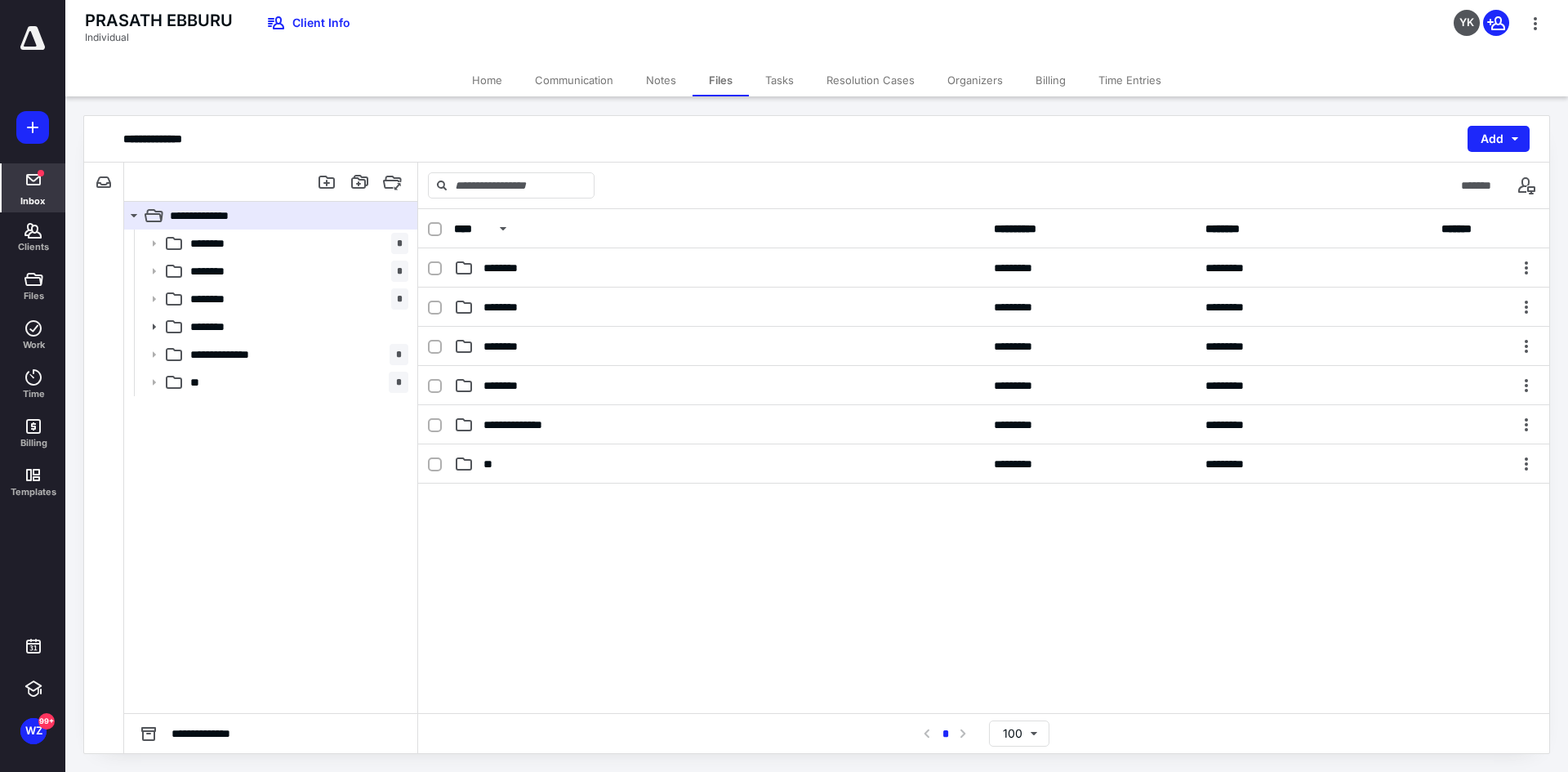 click on "Inbox" at bounding box center [33, 201] 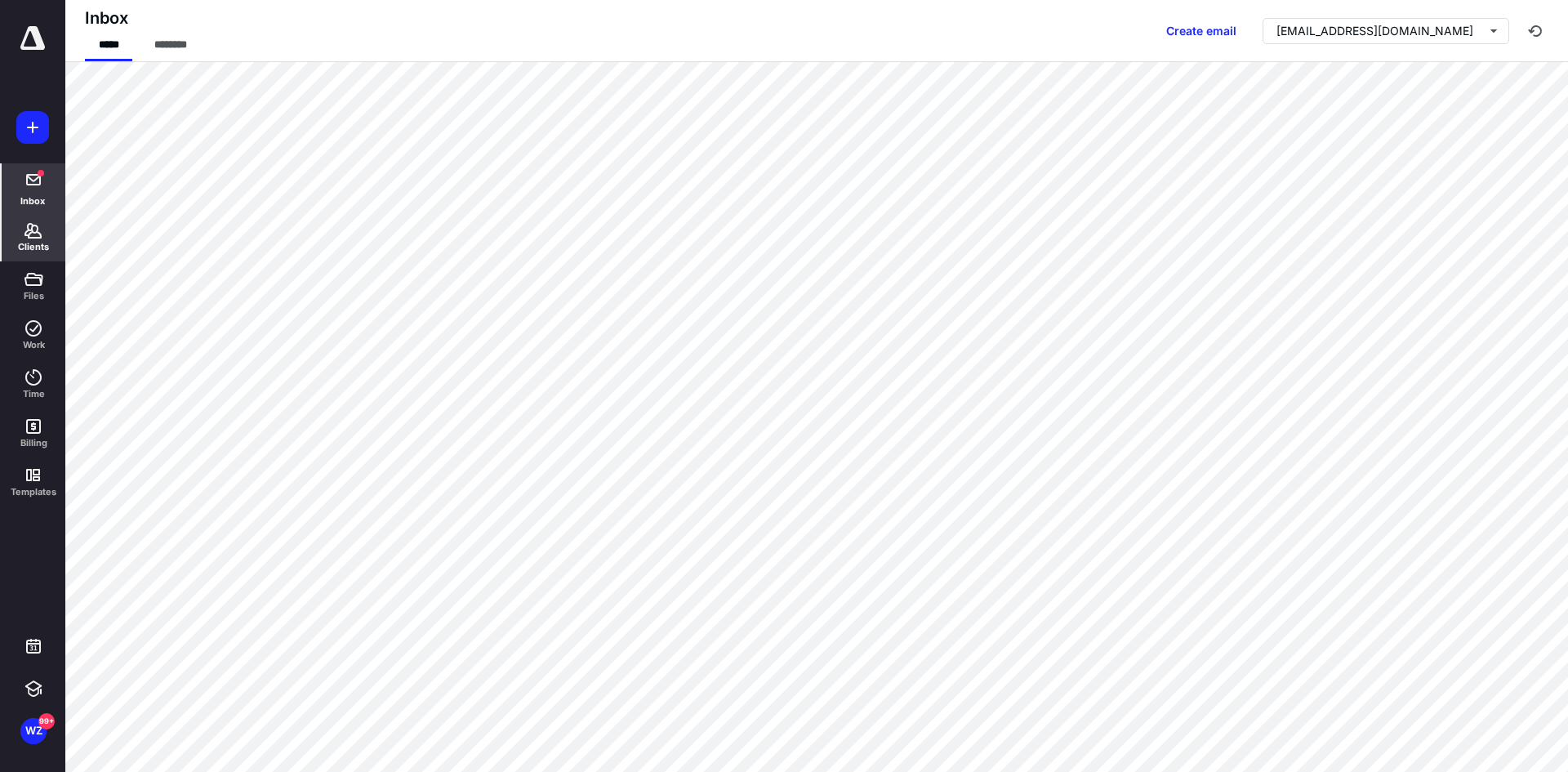 click 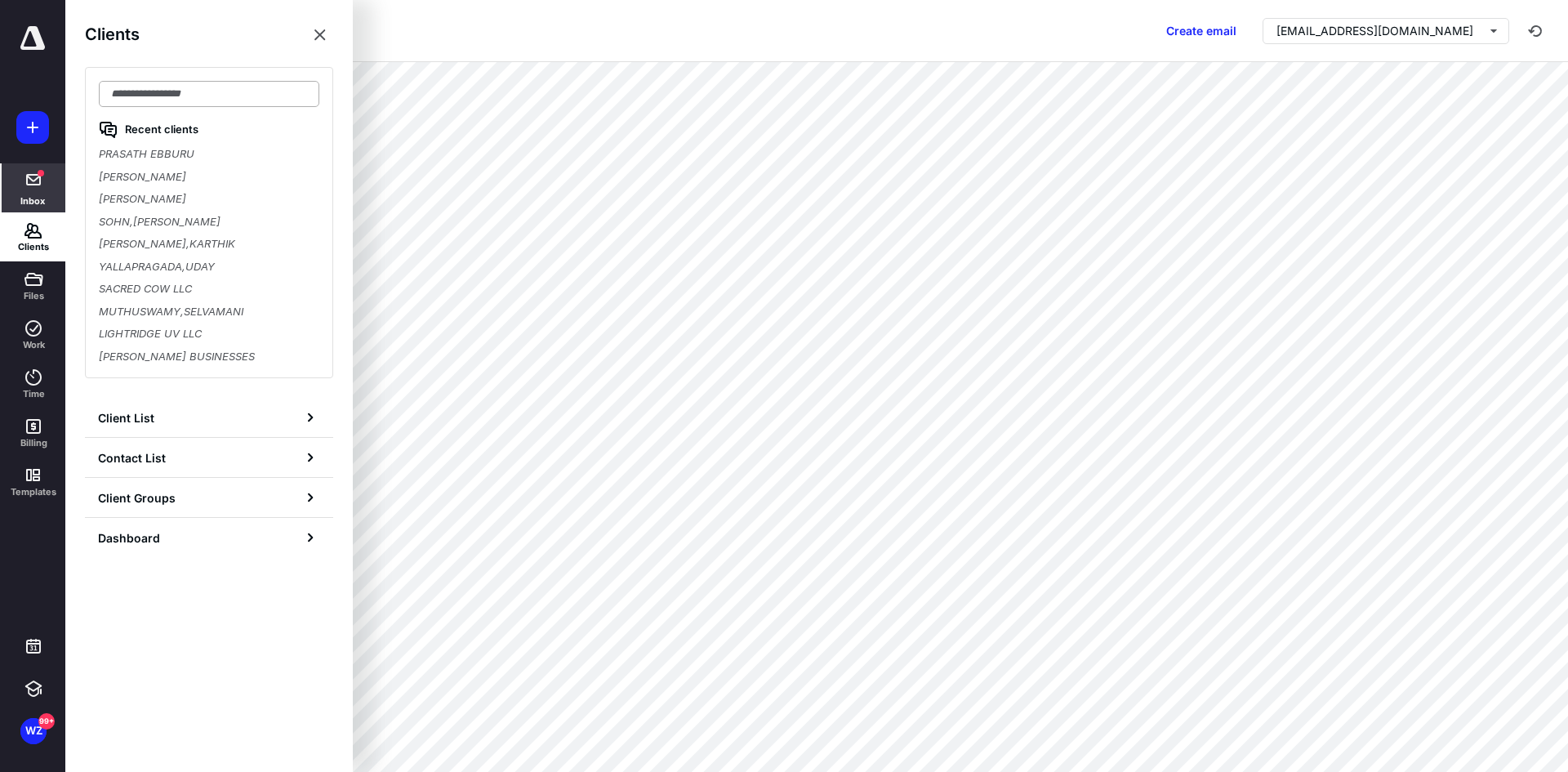 click at bounding box center [209, 94] 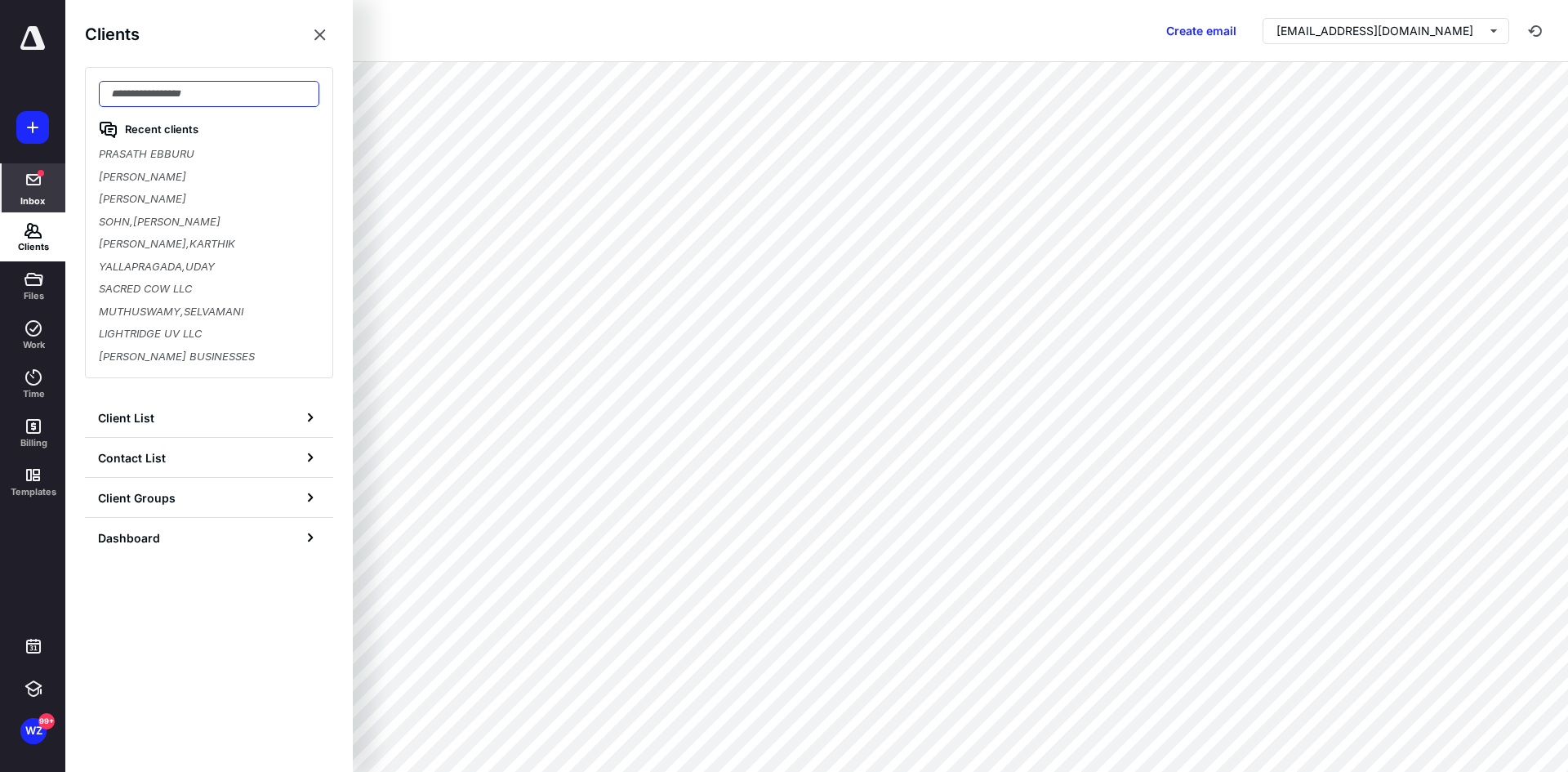 click at bounding box center (209, 94) 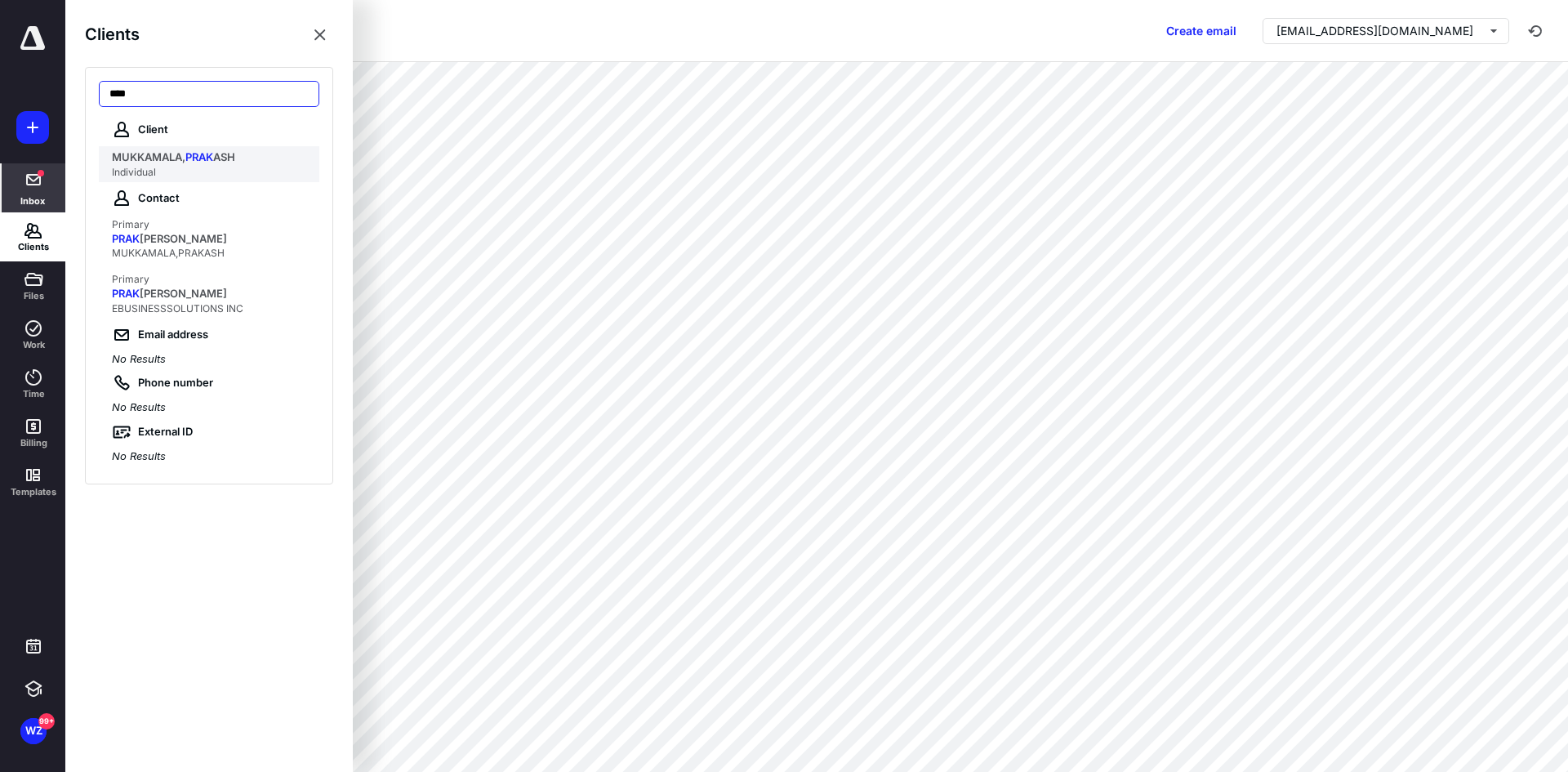 type on "****" 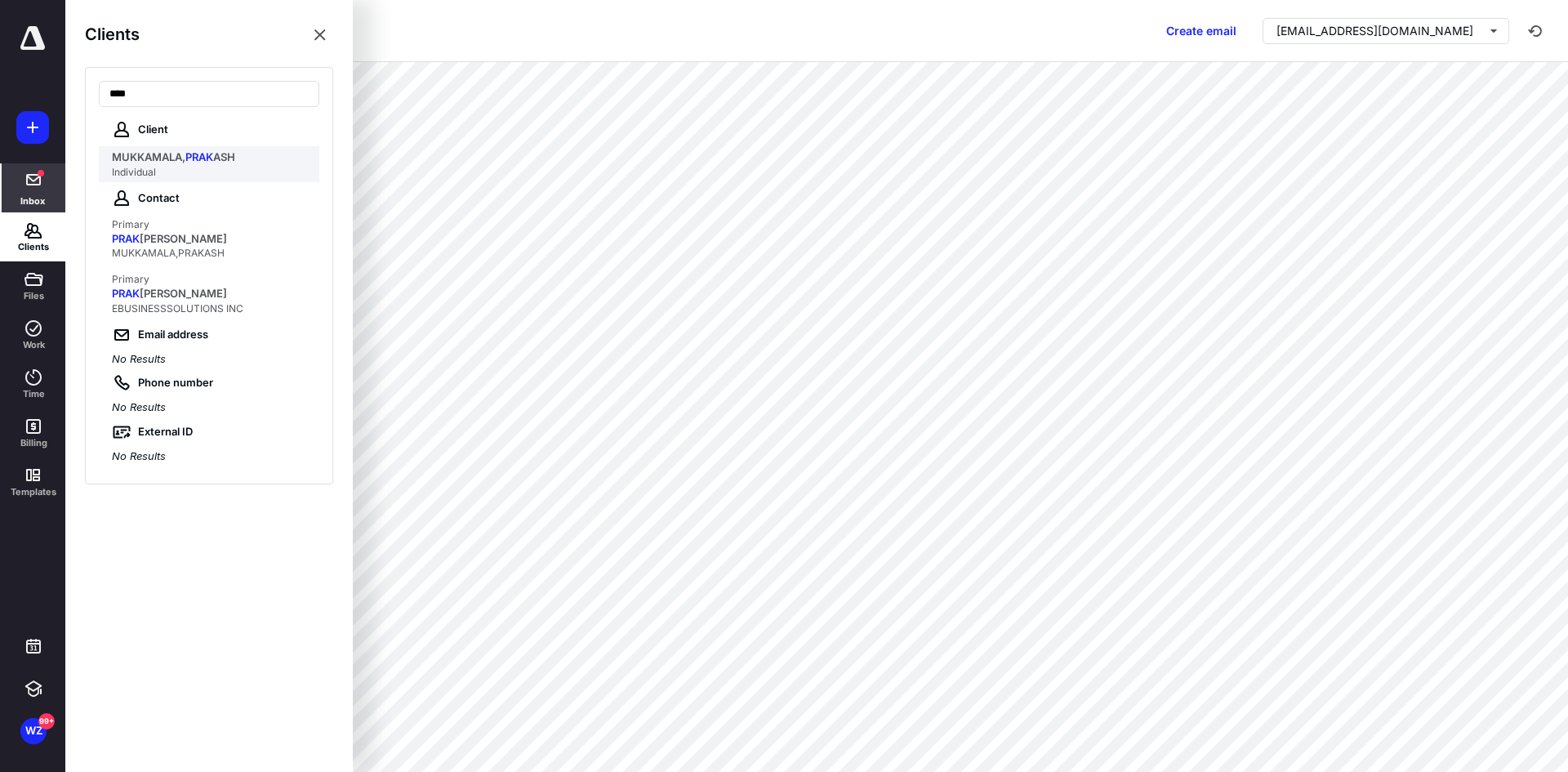 click on "Individual" at bounding box center [211, 172] 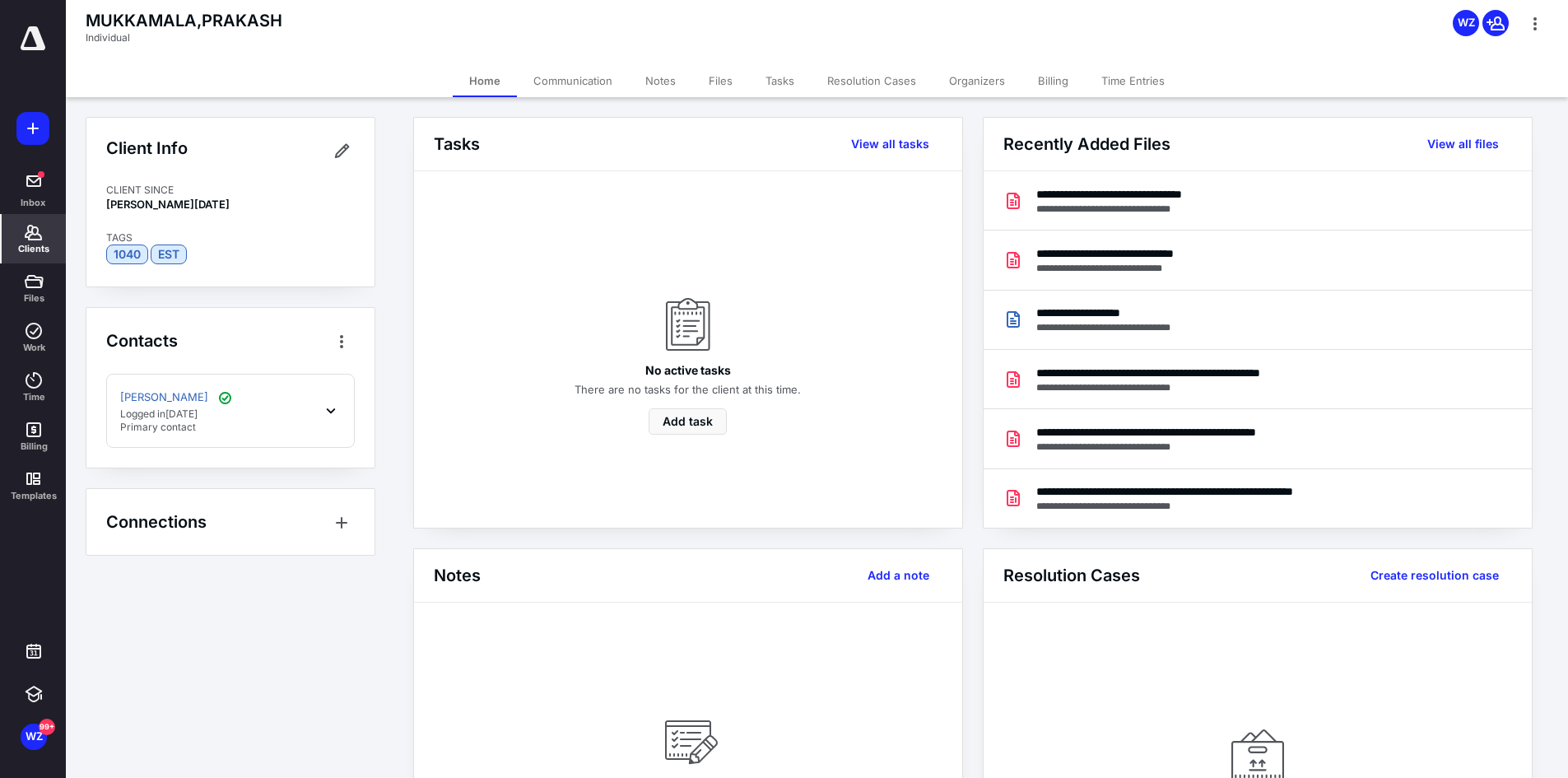 click on "Files" at bounding box center (720, 81) 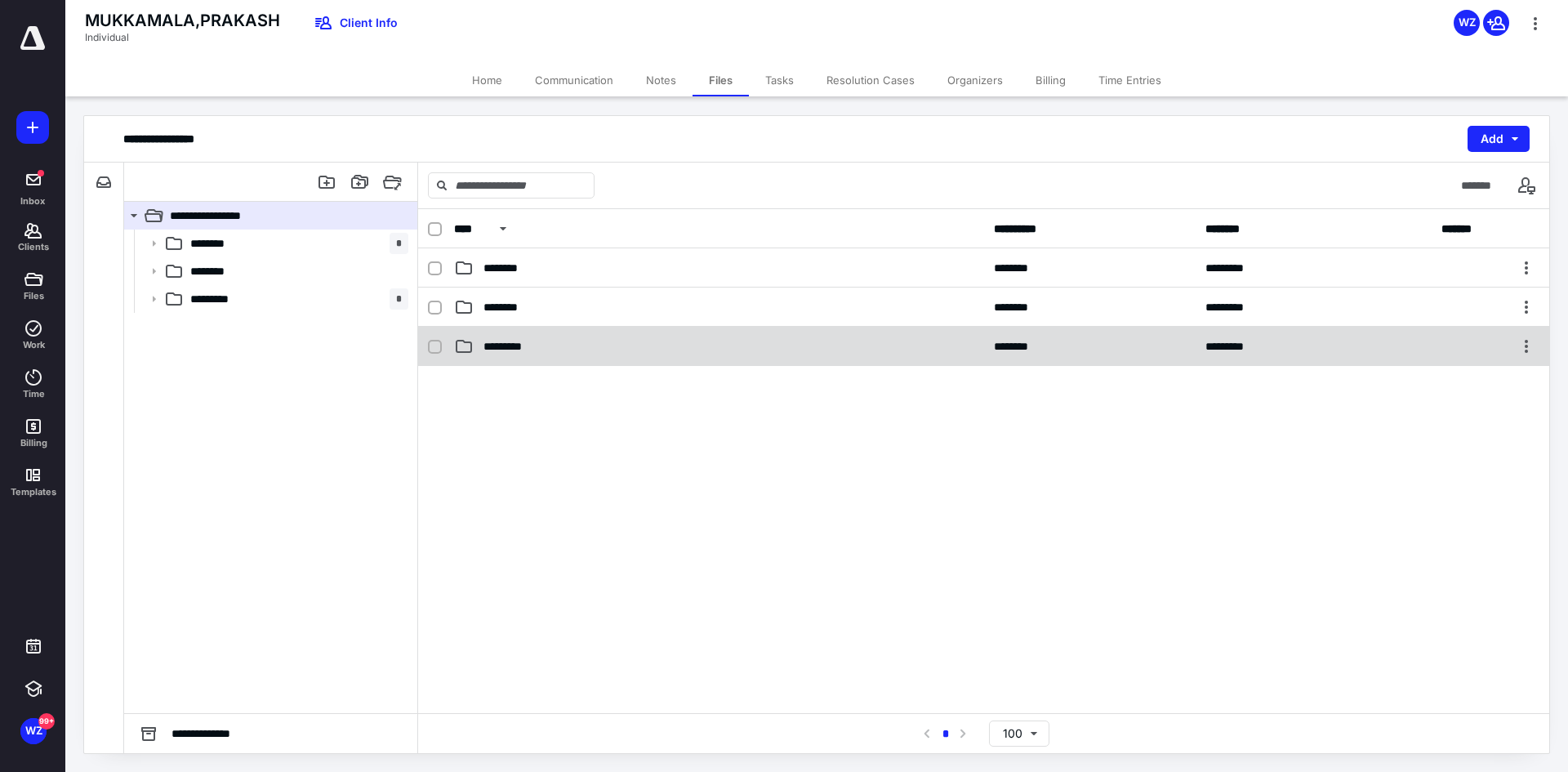 click on "*********" at bounding box center [515, 346] 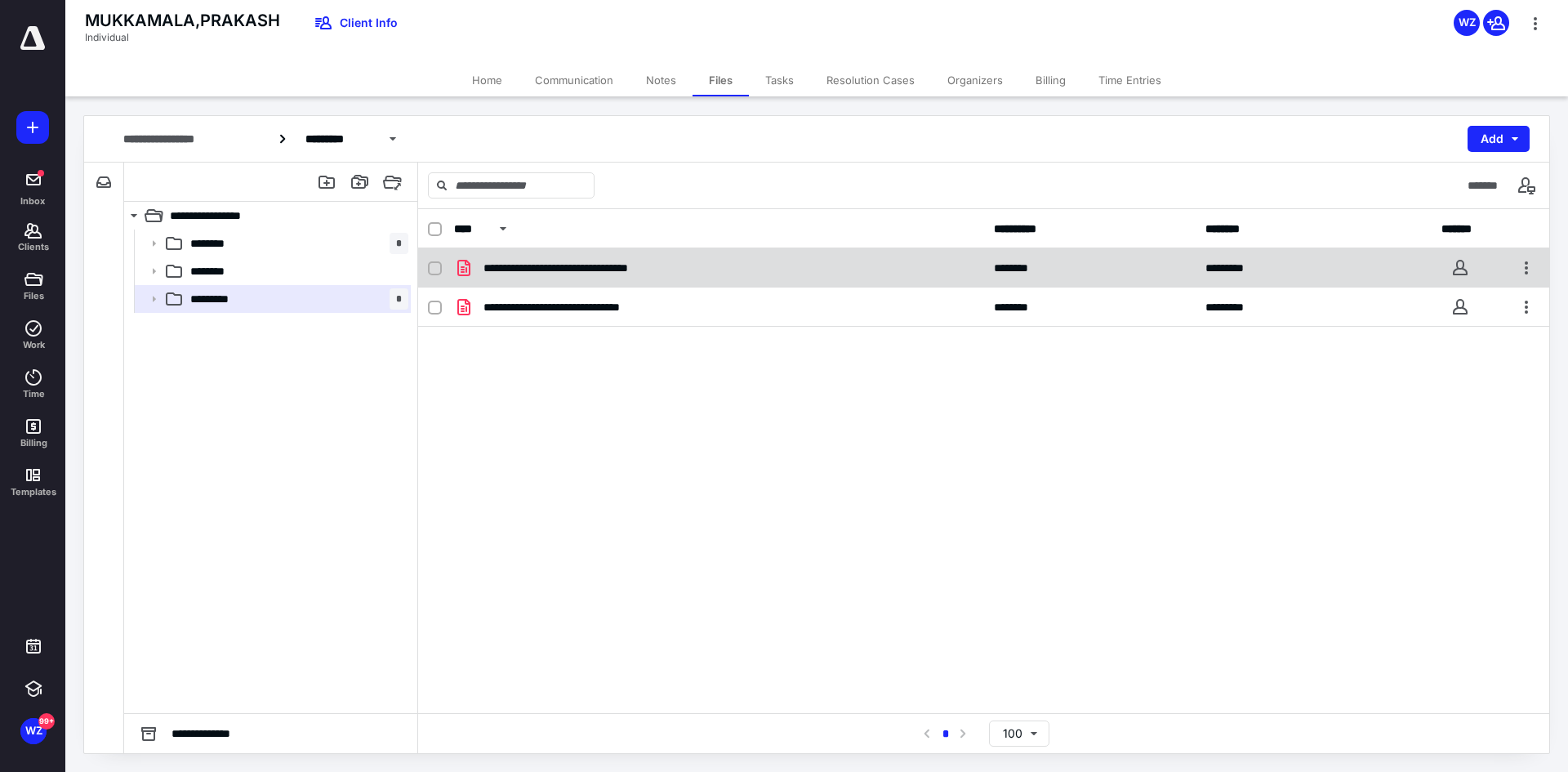 click on "**********" at bounding box center (586, 268) 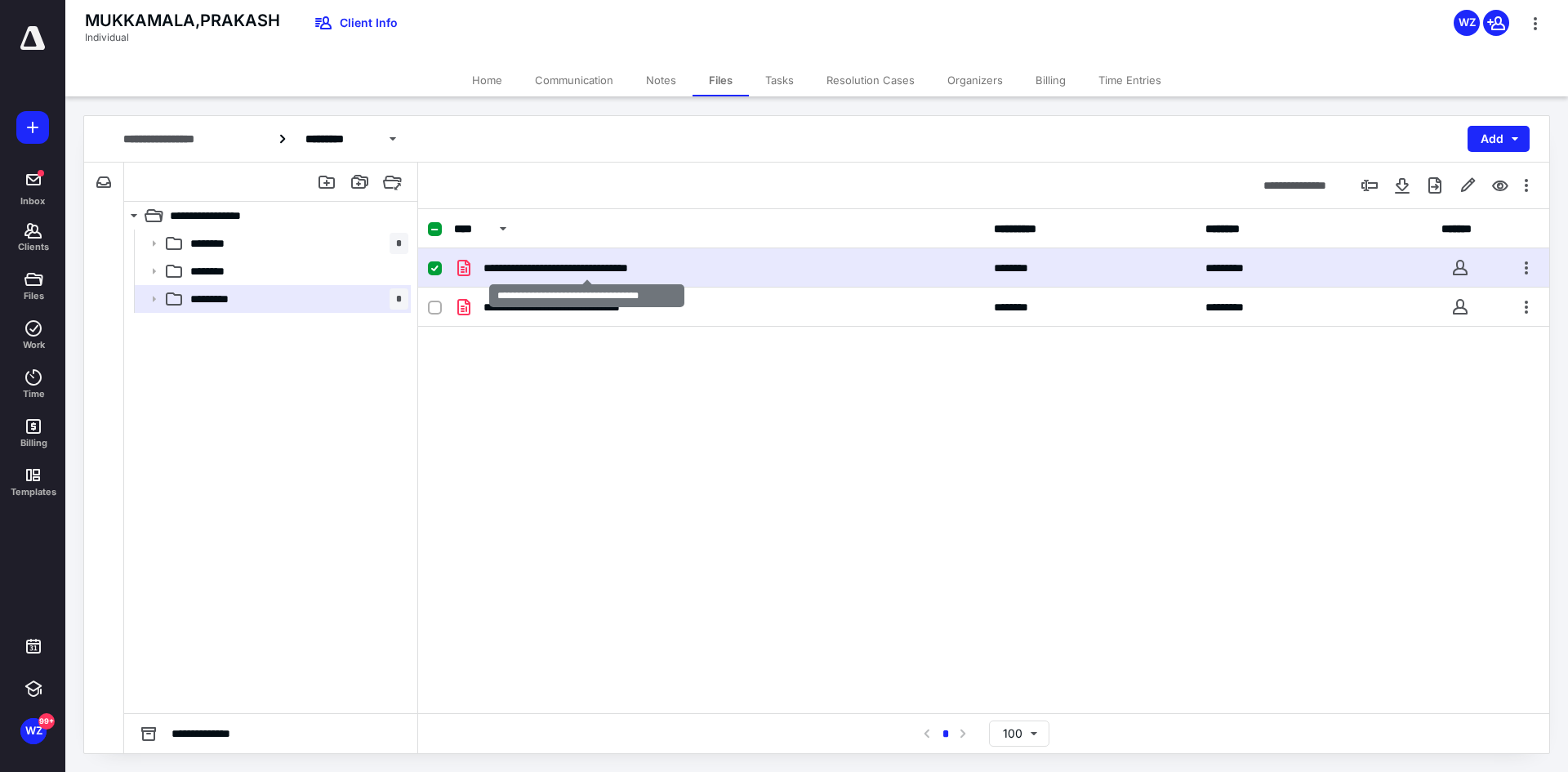 click on "**********" at bounding box center (586, 268) 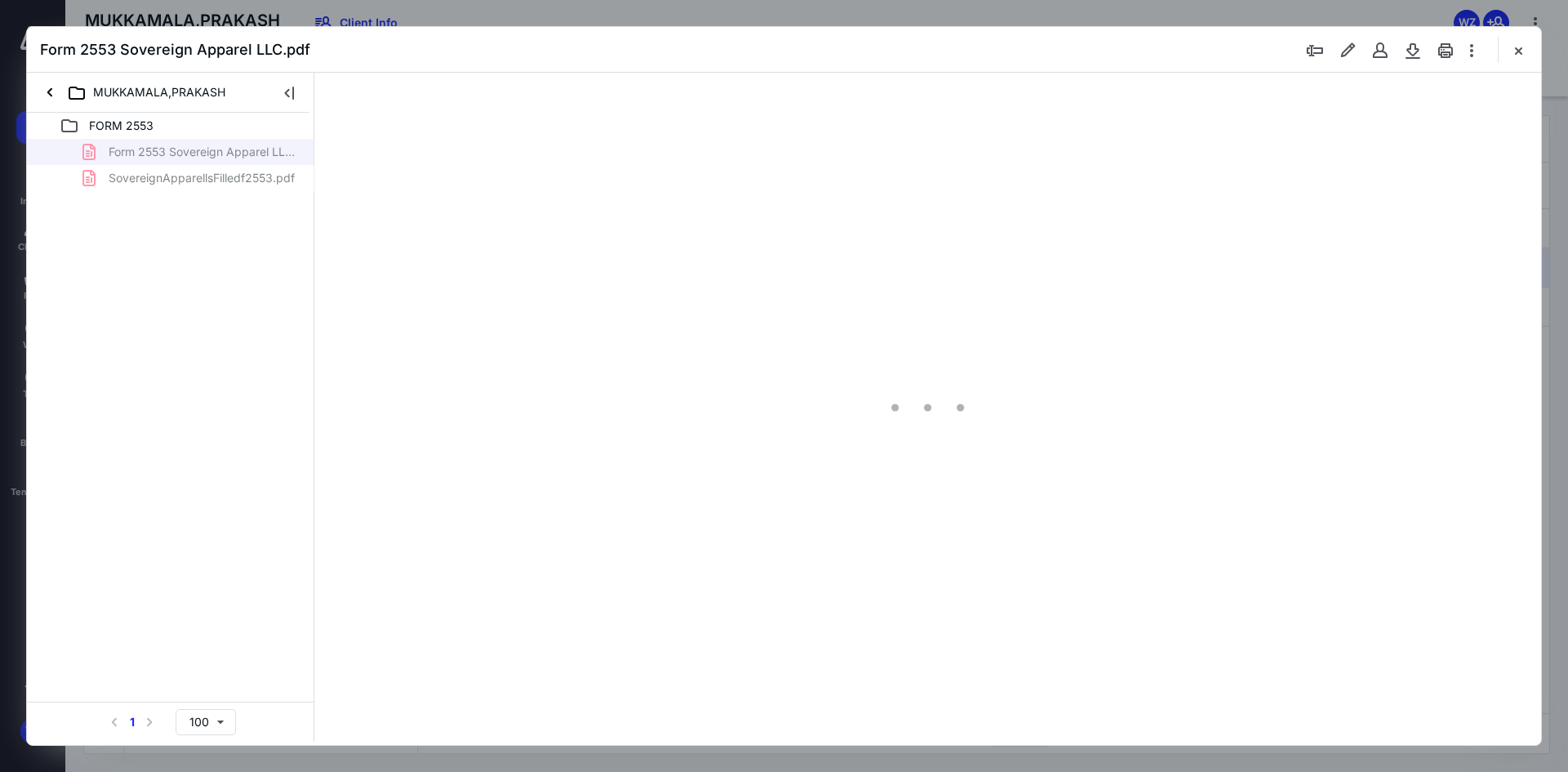 scroll, scrollTop: 0, scrollLeft: 0, axis: both 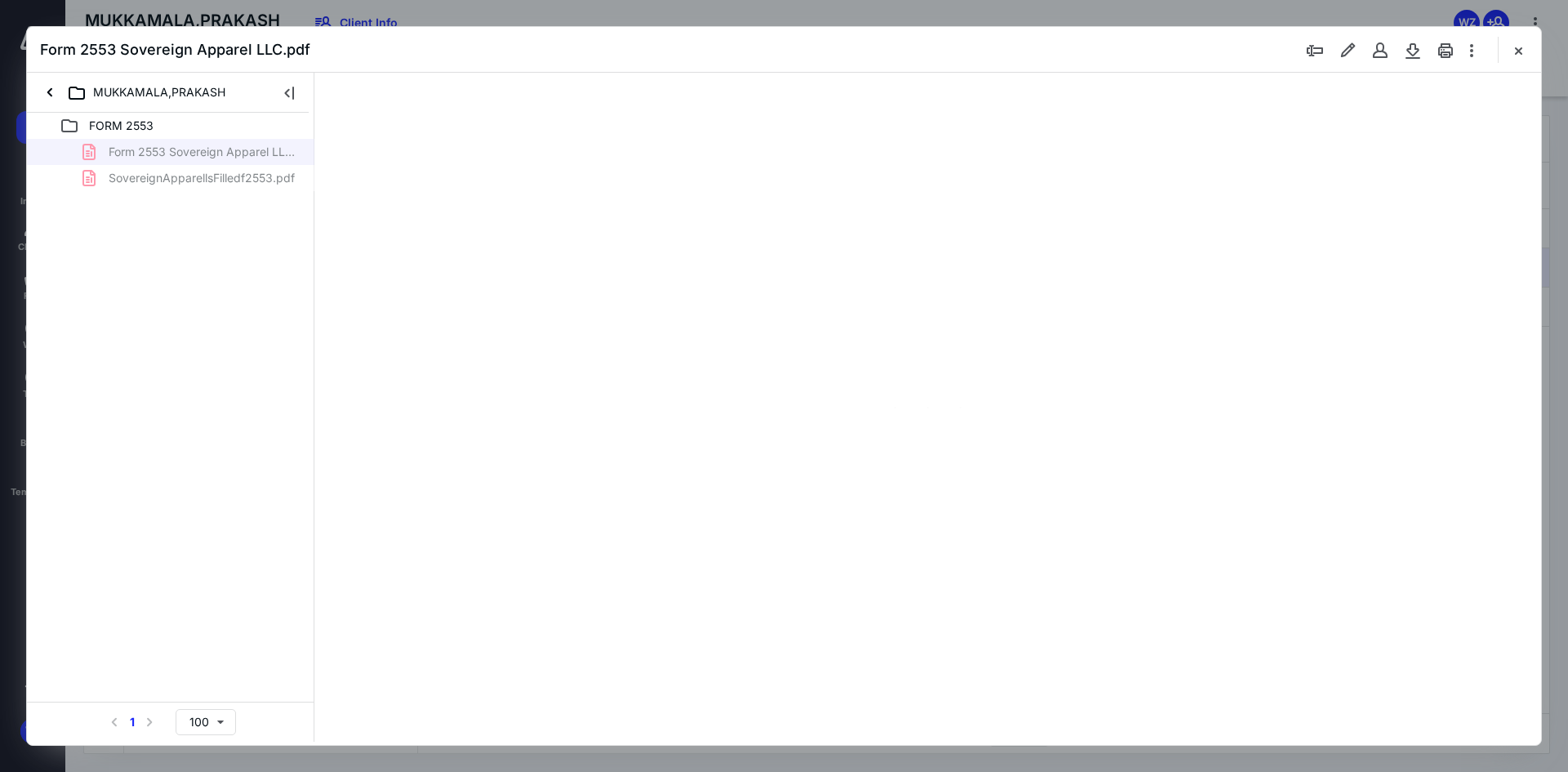 type on "241" 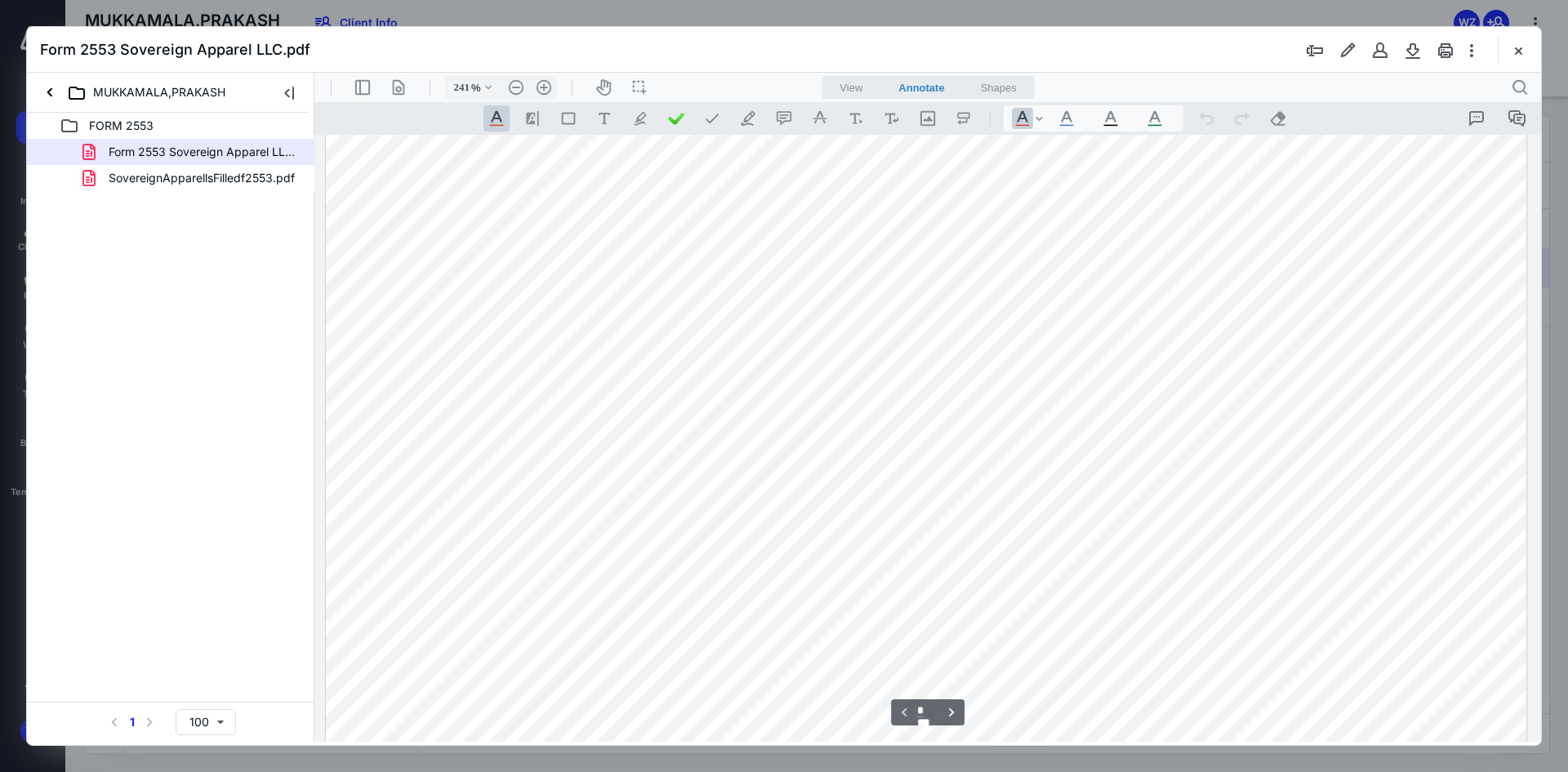 scroll, scrollTop: 560, scrollLeft: 0, axis: vertical 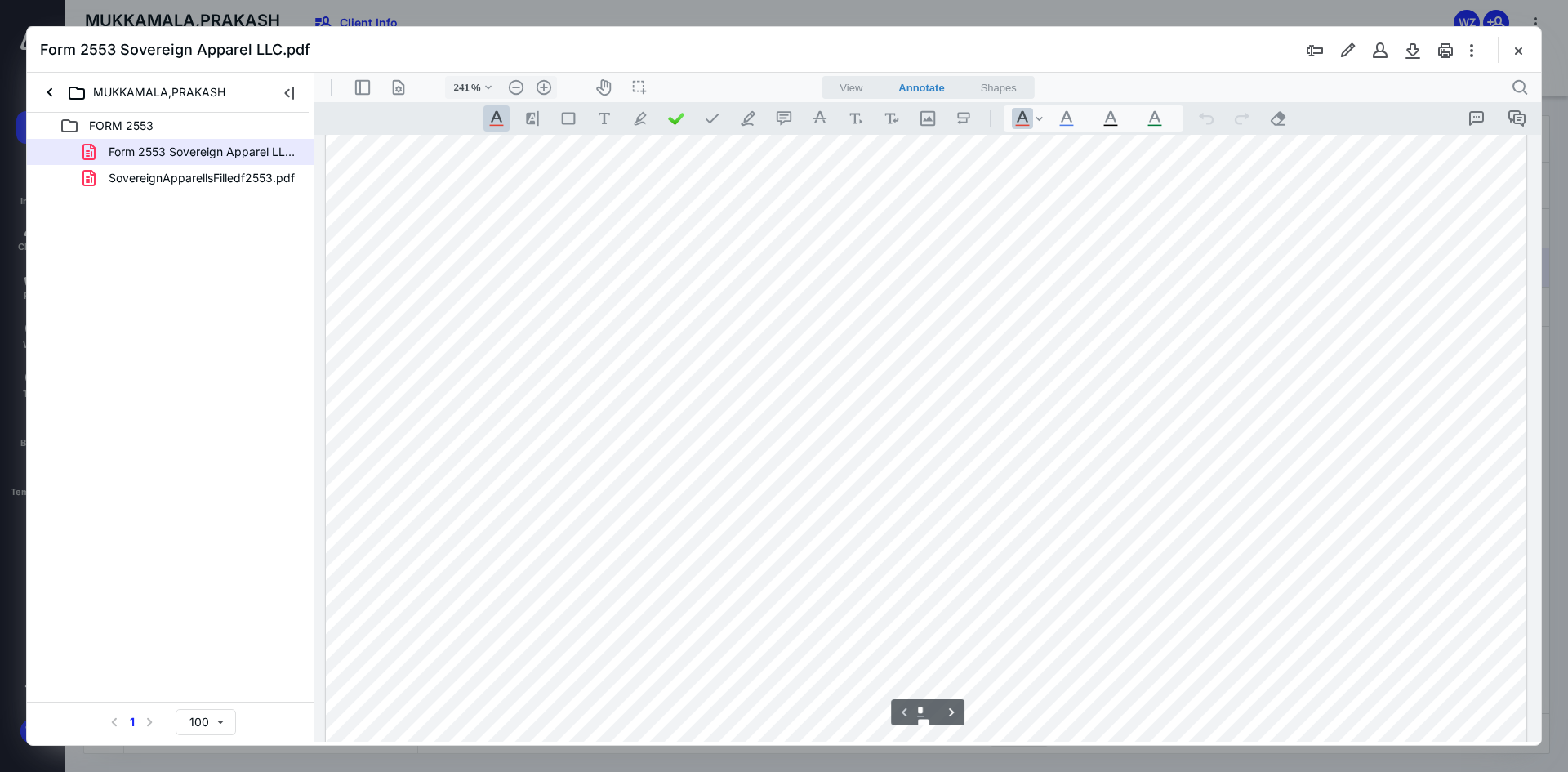 drag, startPoint x: 670, startPoint y: 634, endPoint x: 800, endPoint y: 631, distance: 130.03461 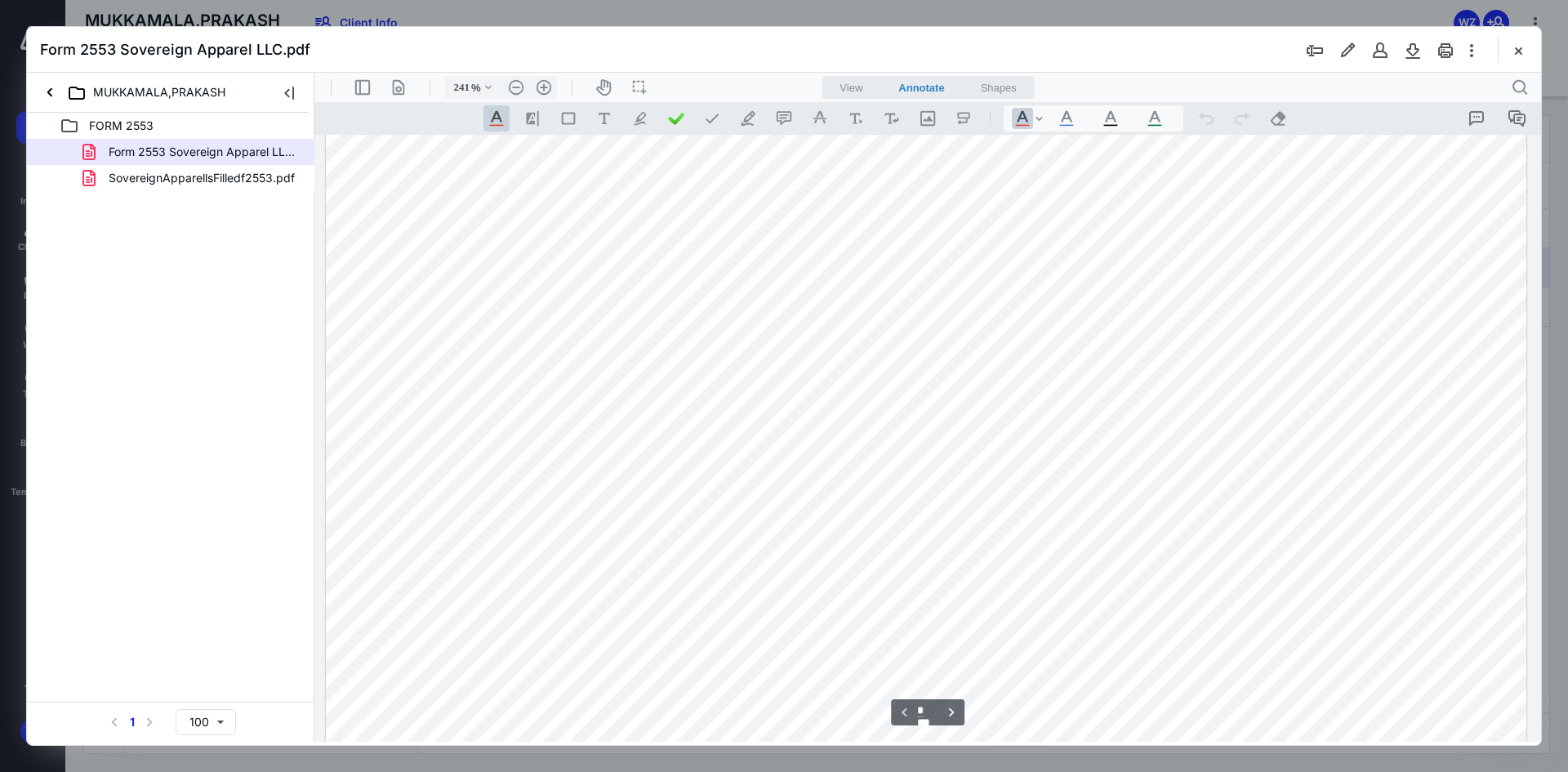 click at bounding box center [926, 359] 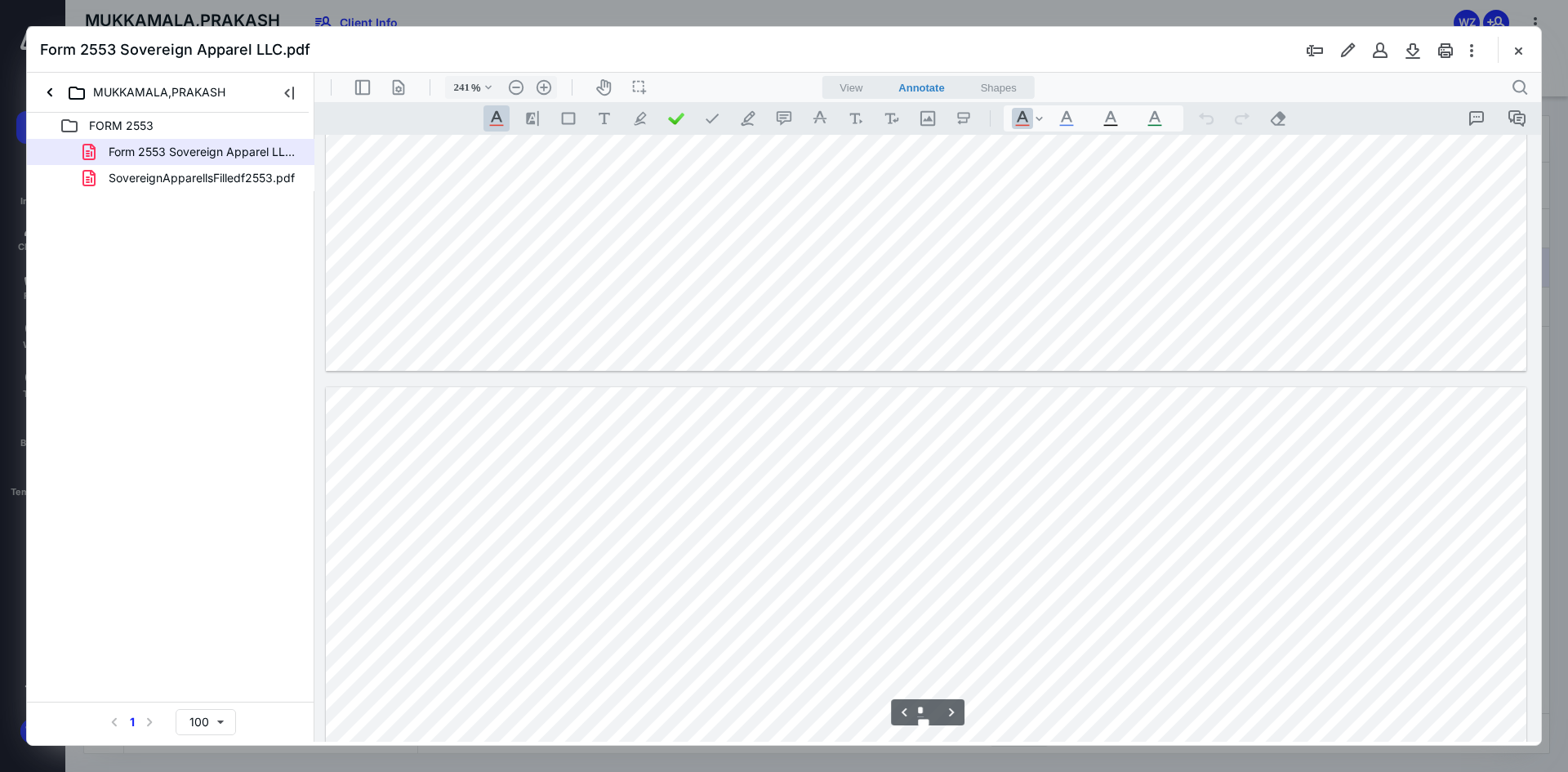 scroll, scrollTop: 3059, scrollLeft: 0, axis: vertical 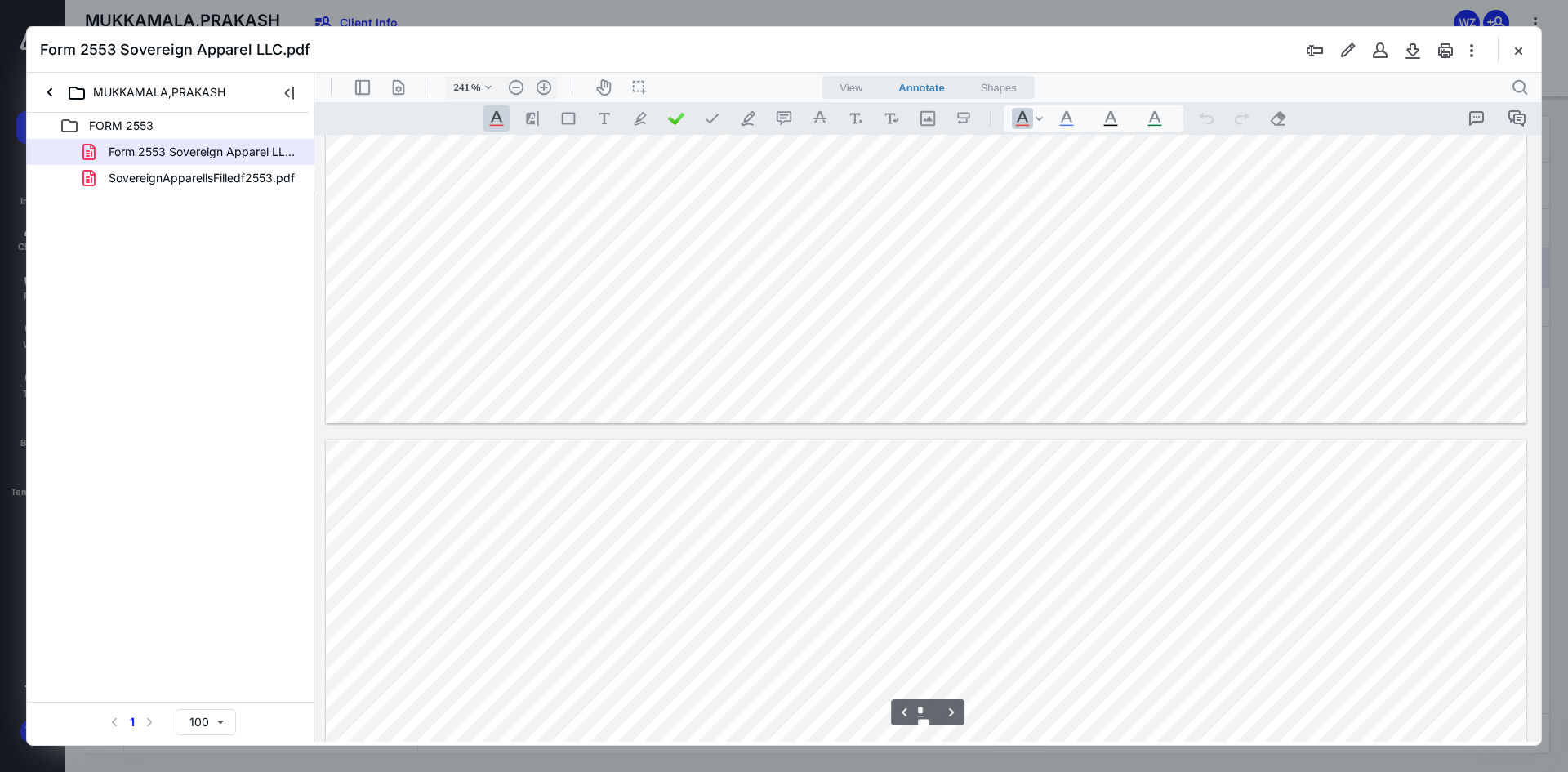 type on "*" 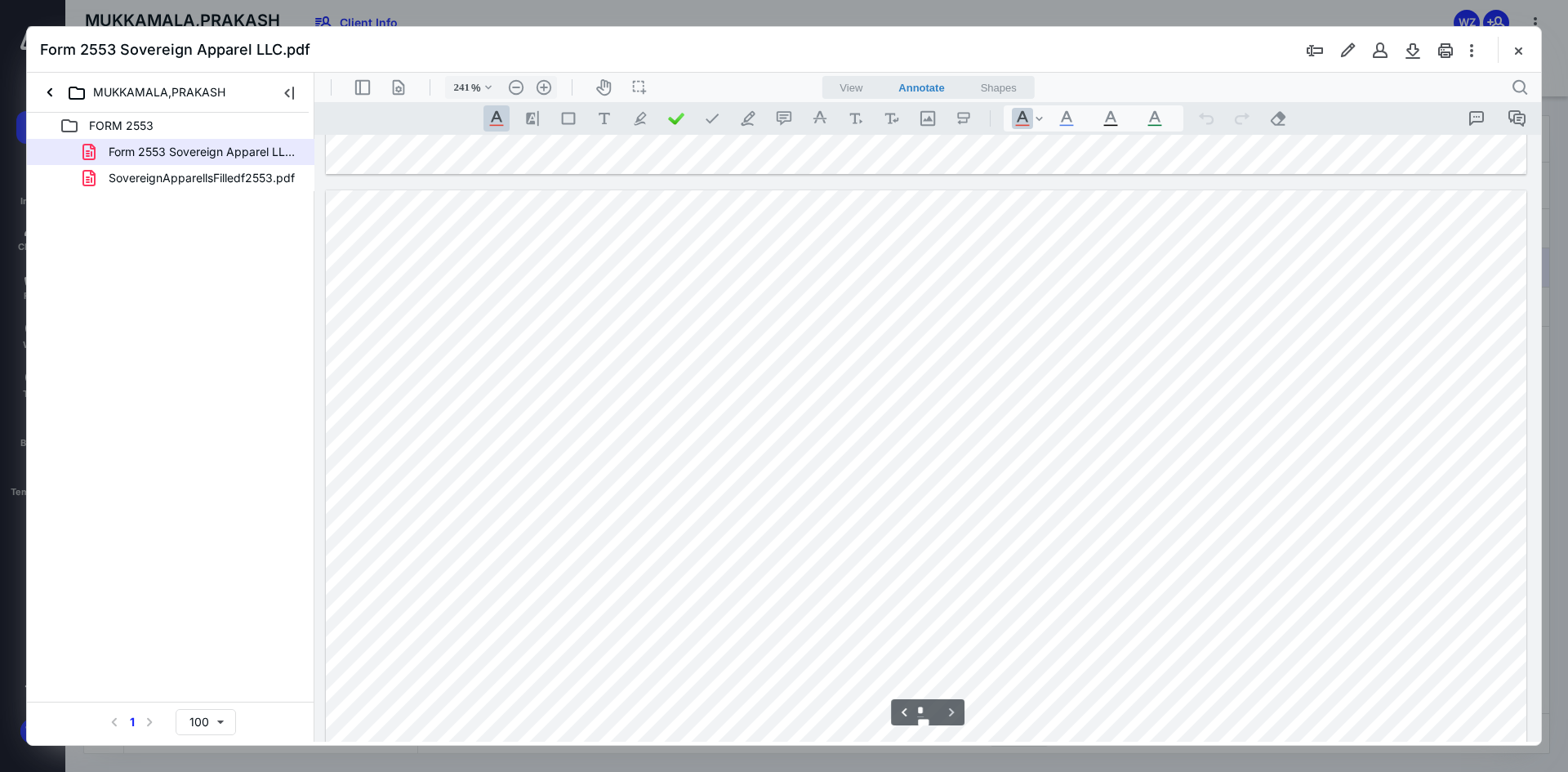 scroll, scrollTop: 4938, scrollLeft: 0, axis: vertical 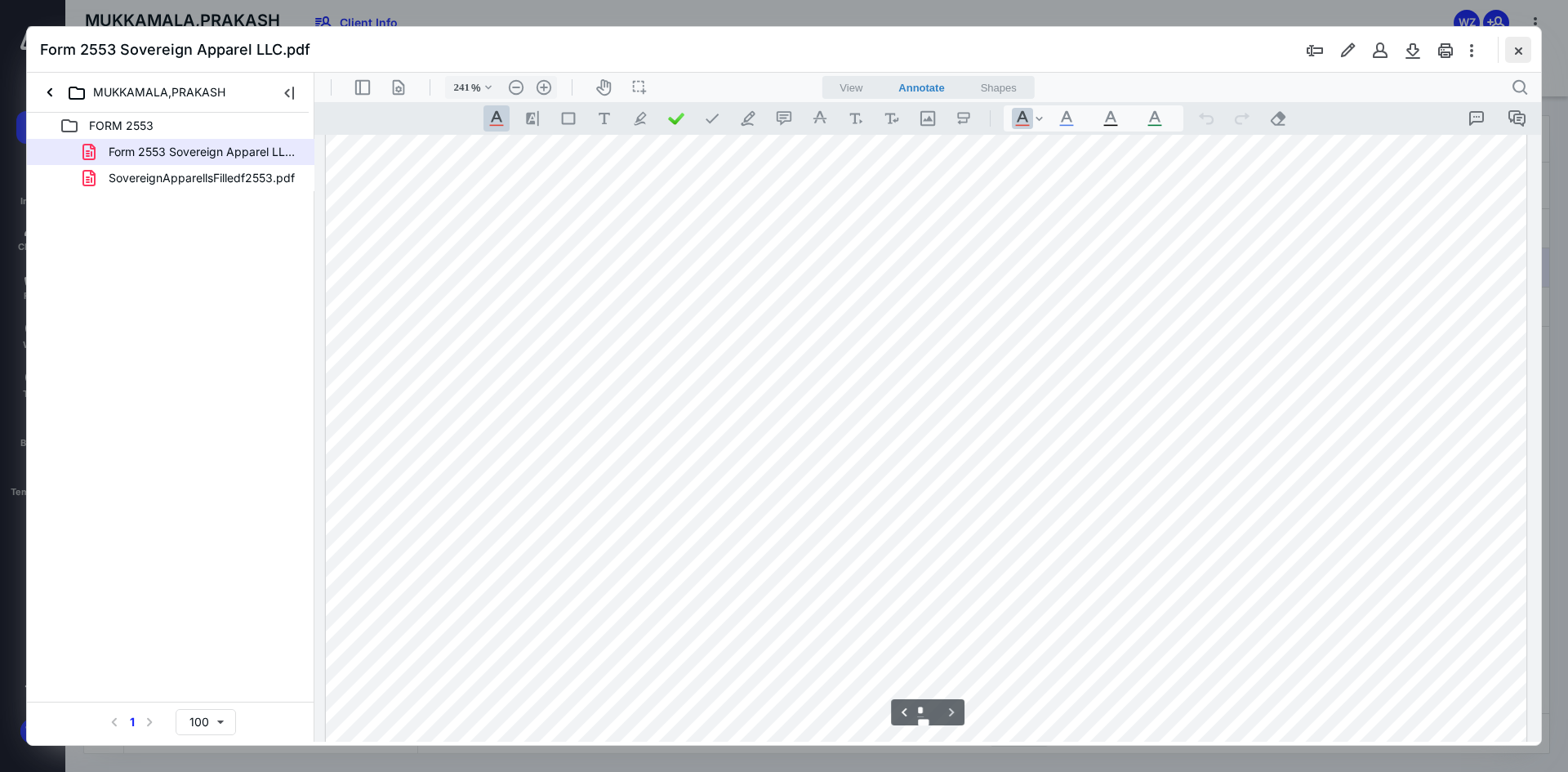 click at bounding box center [1518, 50] 